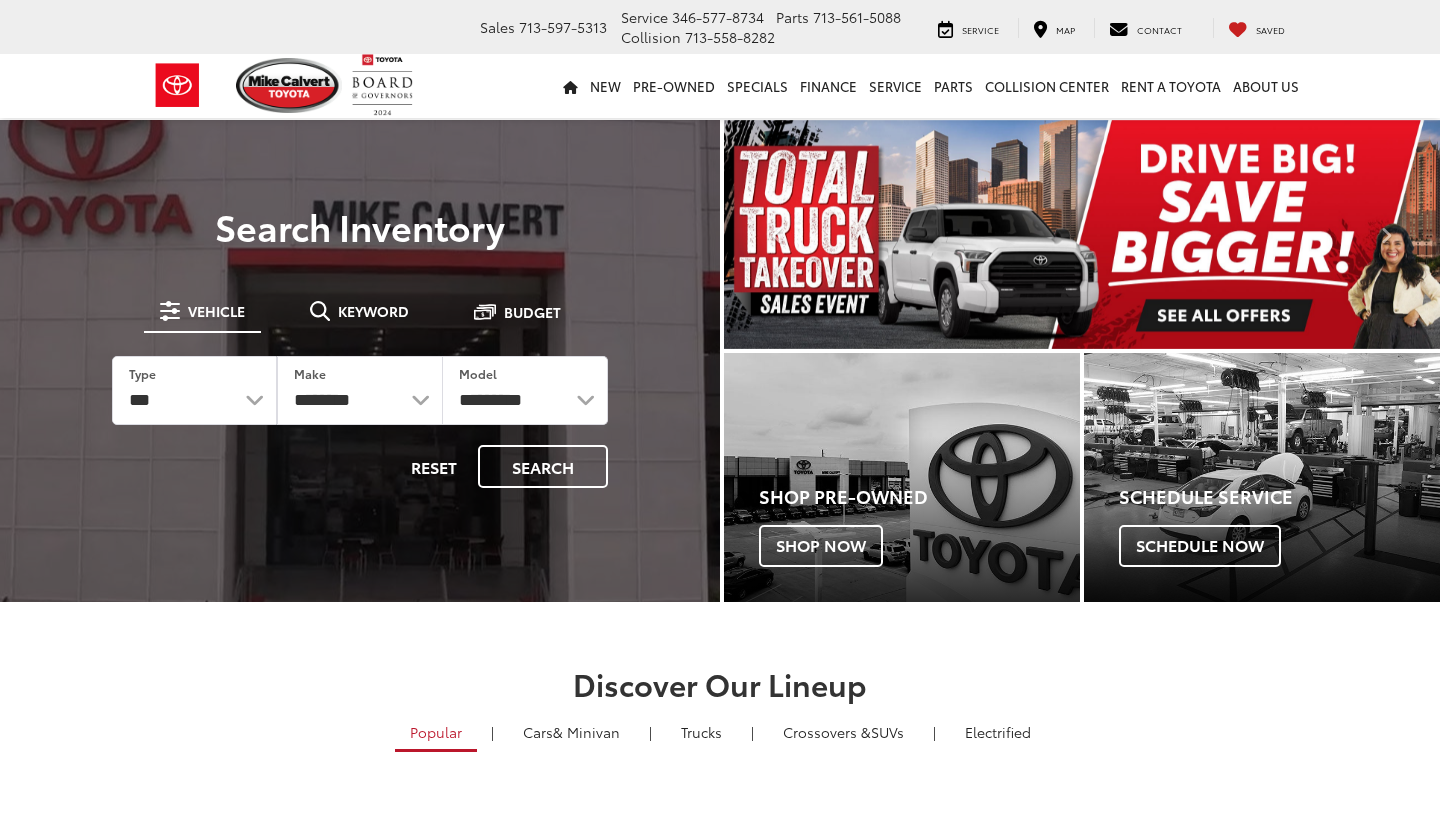 scroll, scrollTop: 0, scrollLeft: 0, axis: both 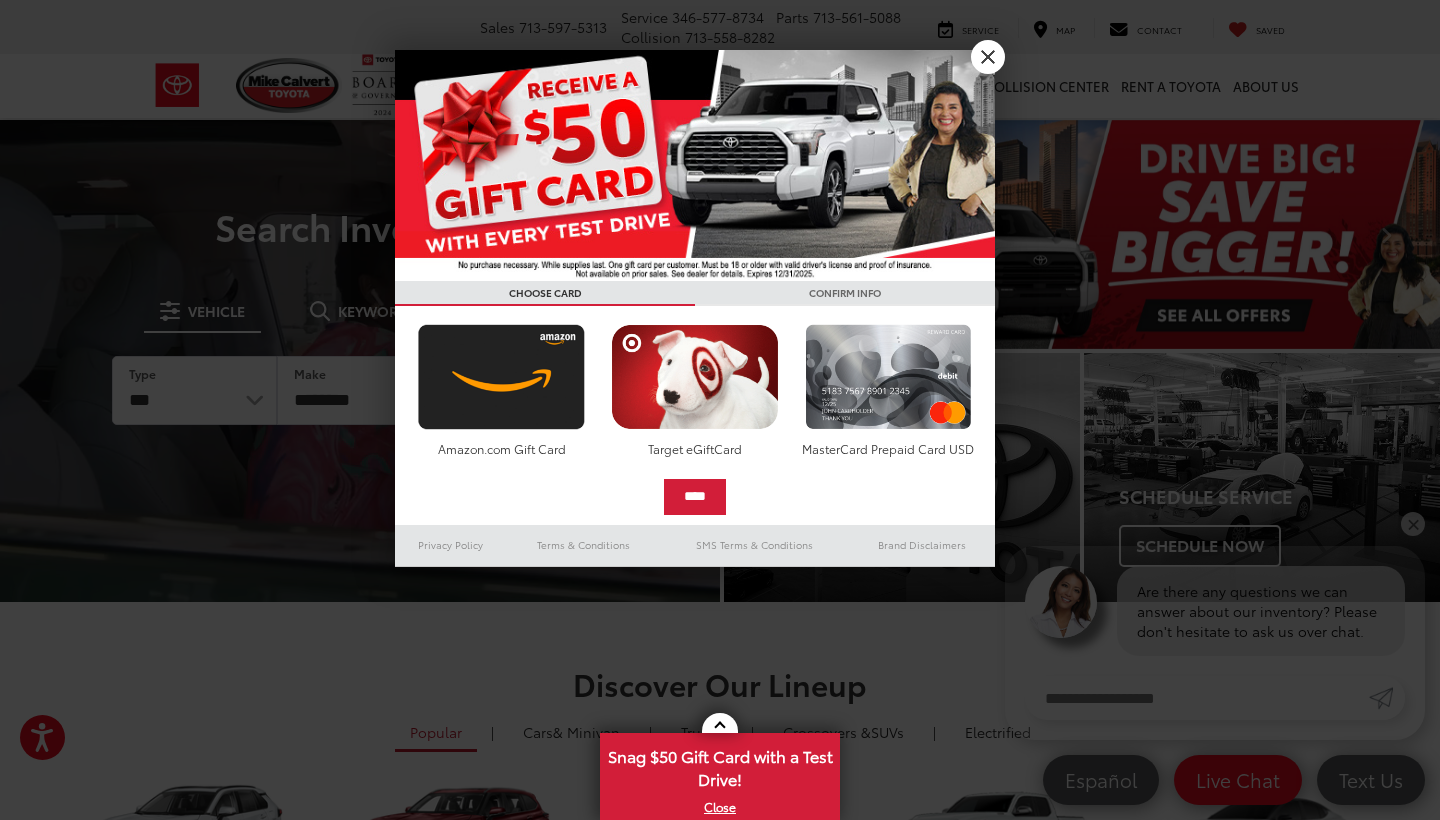 click on "X" at bounding box center (988, 57) 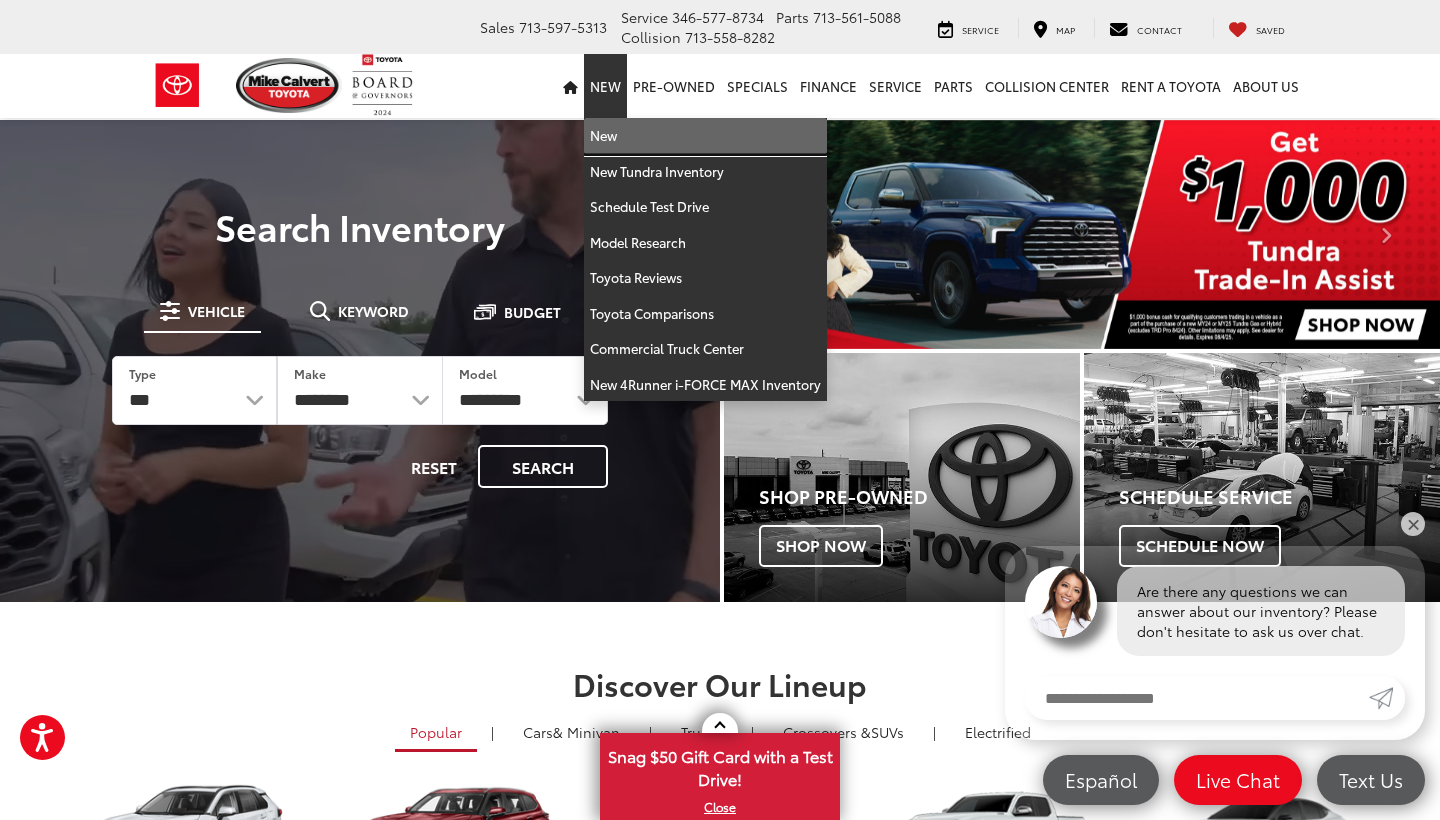click on "New" at bounding box center (705, 136) 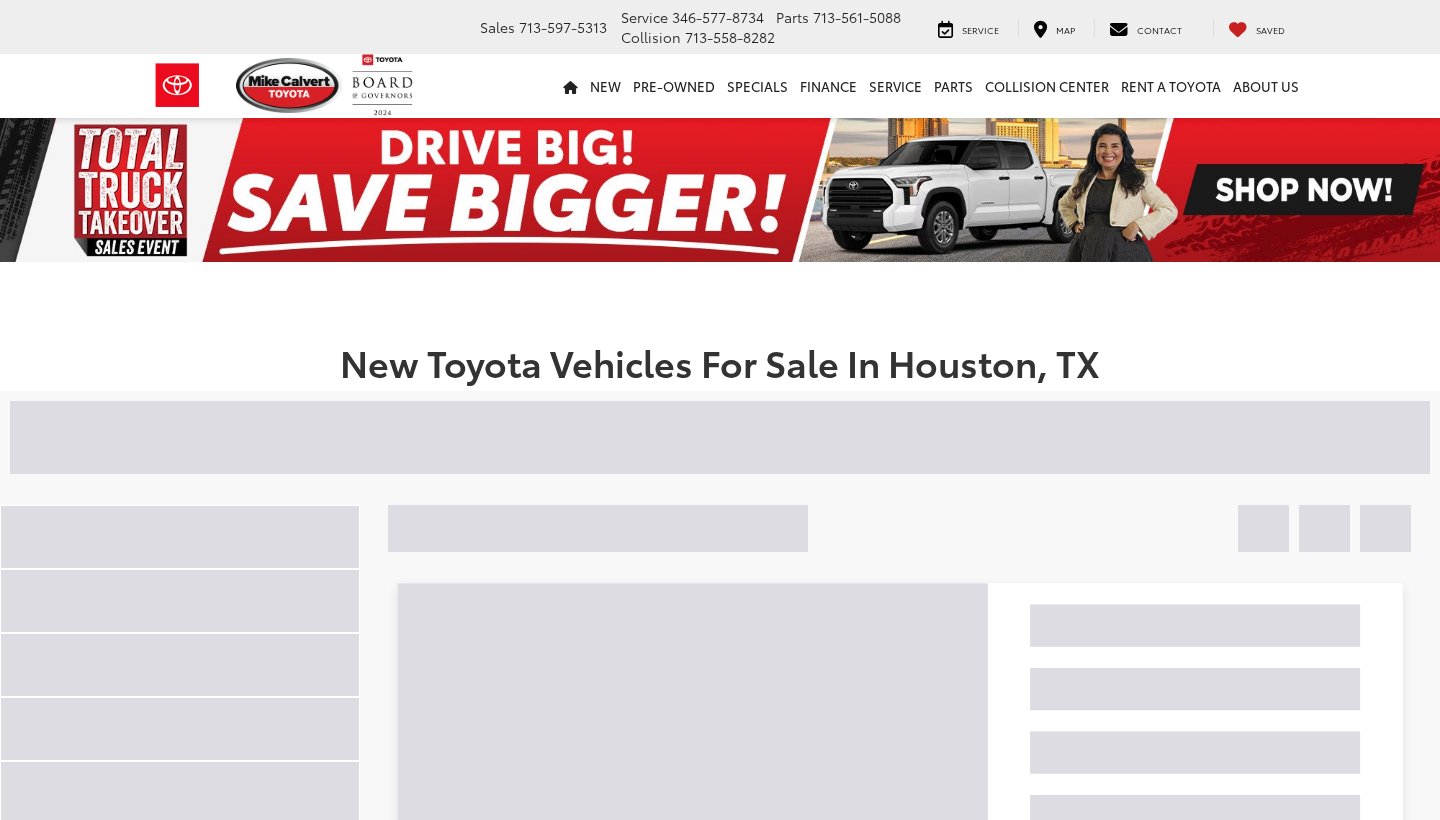 scroll, scrollTop: 0, scrollLeft: 0, axis: both 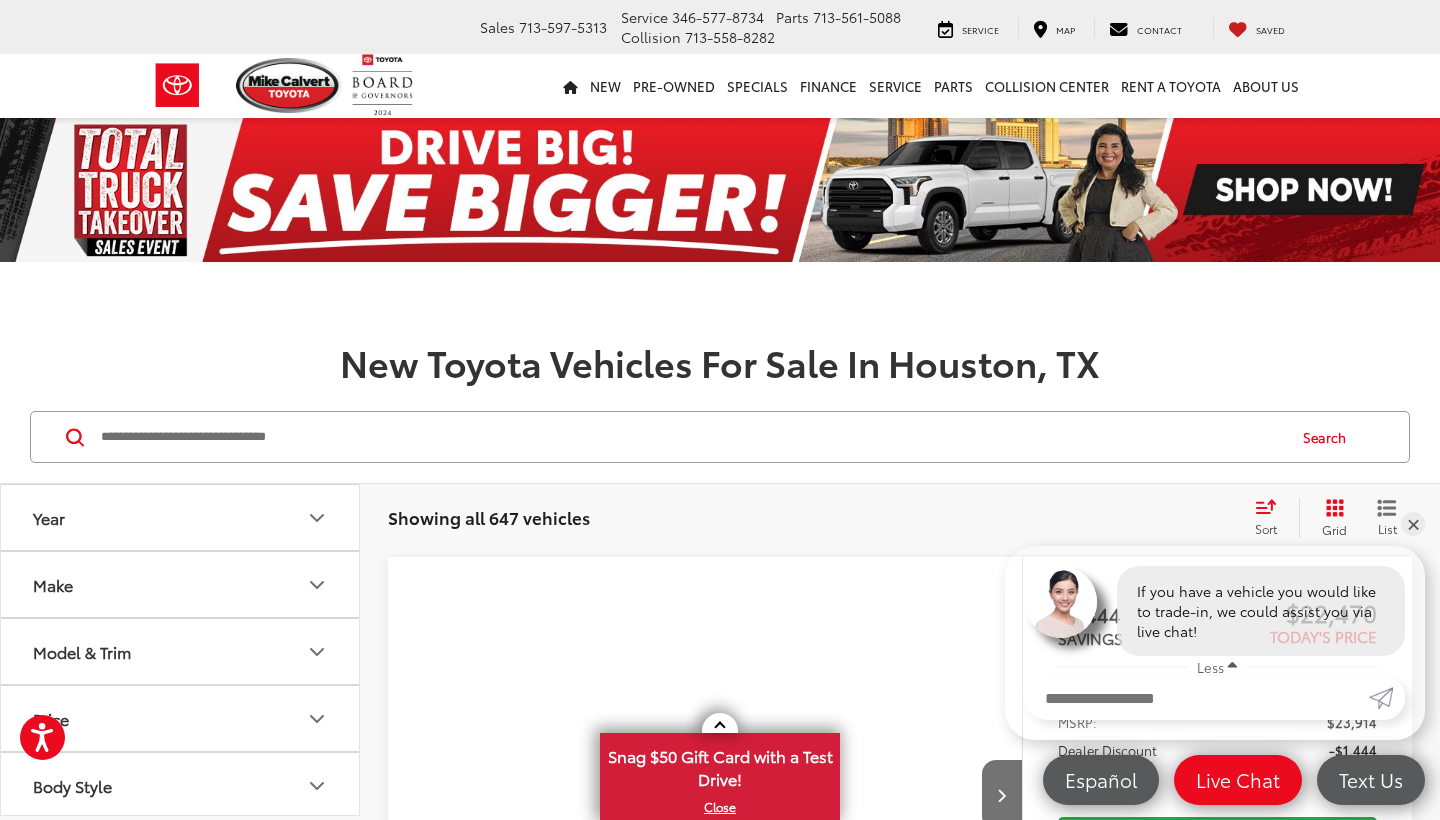 click at bounding box center [691, 437] 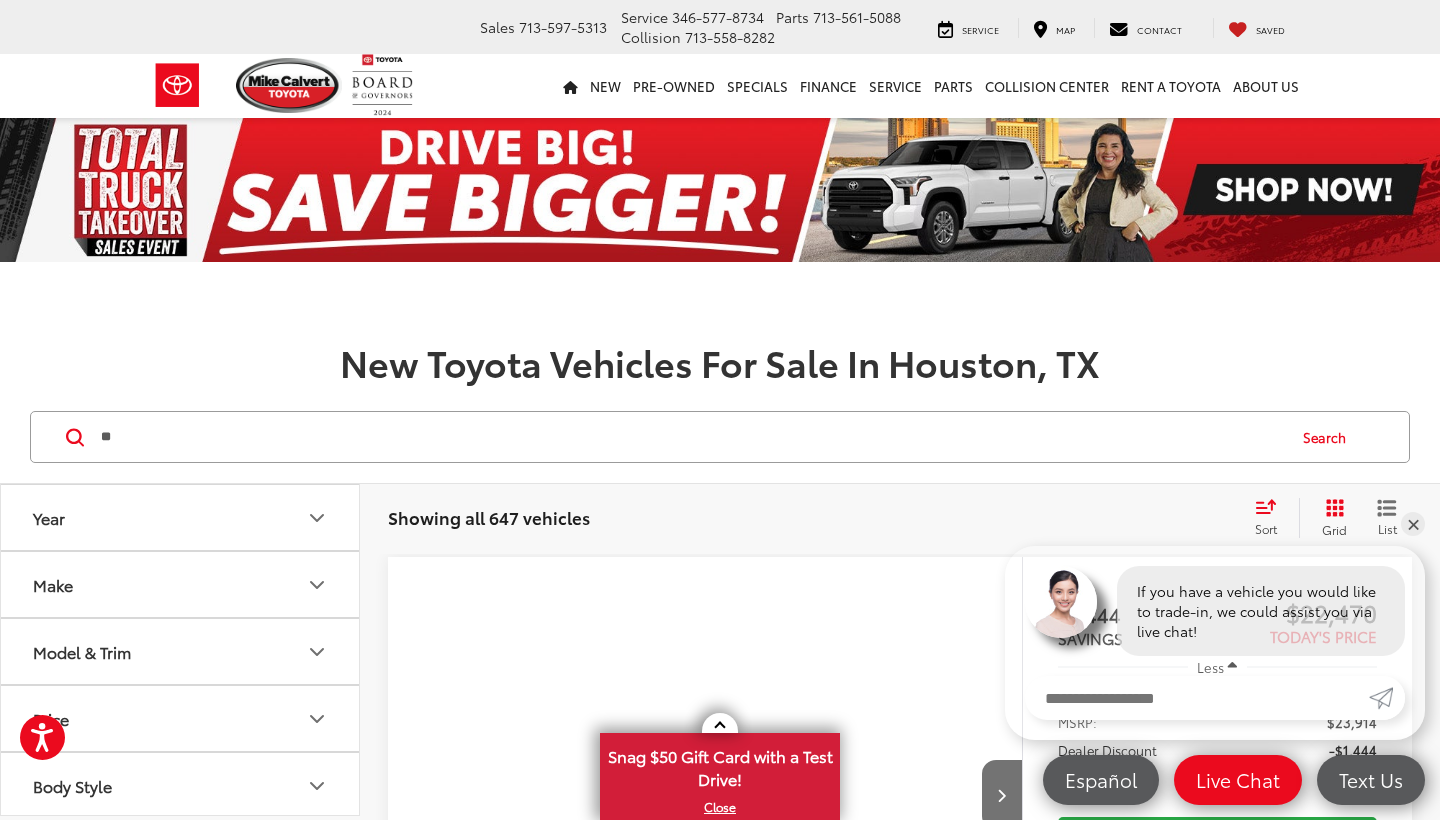 click on "**" at bounding box center [691, 437] 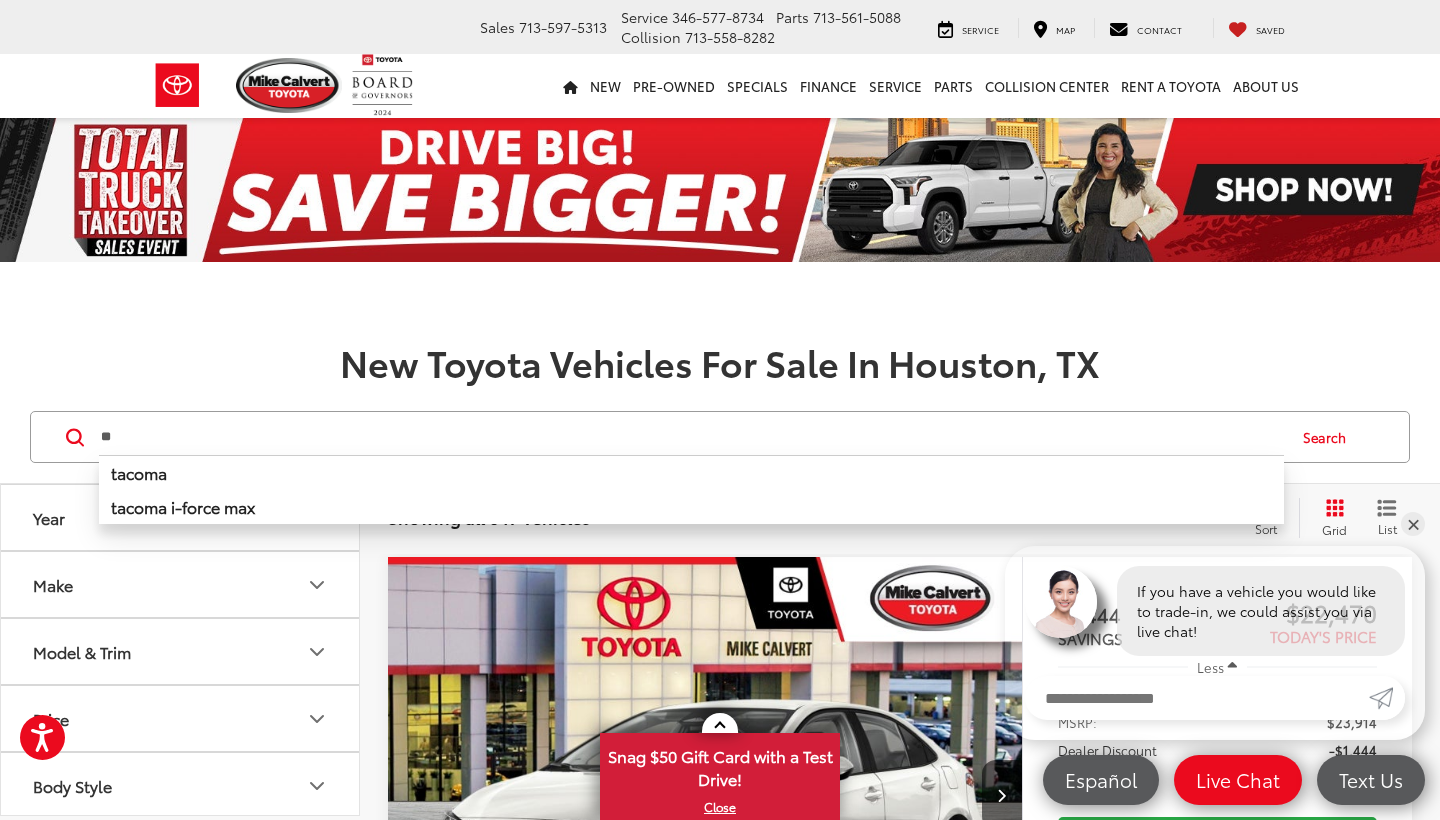 type on "*" 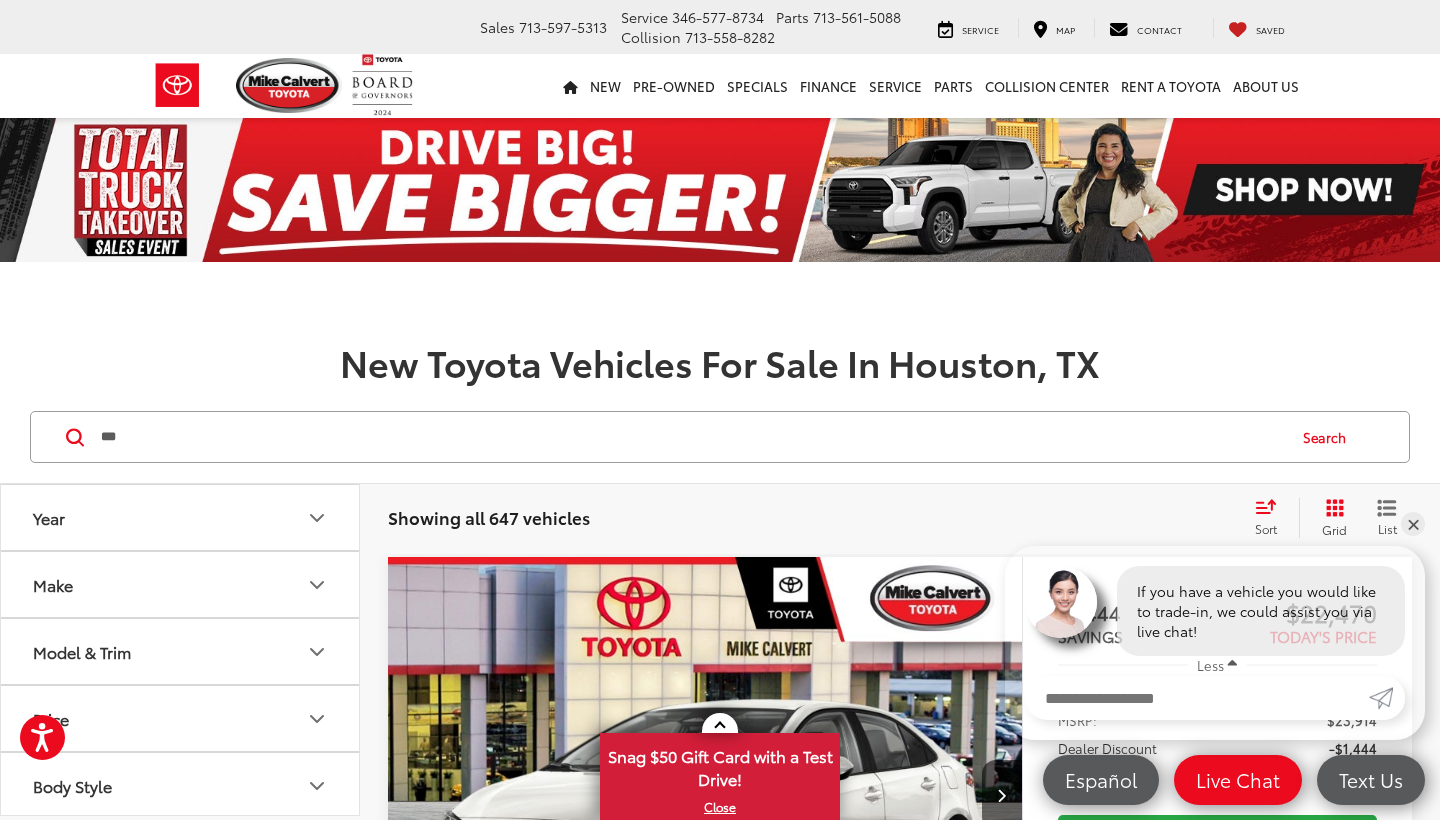 scroll, scrollTop: 0, scrollLeft: 0, axis: both 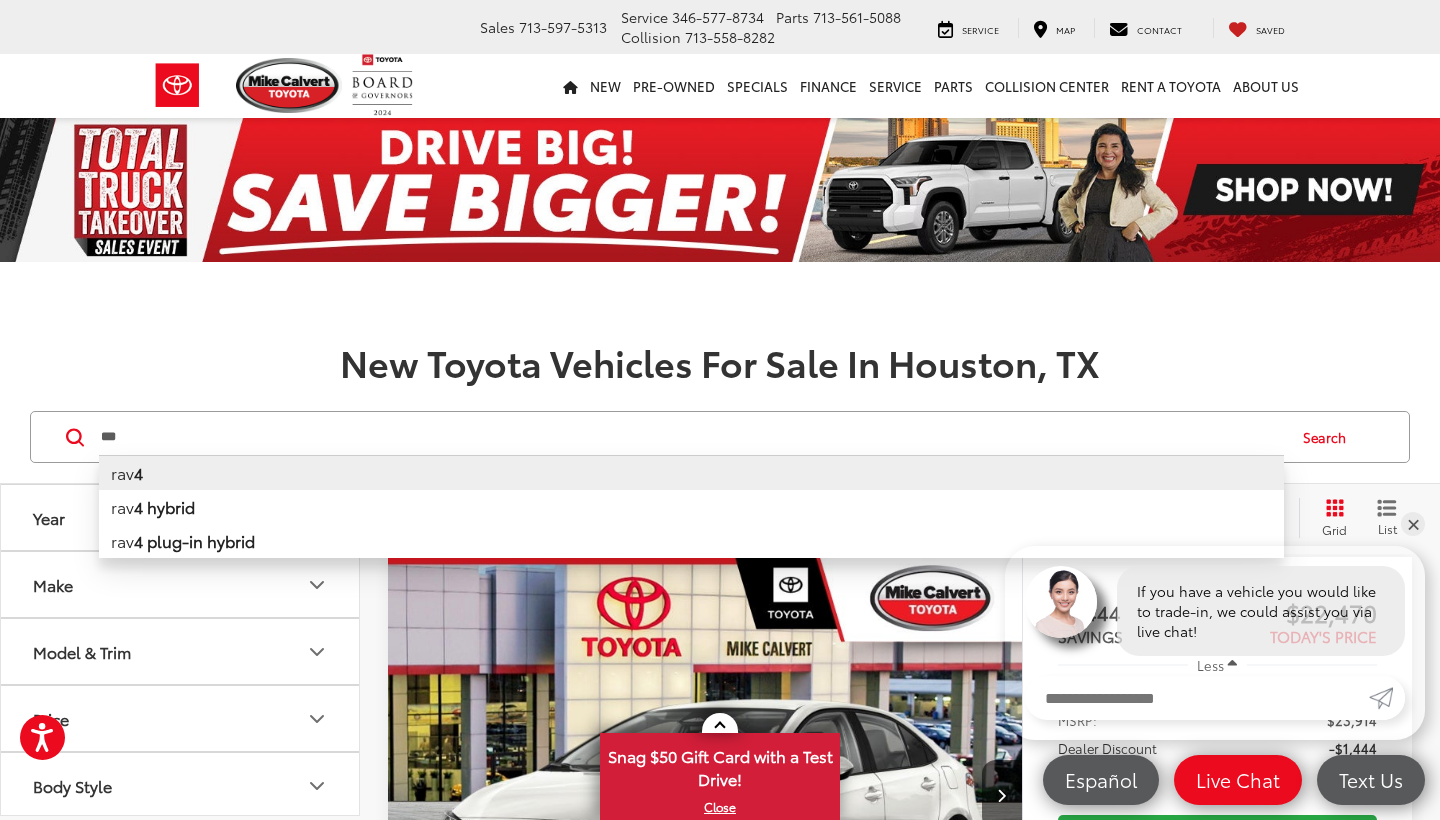 click on "rav 4" at bounding box center (691, 472) 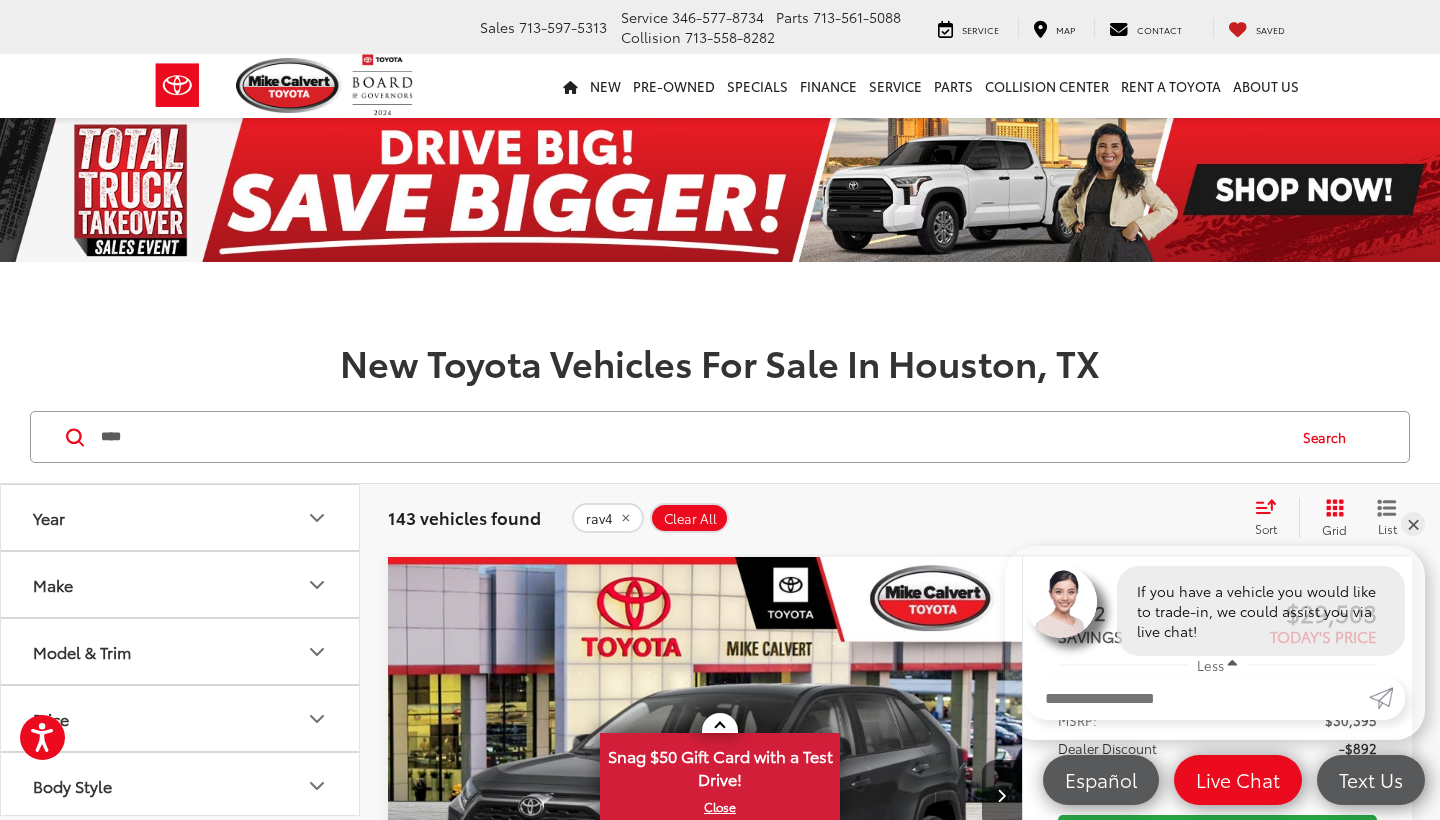 click on "Search" at bounding box center [1329, 437] 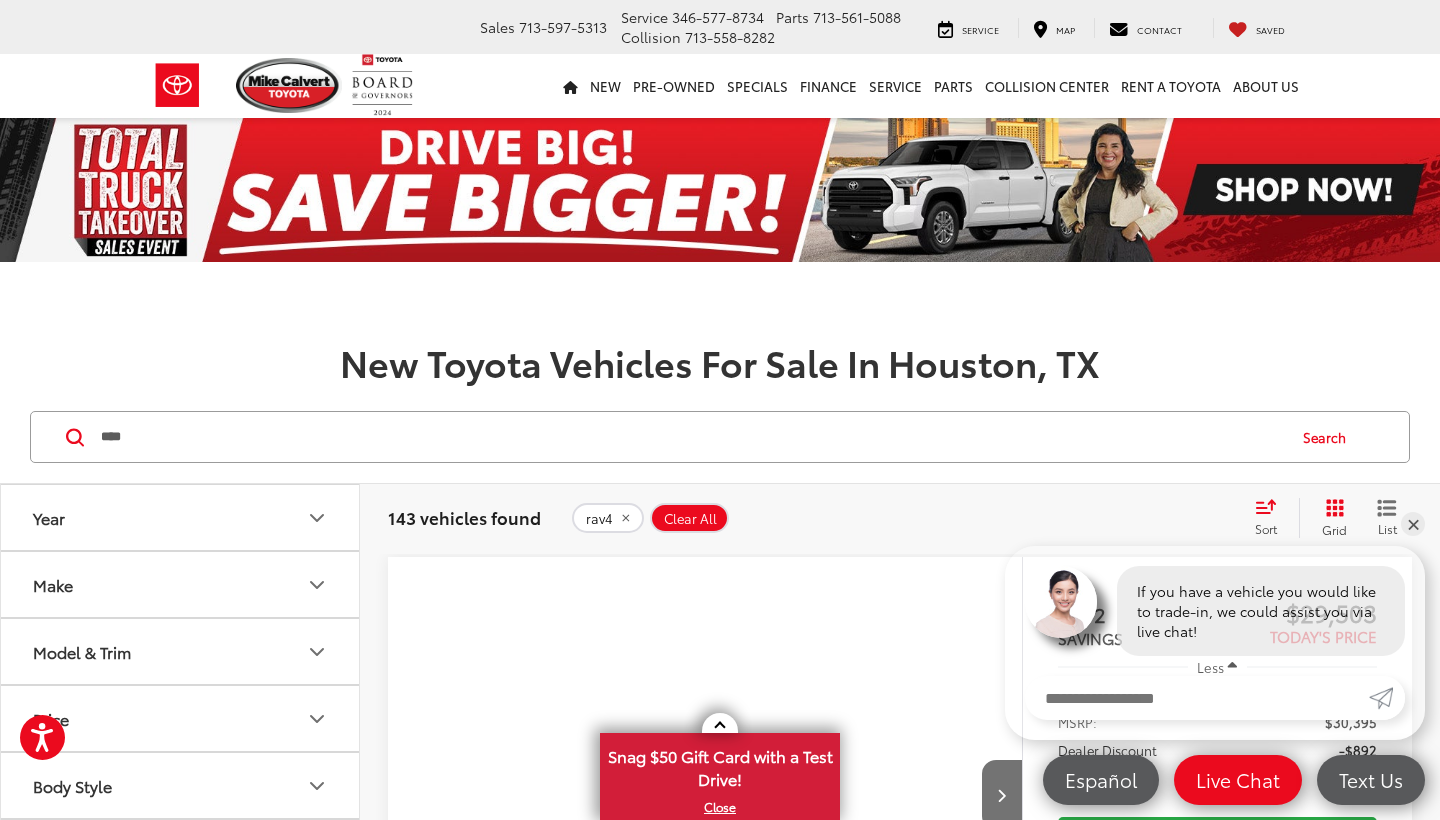 scroll, scrollTop: 241, scrollLeft: 0, axis: vertical 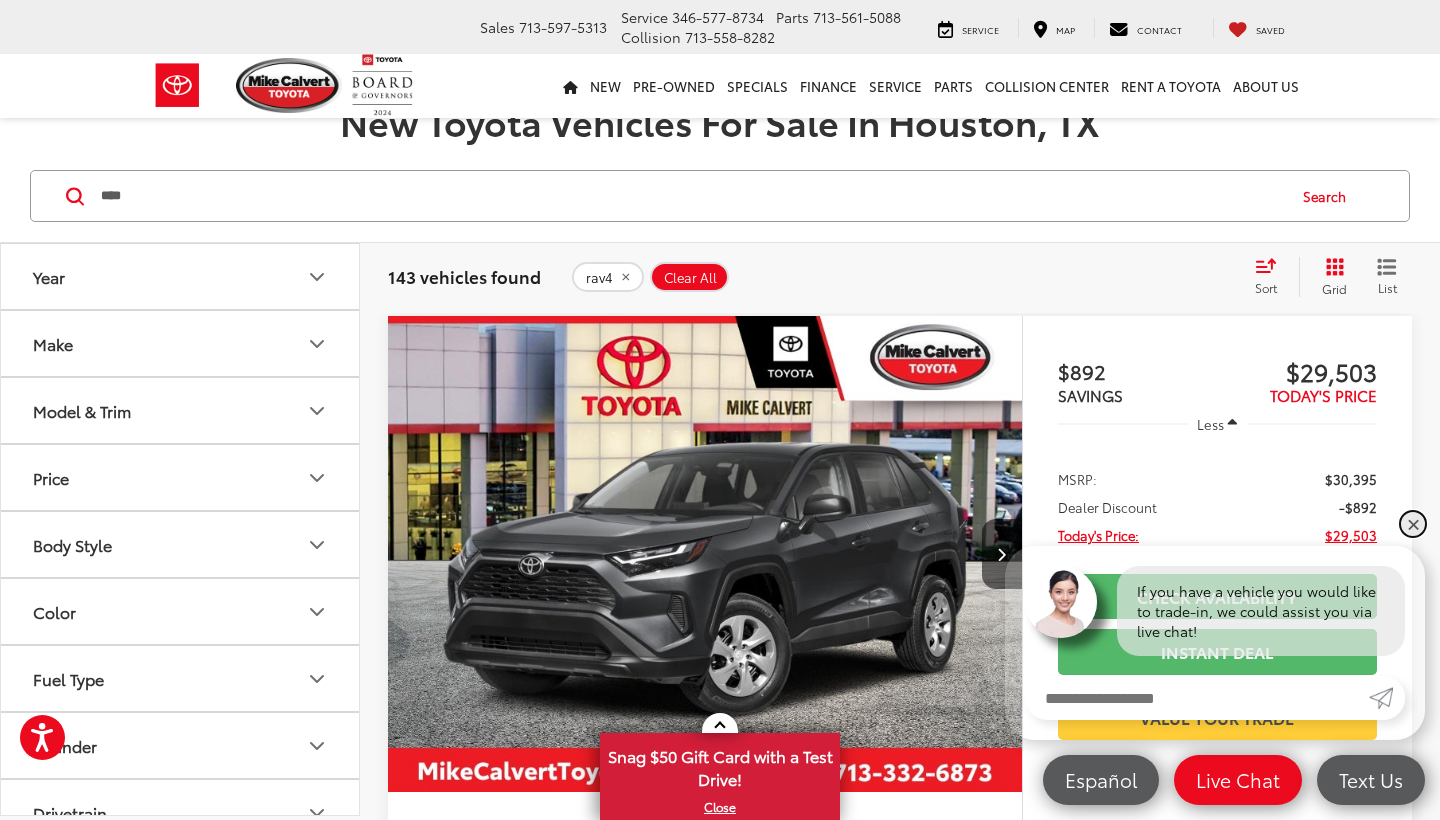 click on "✕" at bounding box center [1413, 524] 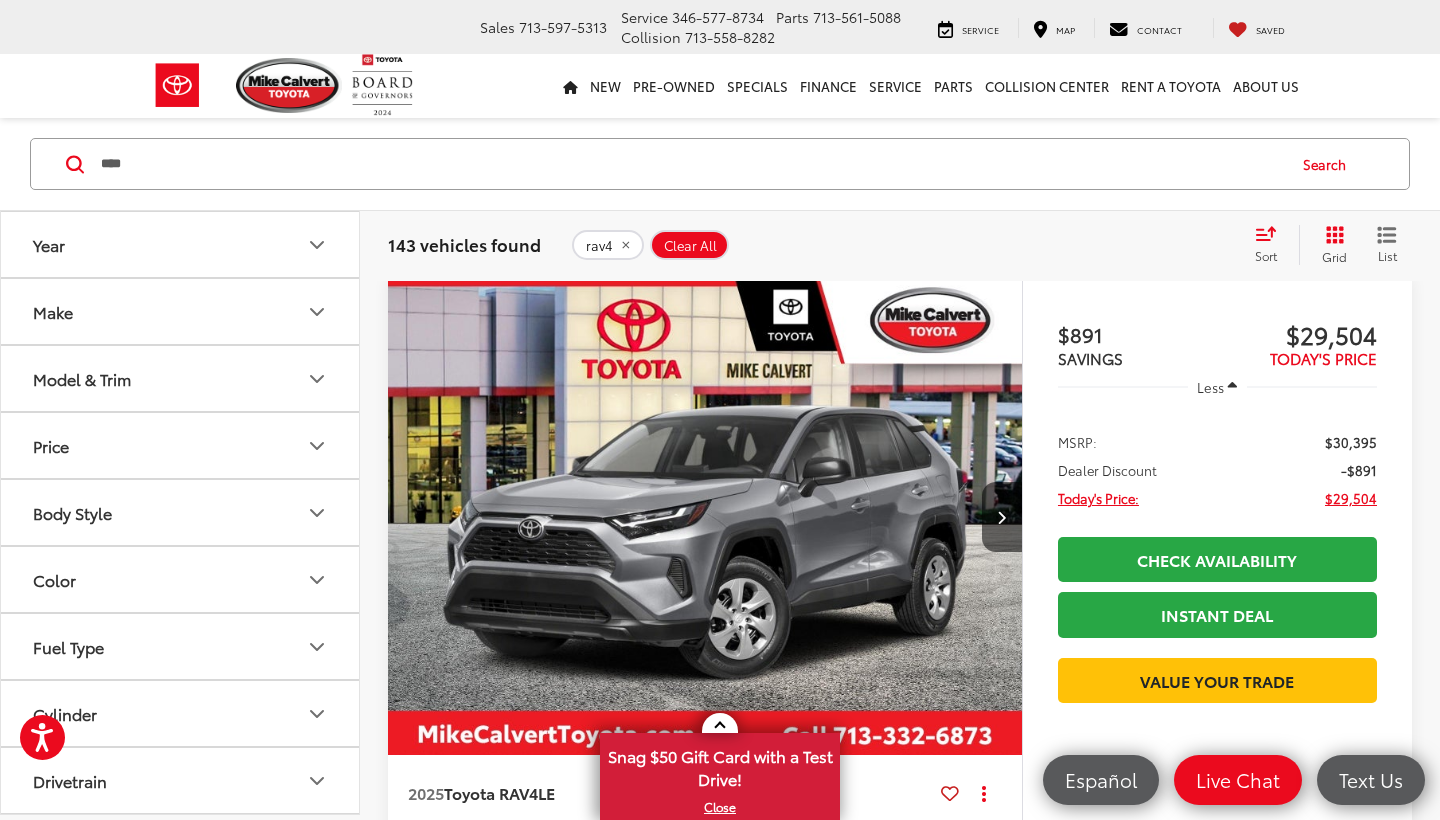scroll, scrollTop: 1046, scrollLeft: 0, axis: vertical 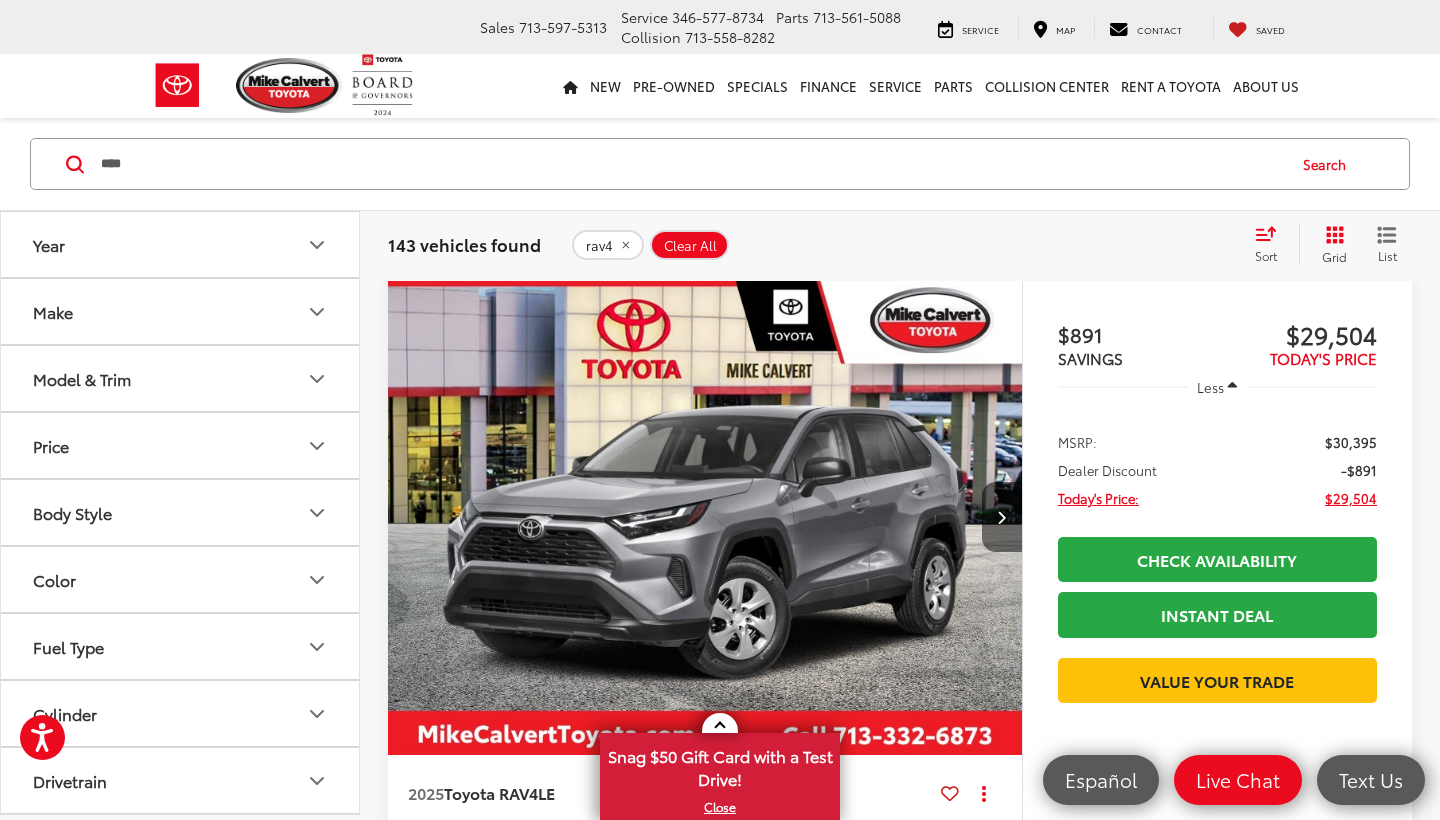 click at bounding box center [1001, 517] 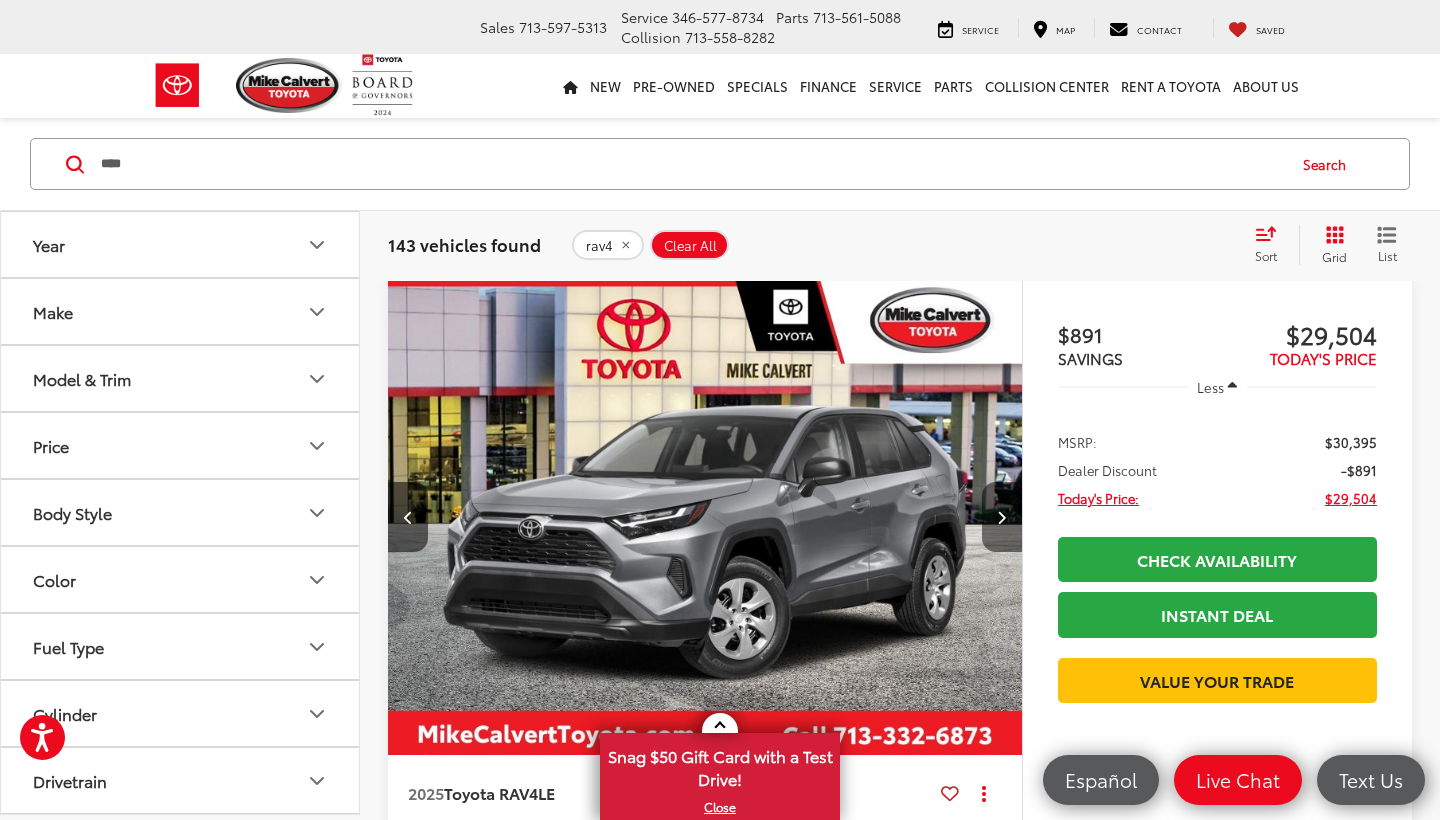 scroll, scrollTop: 0, scrollLeft: 637, axis: horizontal 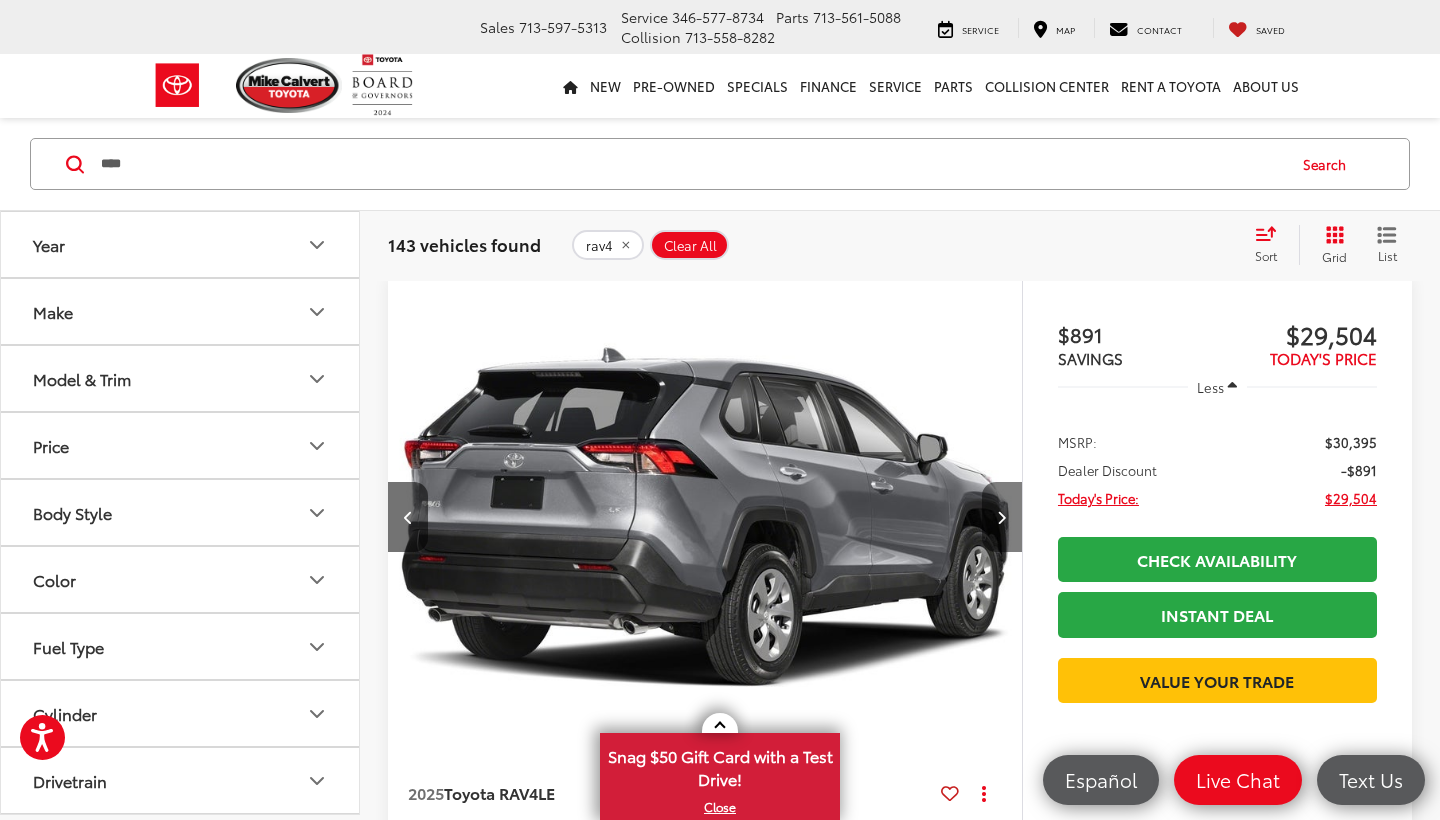 click at bounding box center [1001, 517] 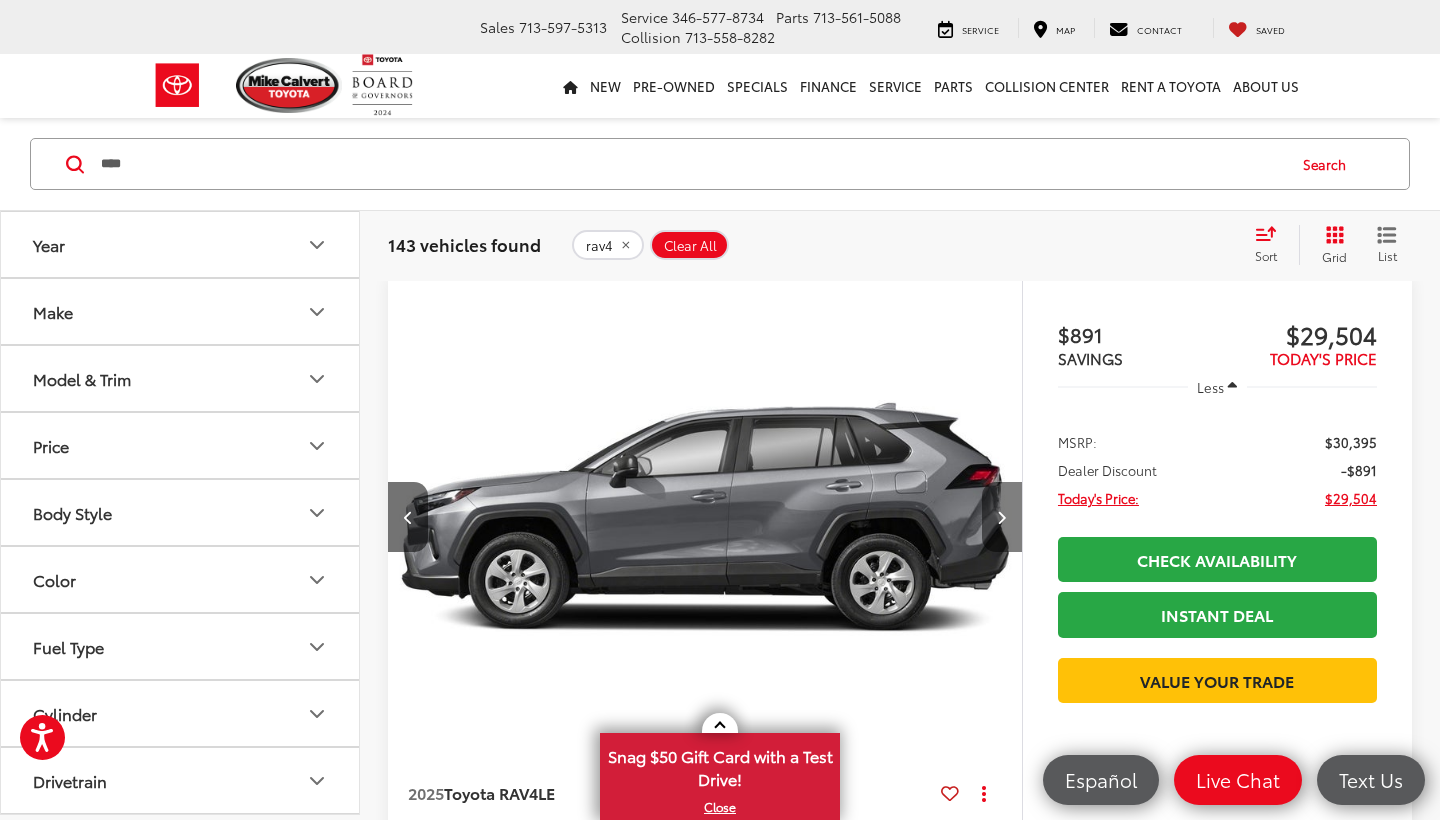 click at bounding box center (1001, 517) 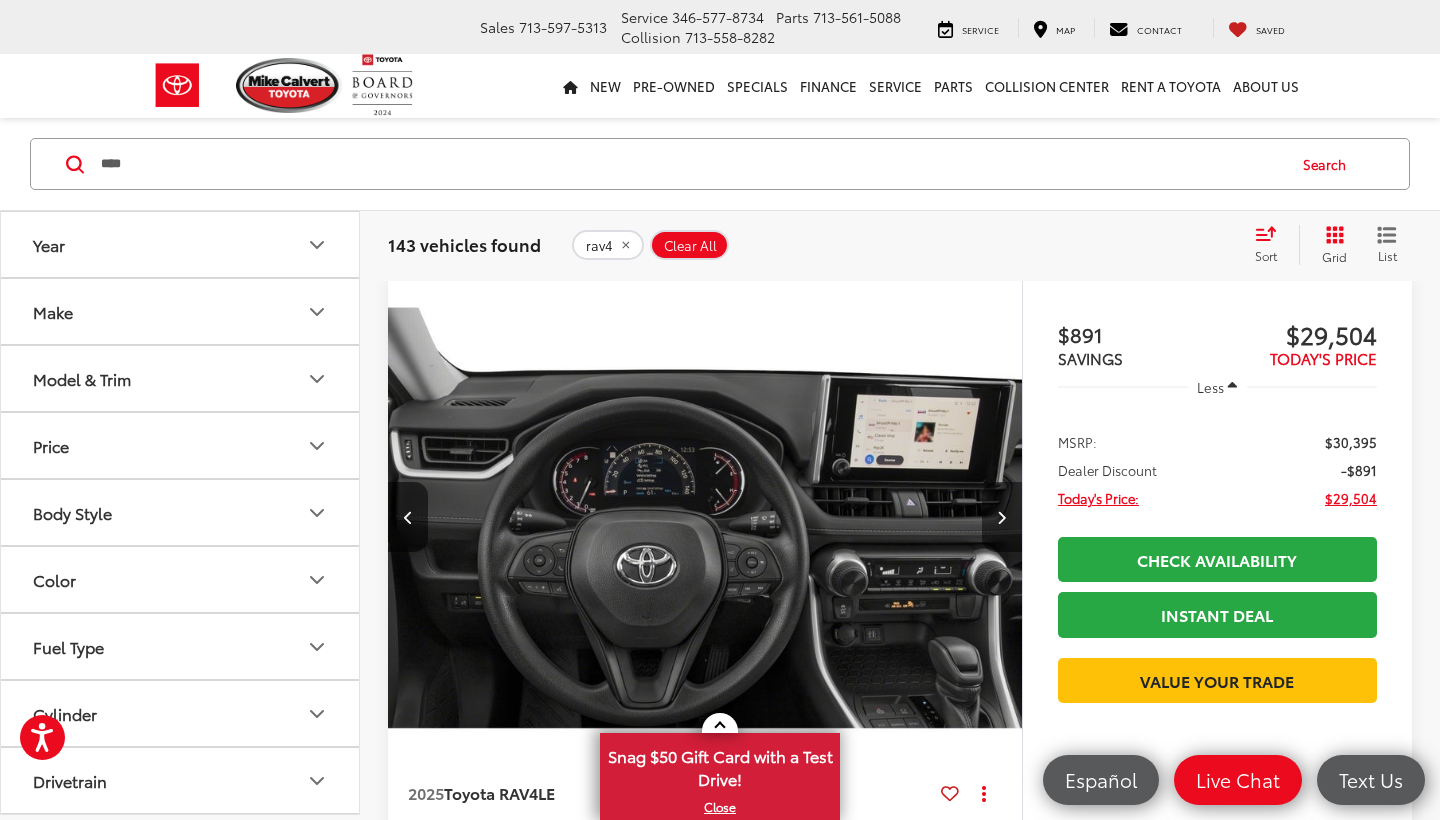 click at bounding box center [1001, 517] 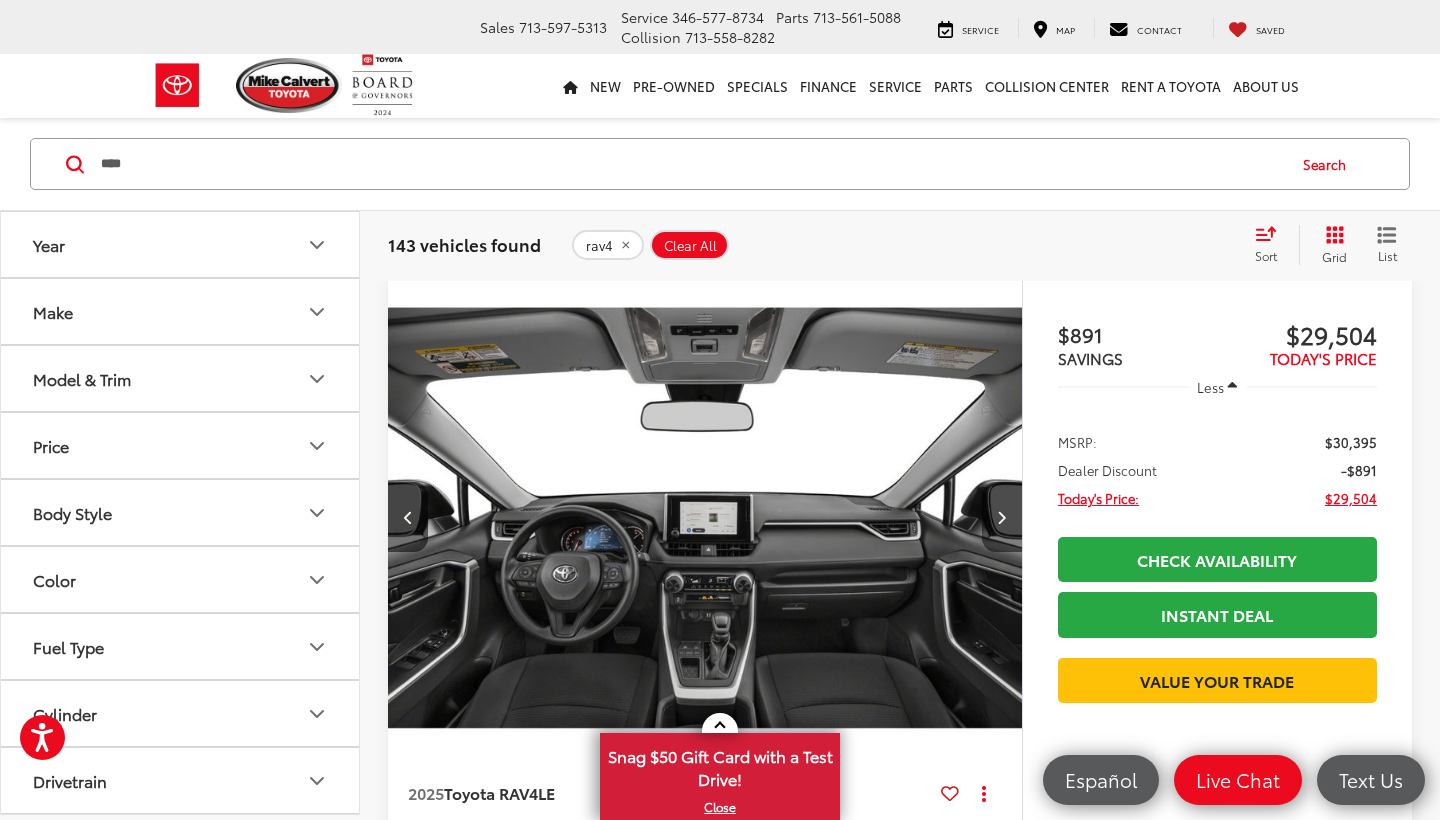click at bounding box center (1001, 517) 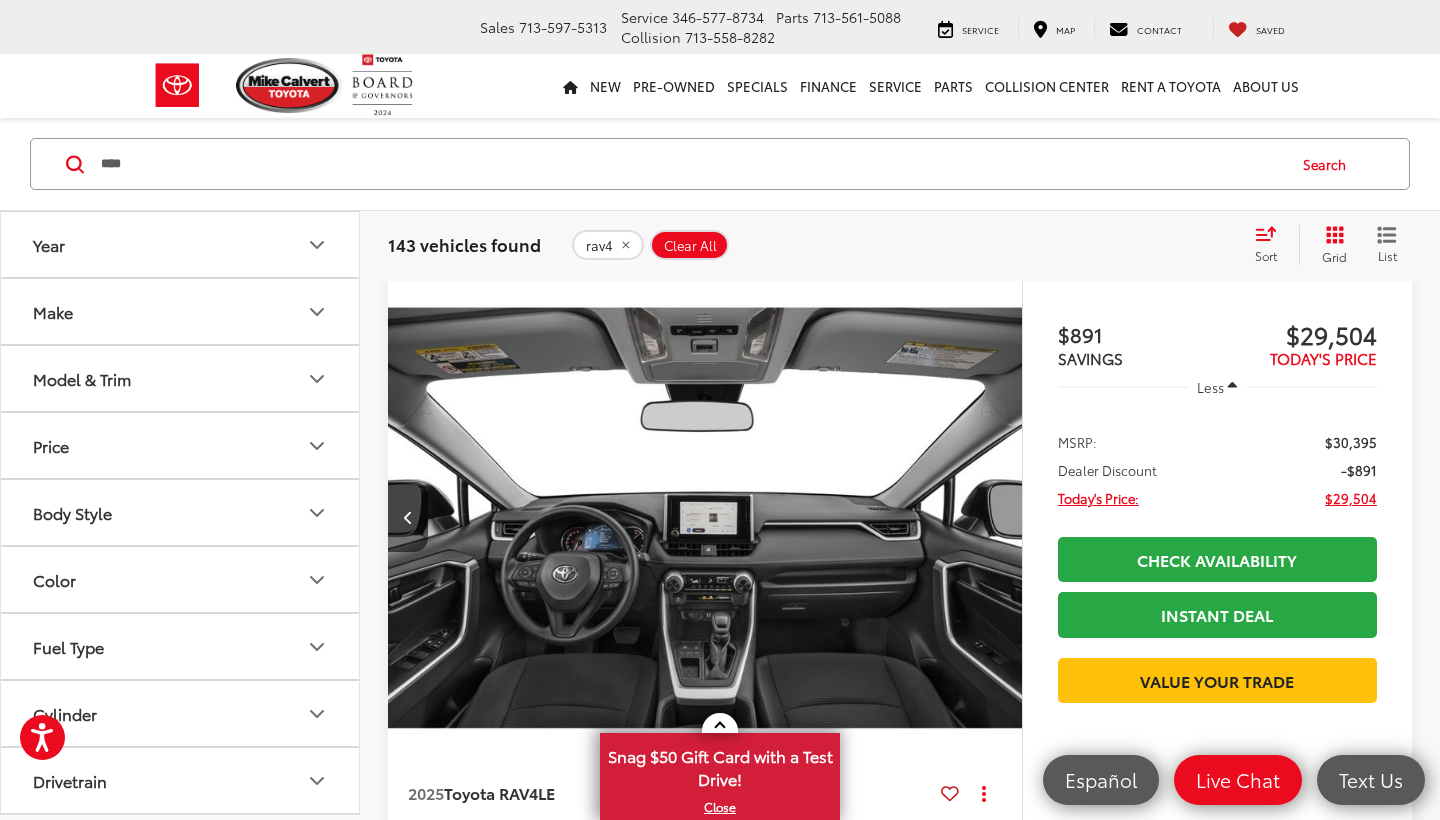 scroll, scrollTop: 0, scrollLeft: 3185, axis: horizontal 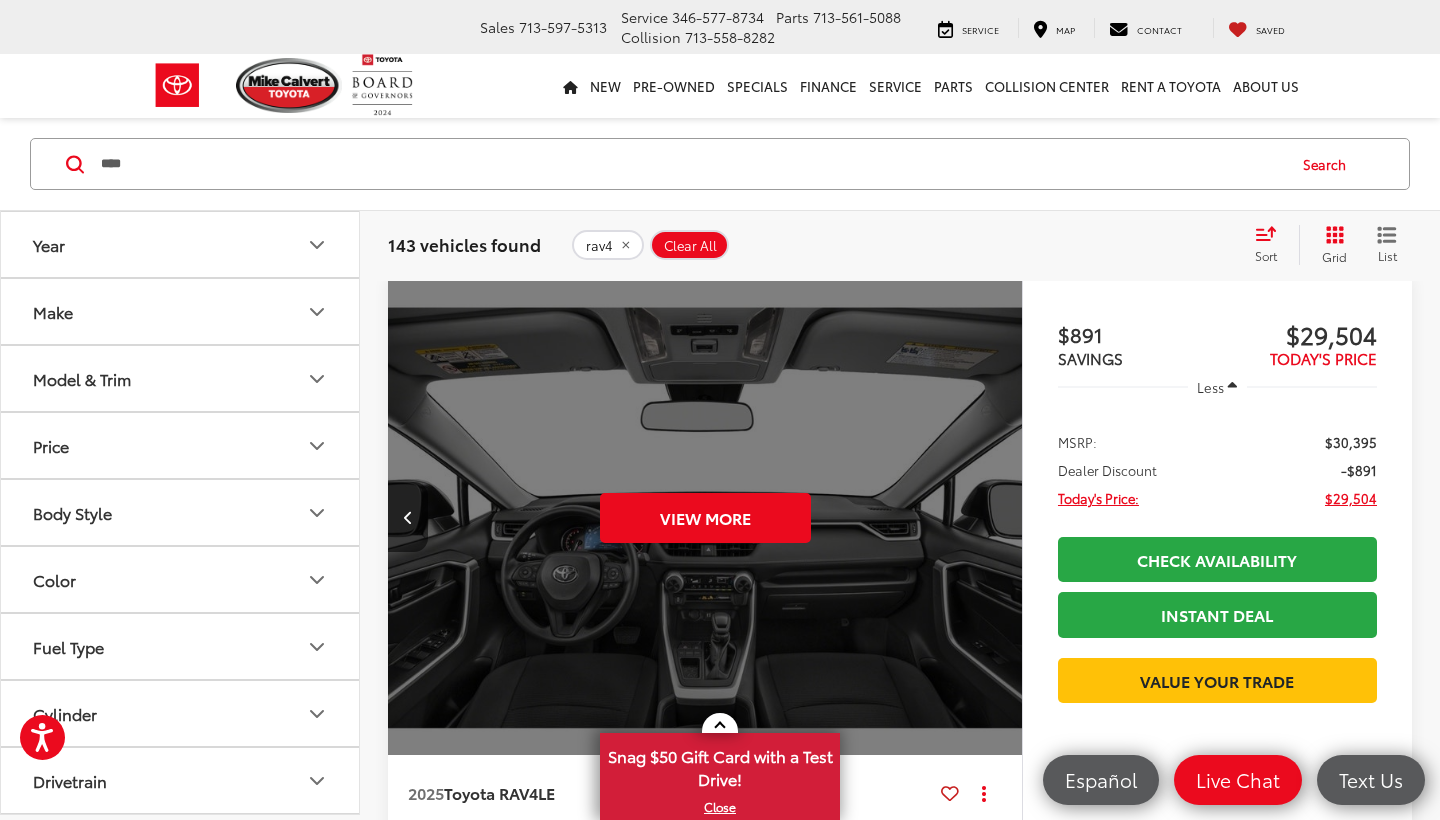 click on "View More" at bounding box center (705, 518) 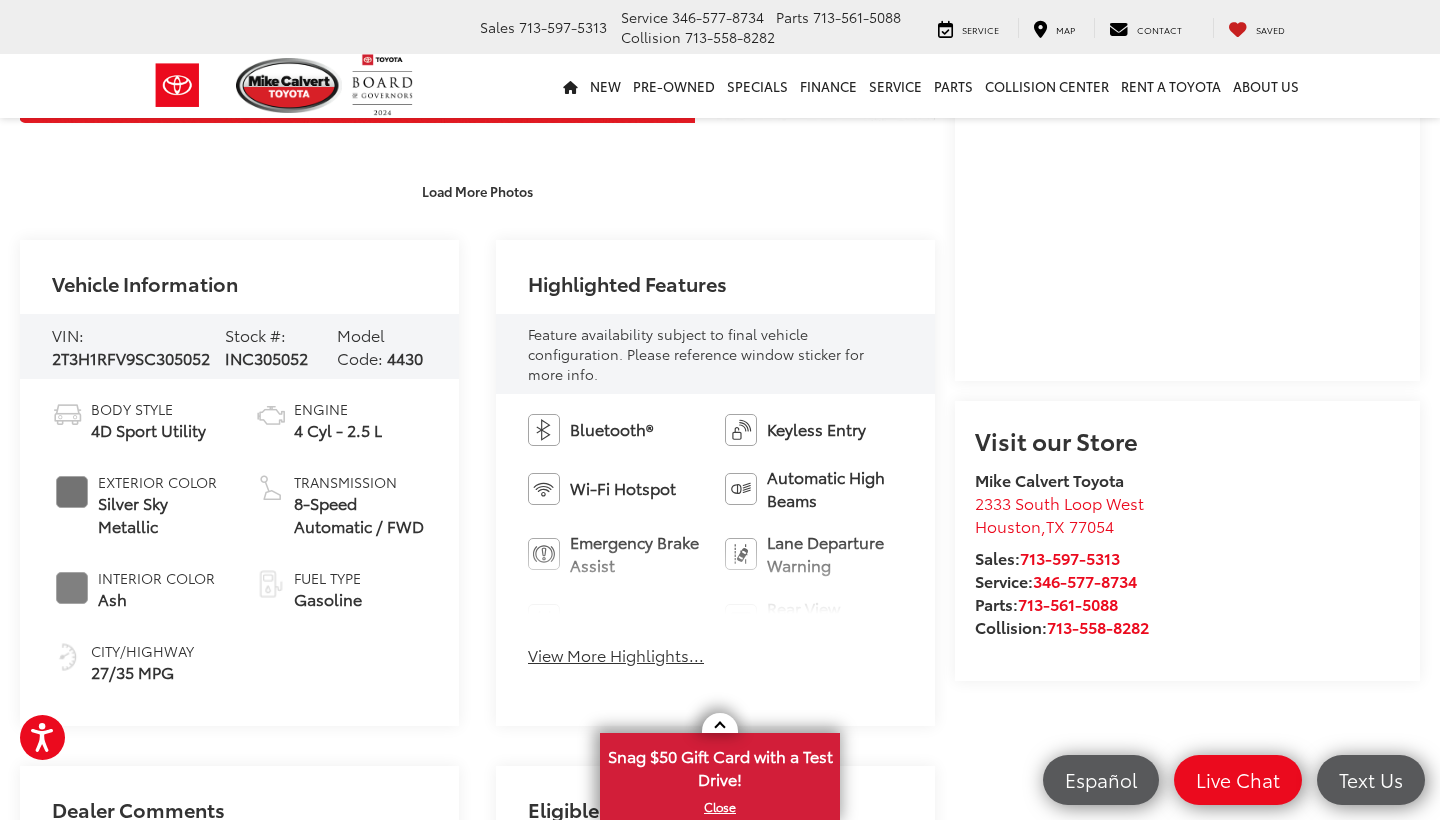 scroll, scrollTop: 588, scrollLeft: 0, axis: vertical 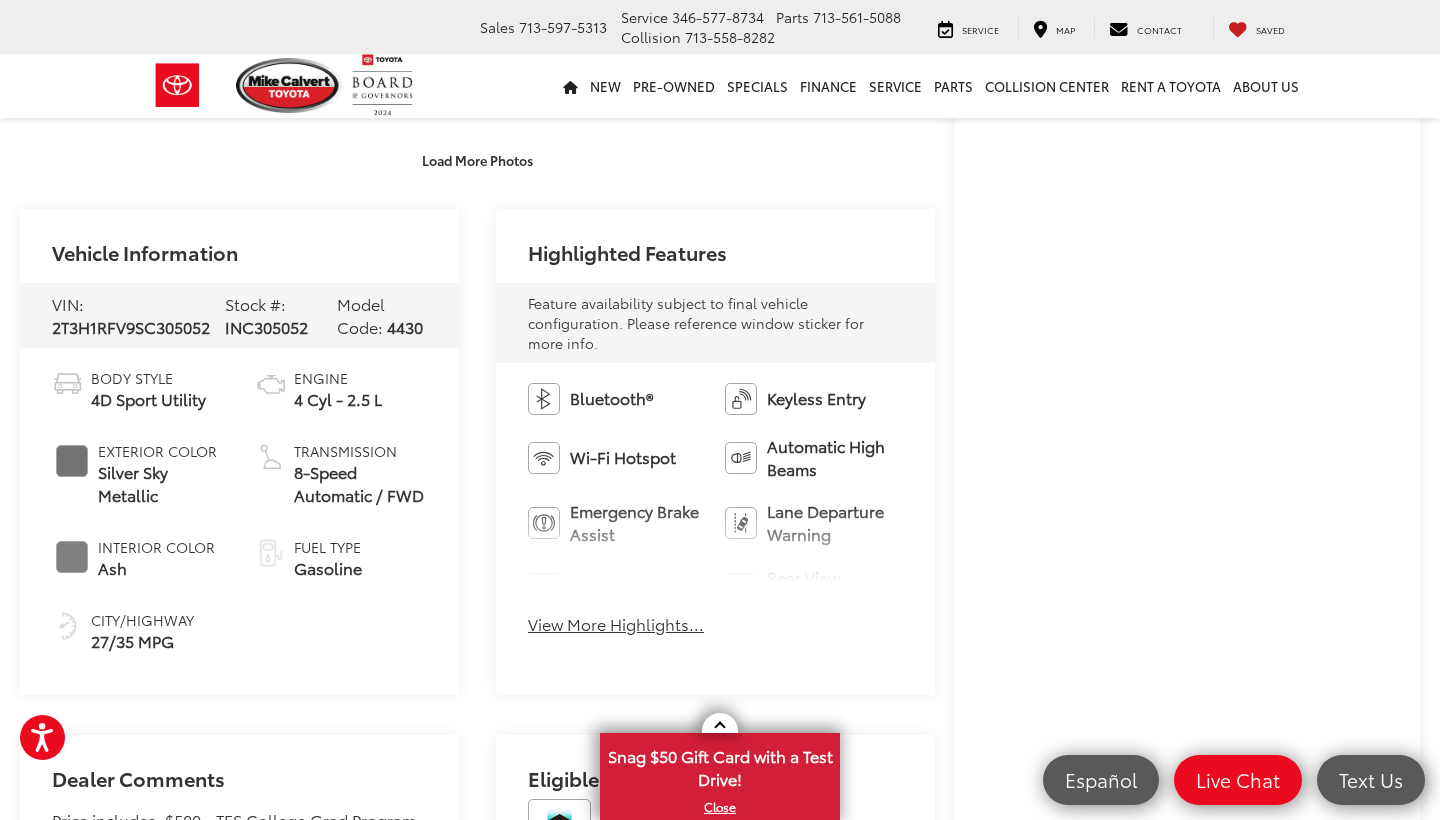click on "View More Highlights..." at bounding box center [616, 624] 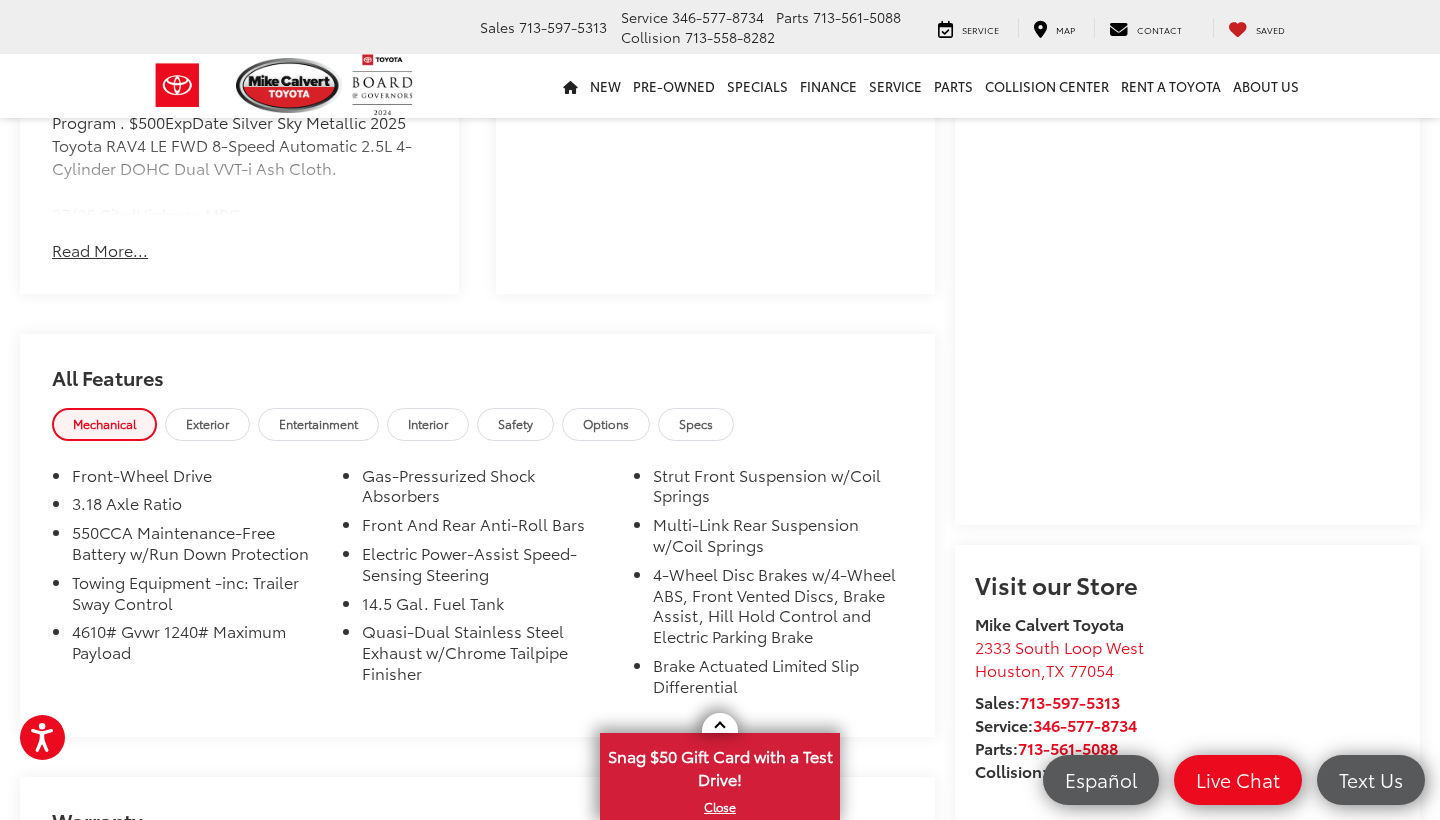scroll, scrollTop: 1399, scrollLeft: 0, axis: vertical 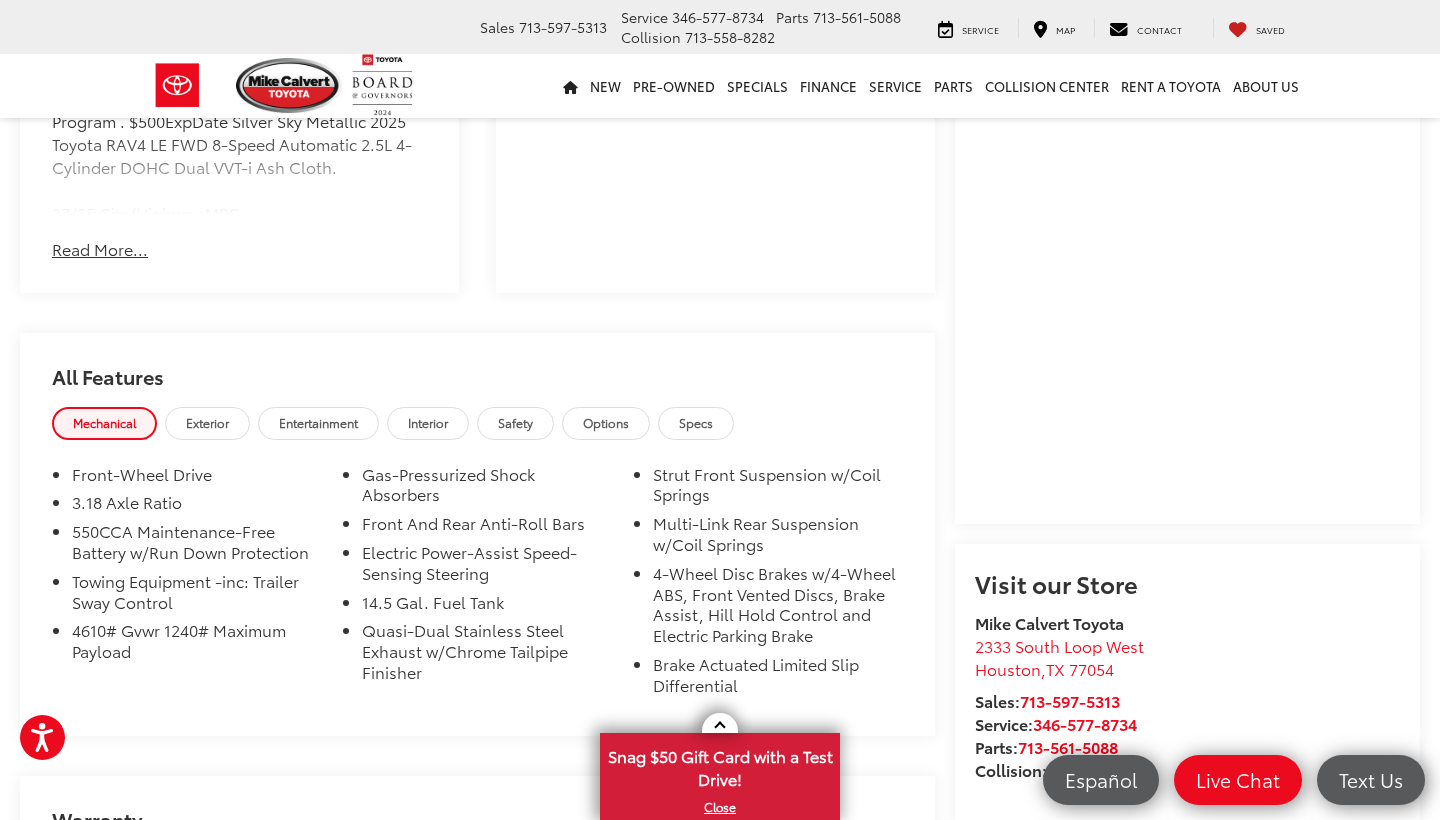 click on "Interior" at bounding box center [428, 422] 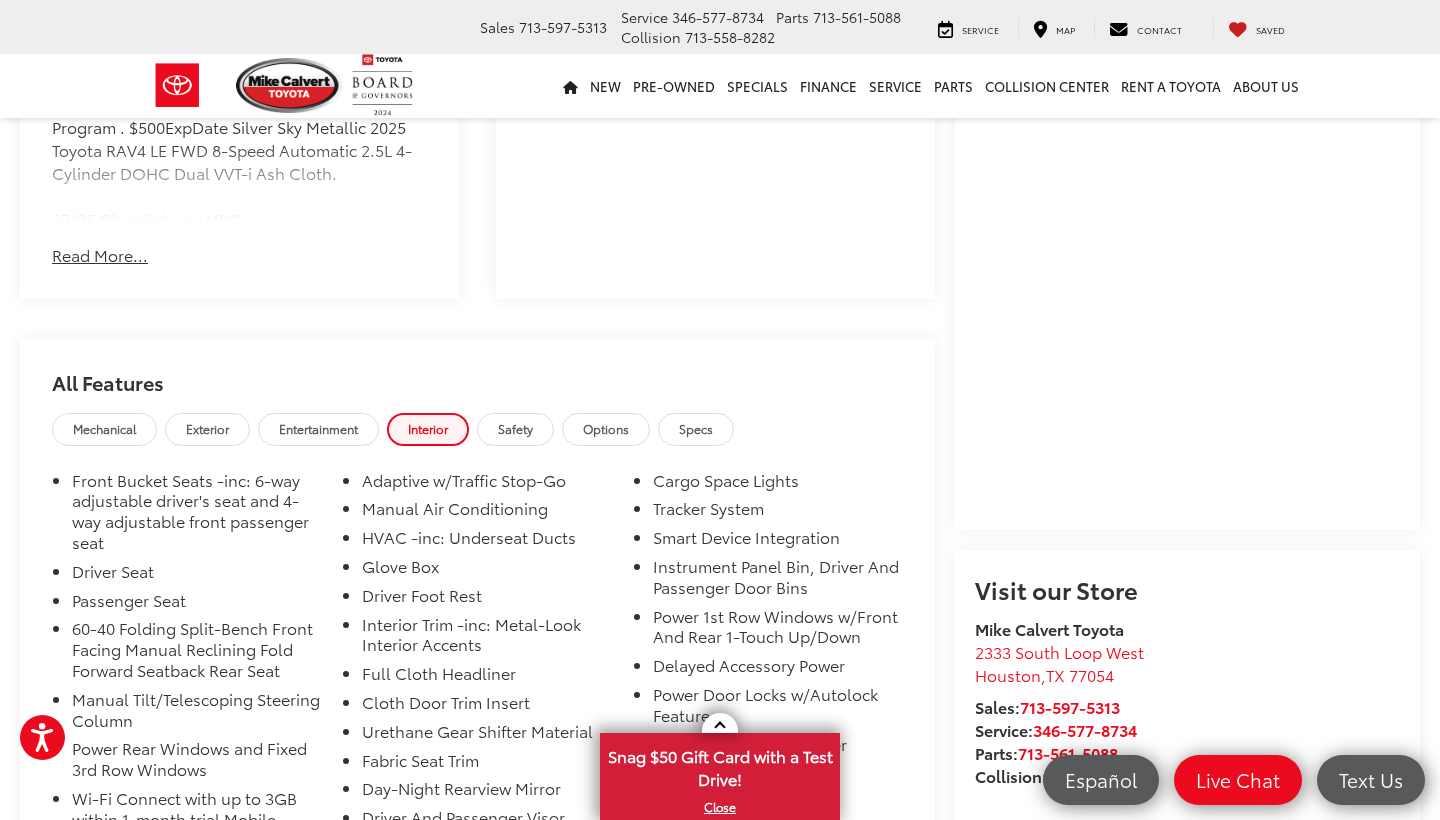 scroll, scrollTop: 1390, scrollLeft: 0, axis: vertical 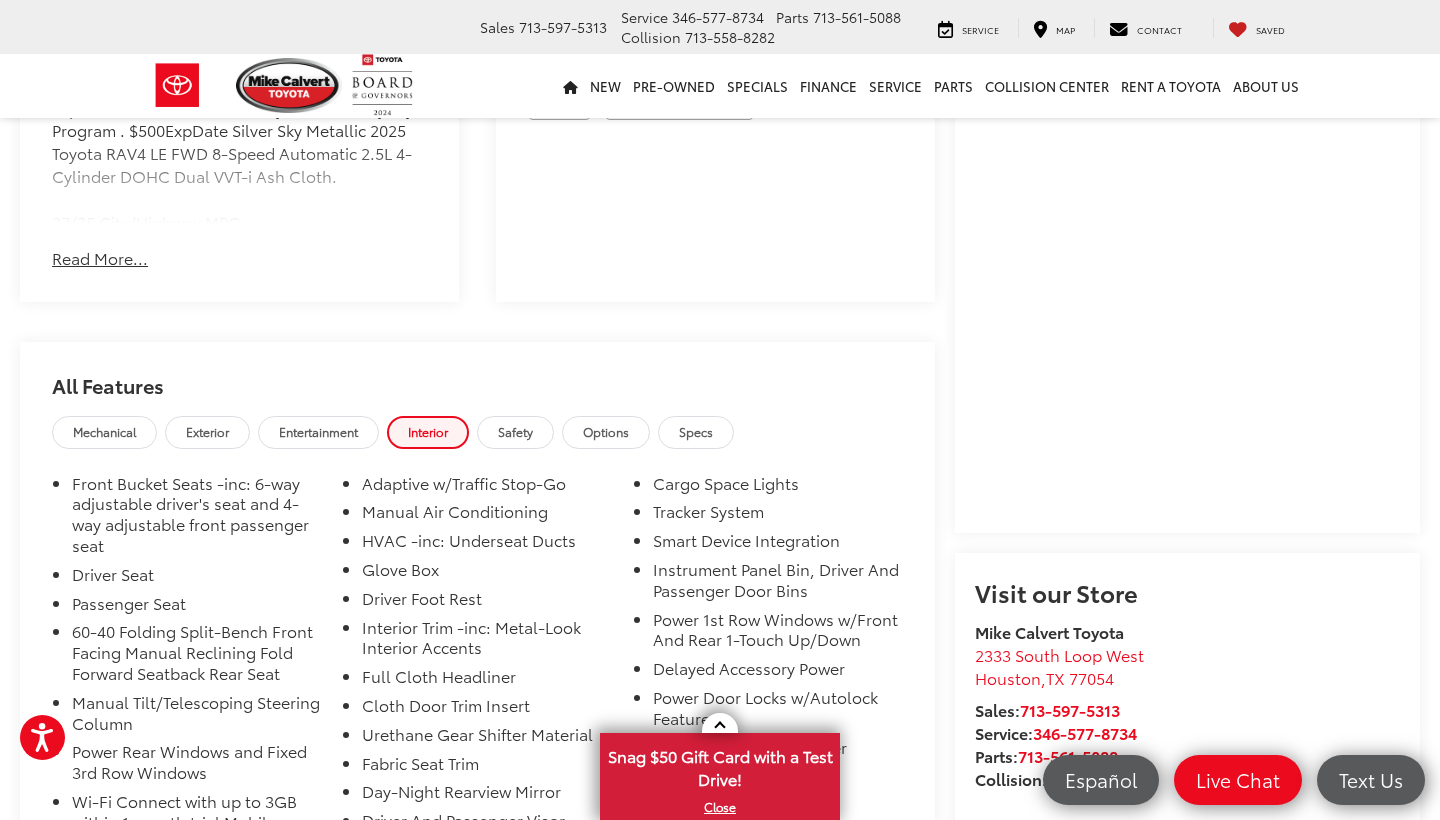 click on "Entertainment" at bounding box center (318, 431) 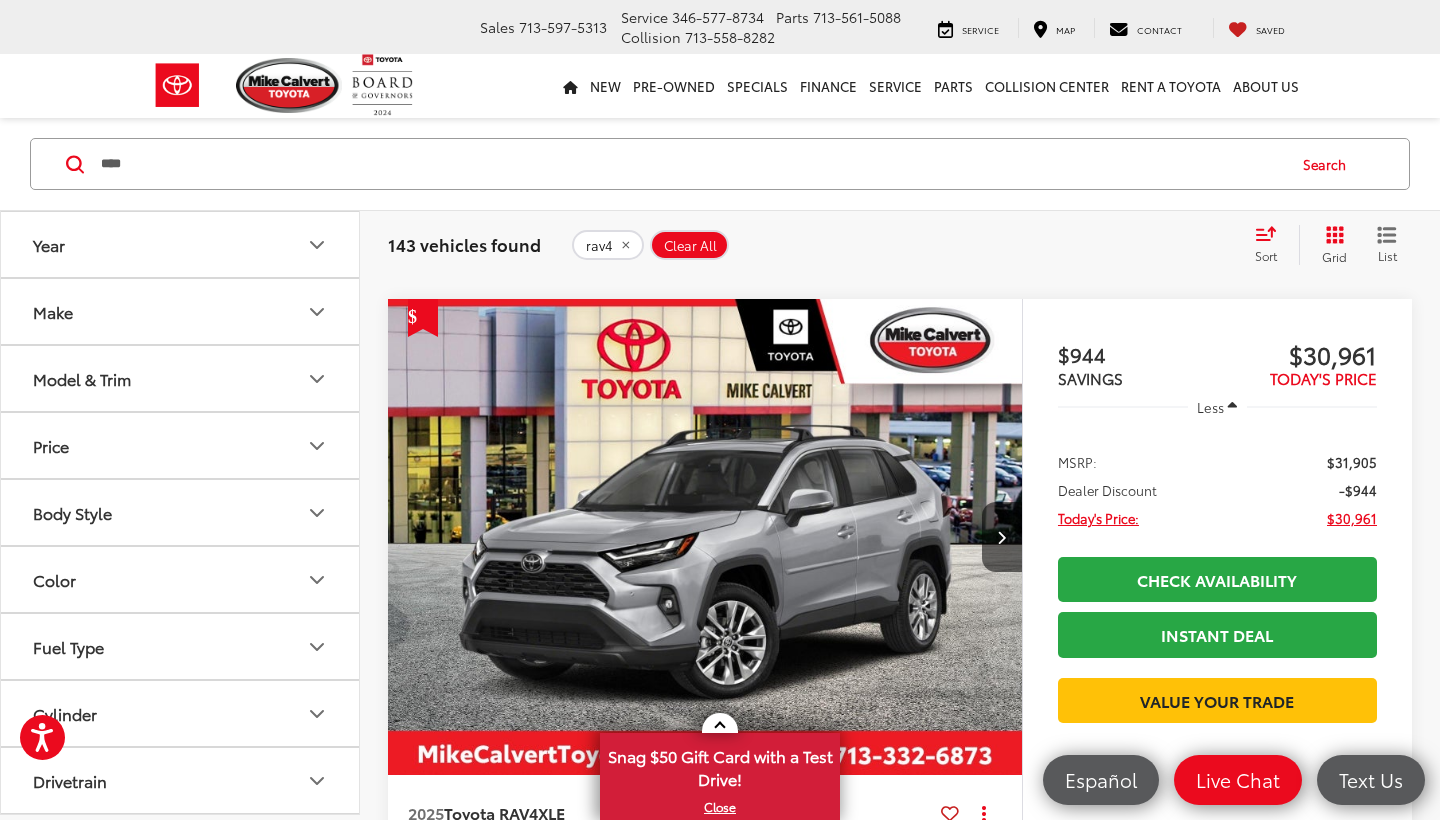 scroll, scrollTop: 3323, scrollLeft: 0, axis: vertical 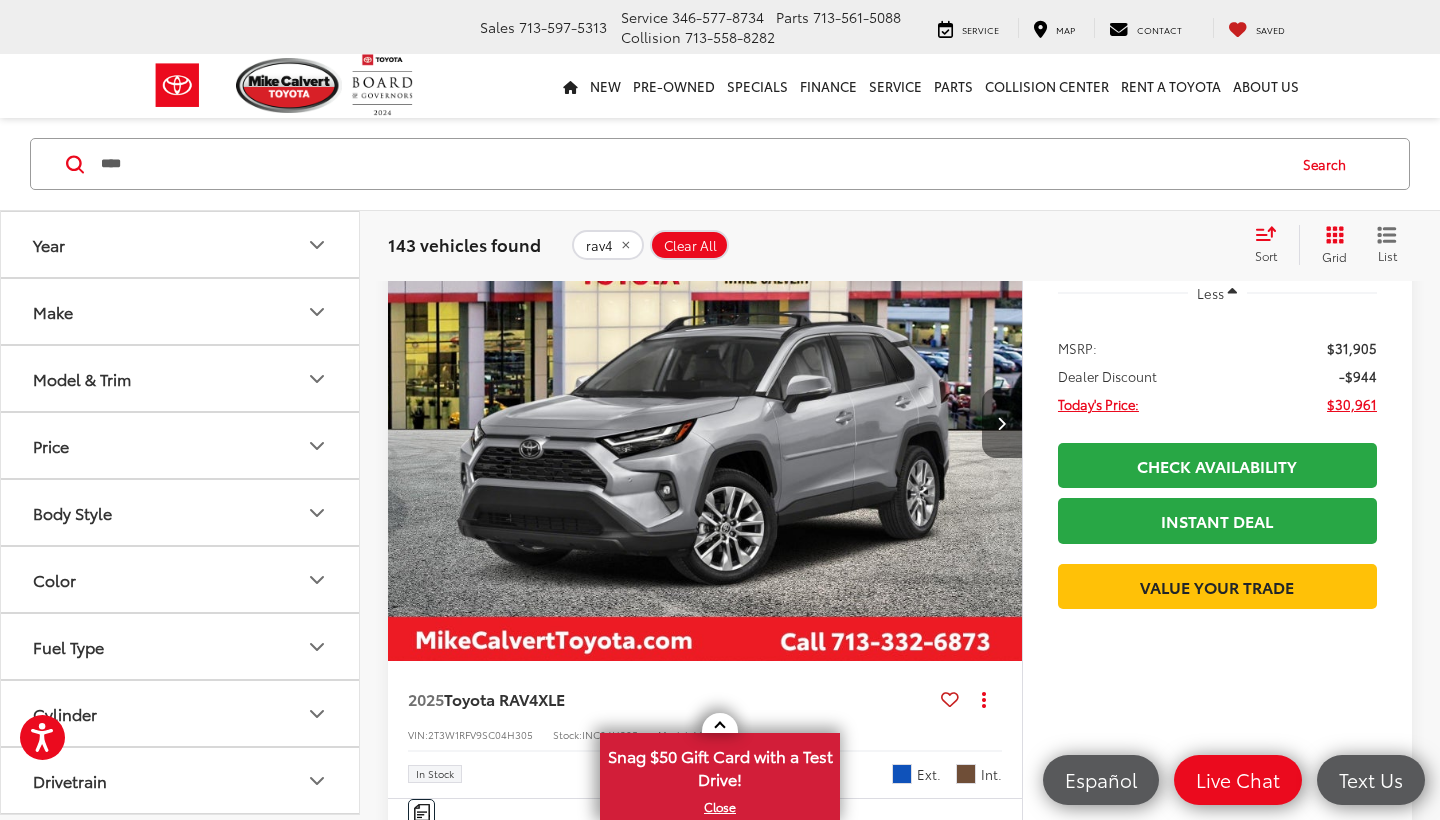 click at bounding box center (1002, 423) 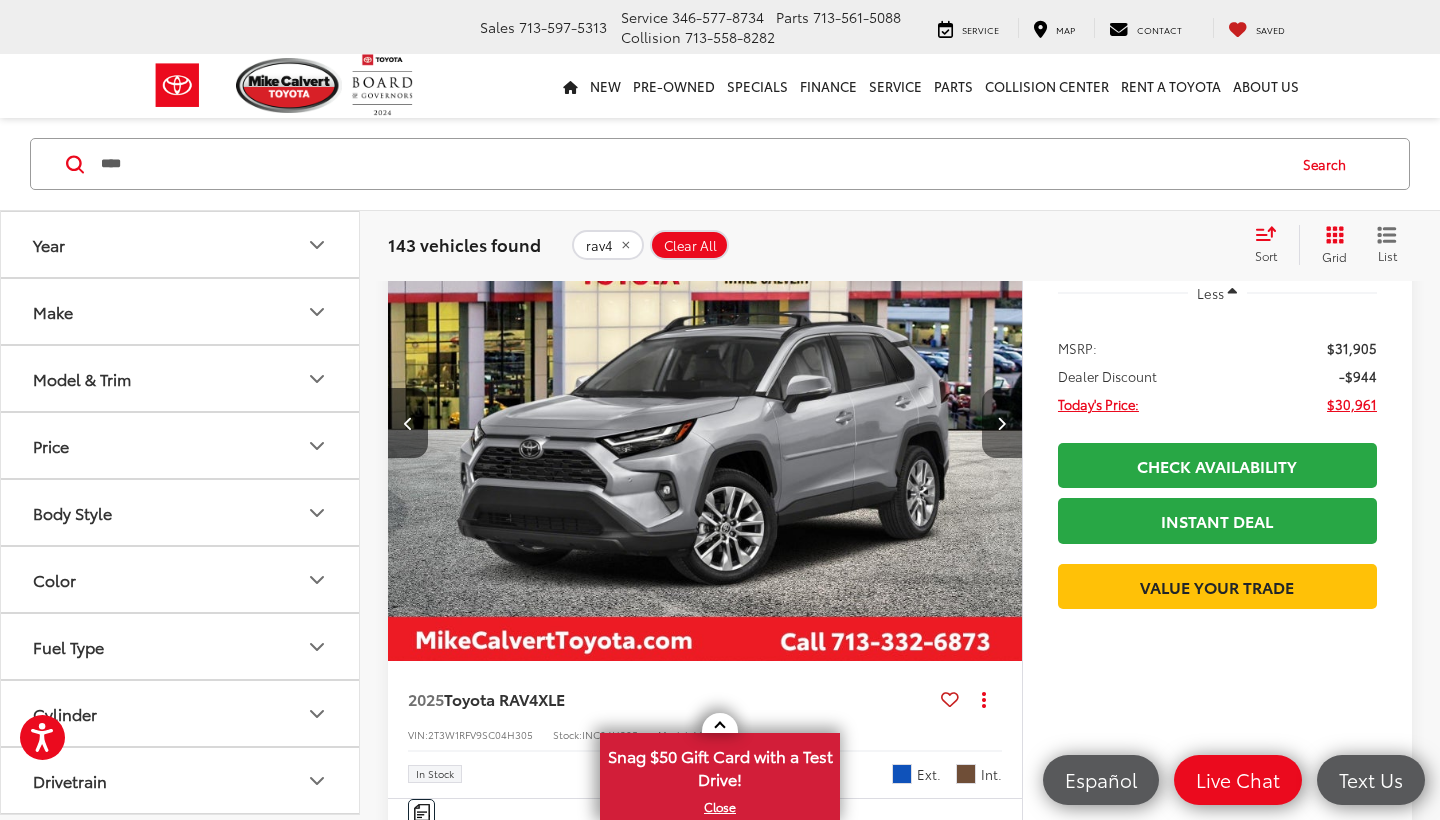 scroll, scrollTop: 0, scrollLeft: 637, axis: horizontal 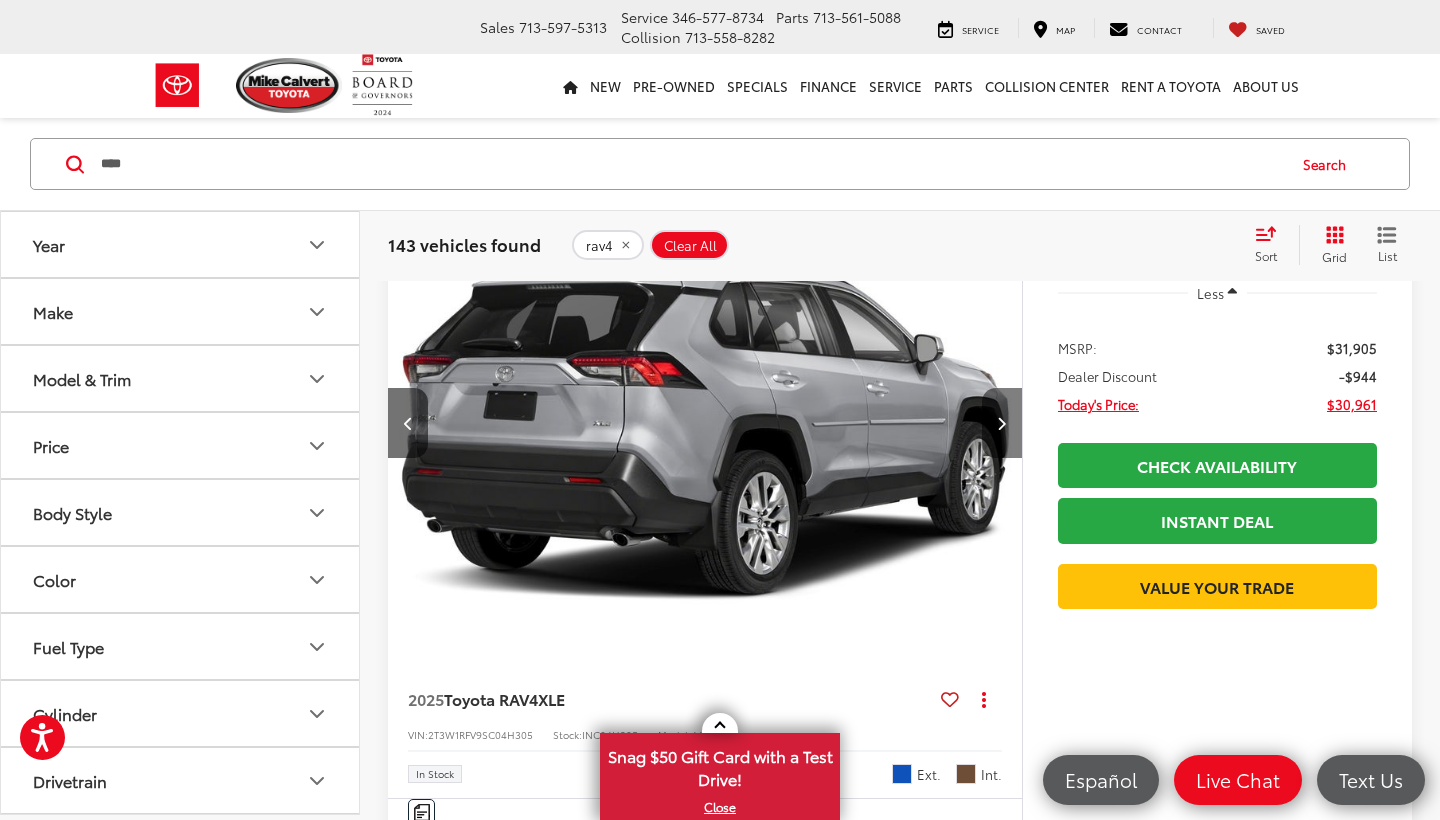 click at bounding box center (1002, 423) 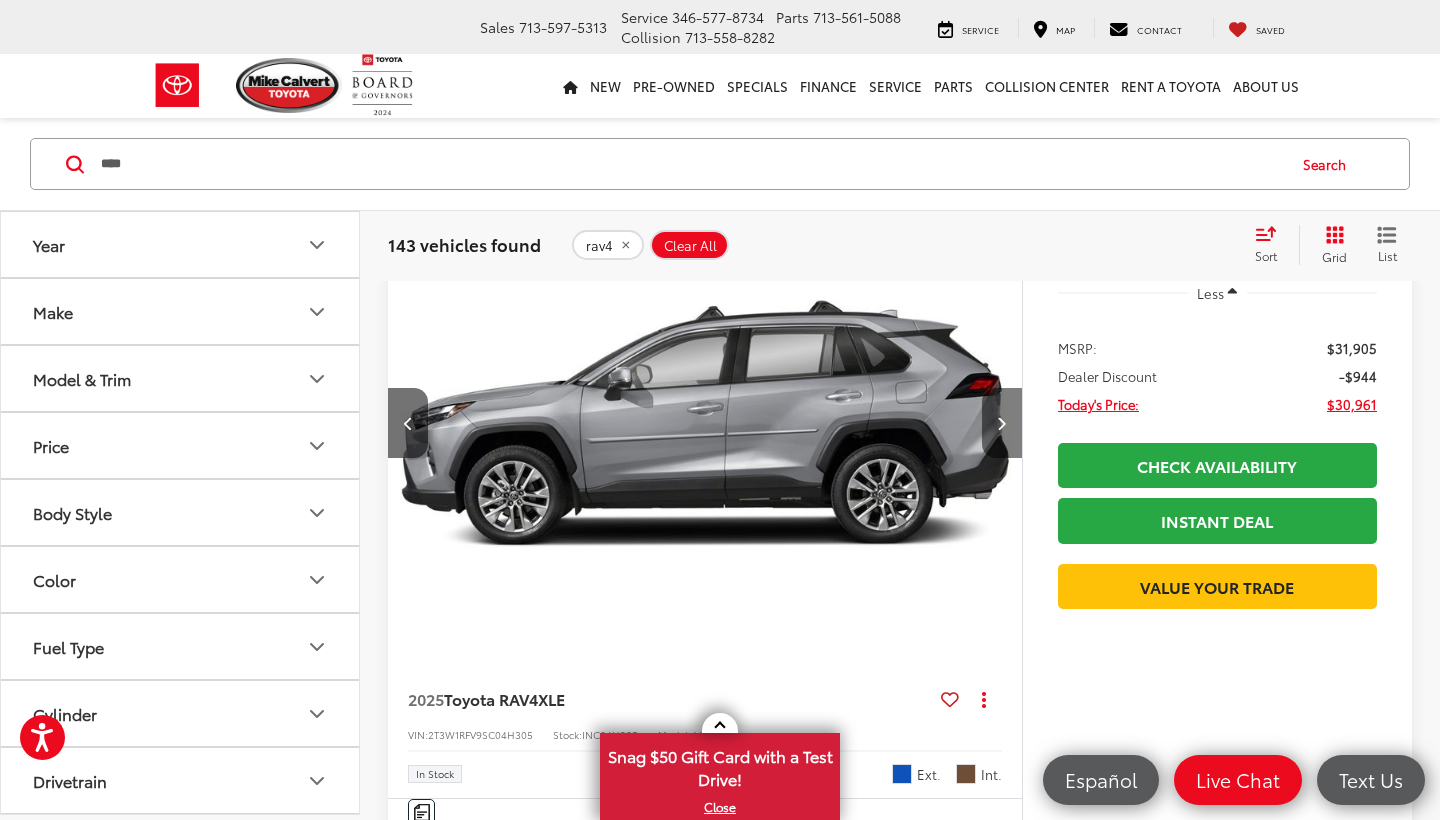 click at bounding box center [1002, 423] 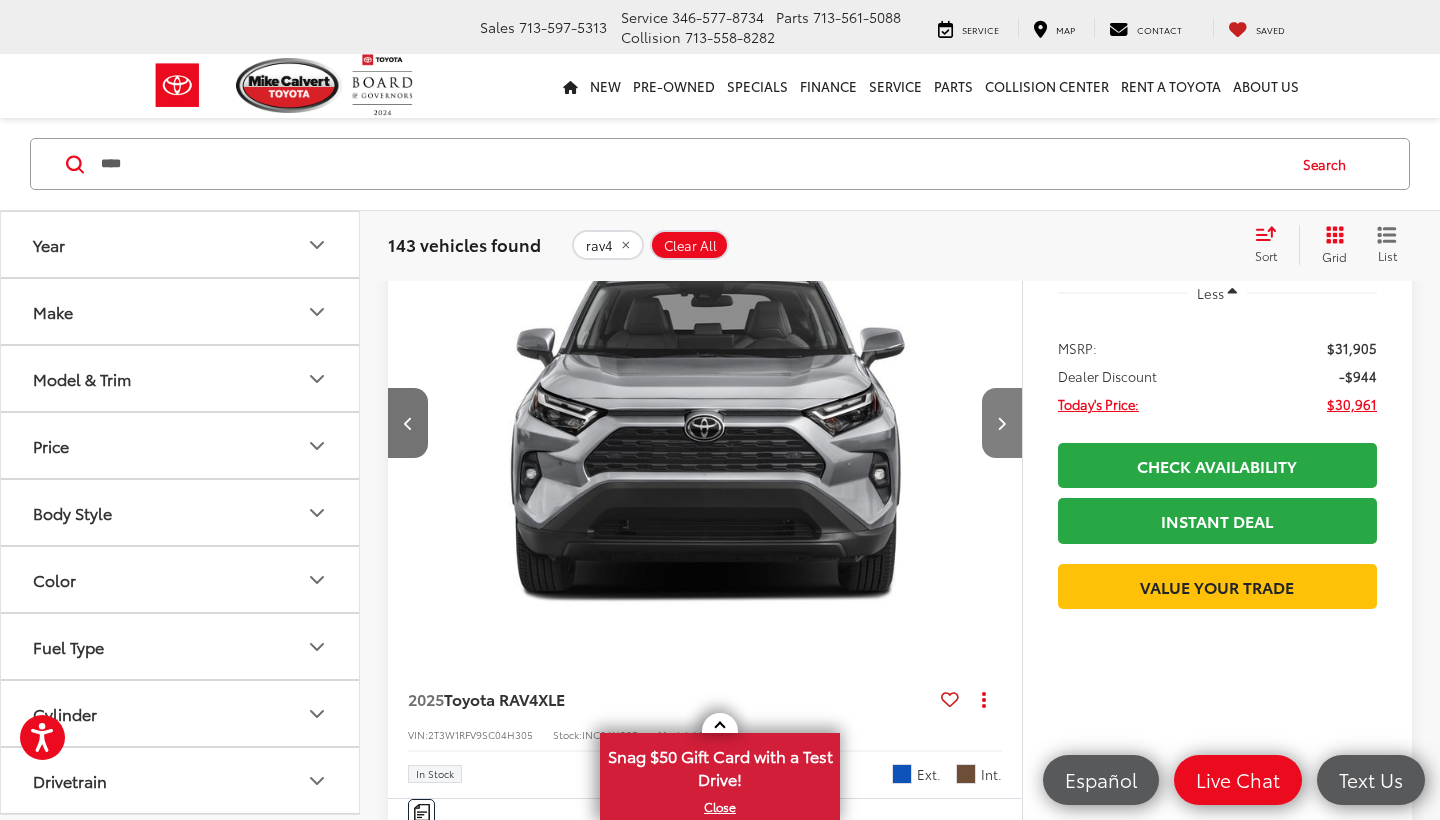 click at bounding box center [1002, 423] 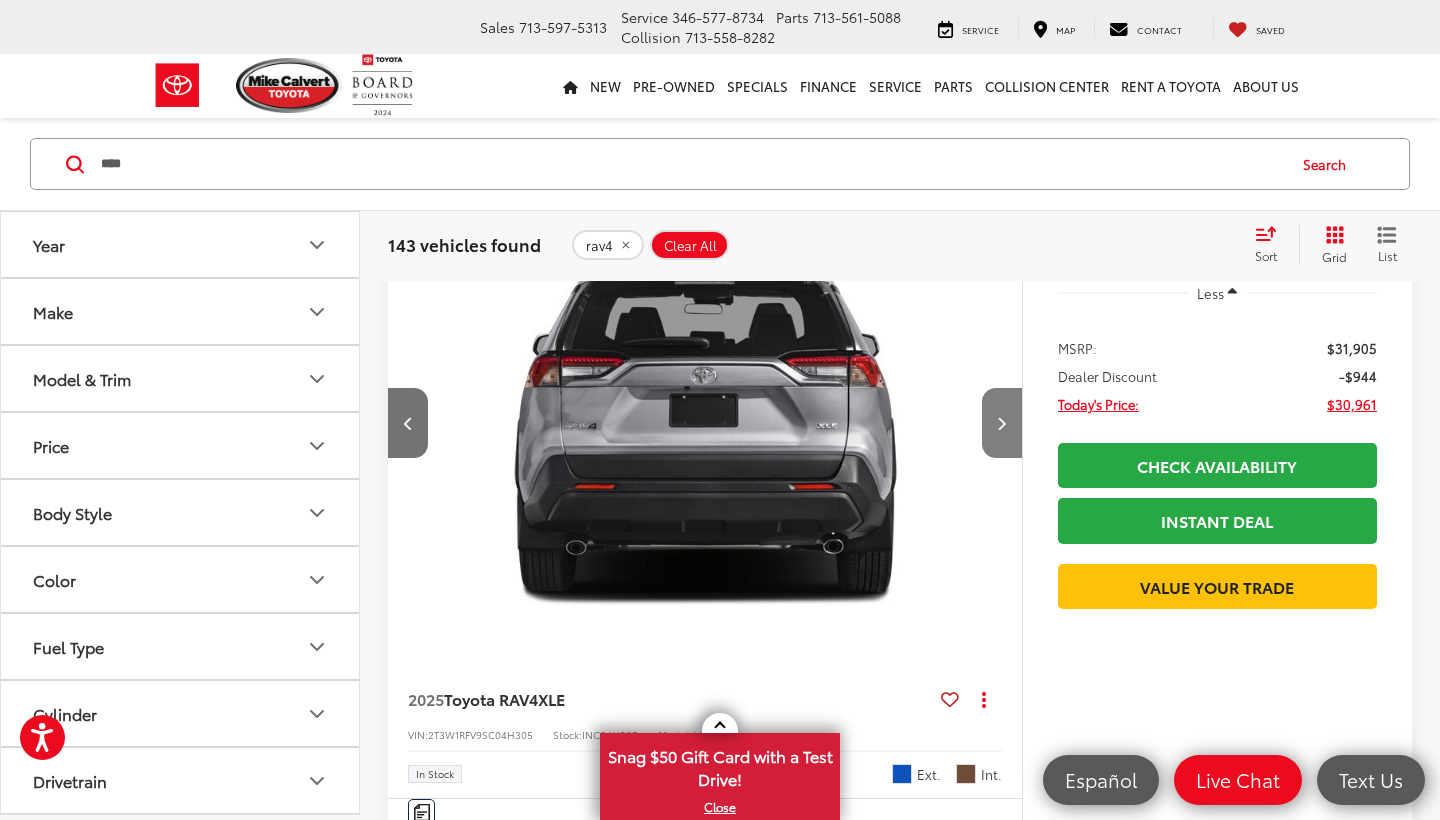 click at bounding box center [1002, 423] 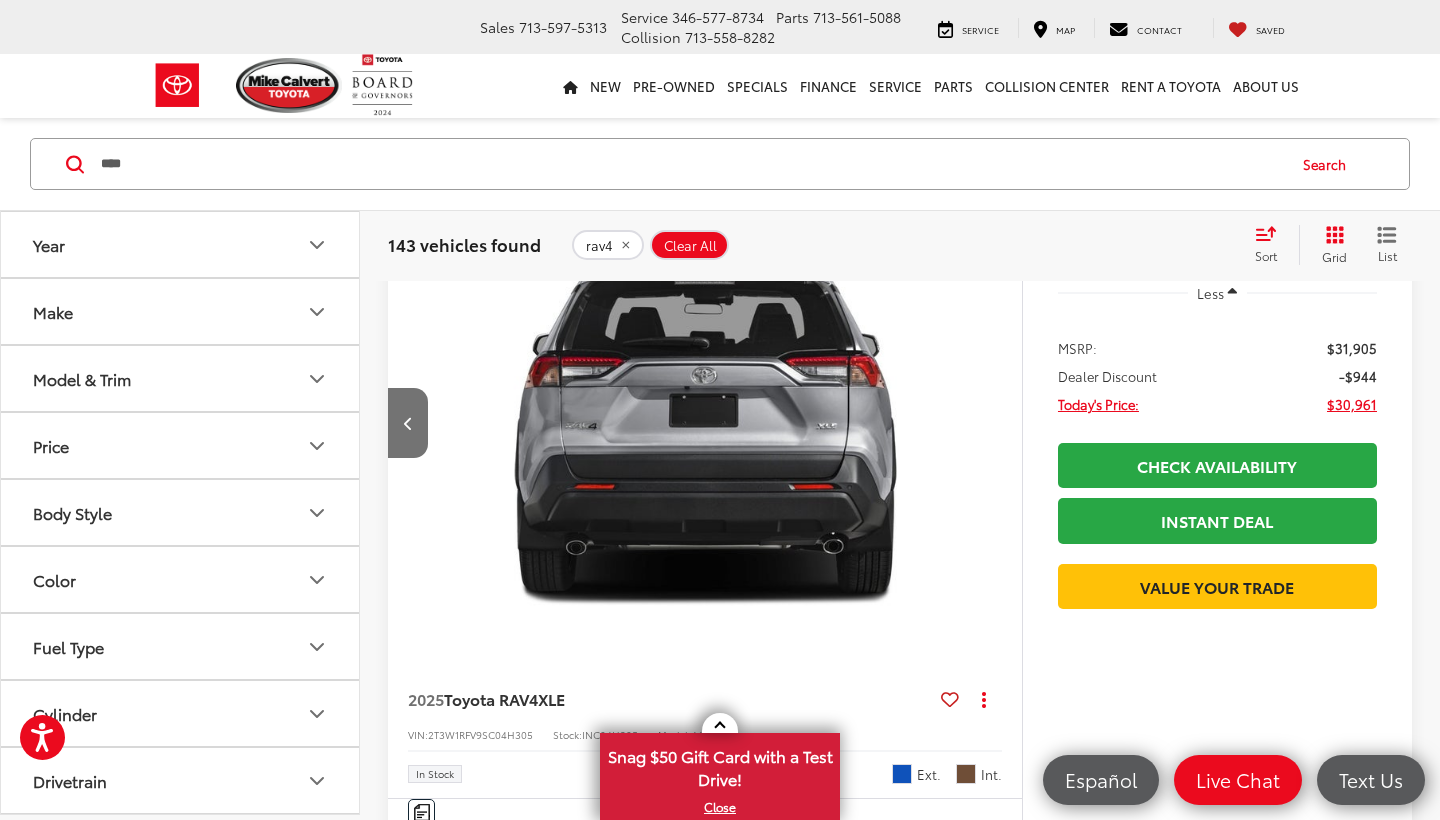 scroll, scrollTop: 0, scrollLeft: 3185, axis: horizontal 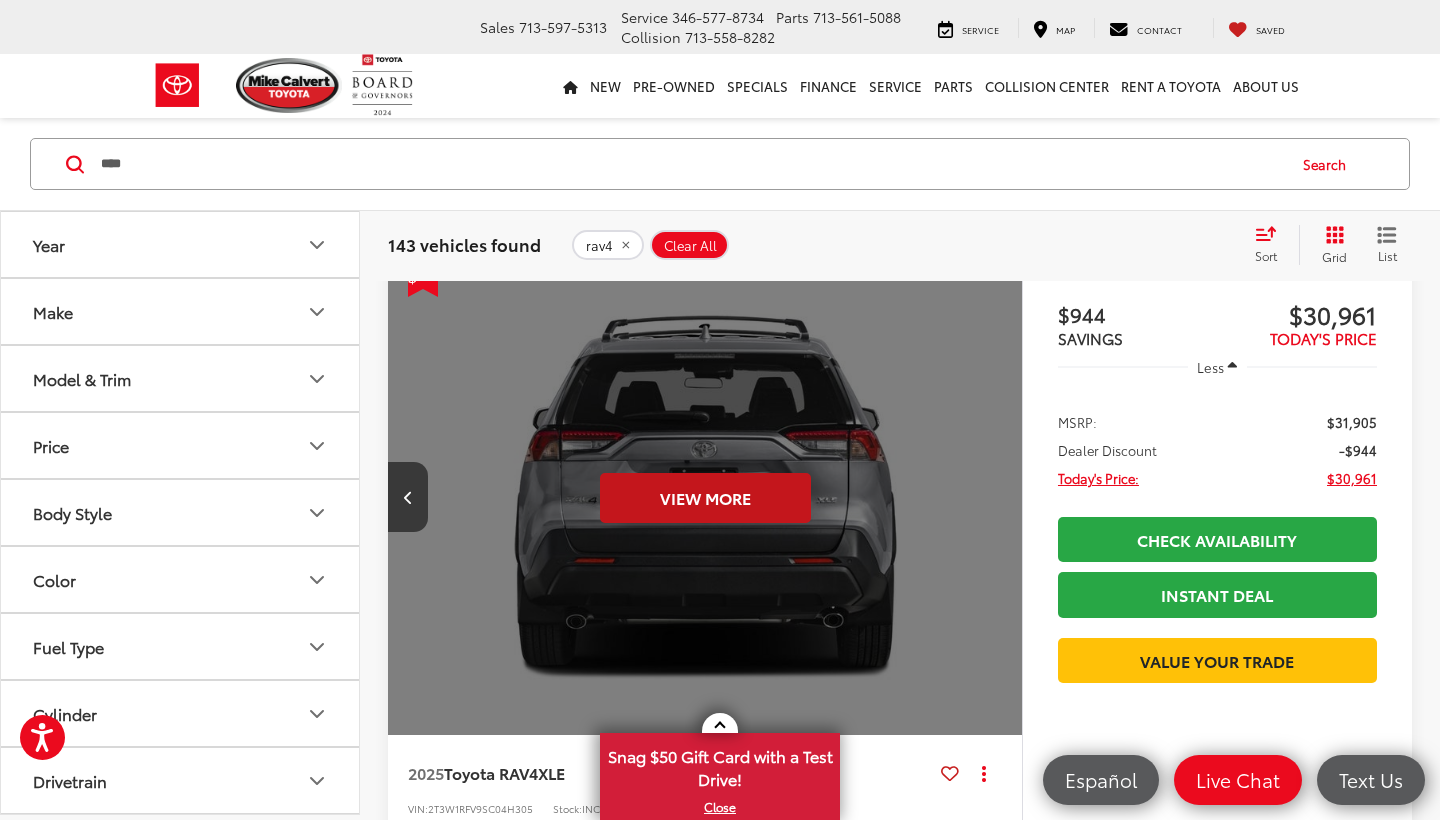 click on "View More" at bounding box center (705, 498) 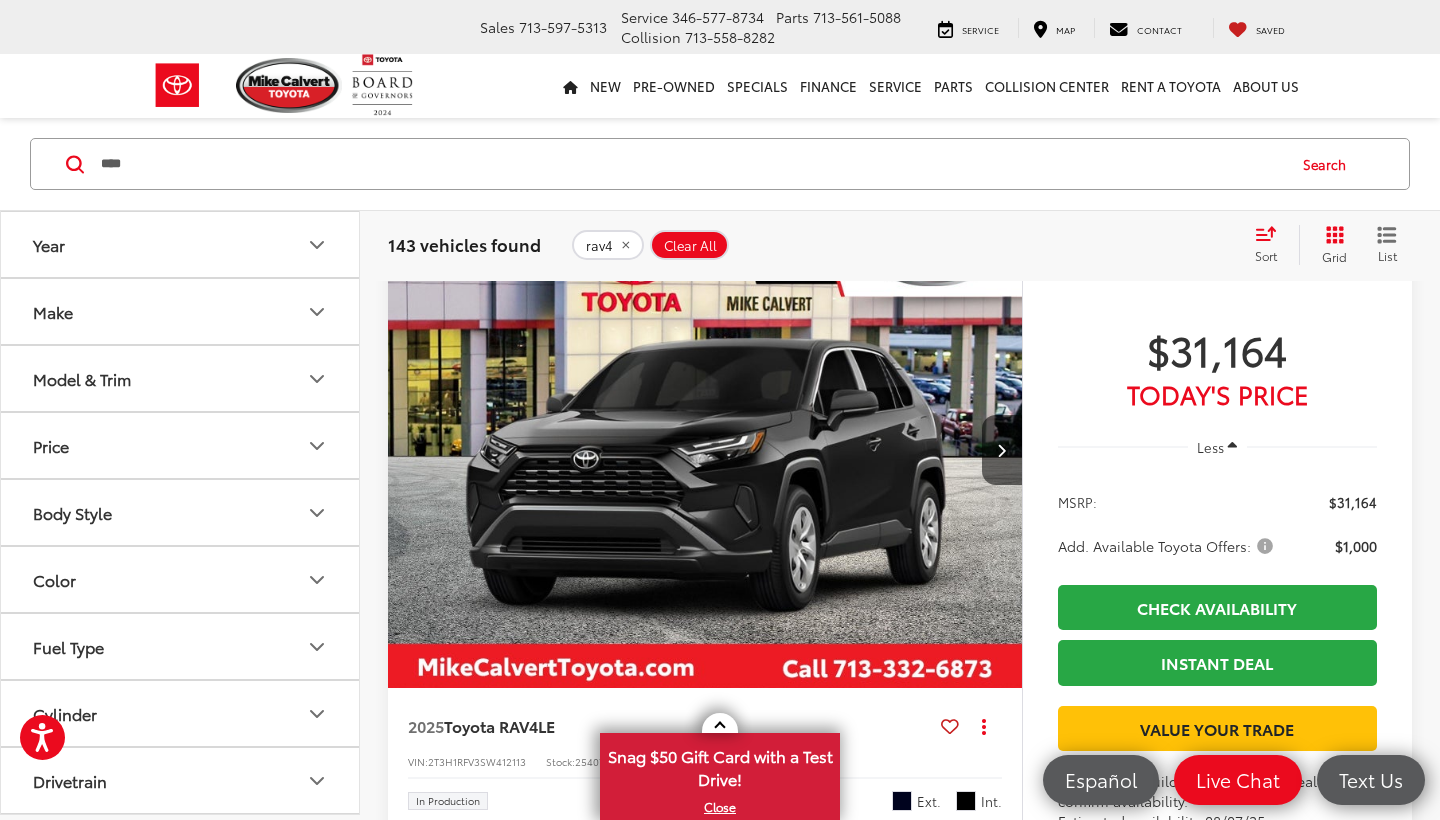 scroll, scrollTop: 4175, scrollLeft: 0, axis: vertical 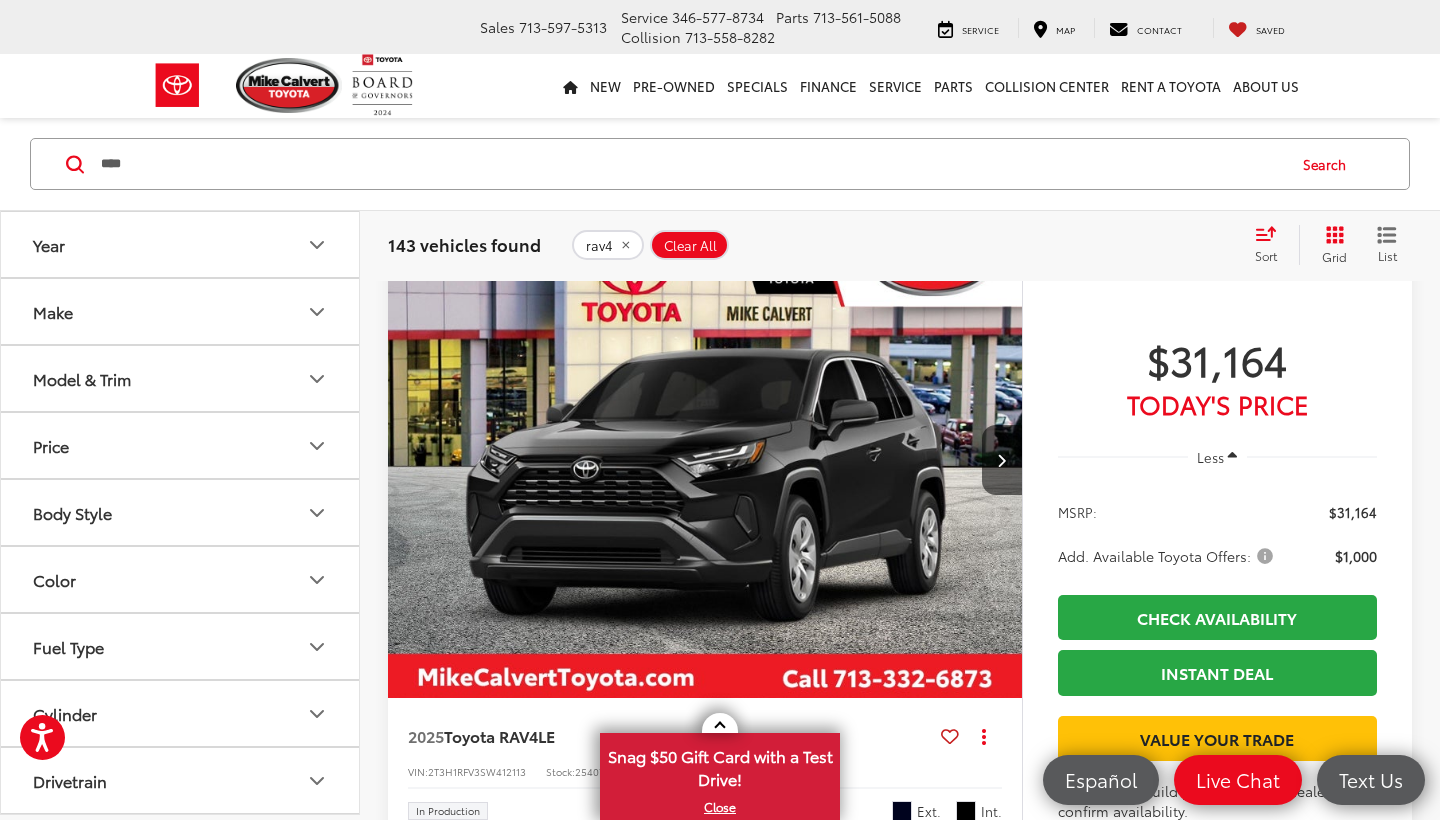 click at bounding box center (705, 461) 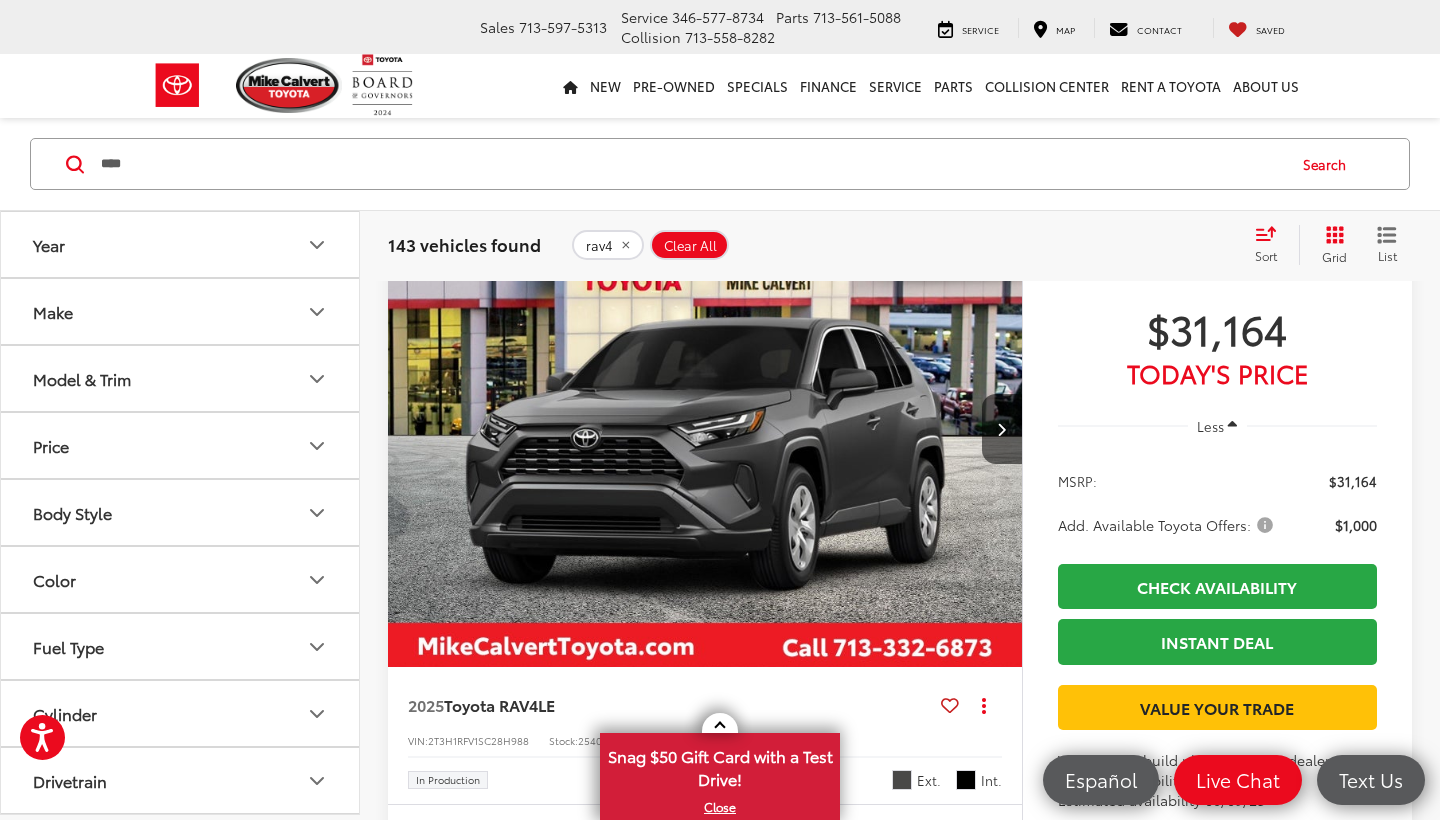scroll, scrollTop: 4965, scrollLeft: 0, axis: vertical 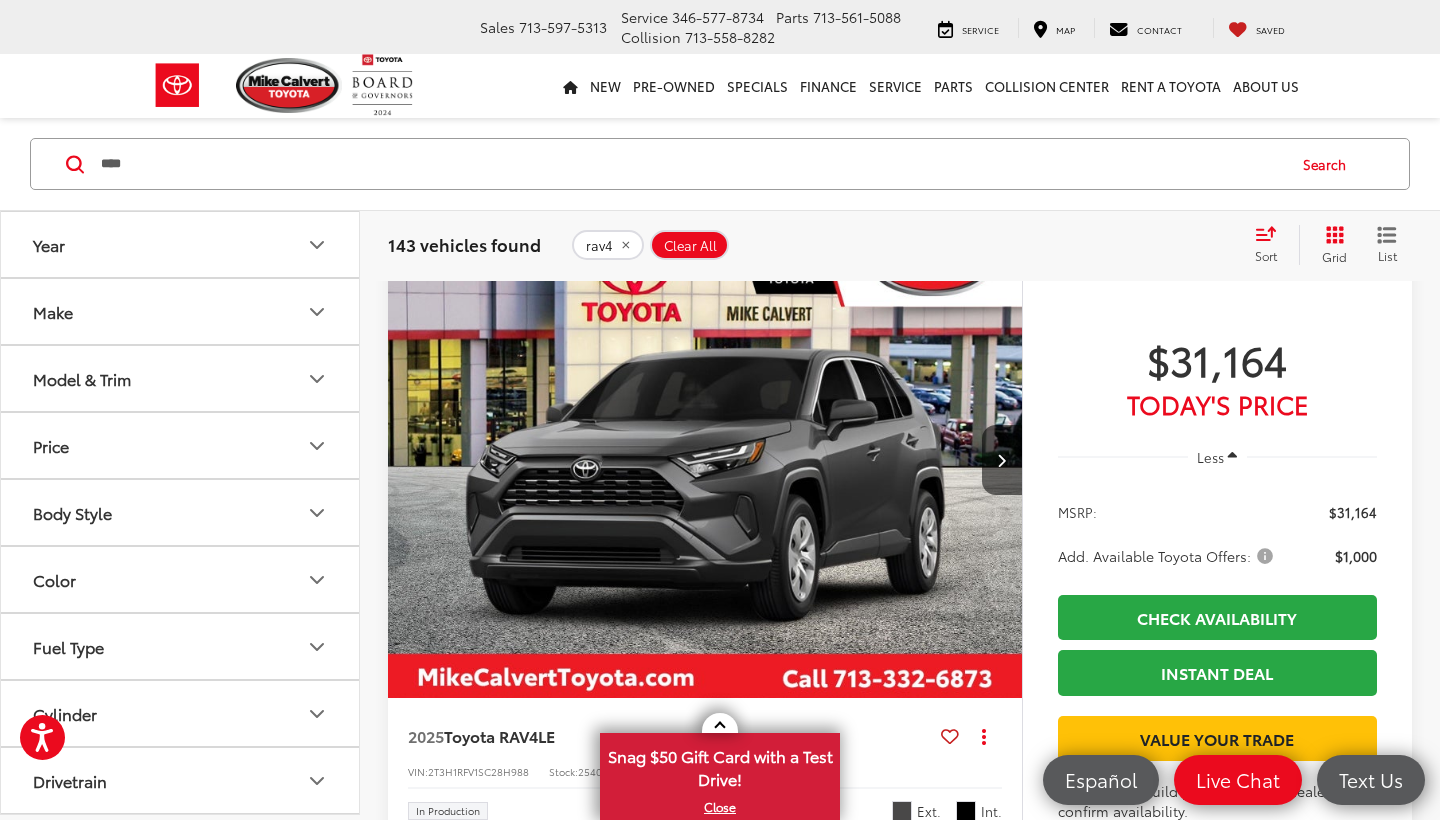 click at bounding box center [705, 461] 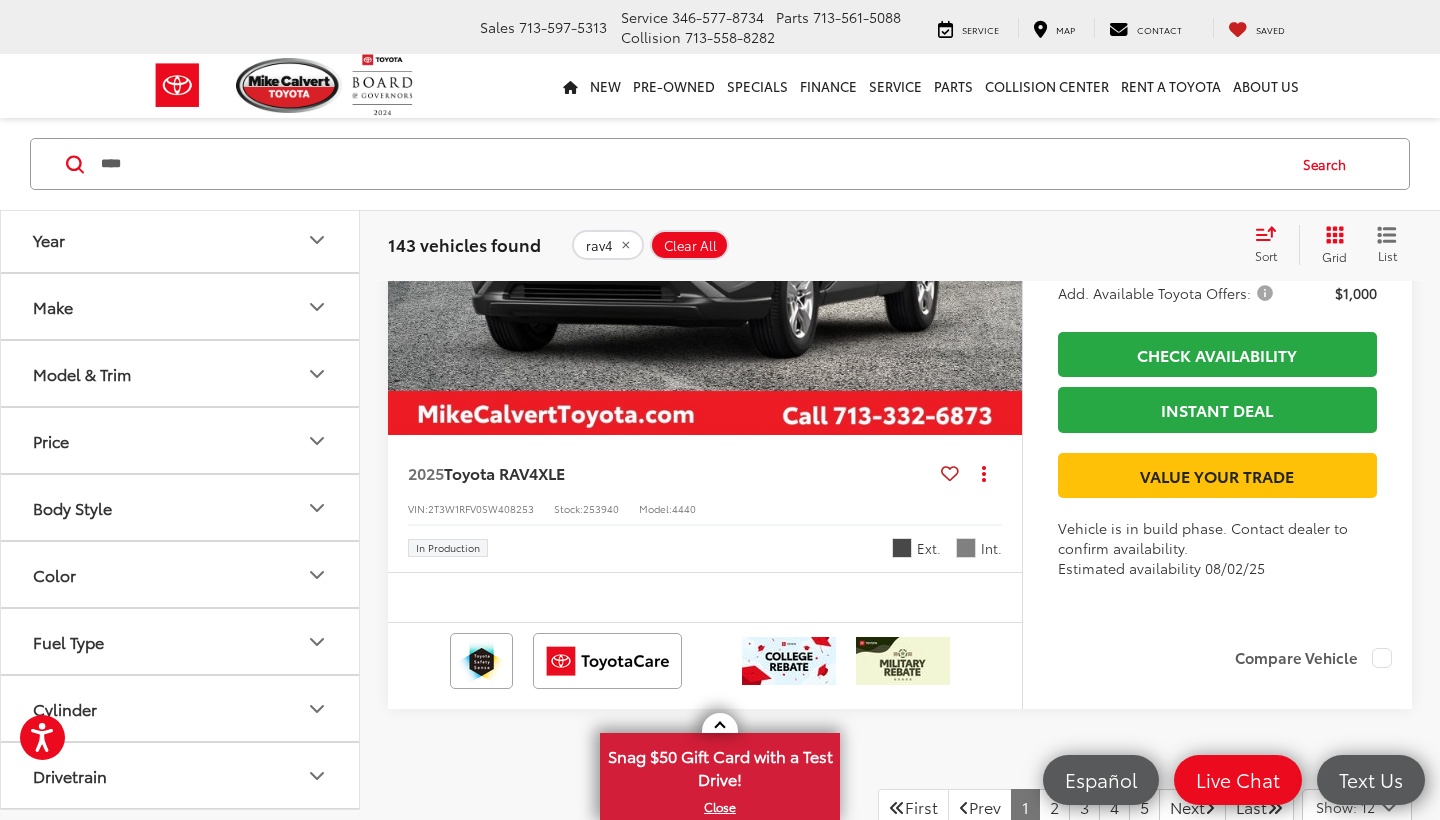 scroll, scrollTop: 9103, scrollLeft: 0, axis: vertical 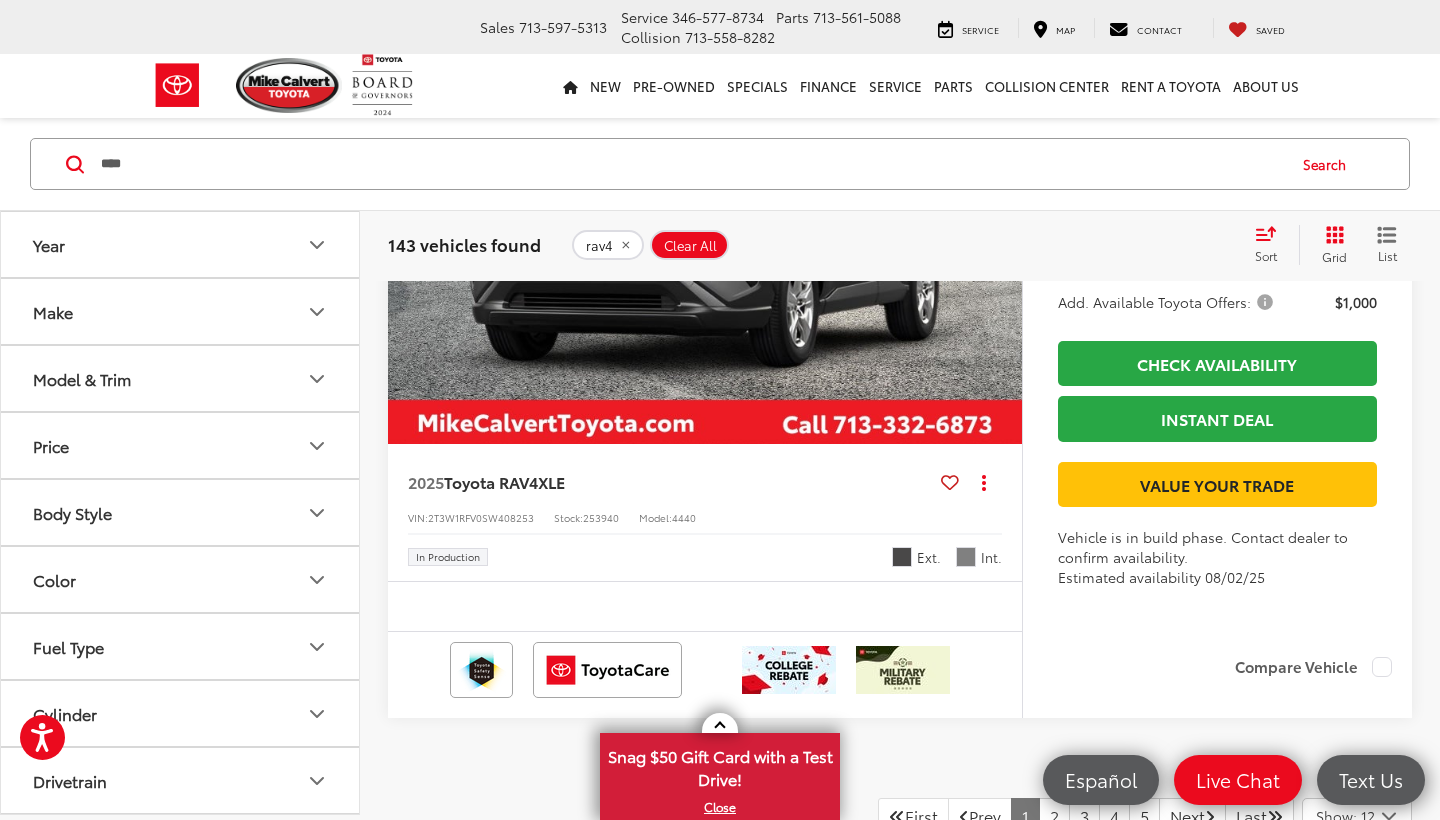 click at bounding box center [1002, 206] 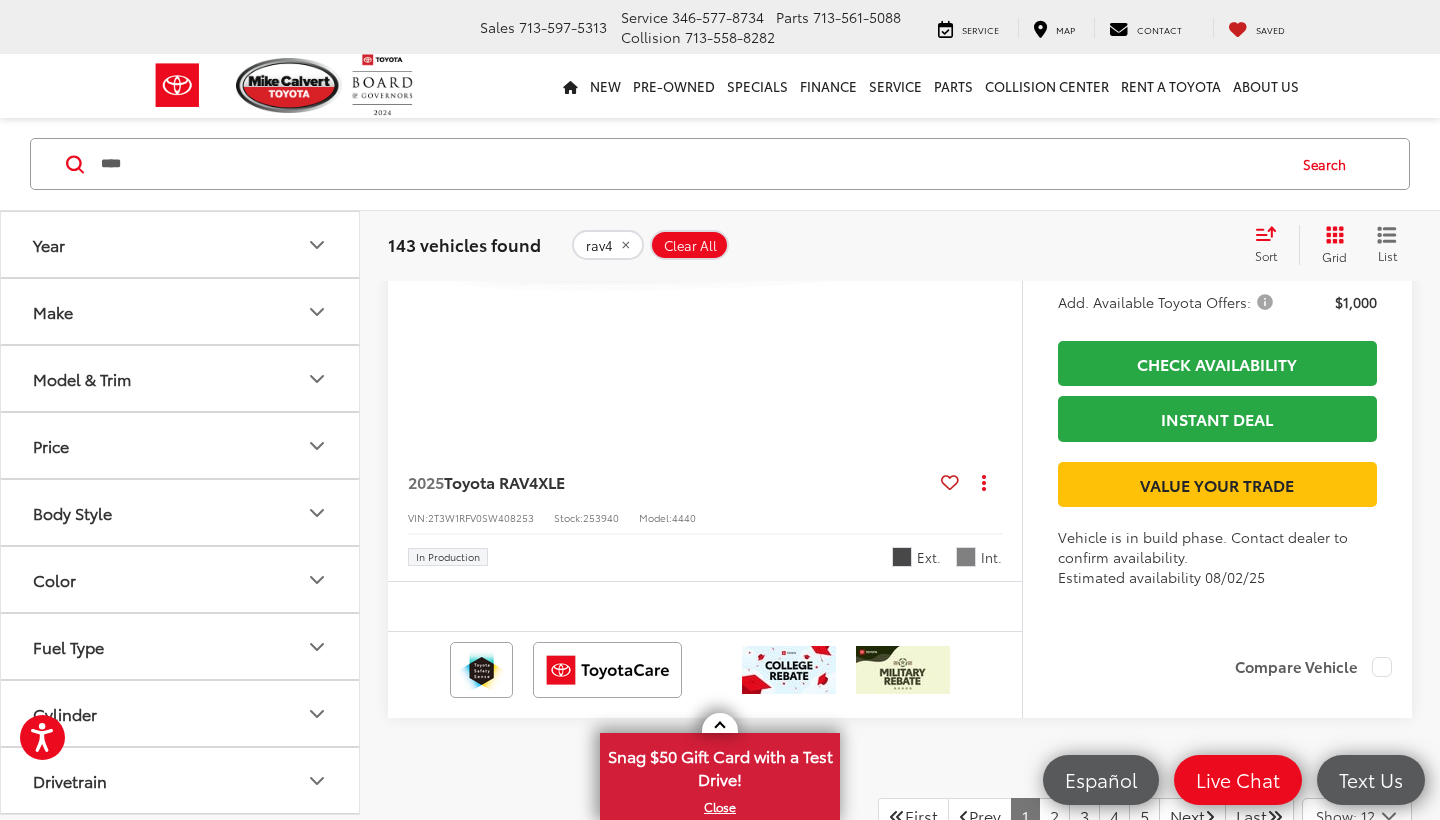 click at bounding box center (1002, 206) 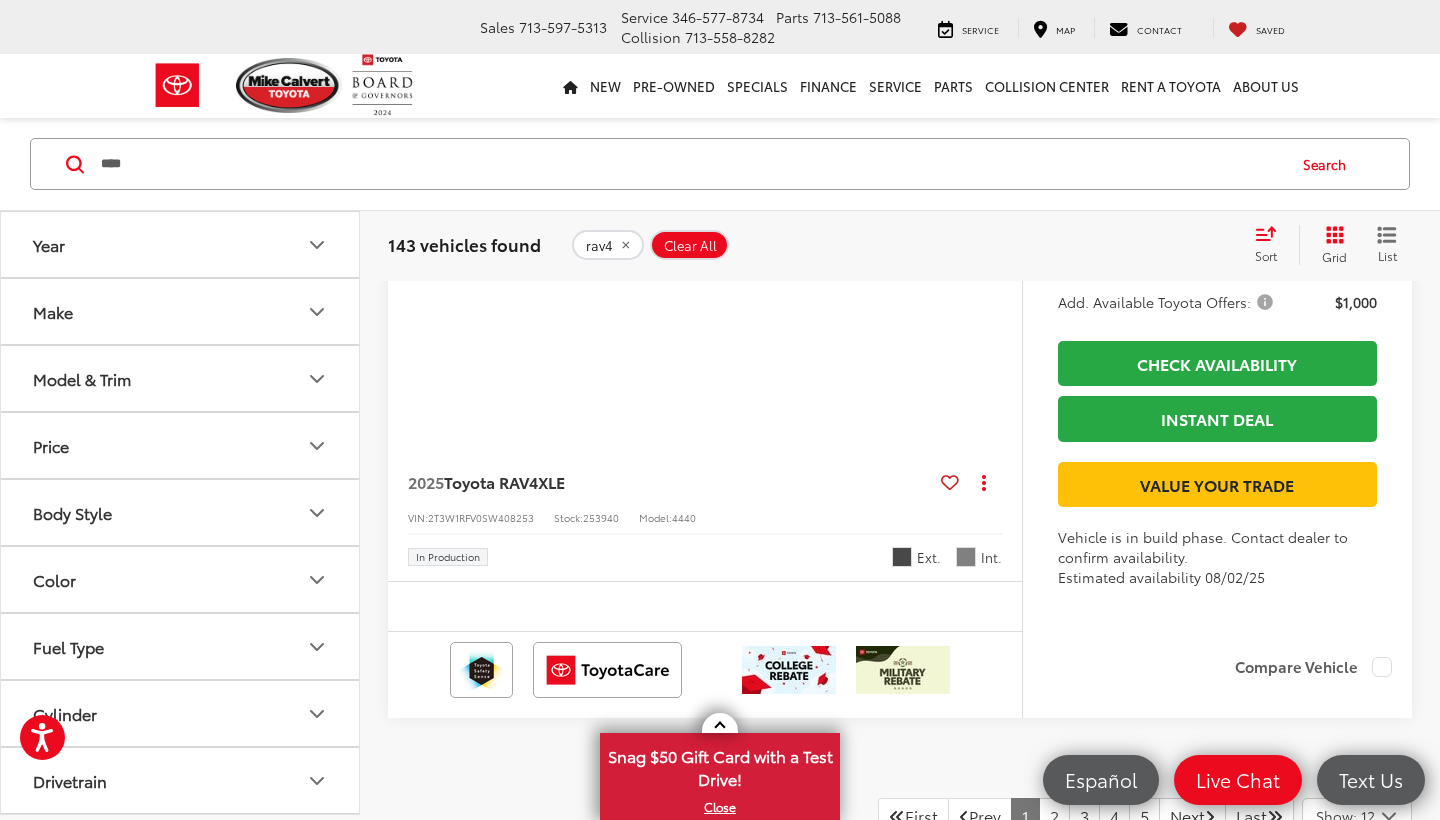 click at bounding box center (1002, 206) 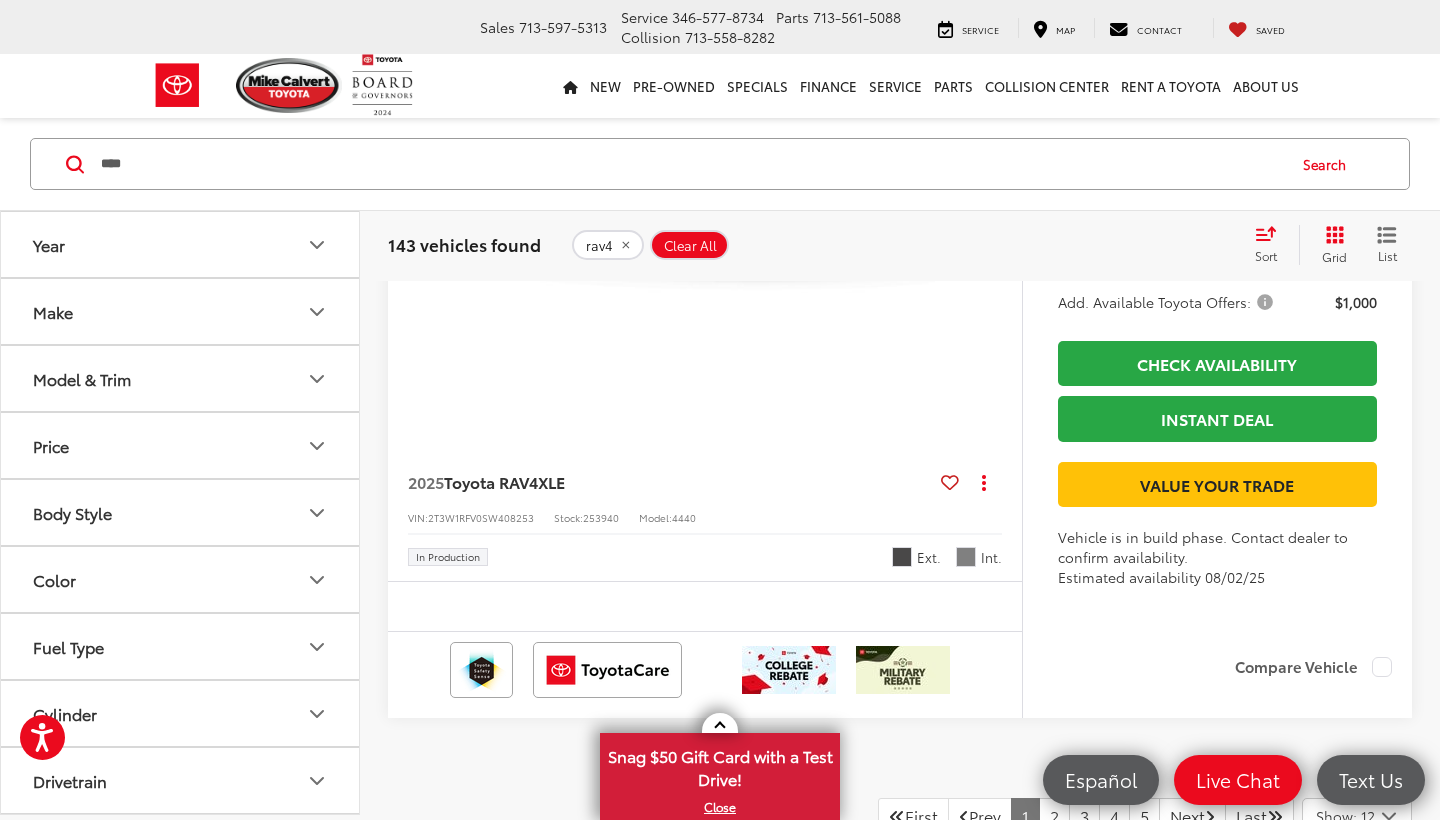 click at bounding box center (1002, 206) 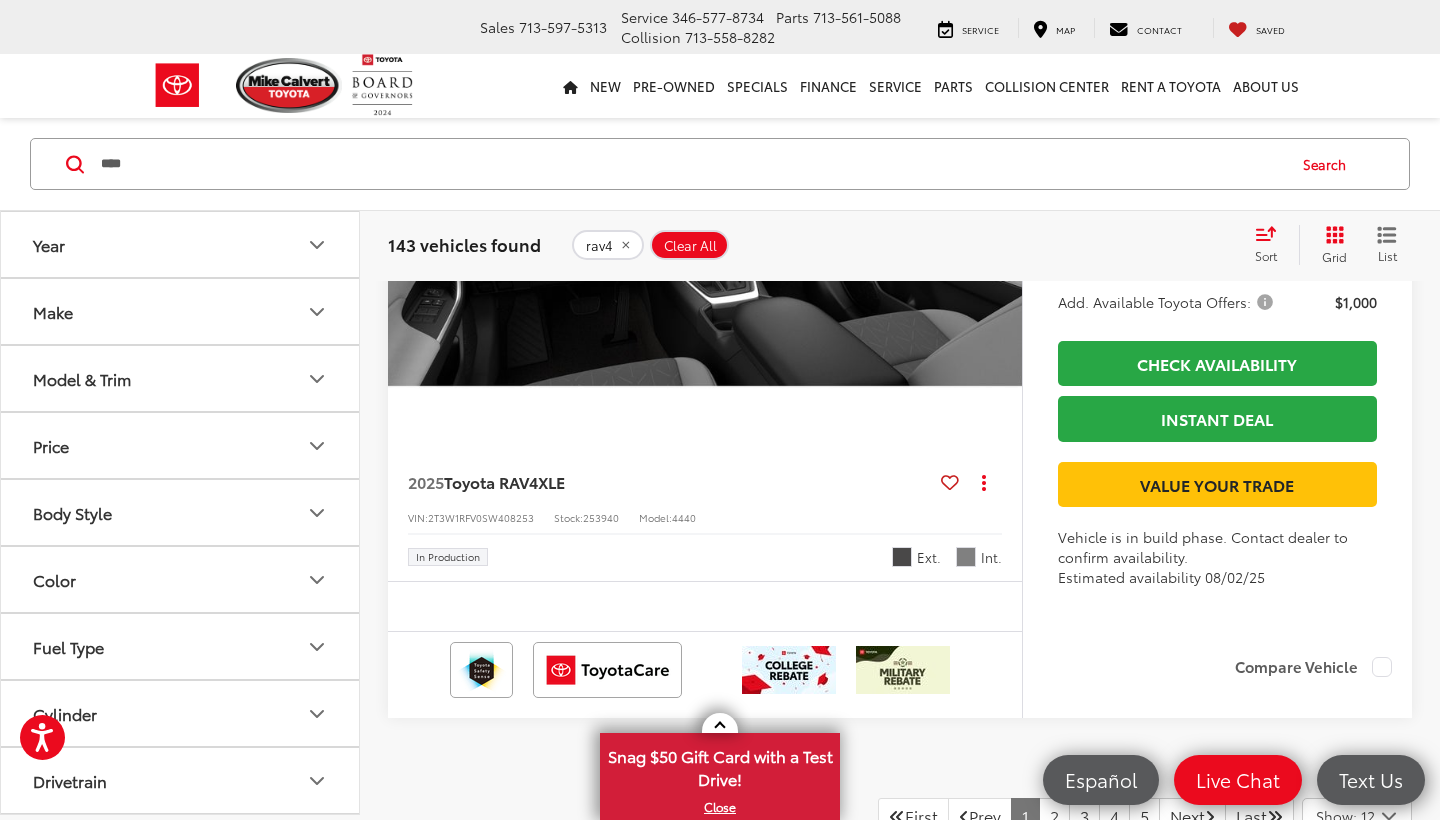 click at bounding box center (1002, 206) 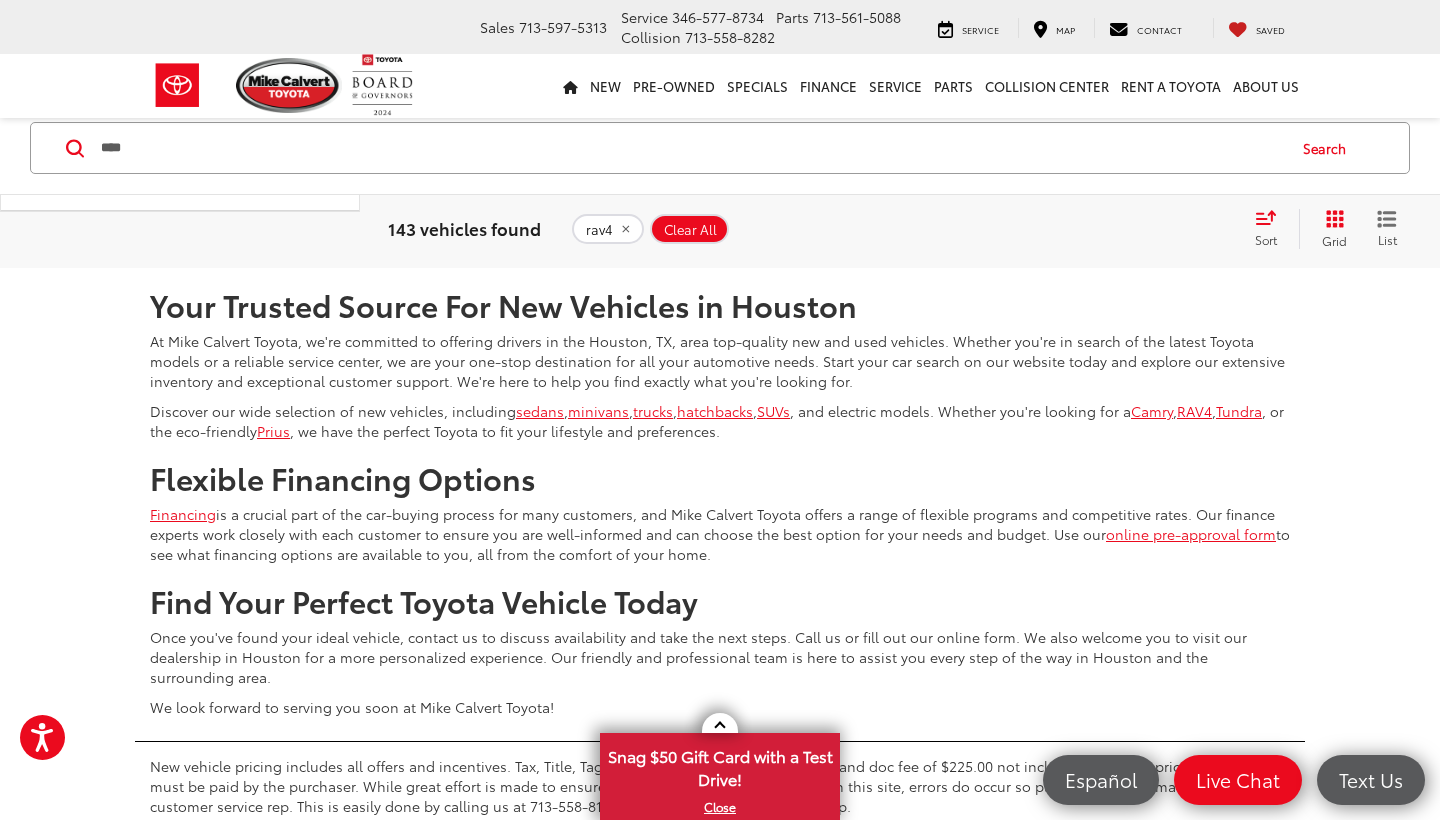 scroll, scrollTop: 9708, scrollLeft: 0, axis: vertical 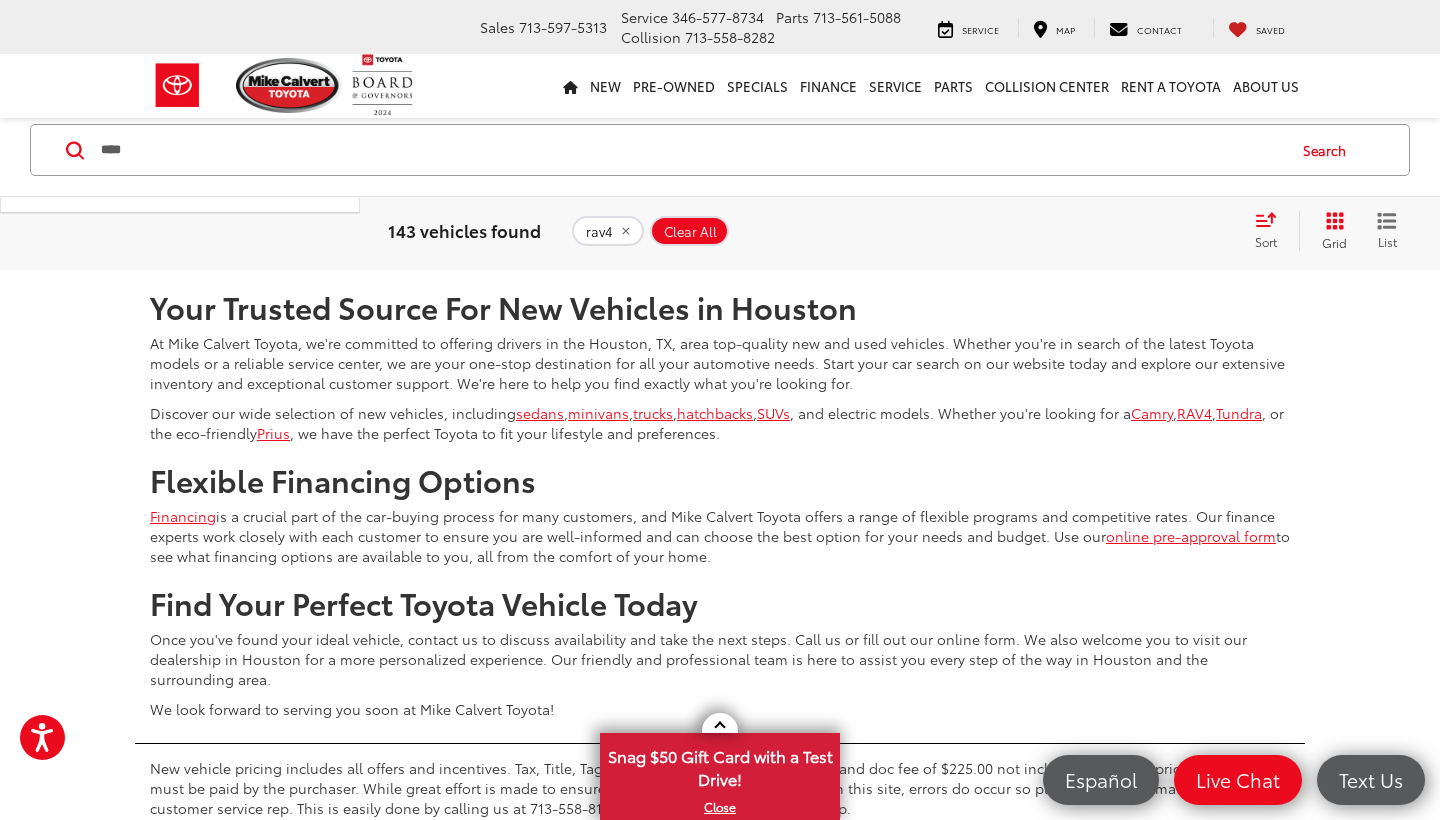 click on "2" at bounding box center (1054, 211) 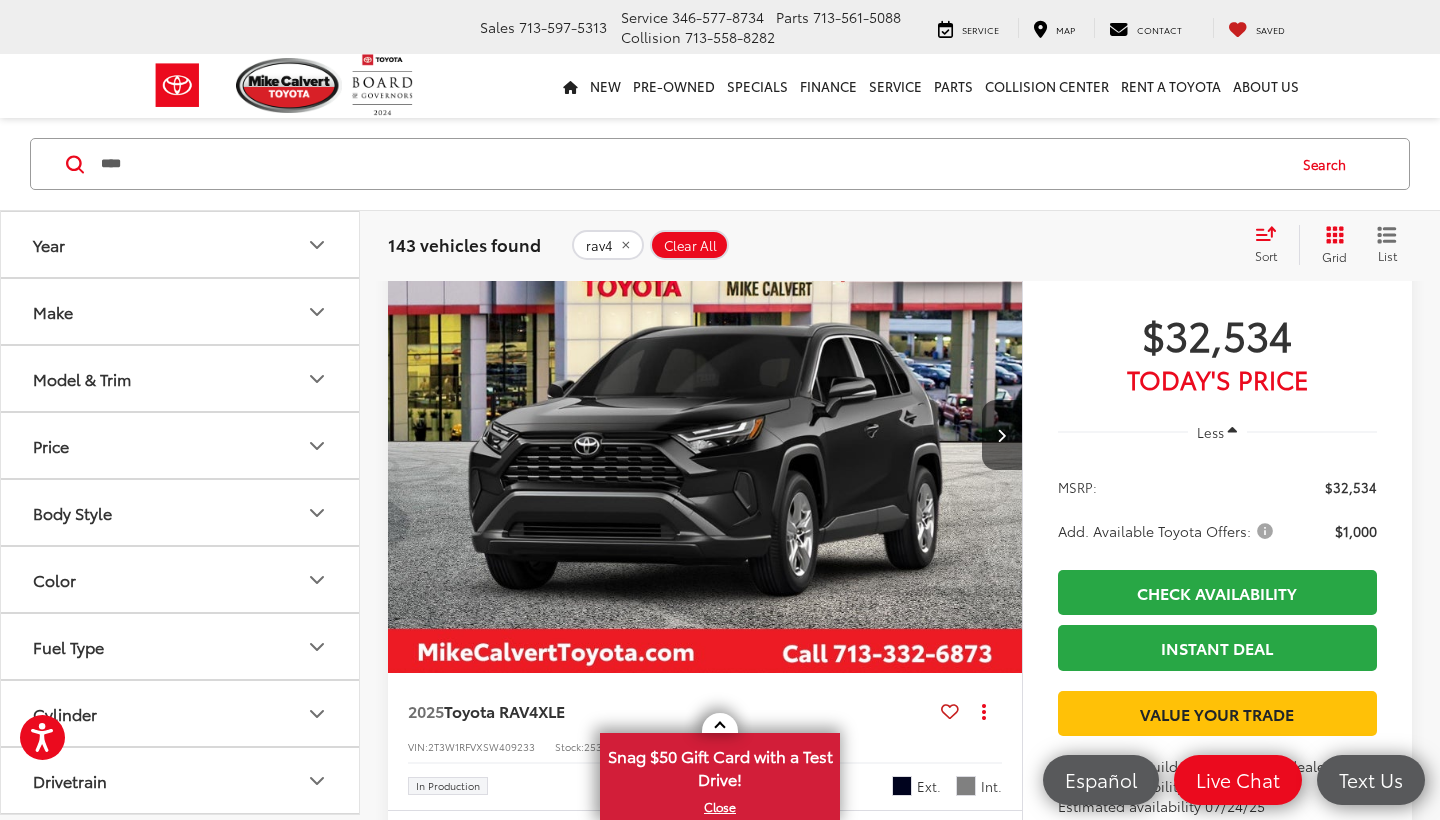 scroll, scrollTop: 356, scrollLeft: 0, axis: vertical 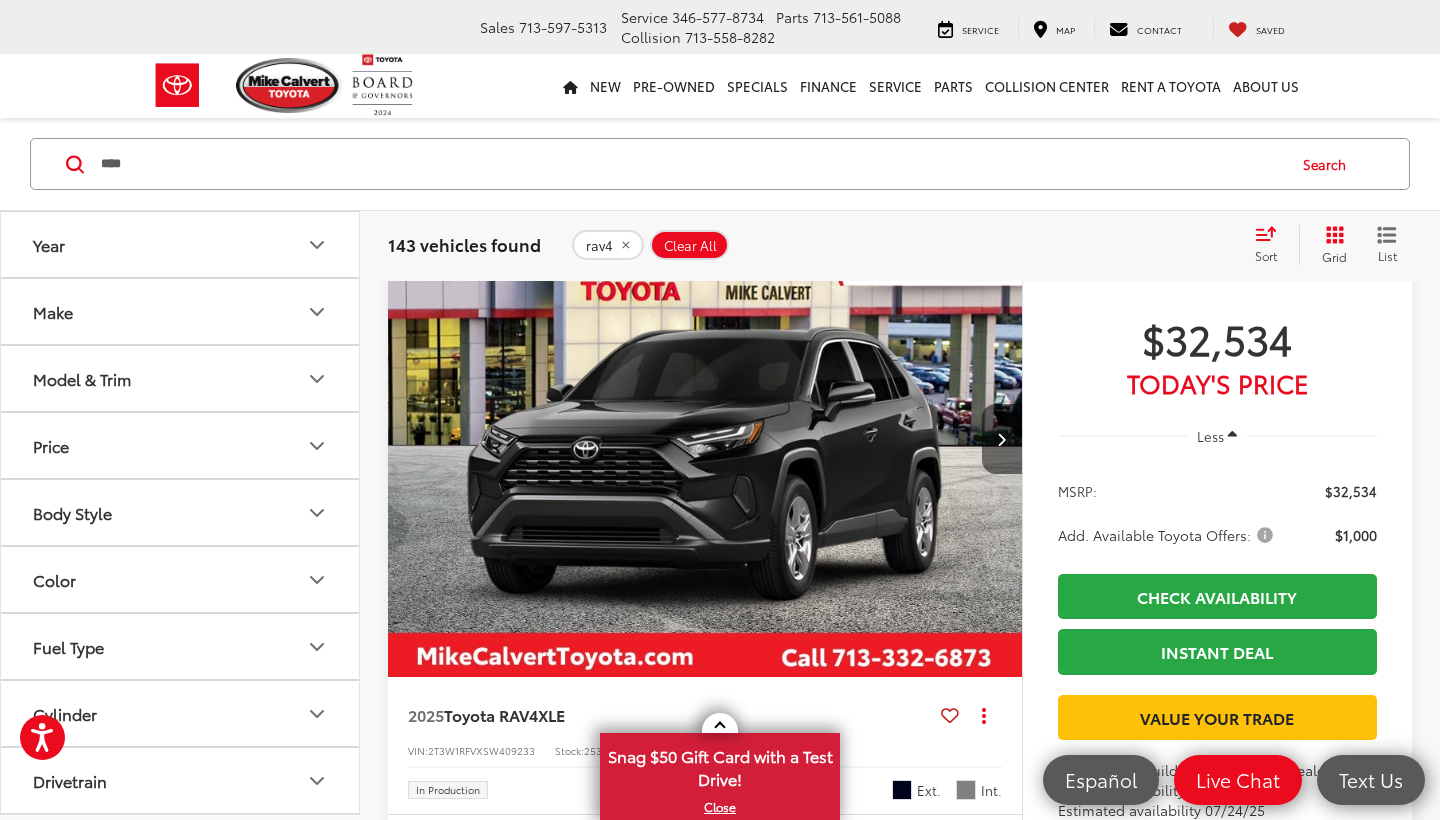 click at bounding box center [1002, 439] 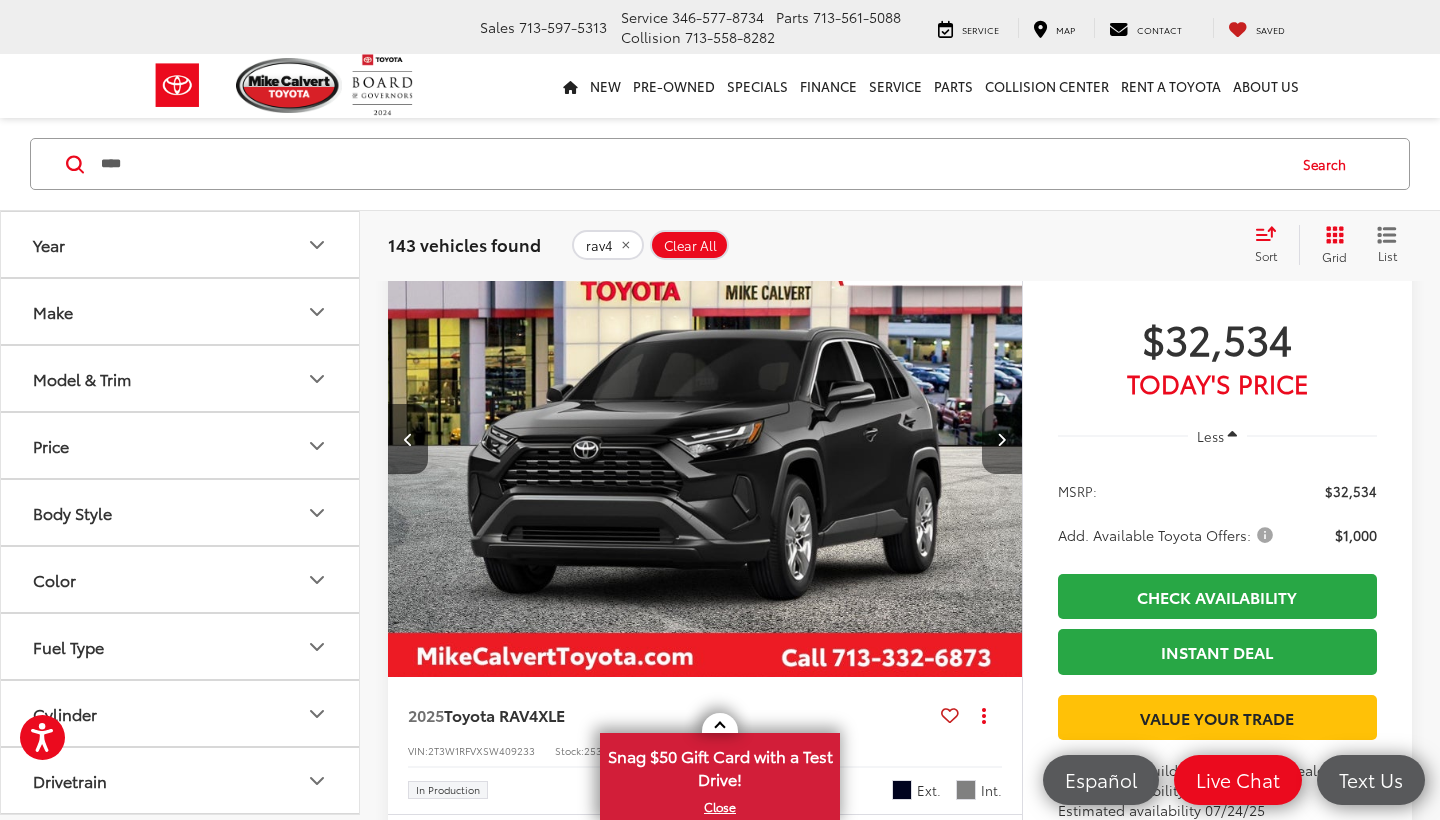 scroll, scrollTop: 0, scrollLeft: 637, axis: horizontal 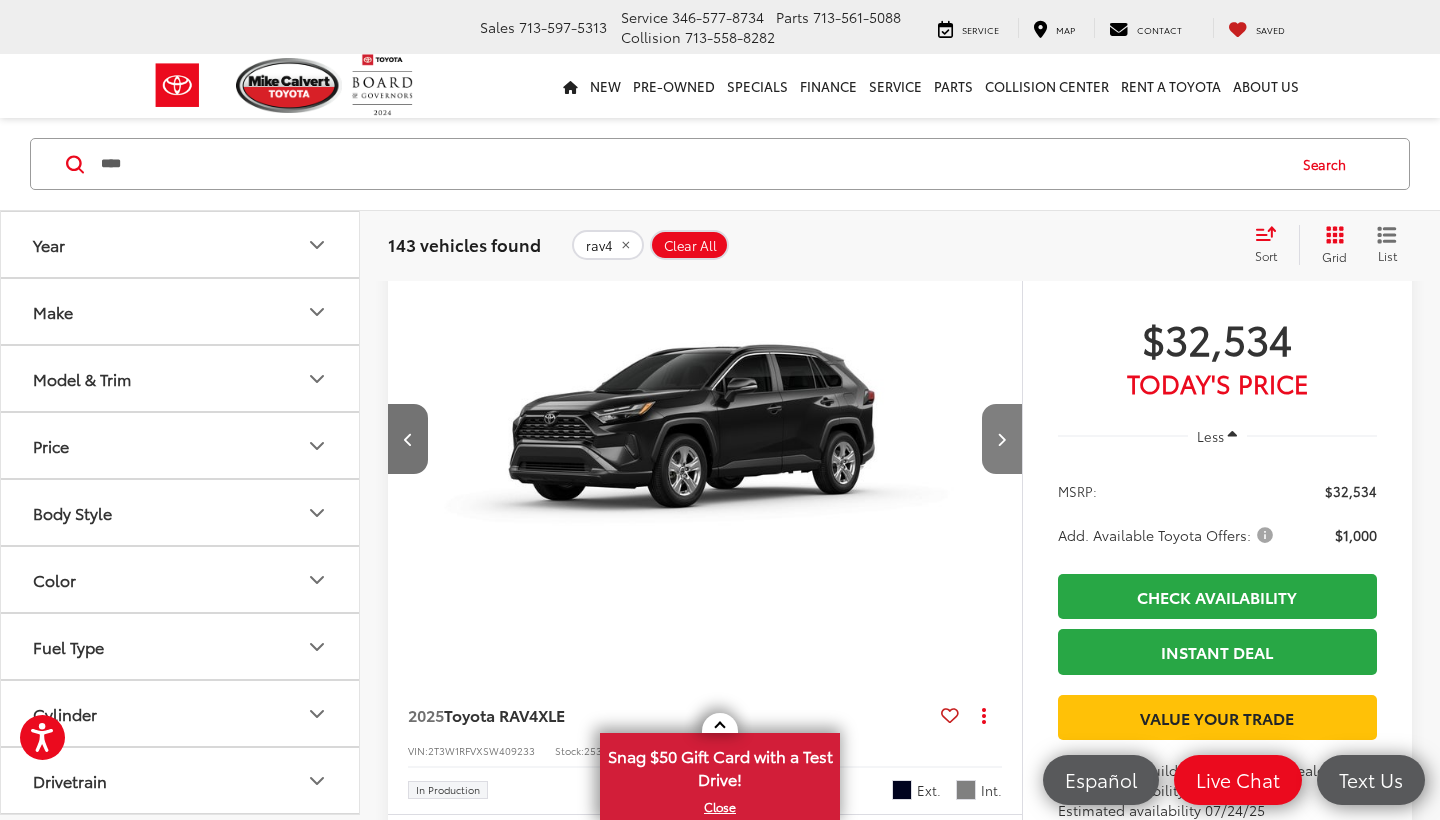 click at bounding box center [1002, 439] 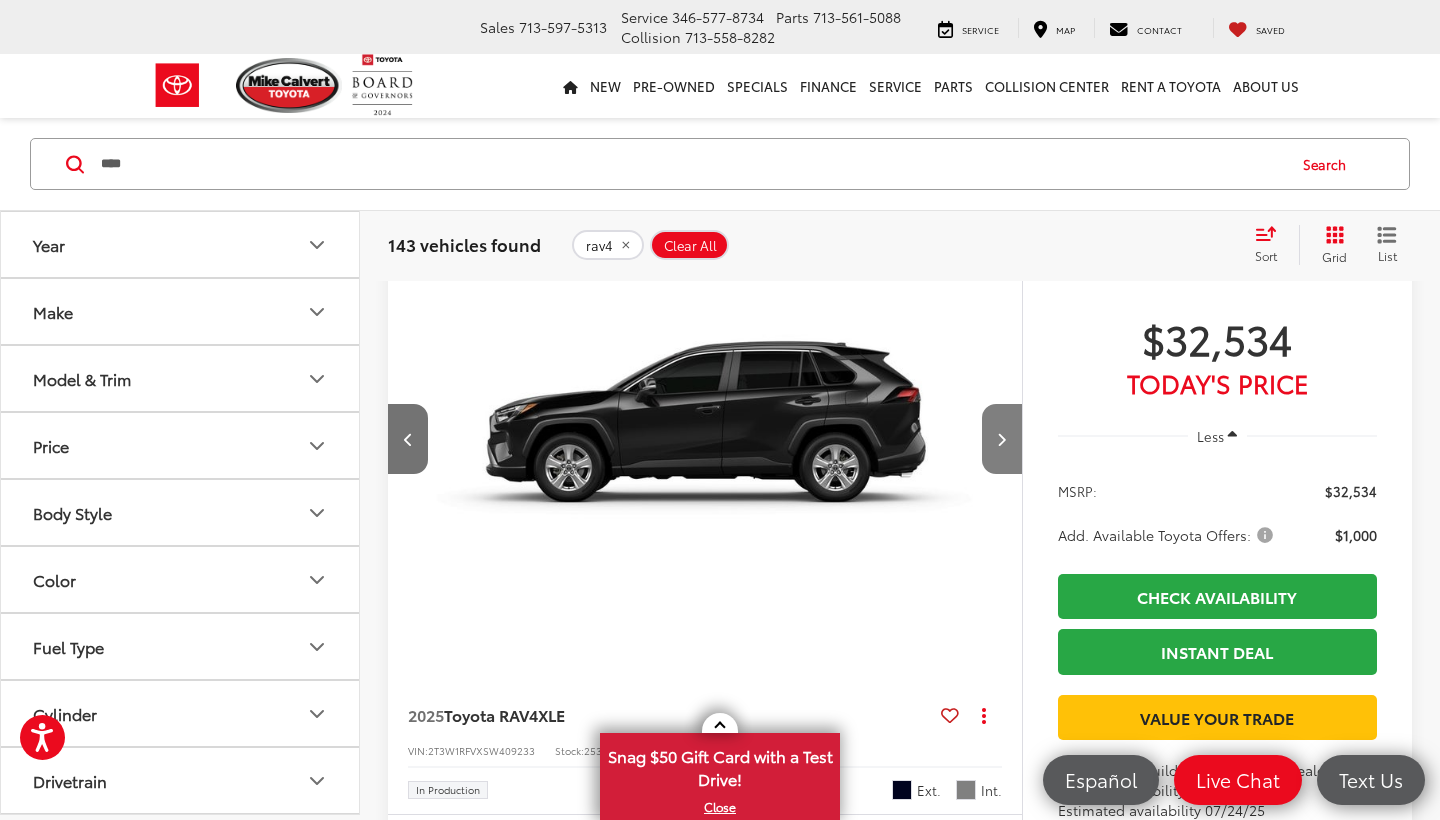 click at bounding box center [1002, 439] 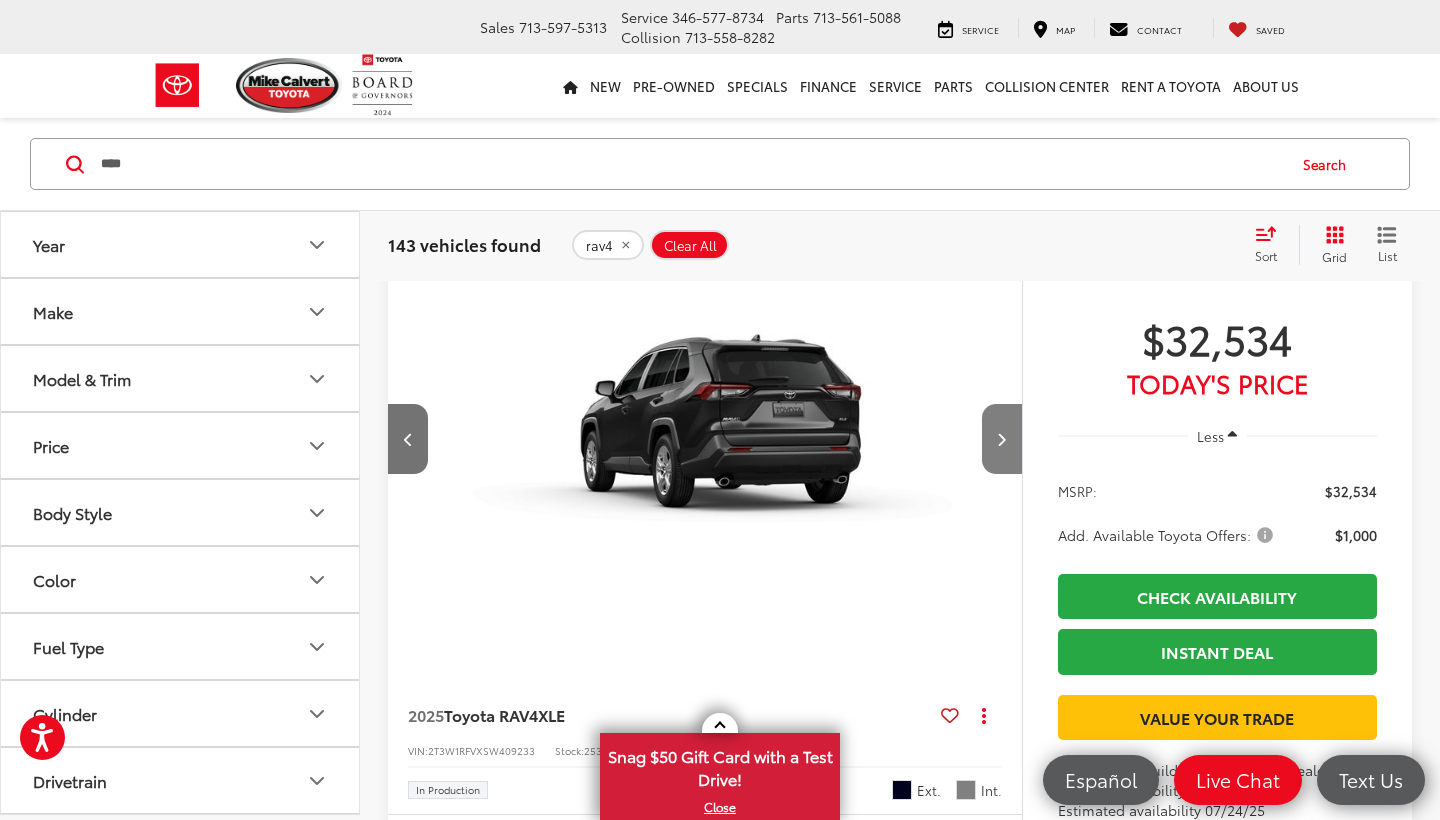 click at bounding box center (1002, 439) 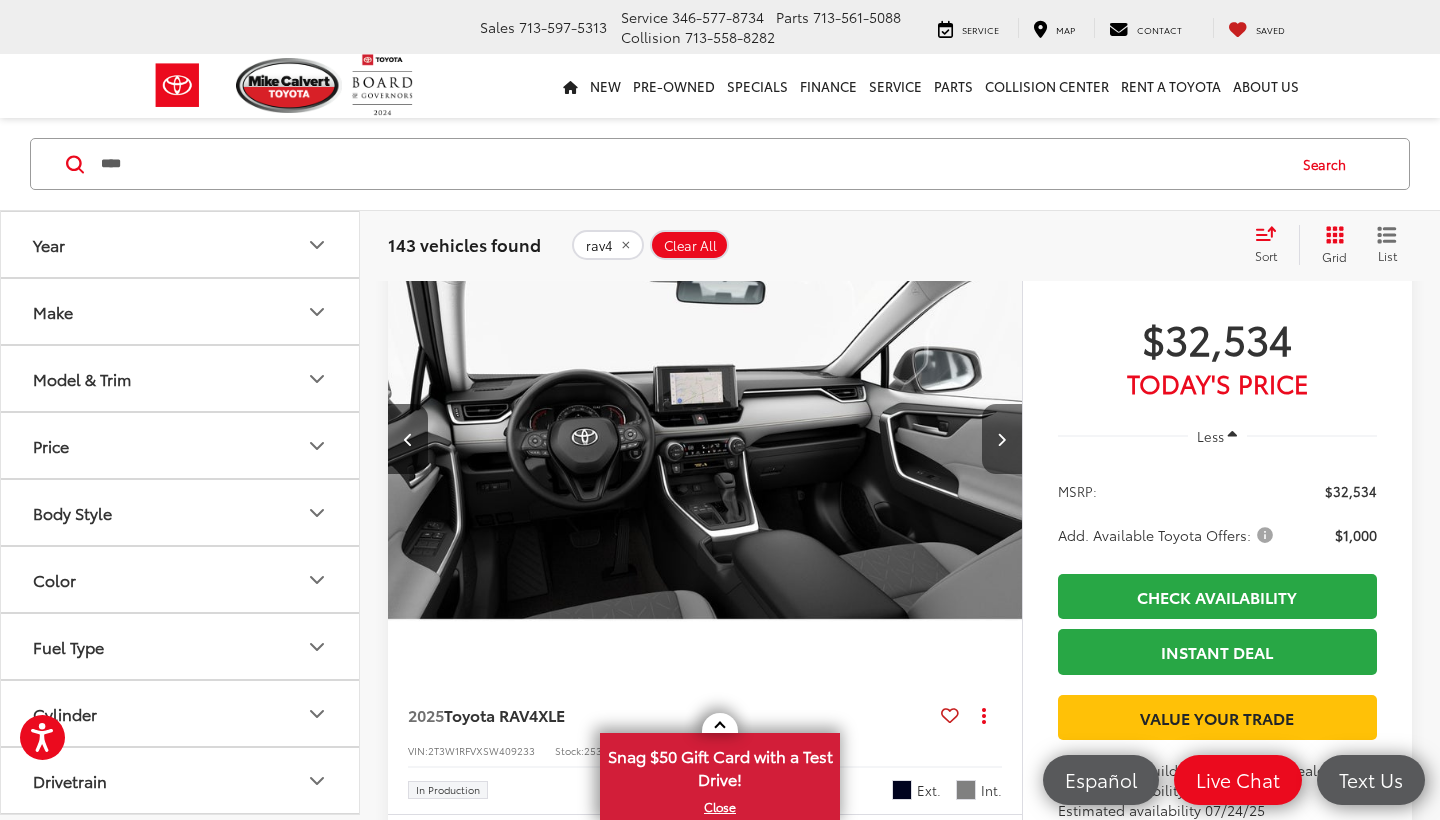 click at bounding box center [1002, 439] 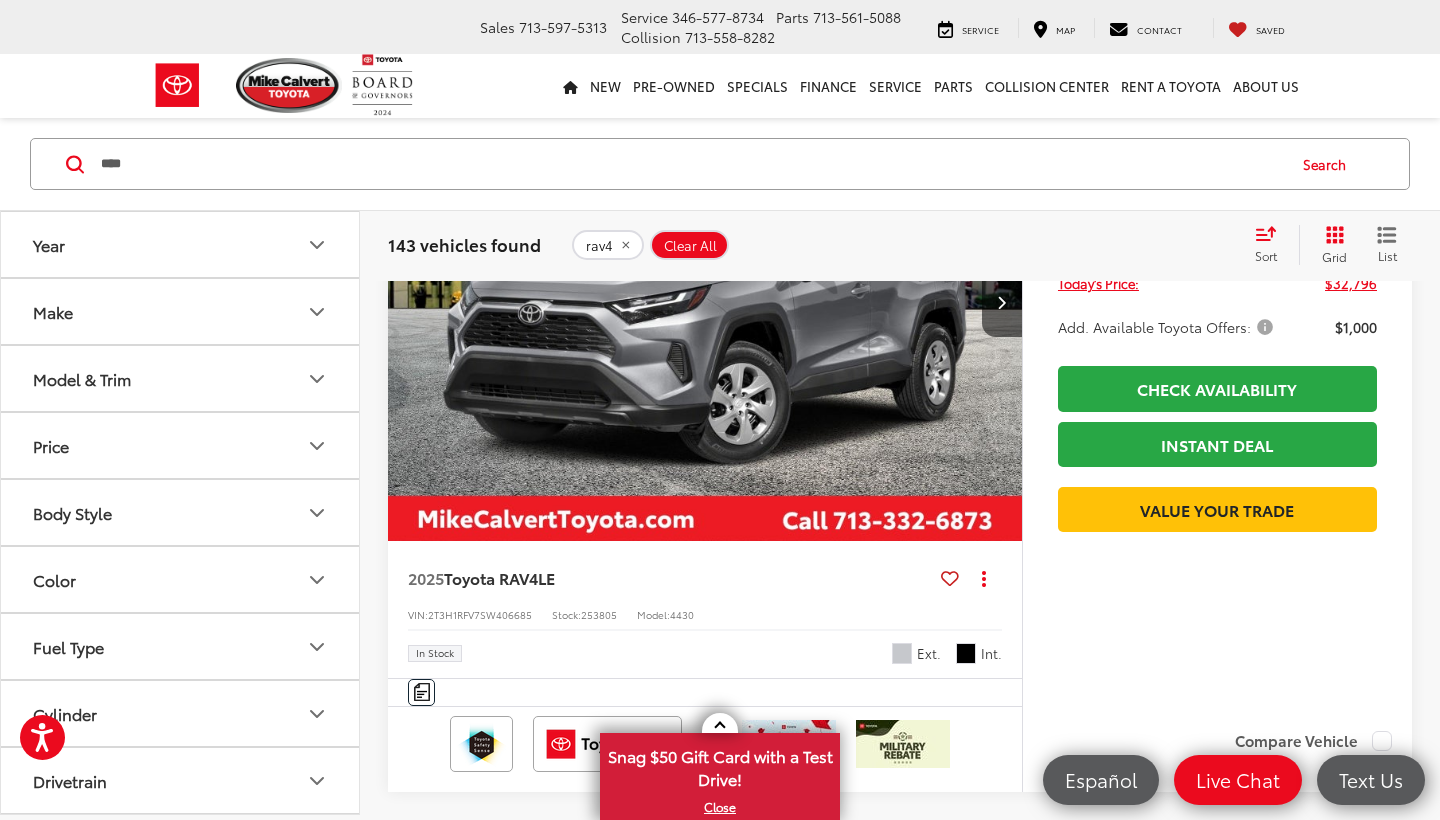 scroll, scrollTop: 2075, scrollLeft: 0, axis: vertical 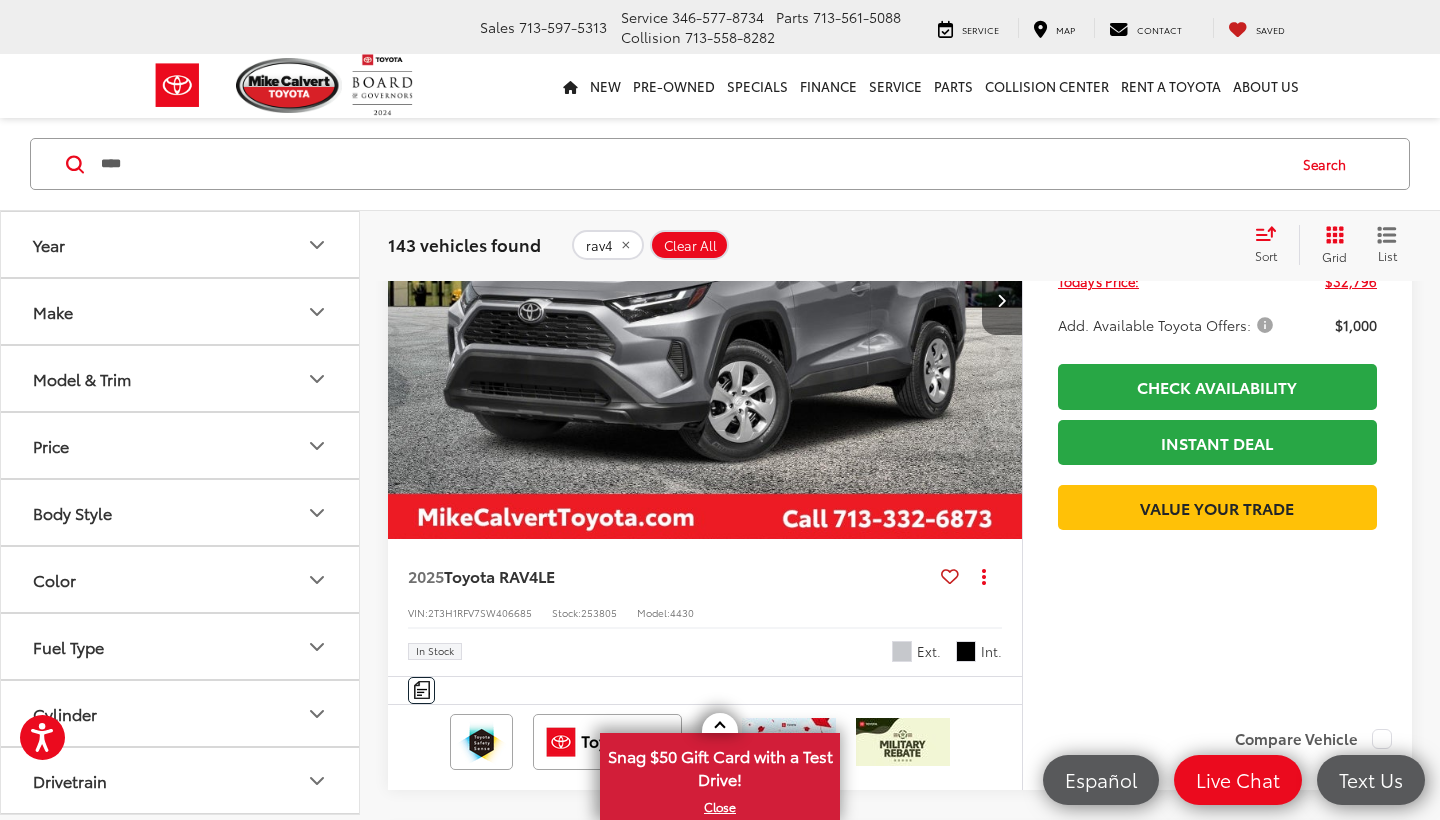 click at bounding box center (1001, 300) 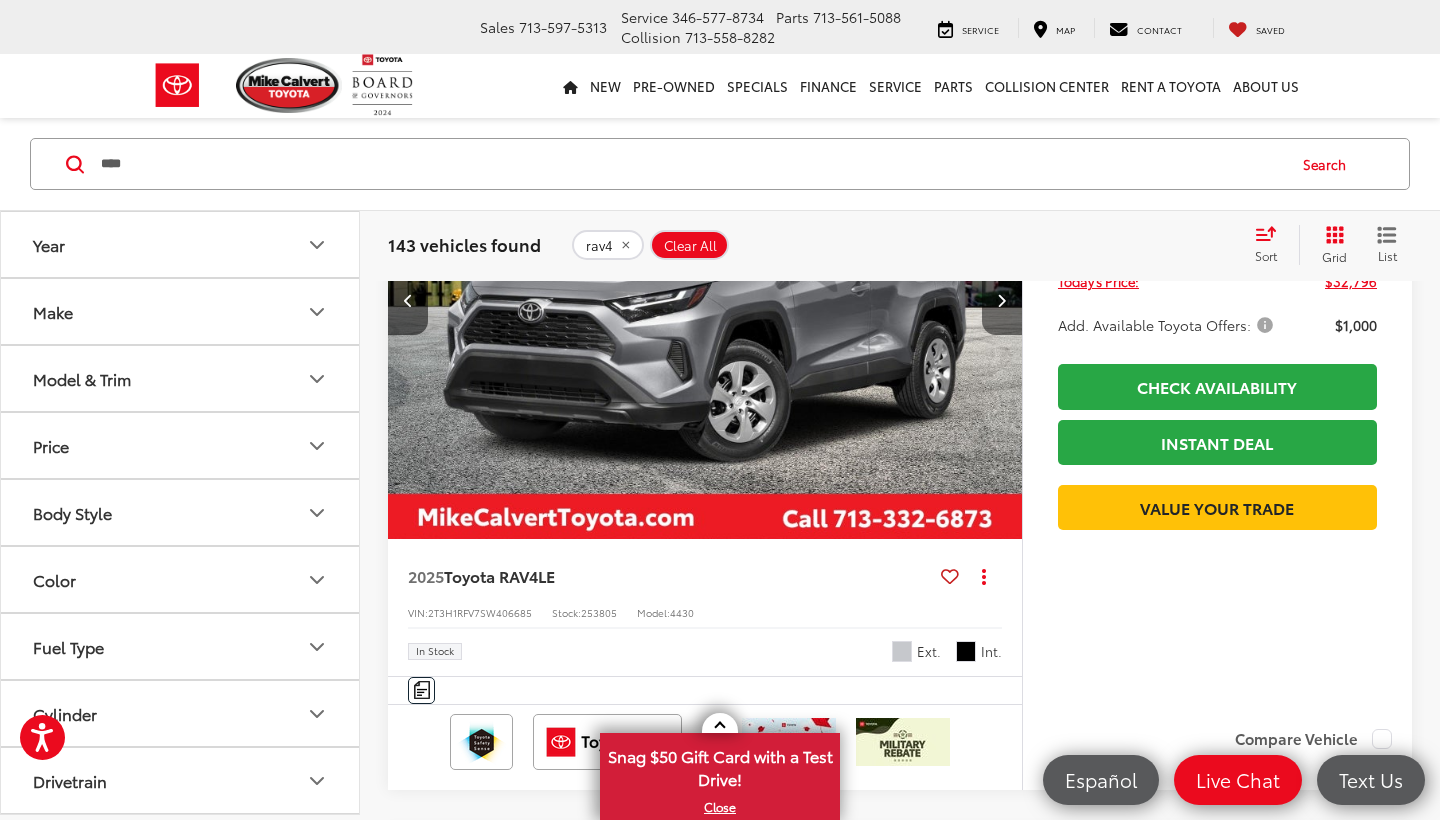 scroll, scrollTop: 0, scrollLeft: 637, axis: horizontal 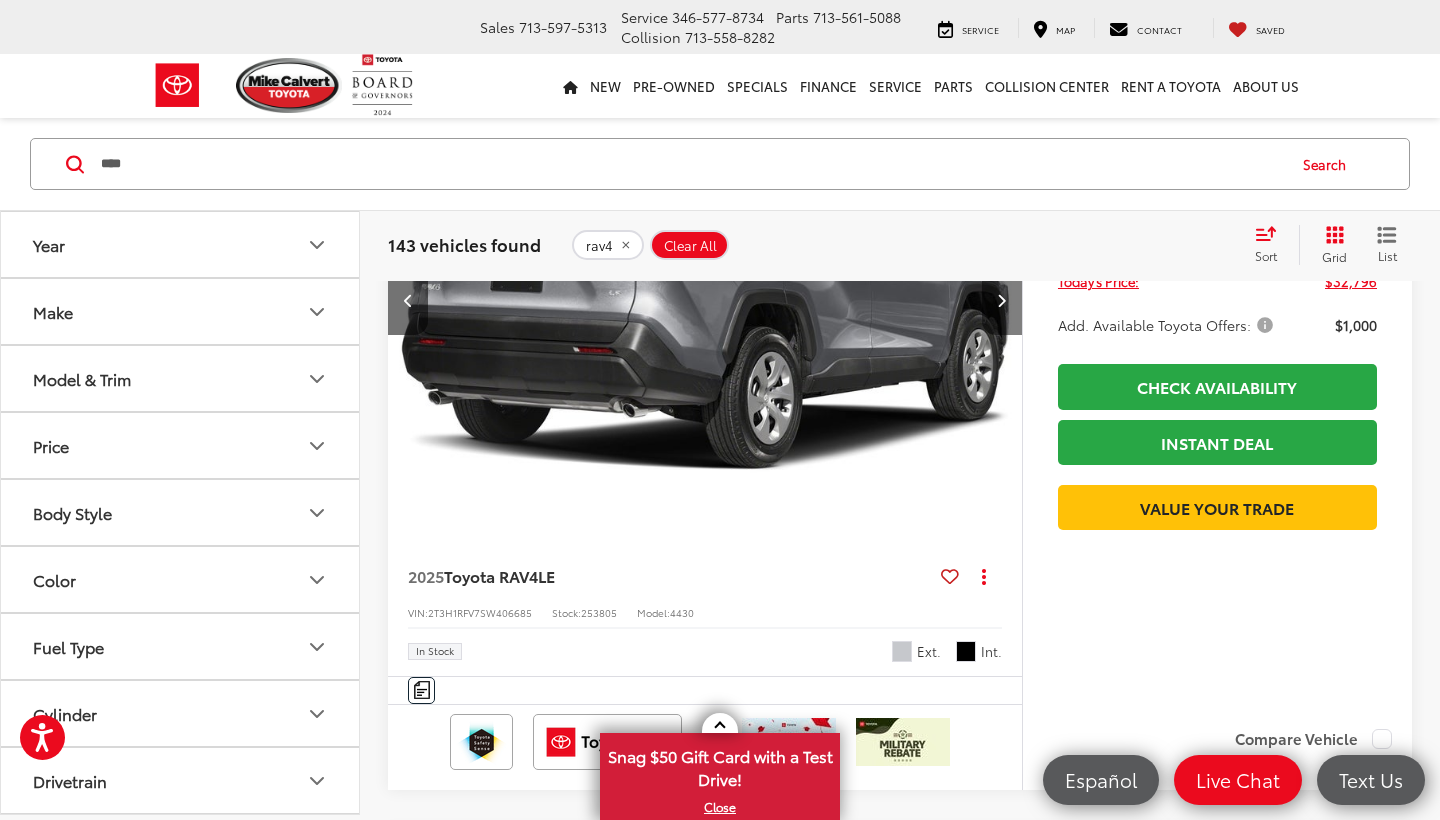 click at bounding box center (1001, 300) 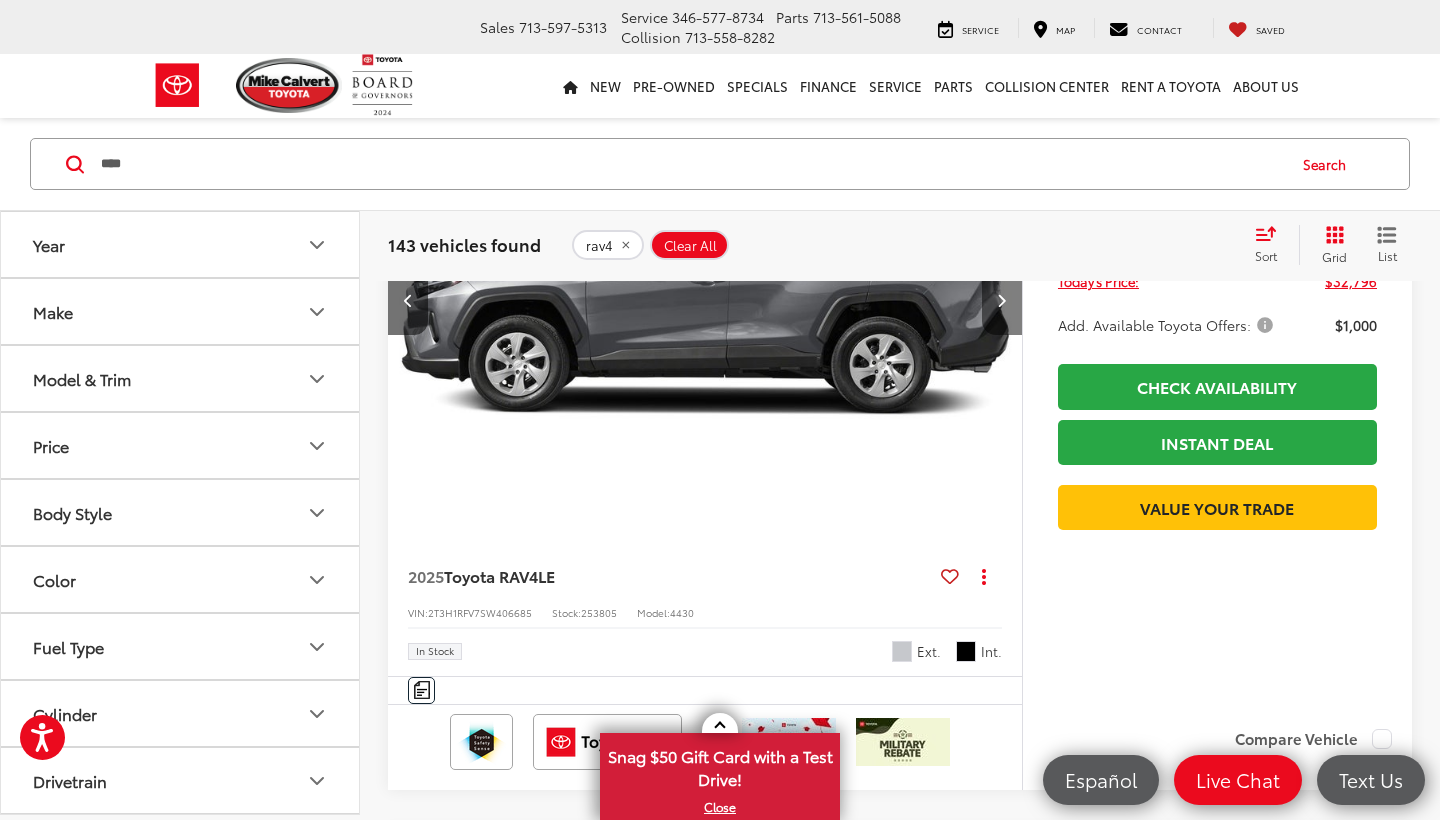 click at bounding box center (1001, 300) 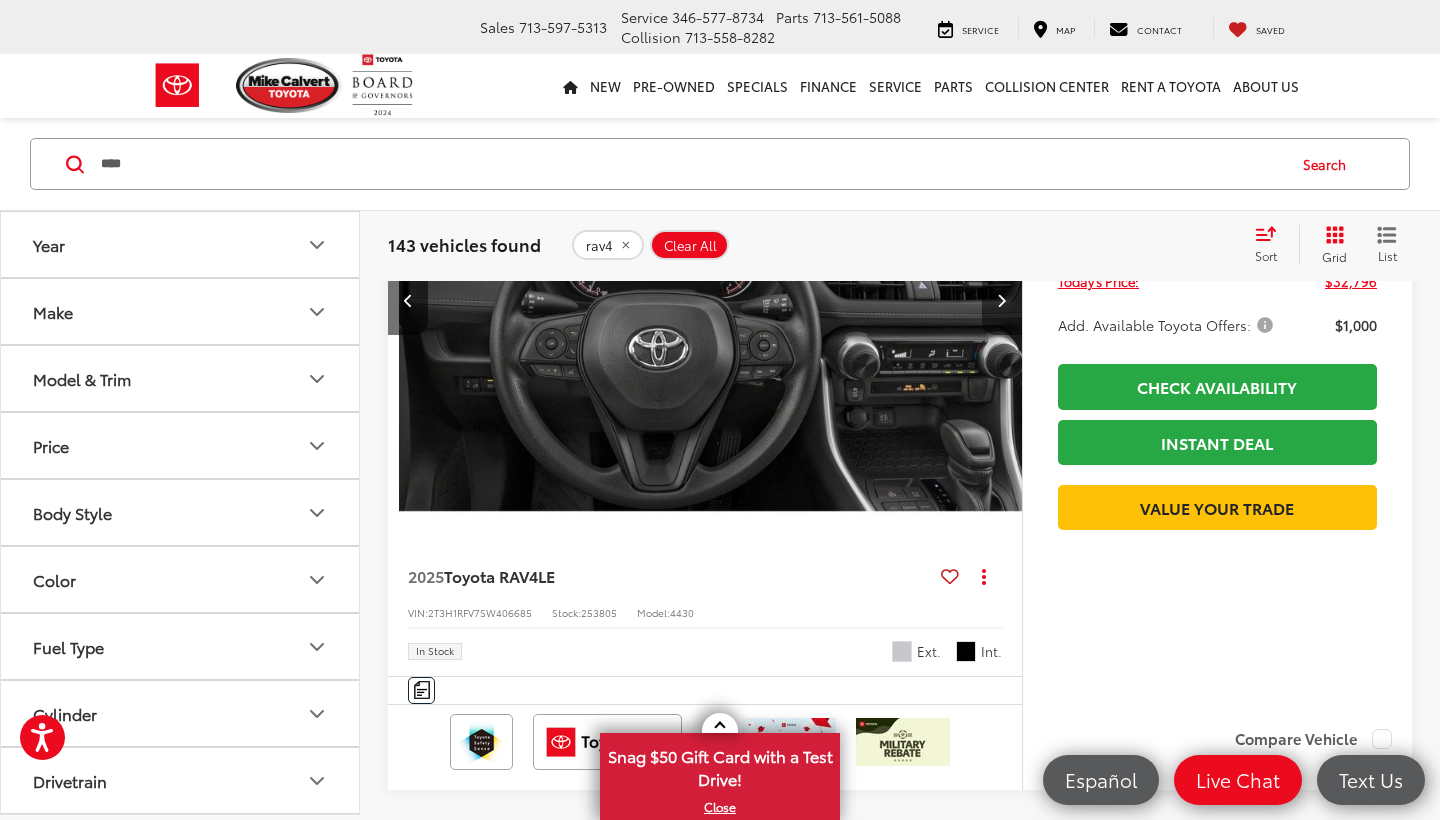 scroll, scrollTop: 0, scrollLeft: 1911, axis: horizontal 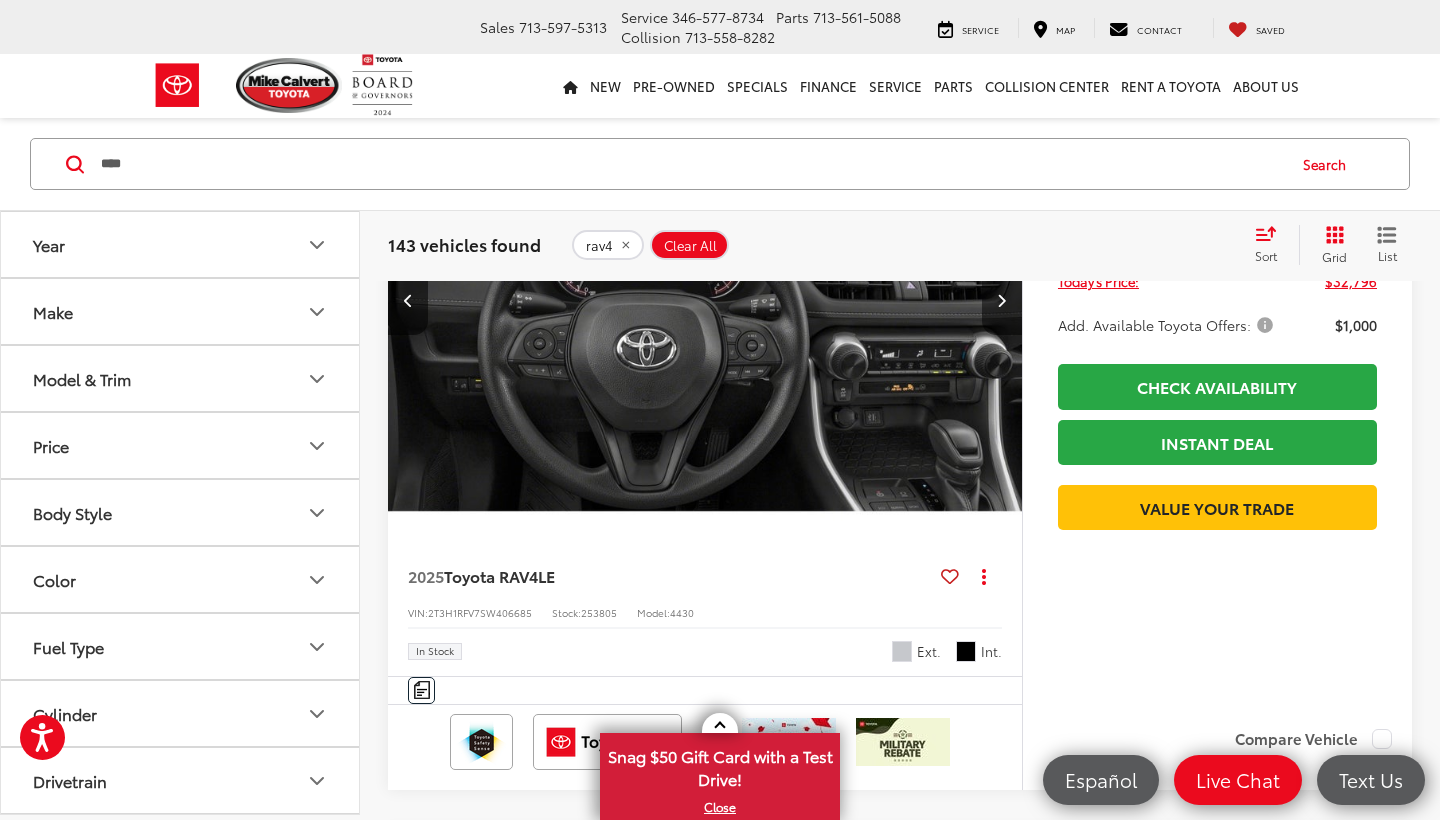 click at bounding box center [1001, 300] 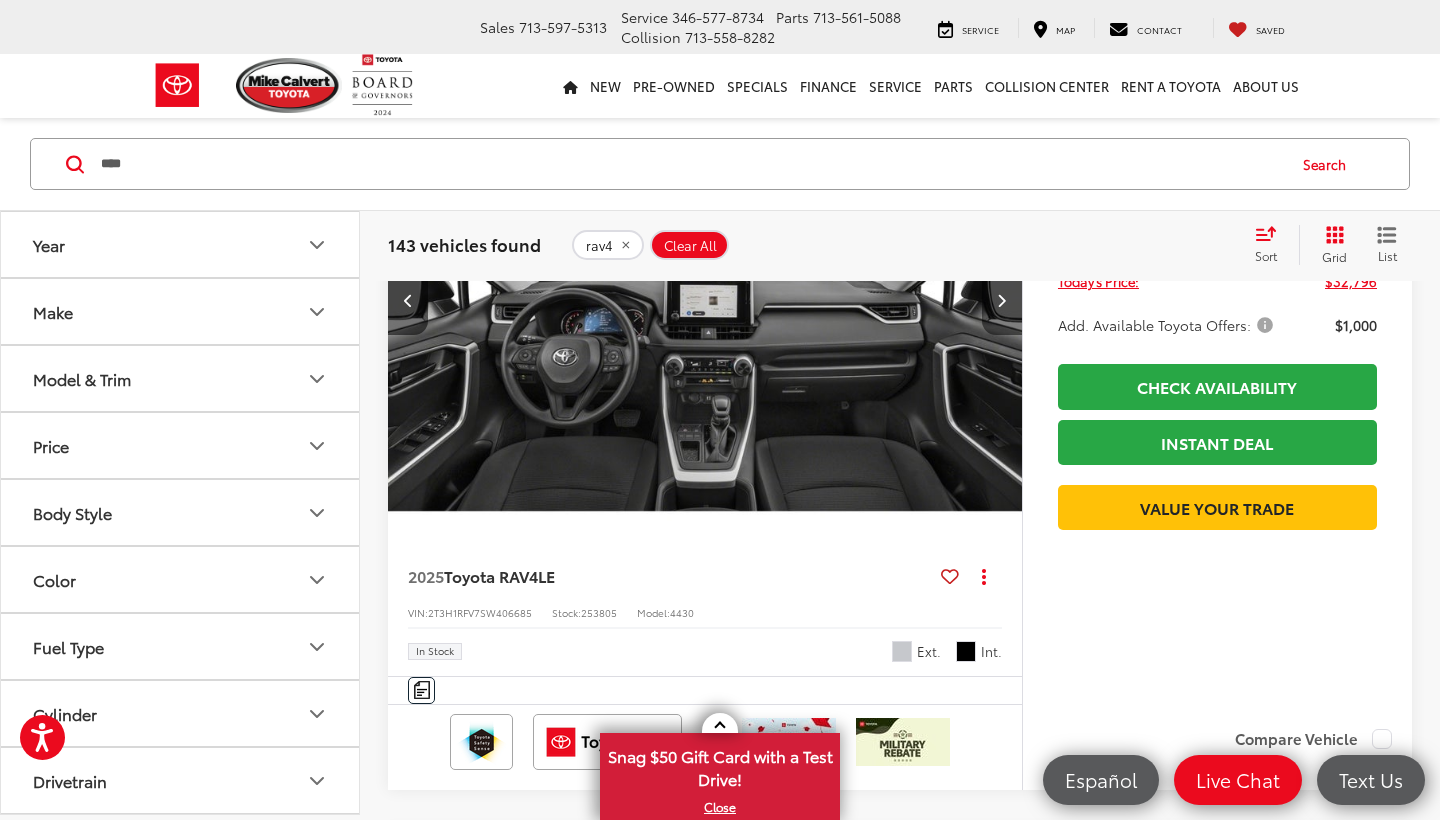 click at bounding box center (1001, 300) 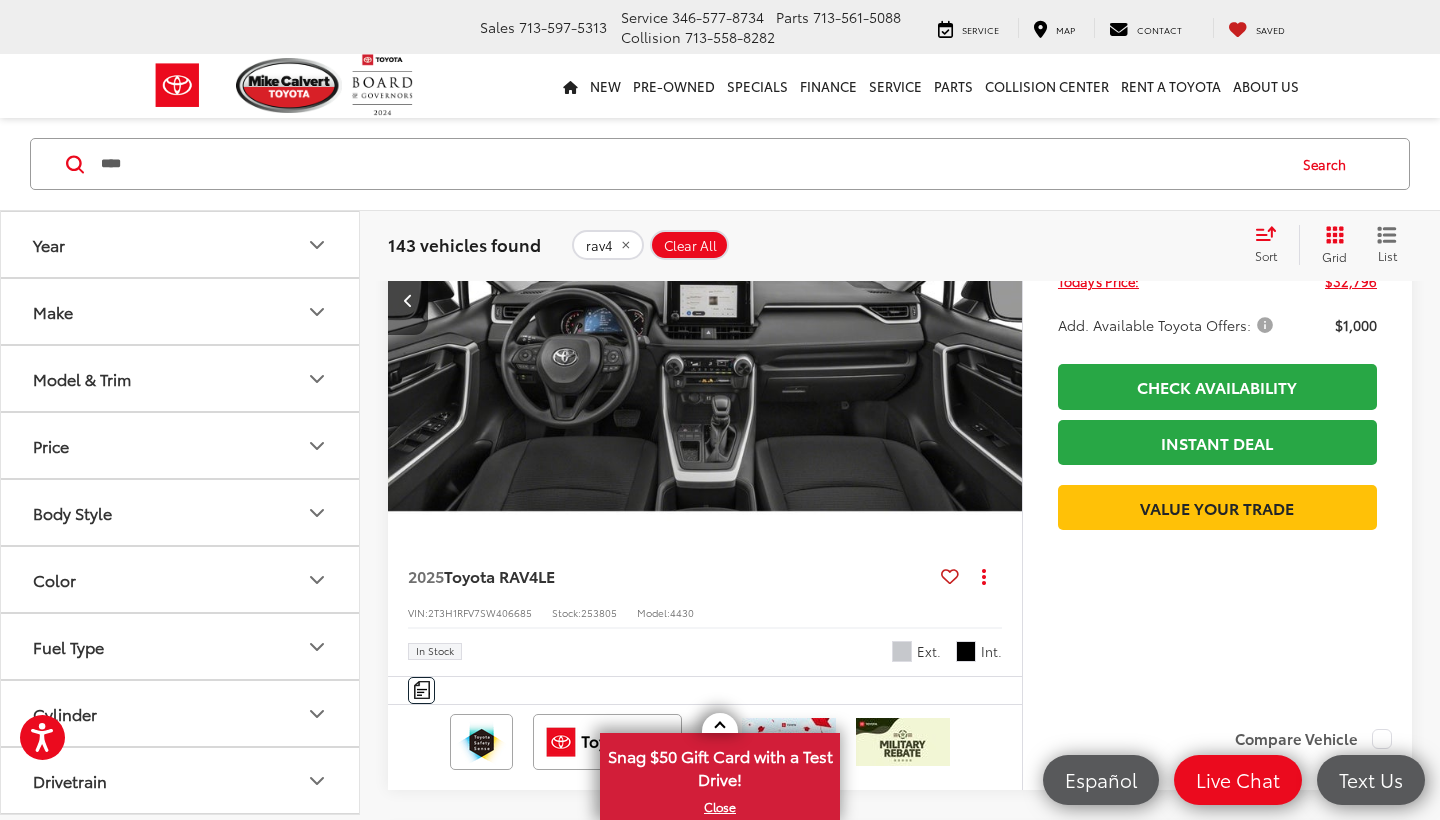 scroll, scrollTop: 0, scrollLeft: 3185, axis: horizontal 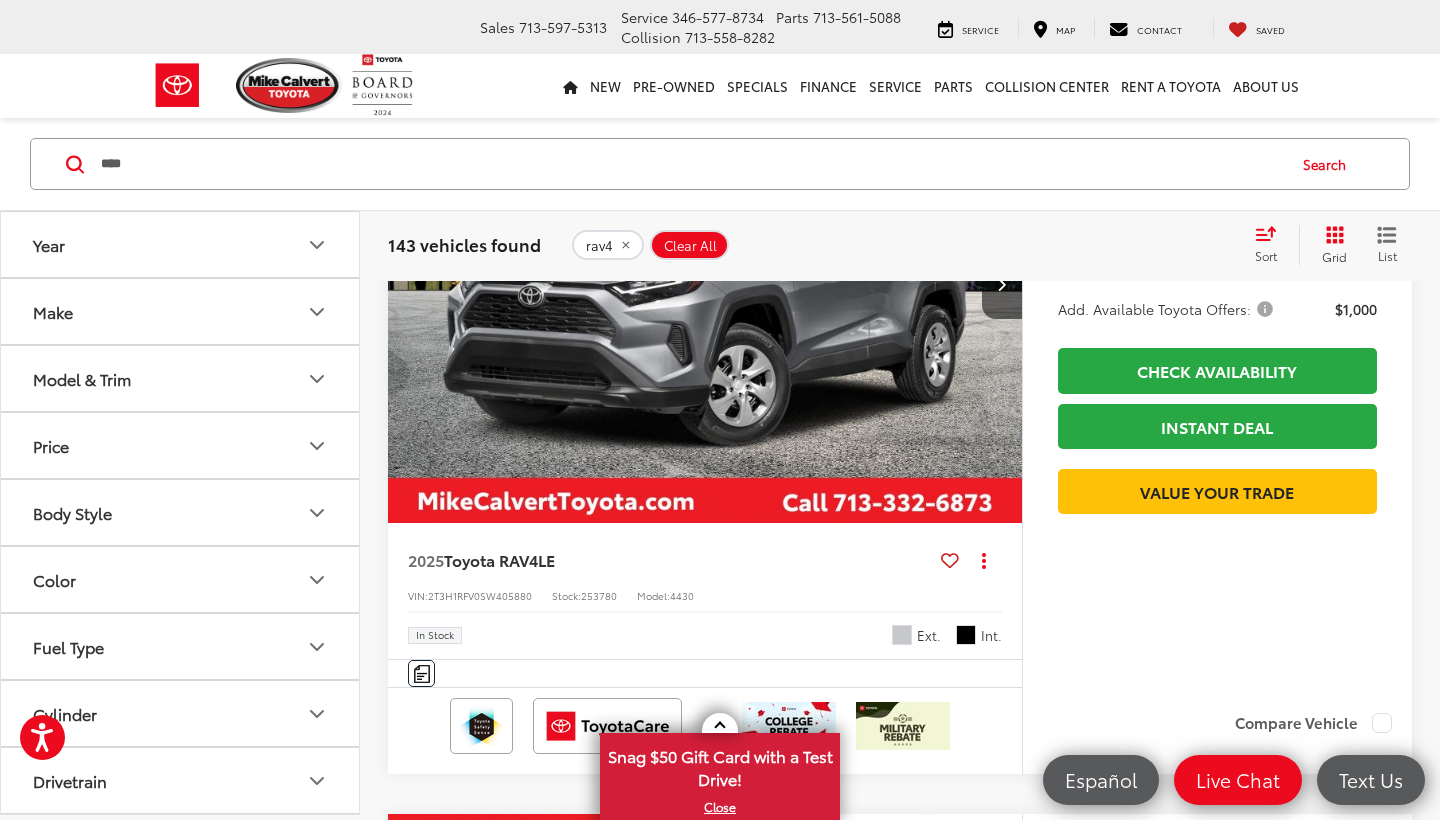 click at bounding box center [705, 285] 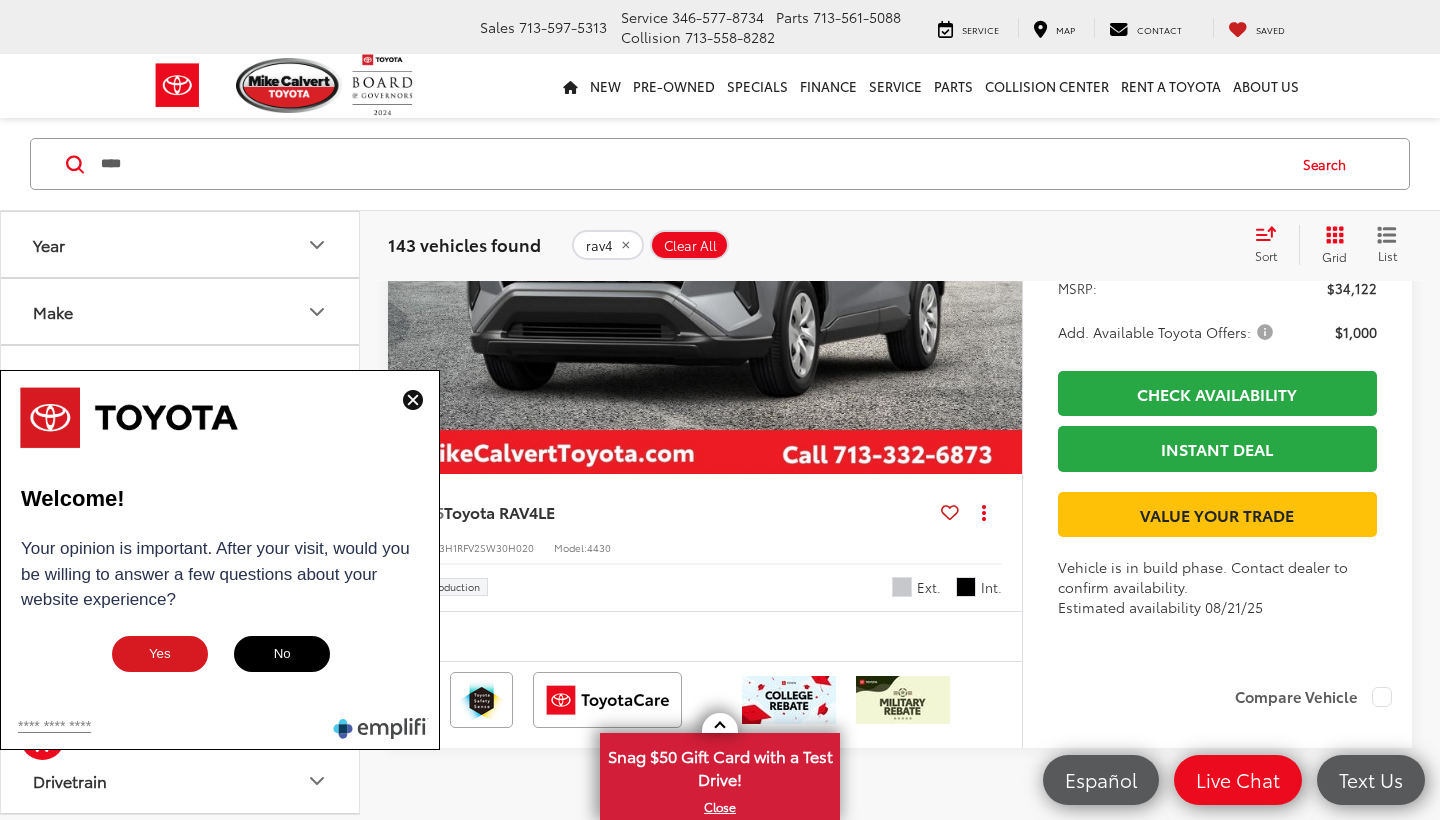 scroll, scrollTop: 9253, scrollLeft: 0, axis: vertical 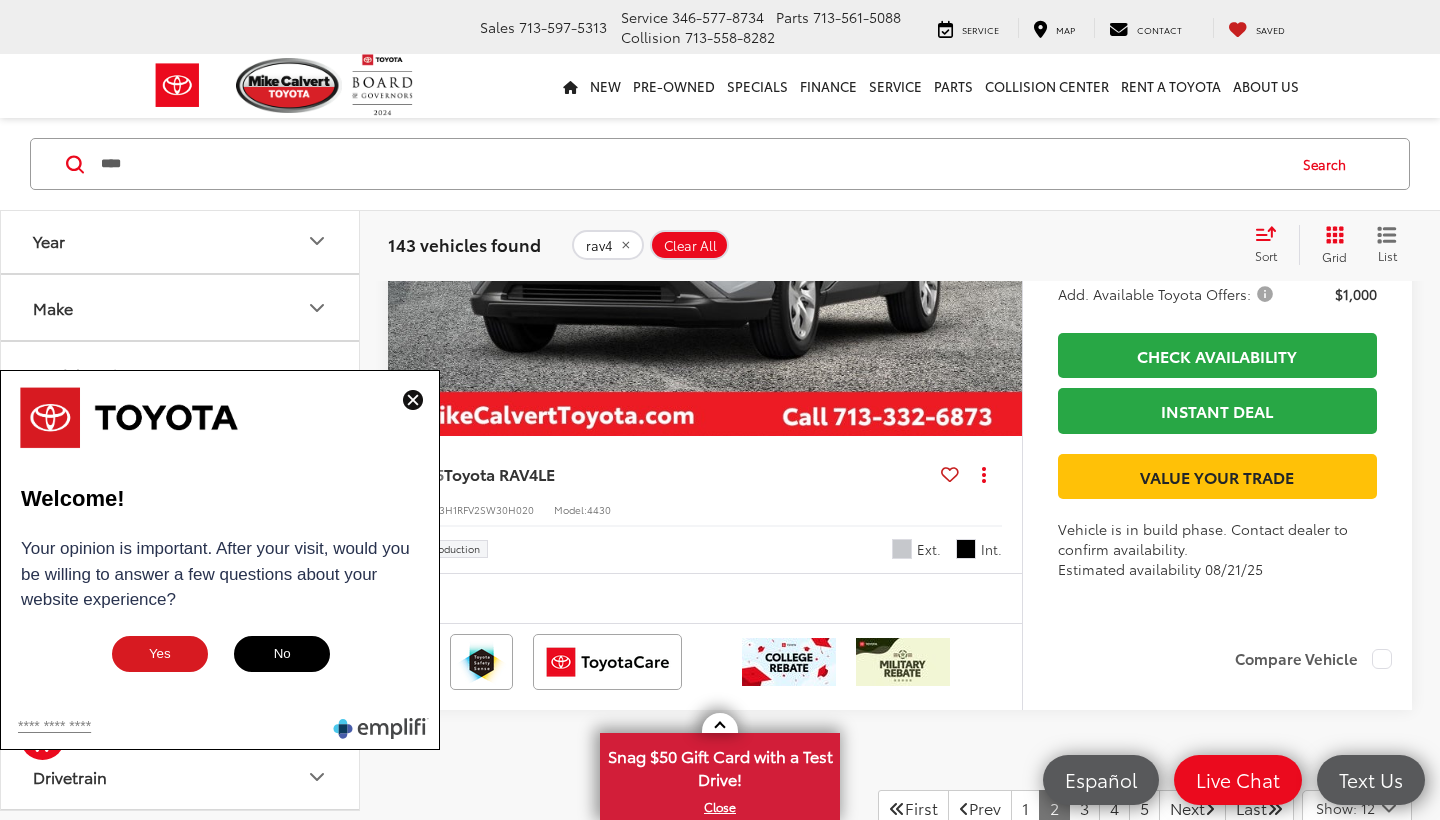 click at bounding box center (413, 400) 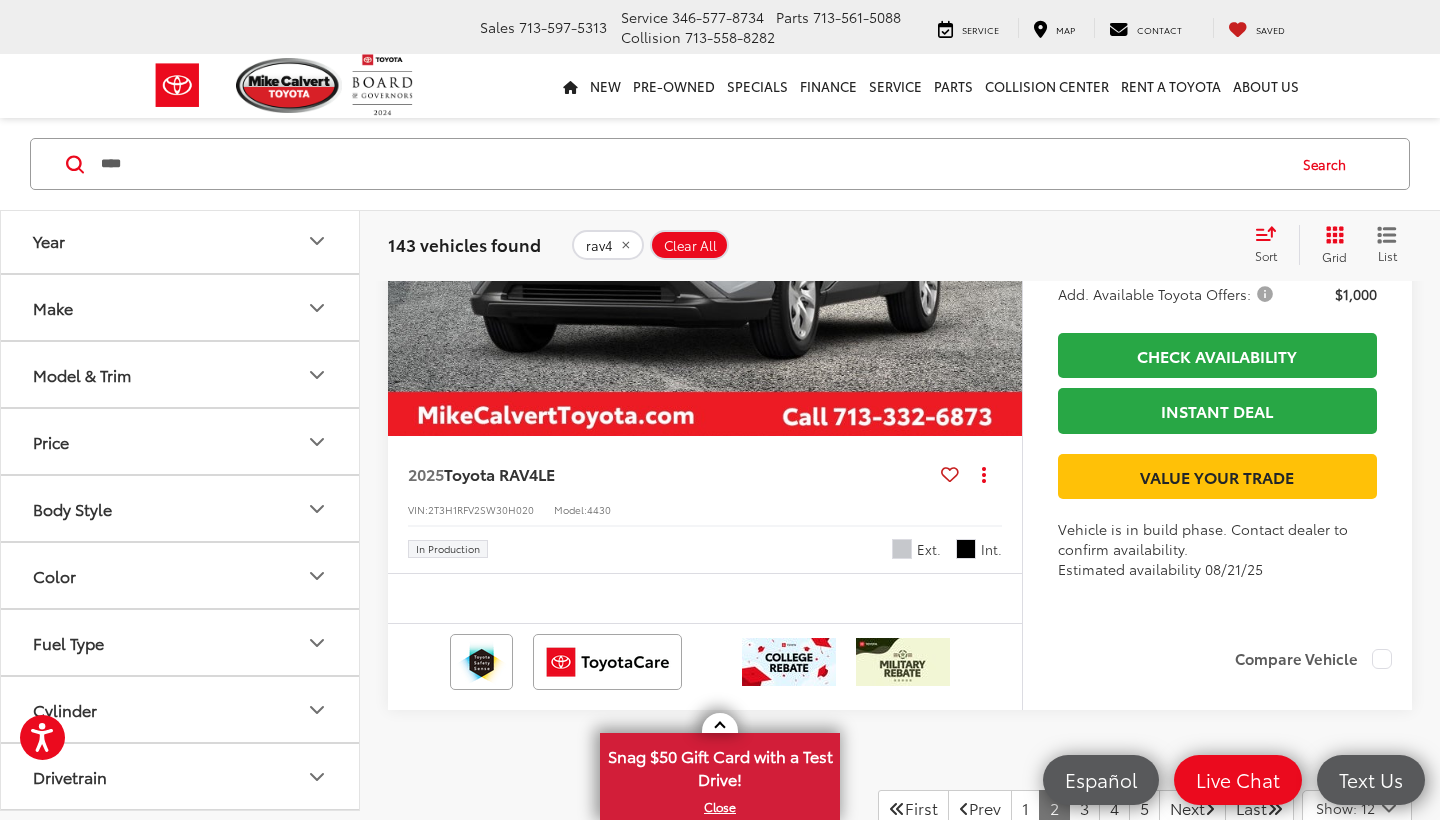 click at bounding box center (1002, 198) 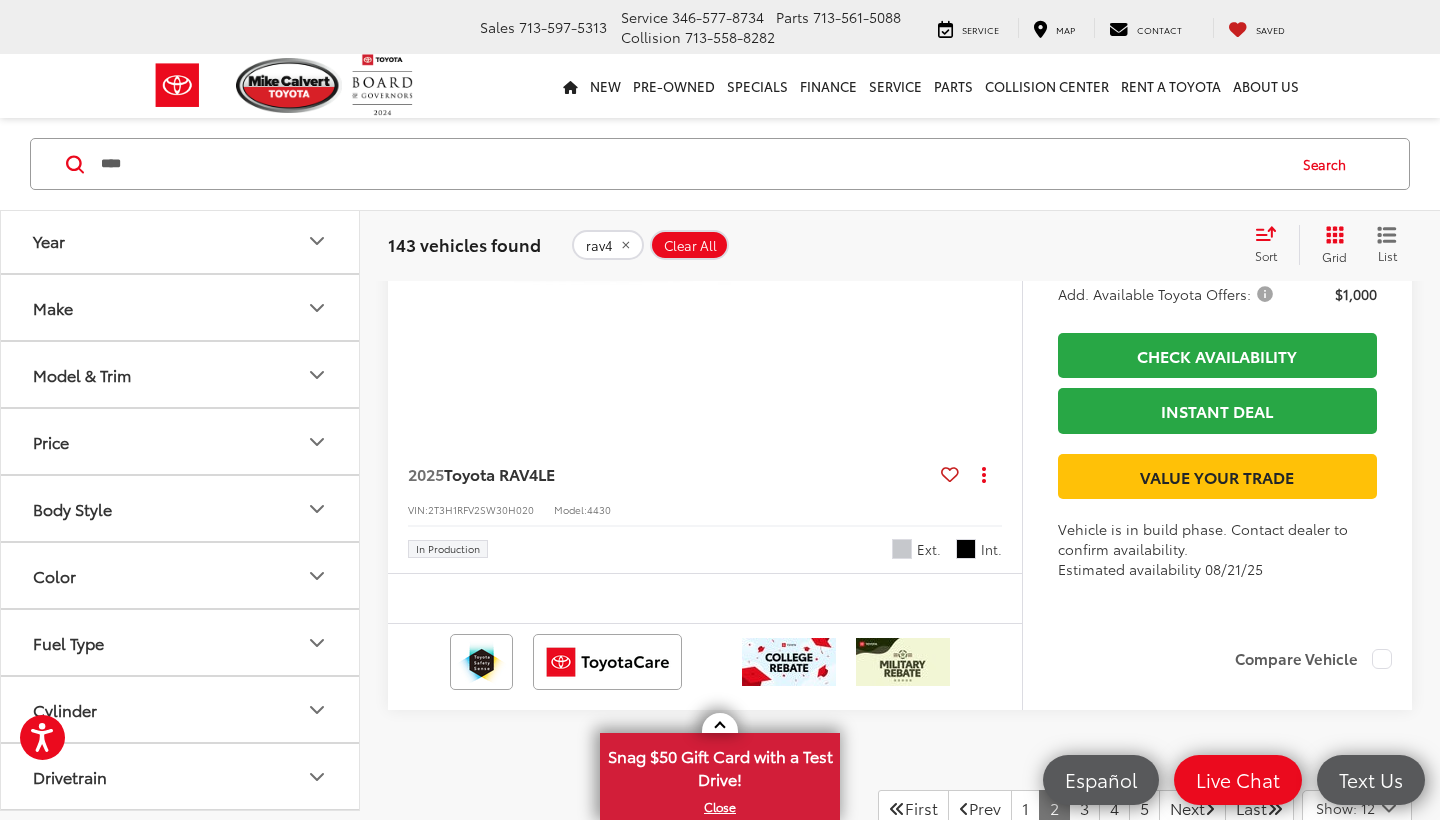 click at bounding box center [1002, 198] 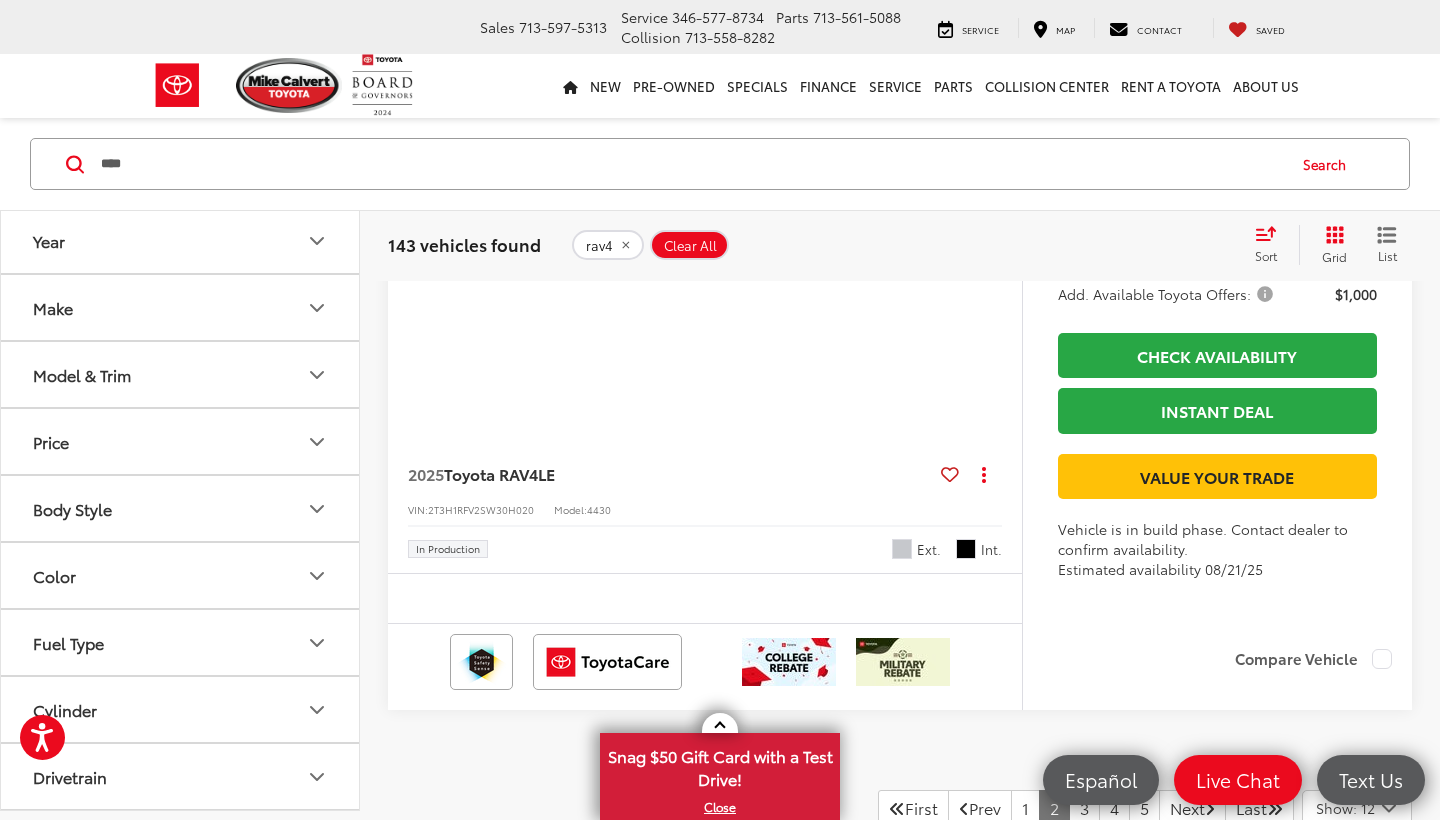 click at bounding box center [1002, 198] 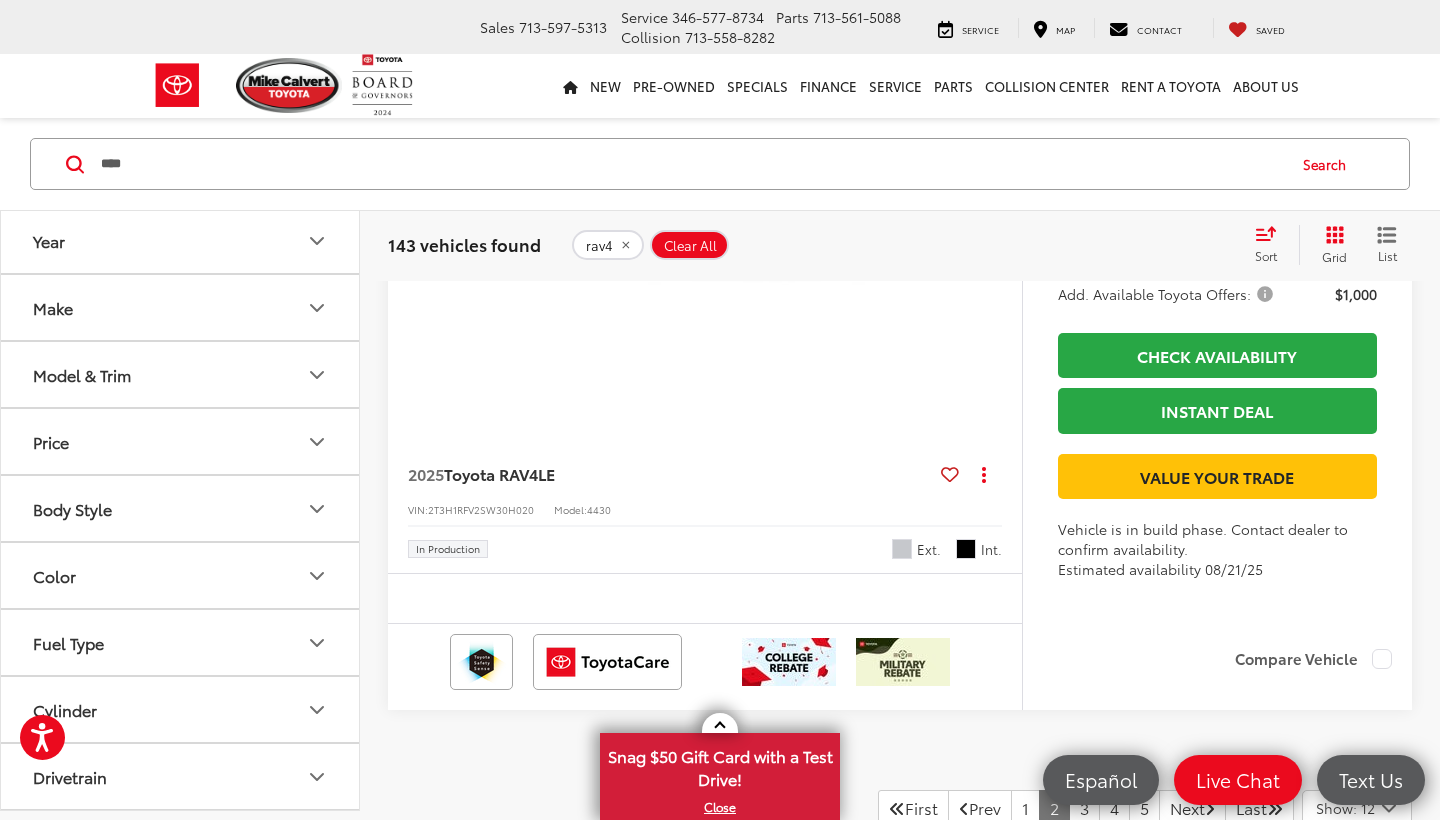 click at bounding box center [1002, 198] 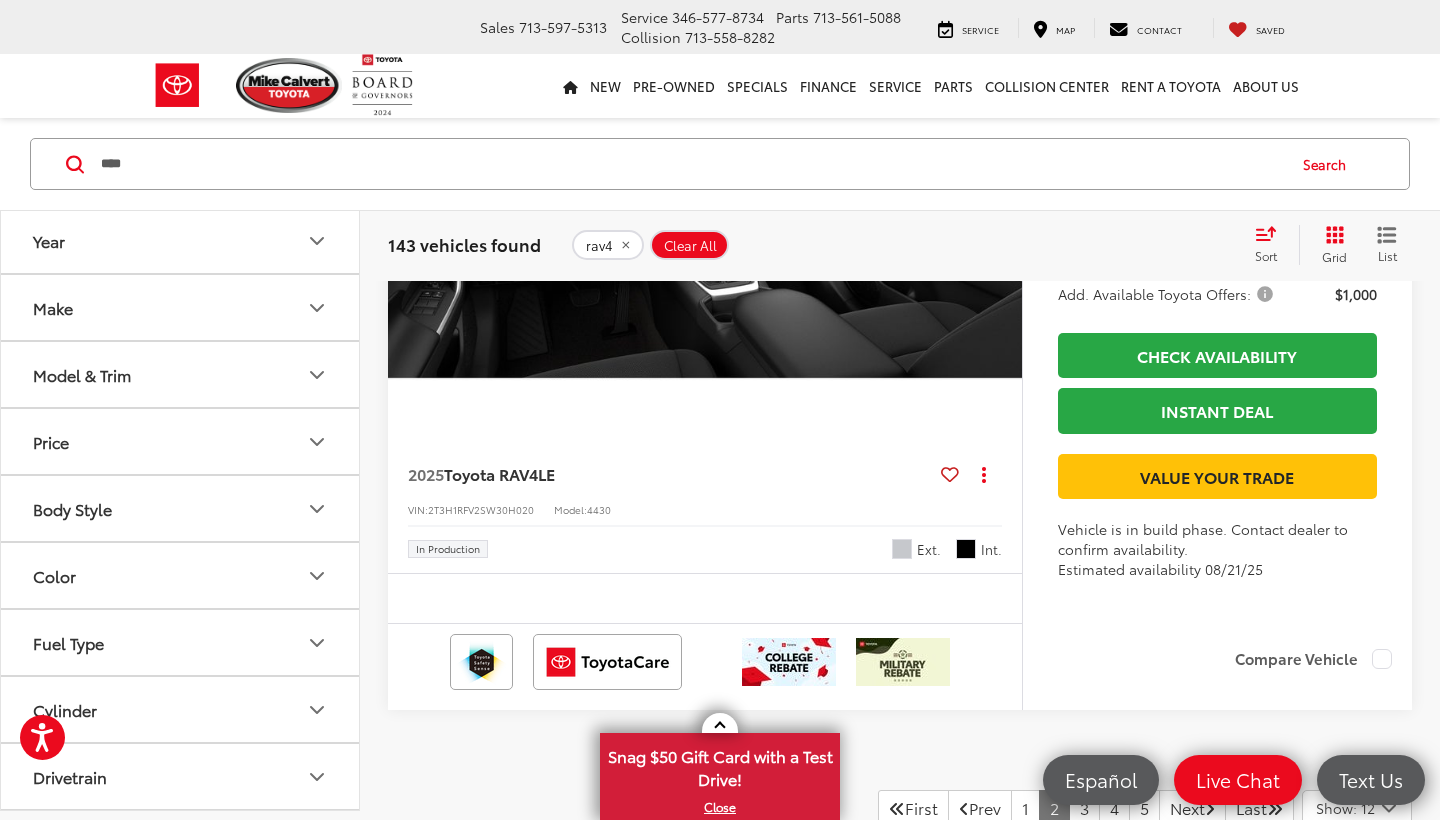click at bounding box center (1002, 198) 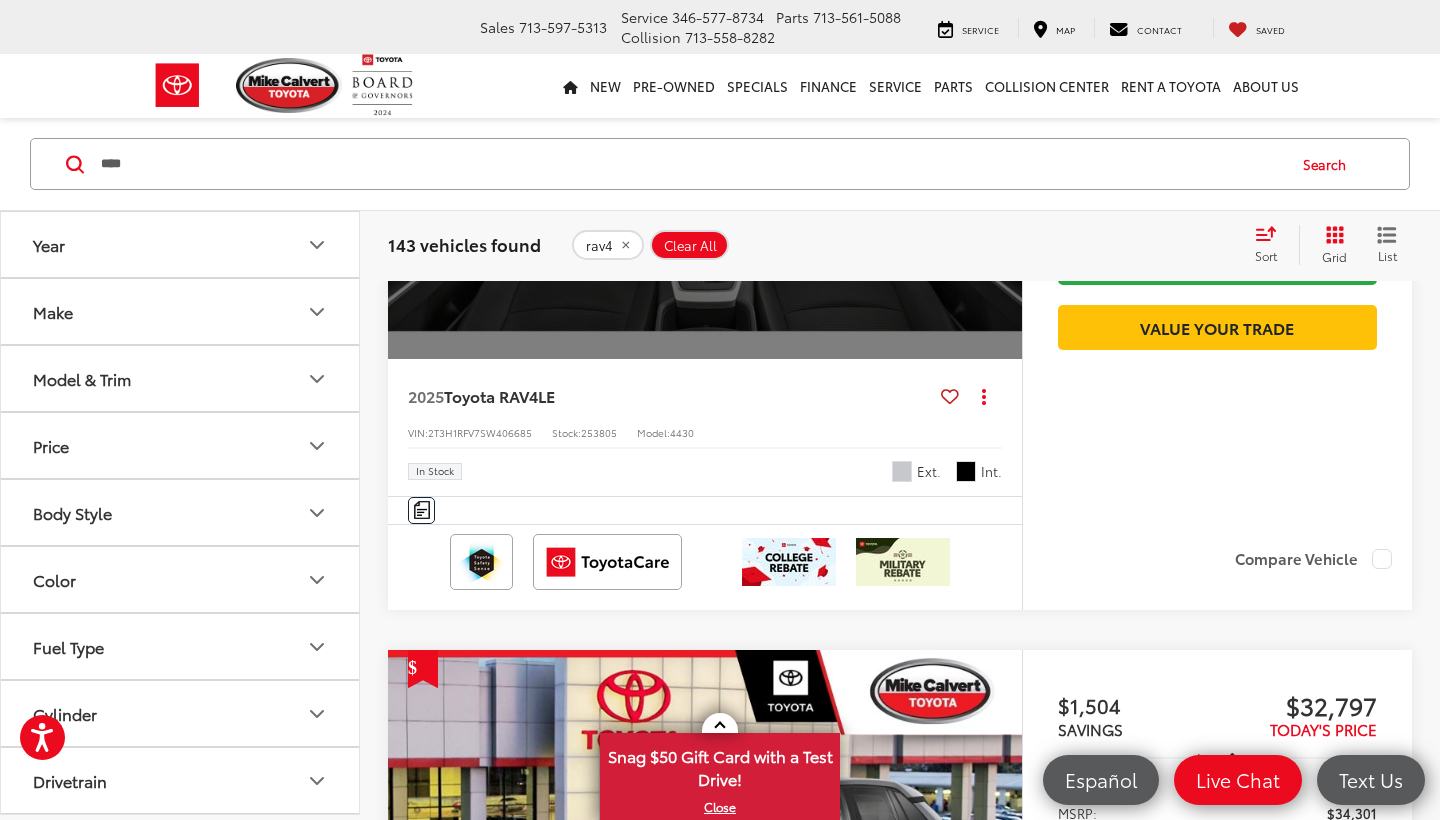 scroll, scrollTop: 2108, scrollLeft: 0, axis: vertical 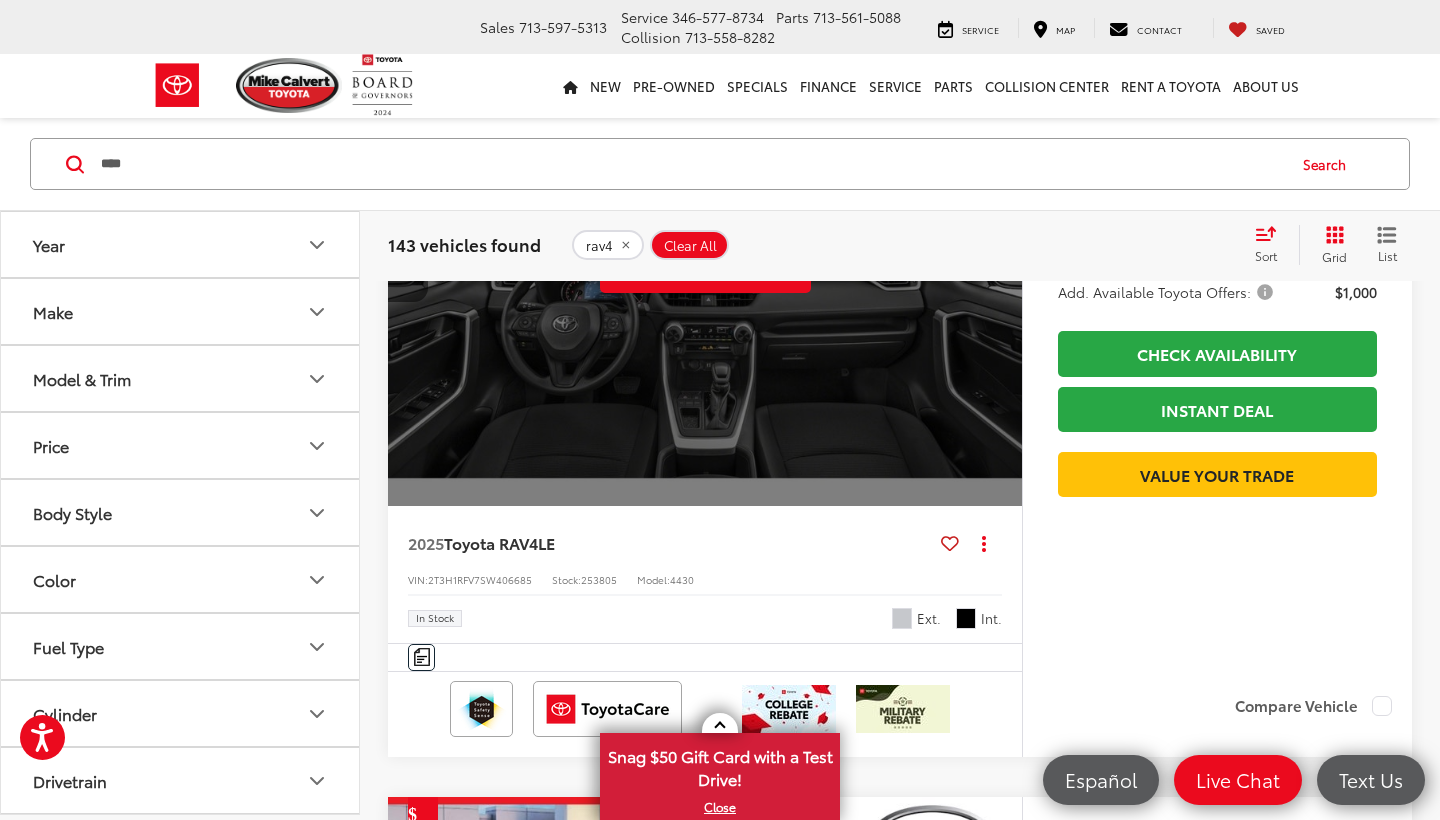 click at bounding box center [408, 267] 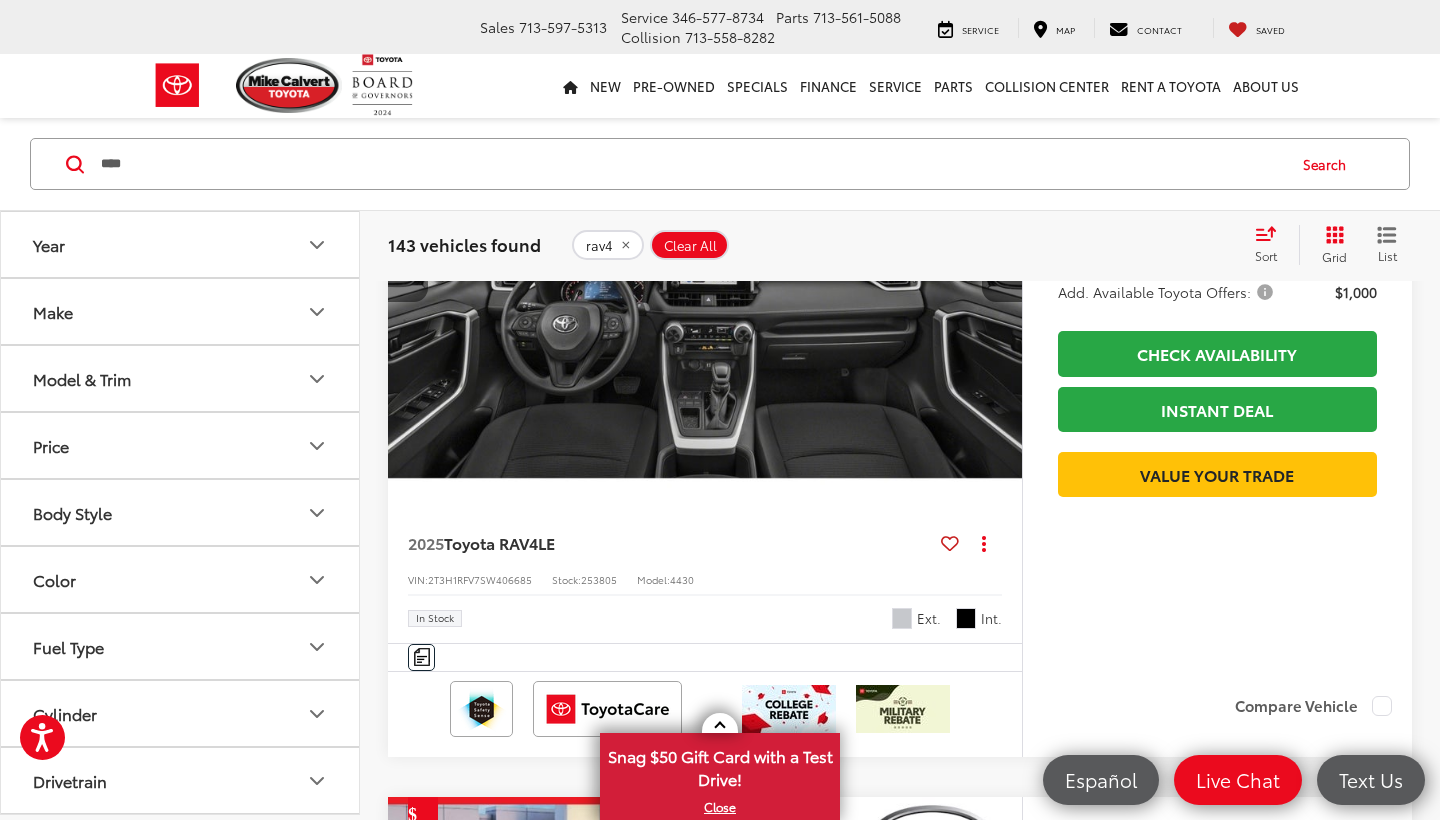 click at bounding box center [408, 267] 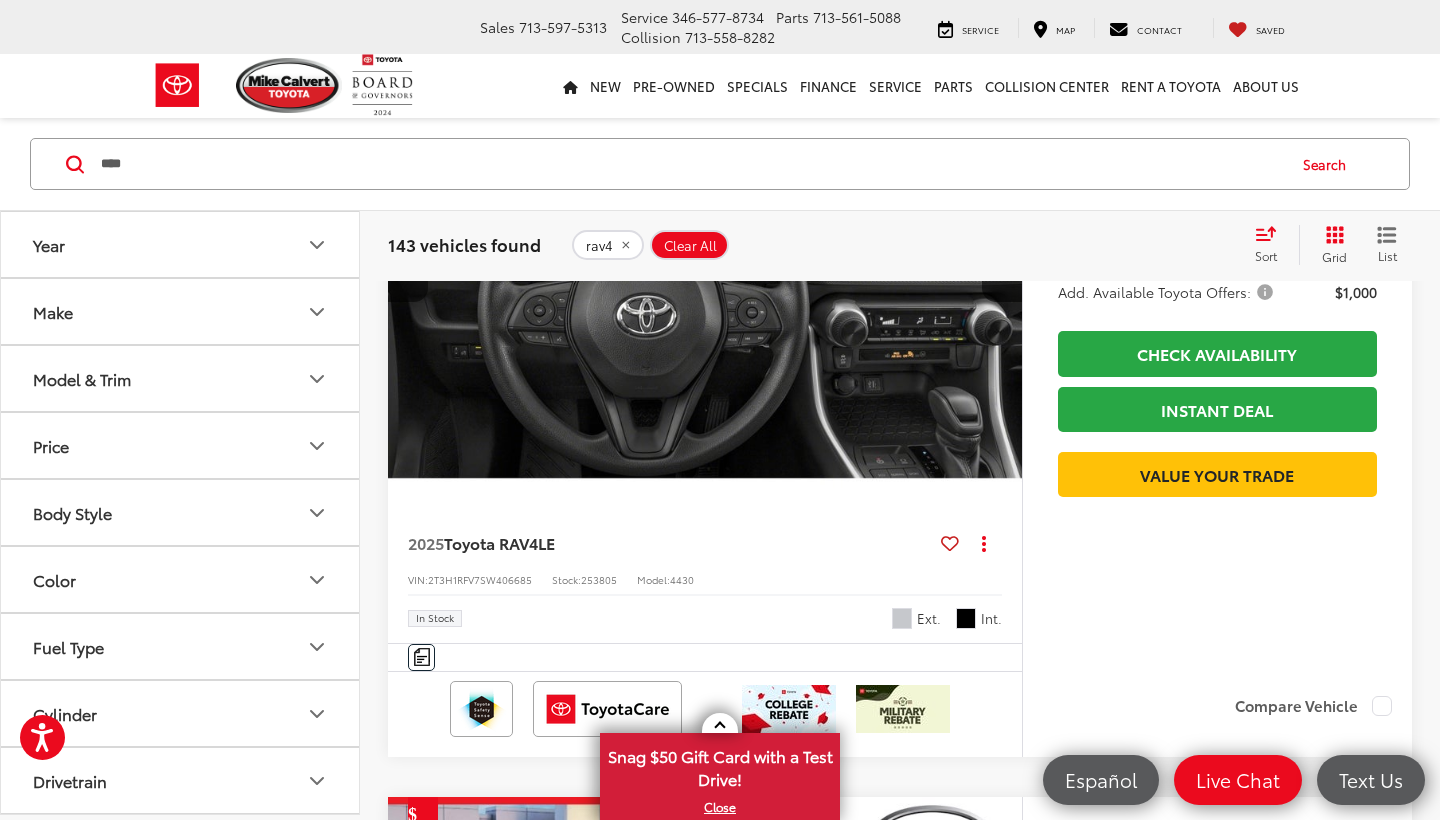 click at bounding box center (408, 267) 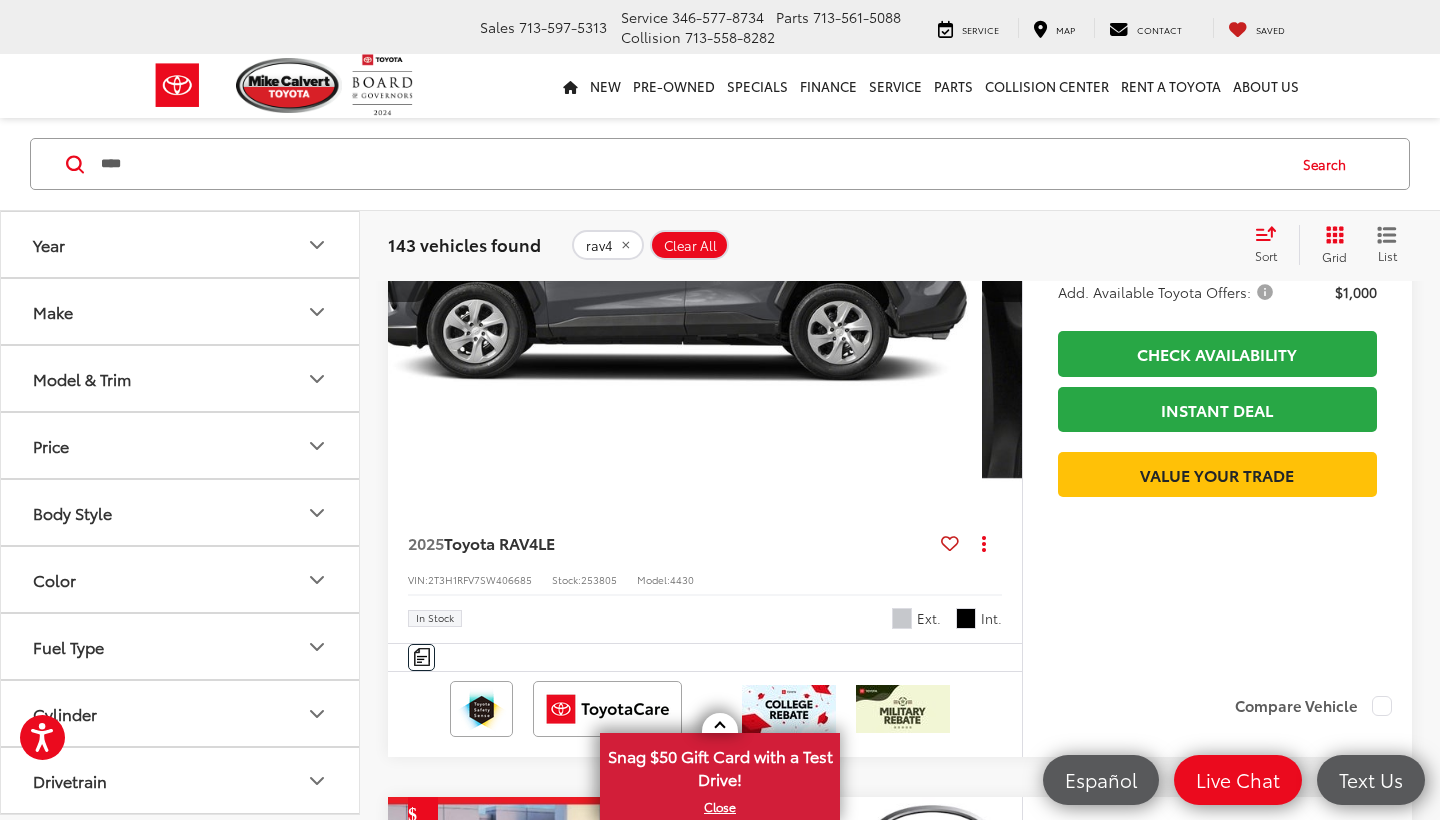 scroll, scrollTop: 0, scrollLeft: 1274, axis: horizontal 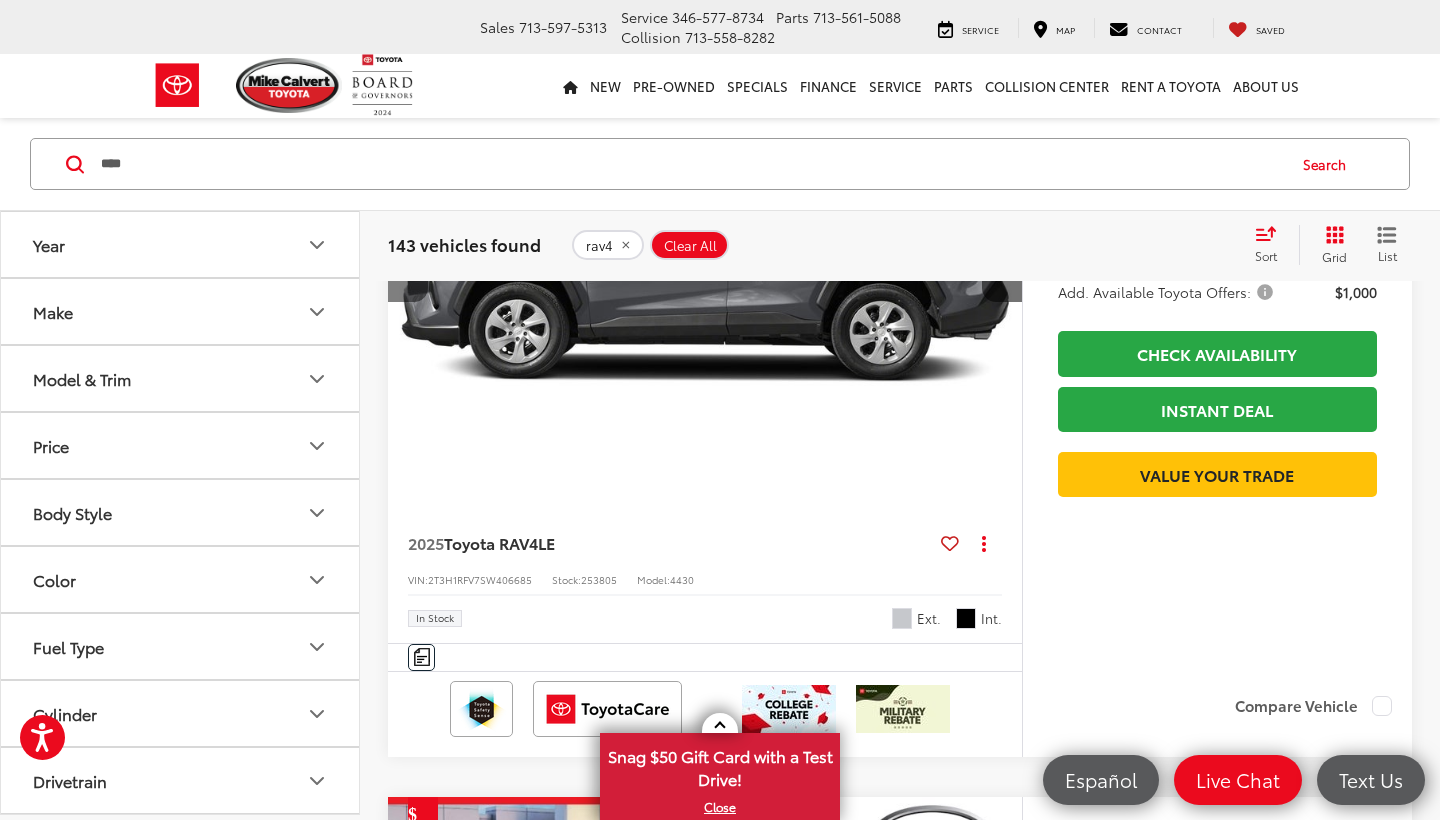 click at bounding box center [408, 267] 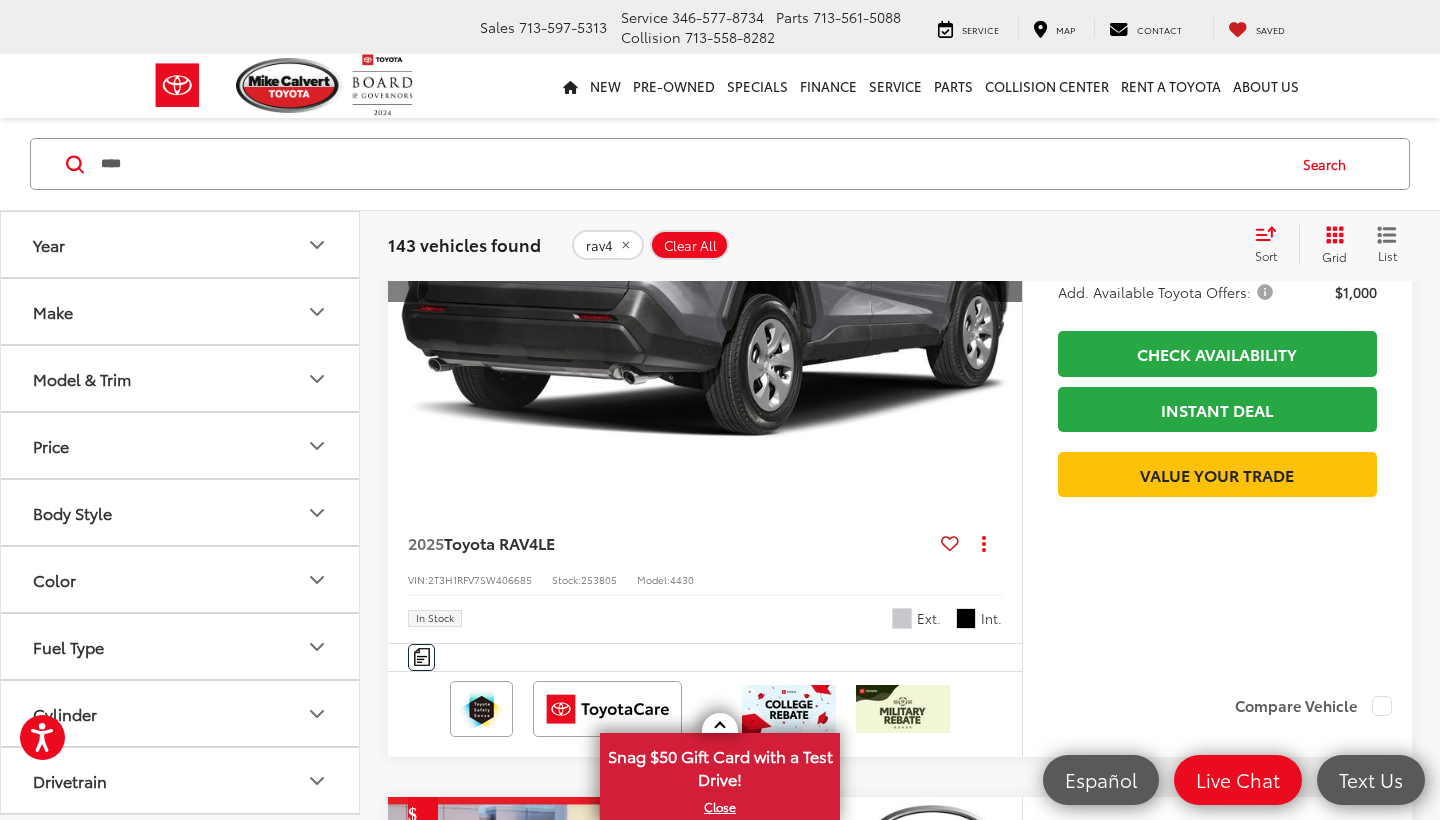 click at bounding box center (408, 267) 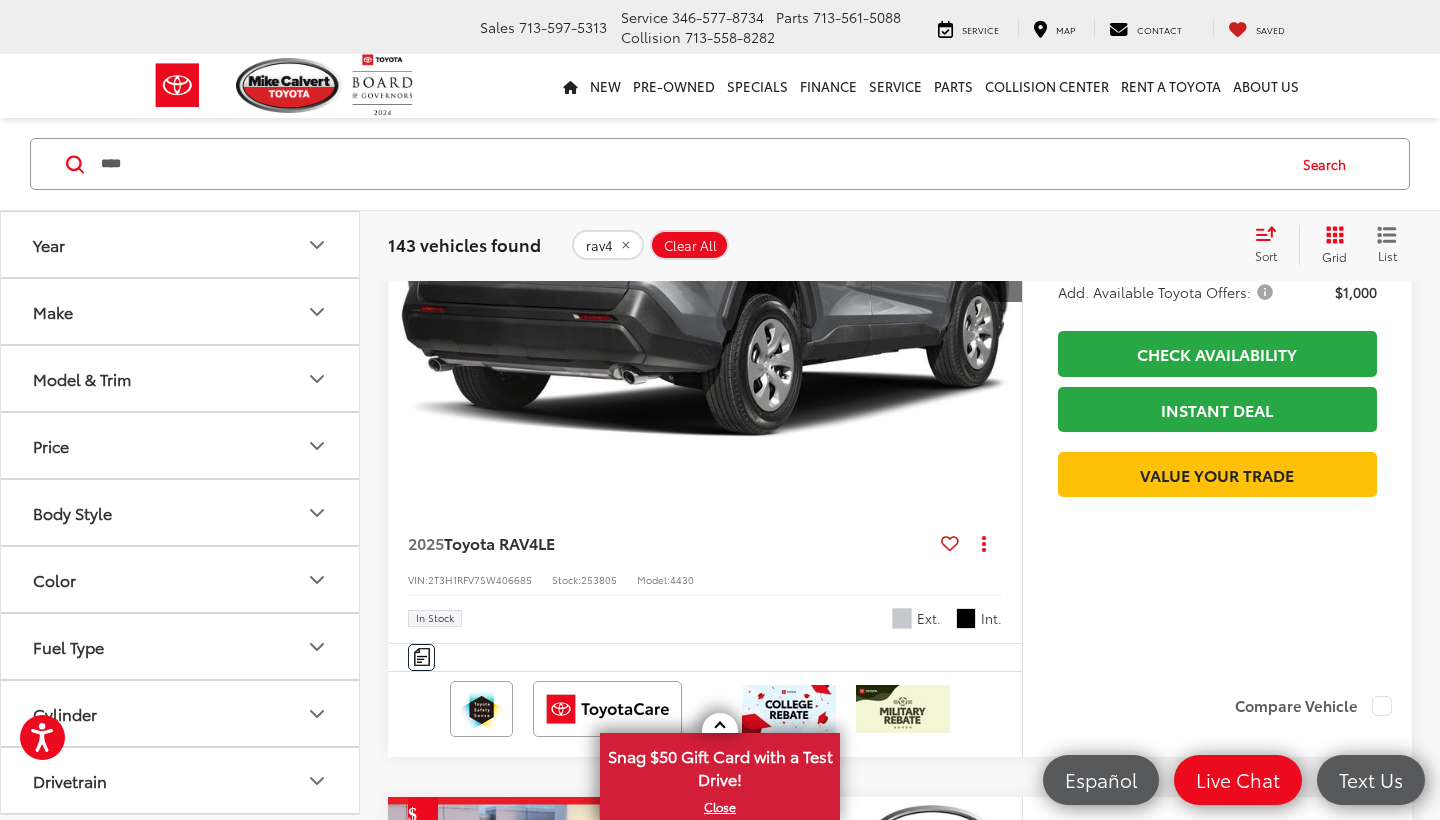 scroll, scrollTop: 0, scrollLeft: 0, axis: both 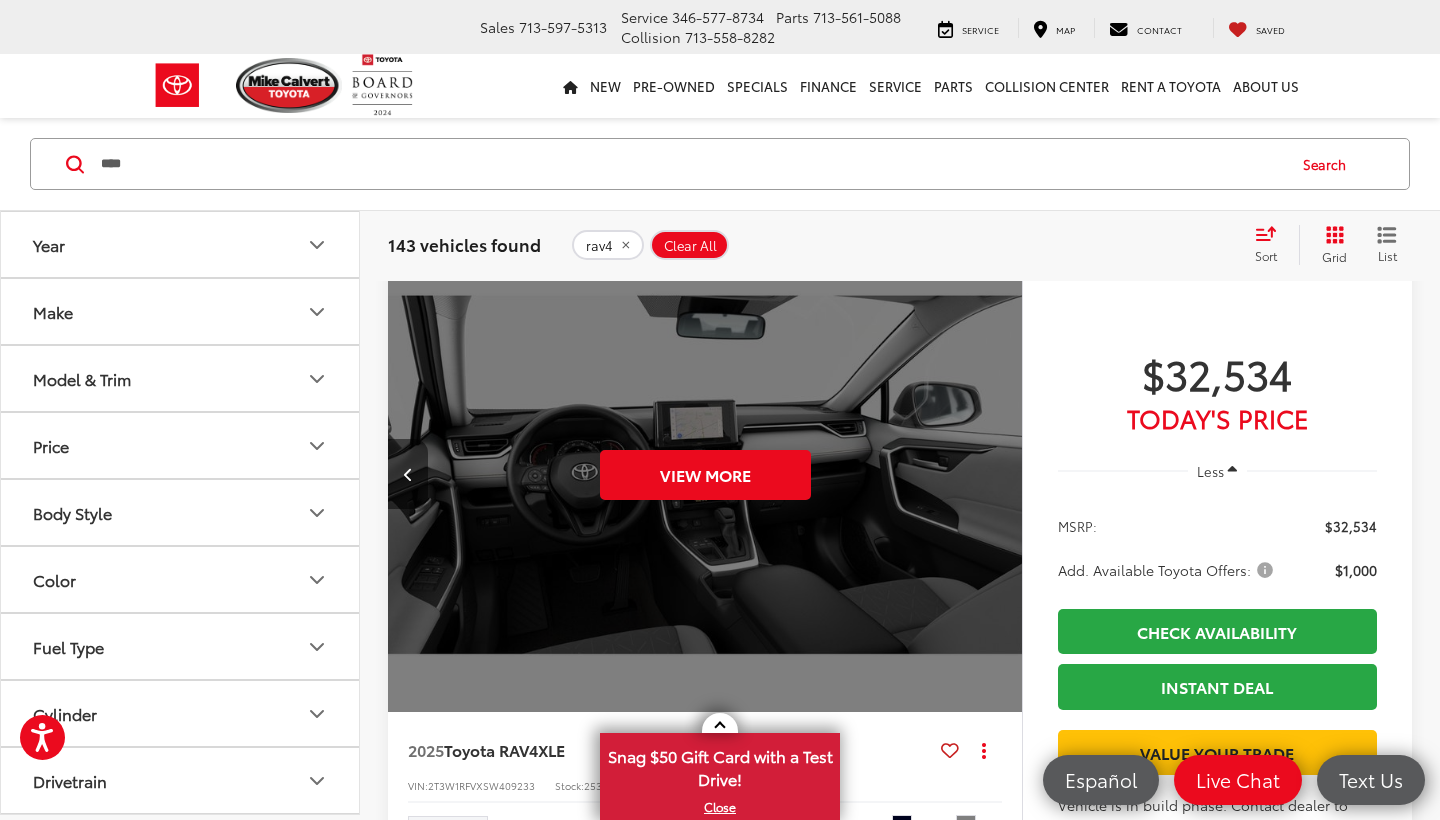 click at bounding box center [408, 474] 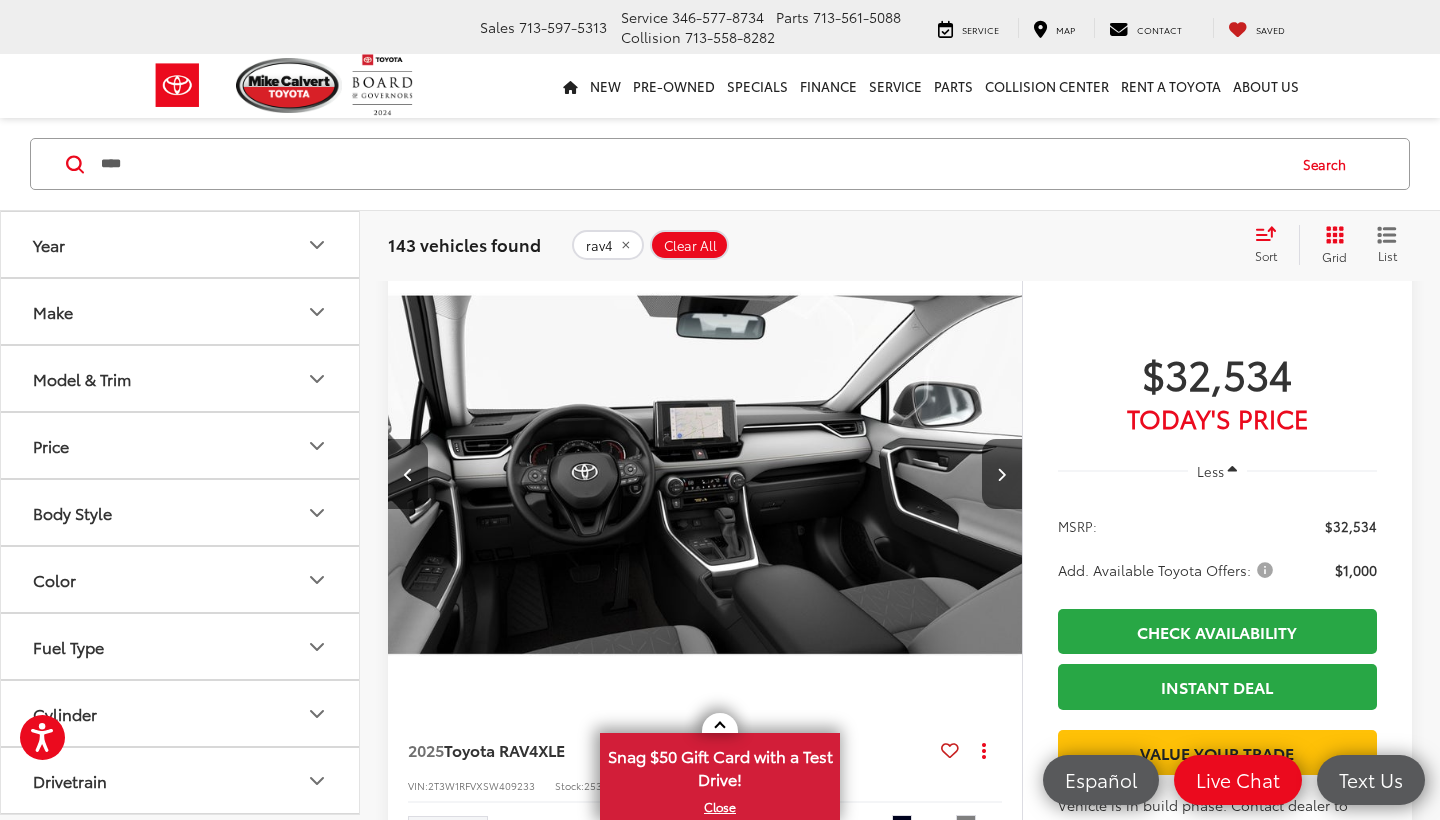 click at bounding box center (408, 474) 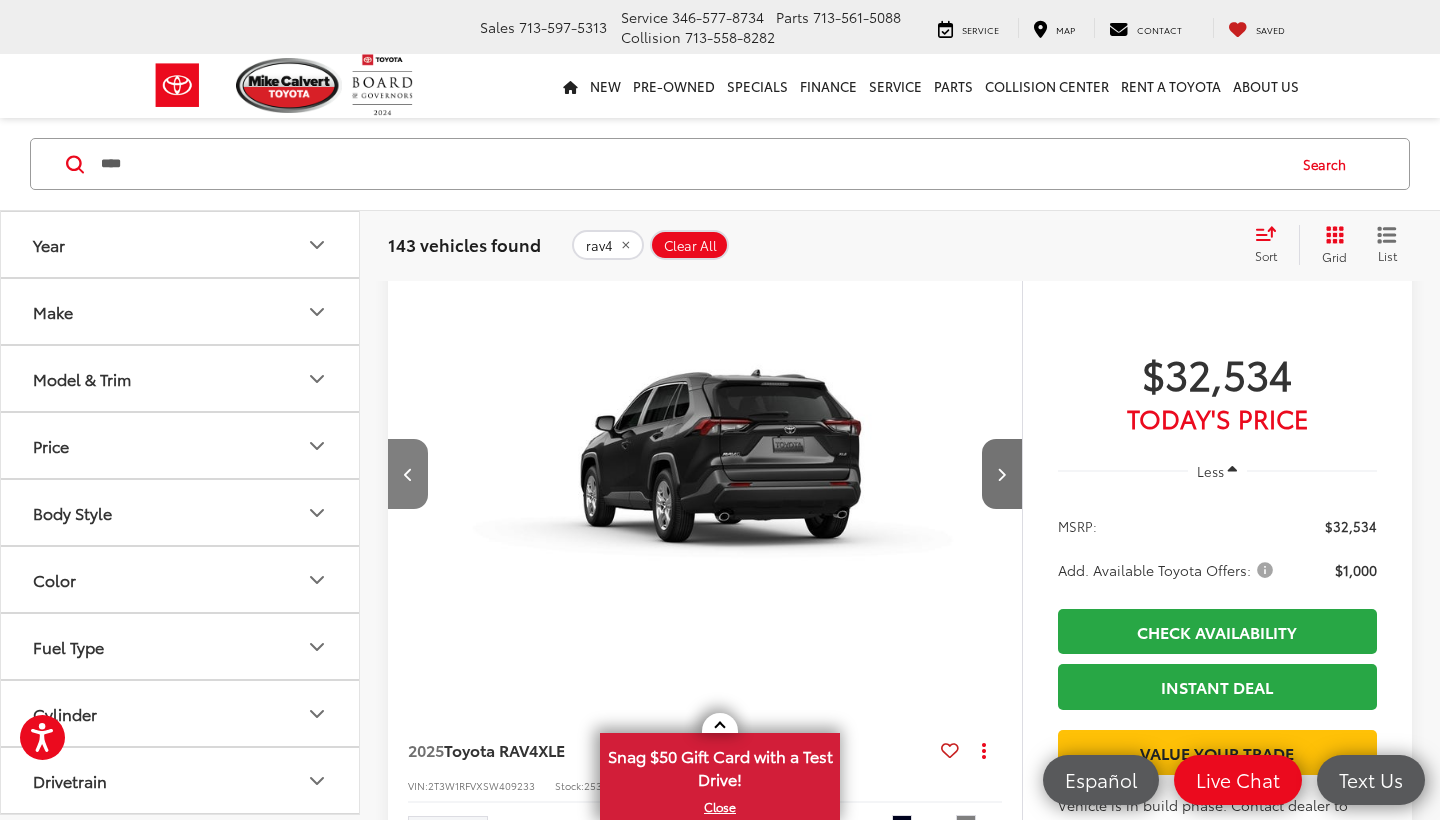 click at bounding box center (408, 474) 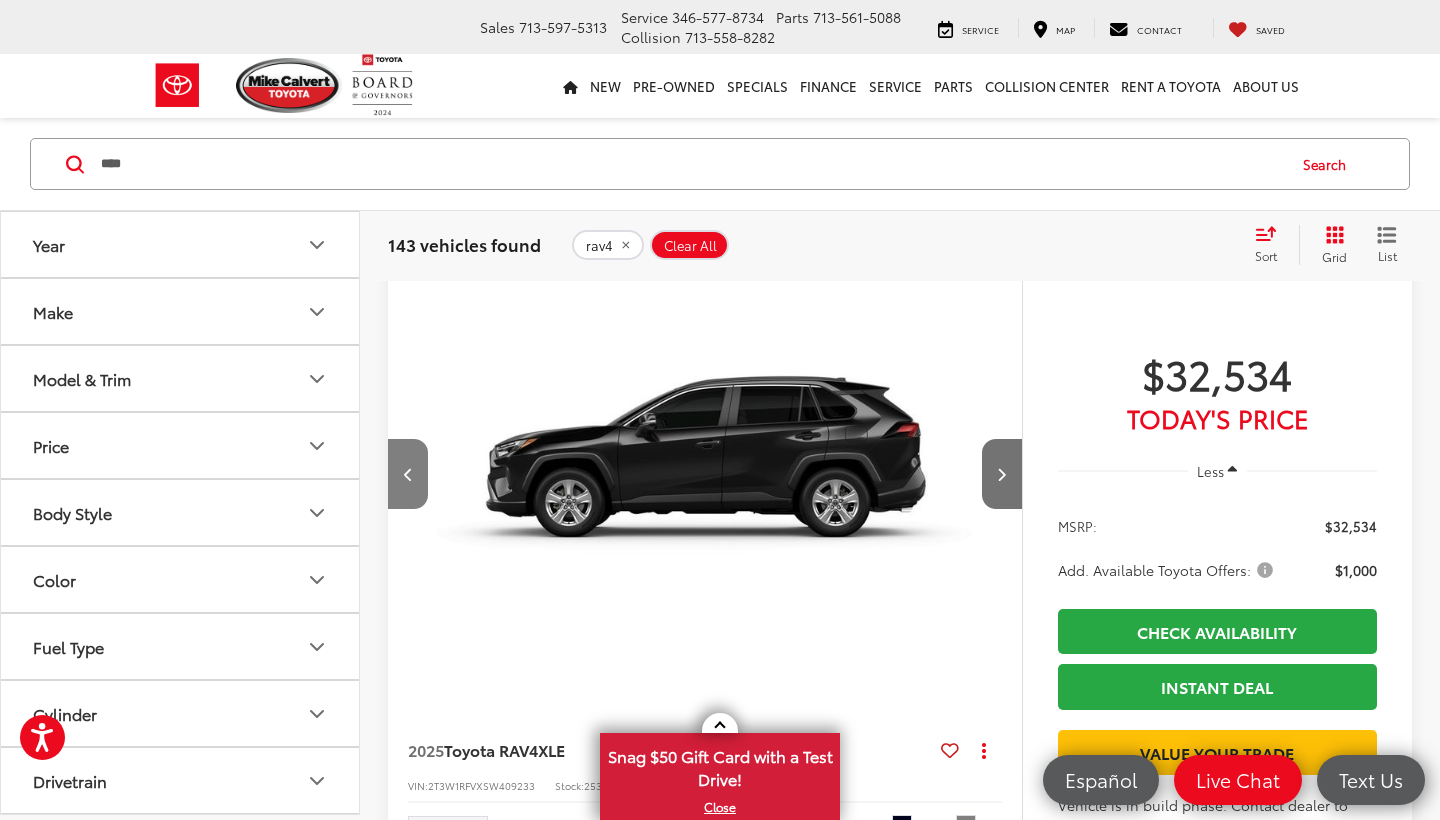 click at bounding box center (408, 474) 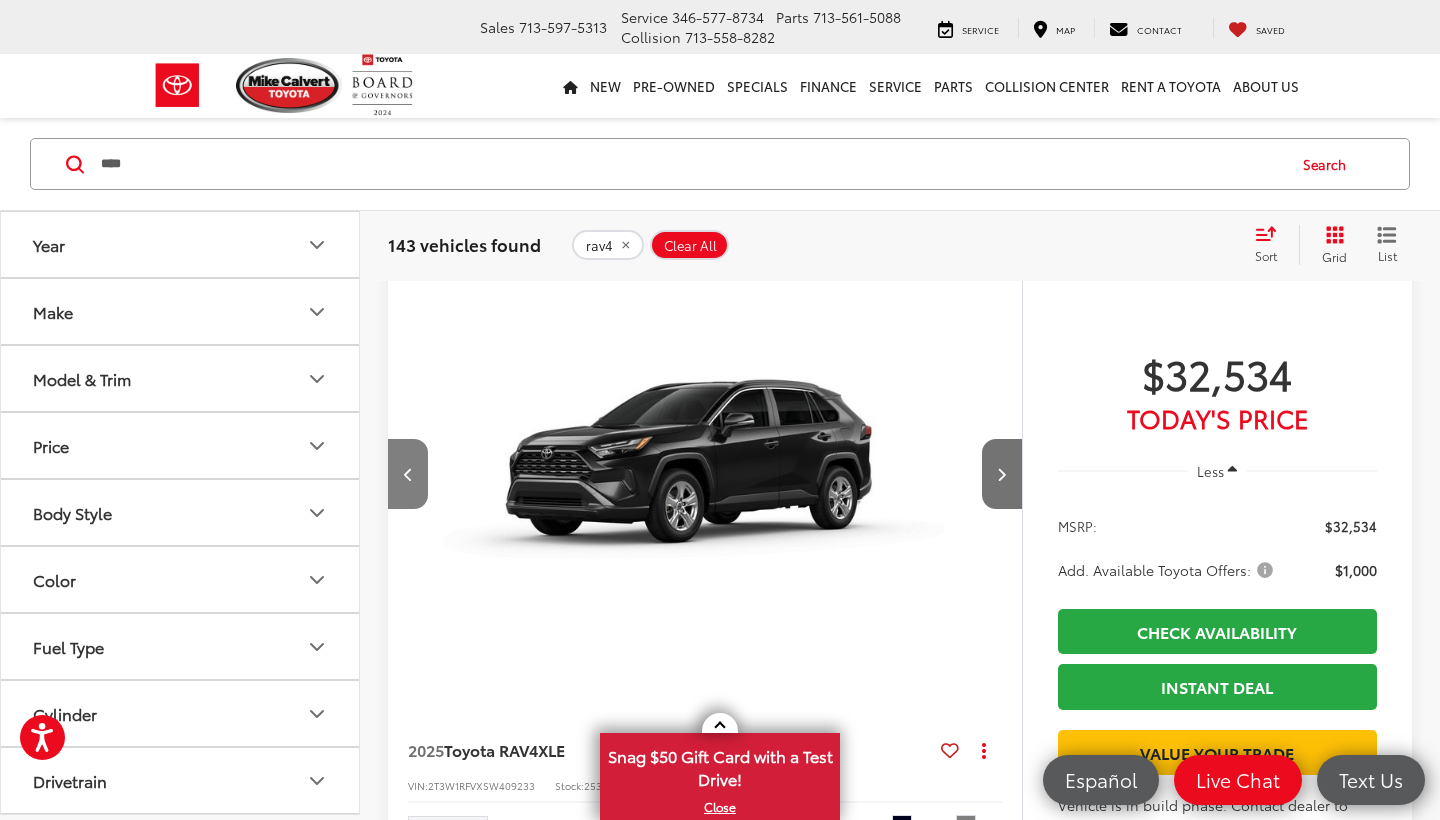 scroll, scrollTop: 0, scrollLeft: 637, axis: horizontal 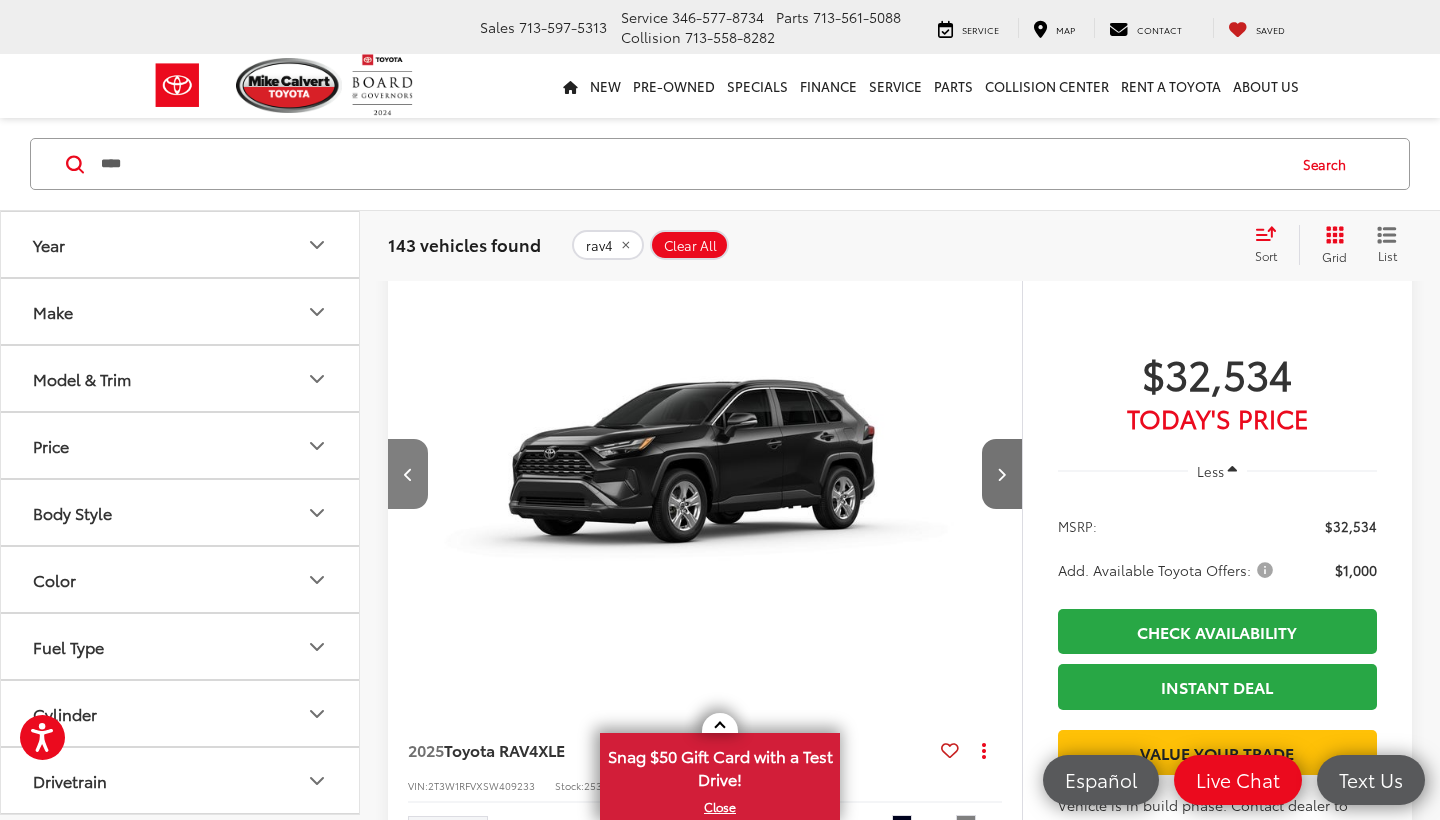 click at bounding box center [408, 474] 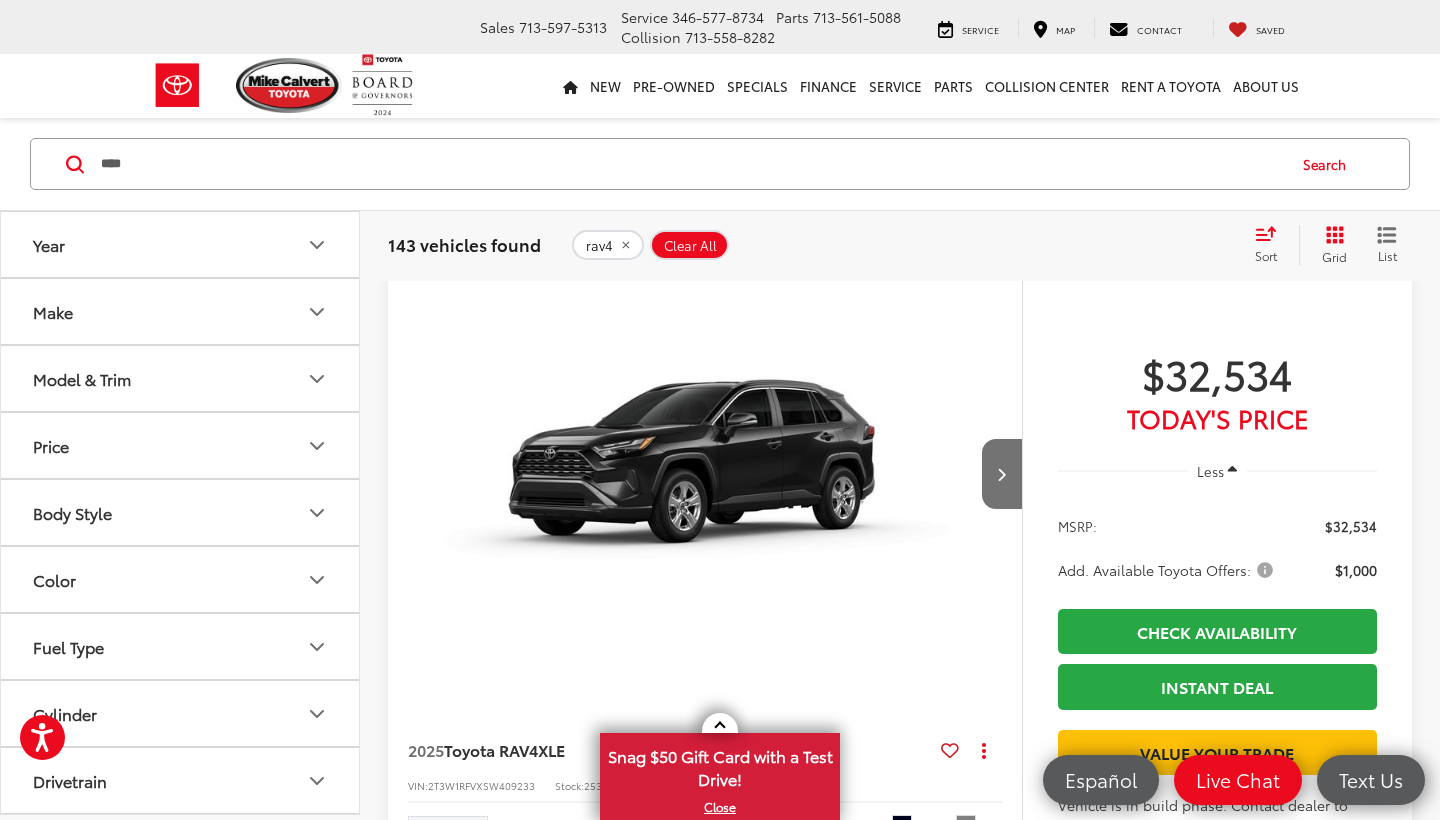 scroll, scrollTop: 0, scrollLeft: 0, axis: both 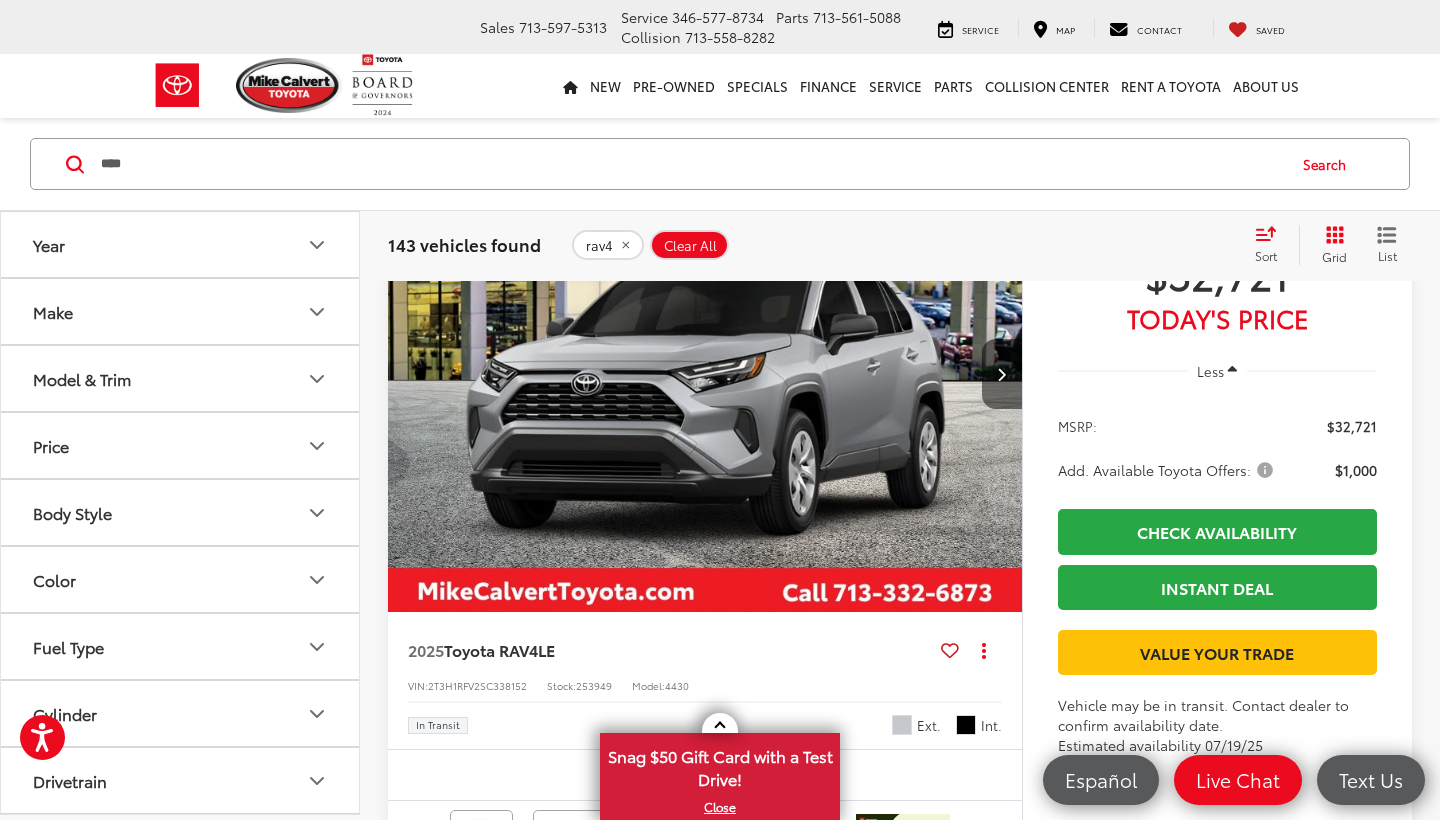 click at bounding box center (1002, 374) 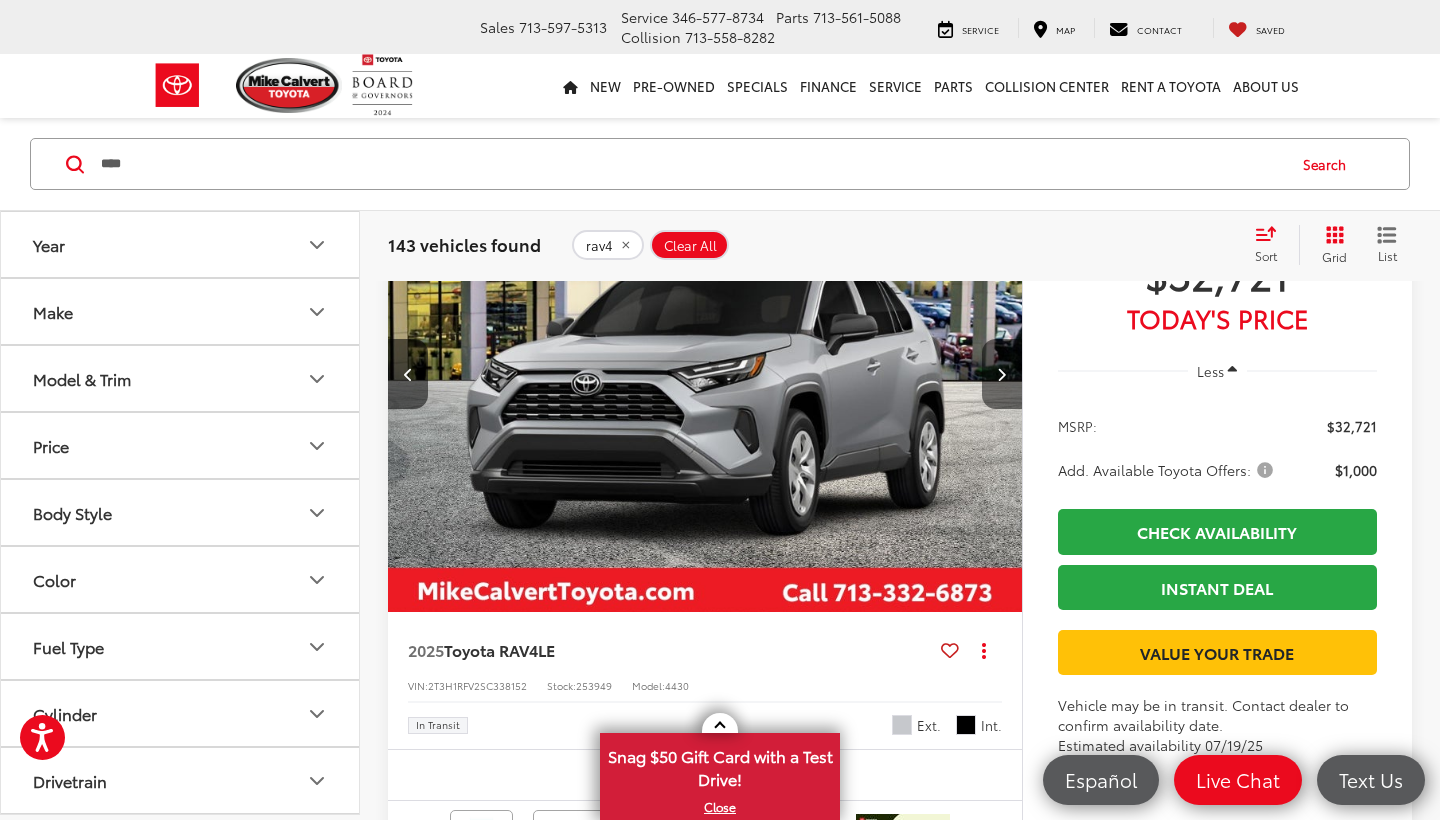 scroll, scrollTop: 0, scrollLeft: 637, axis: horizontal 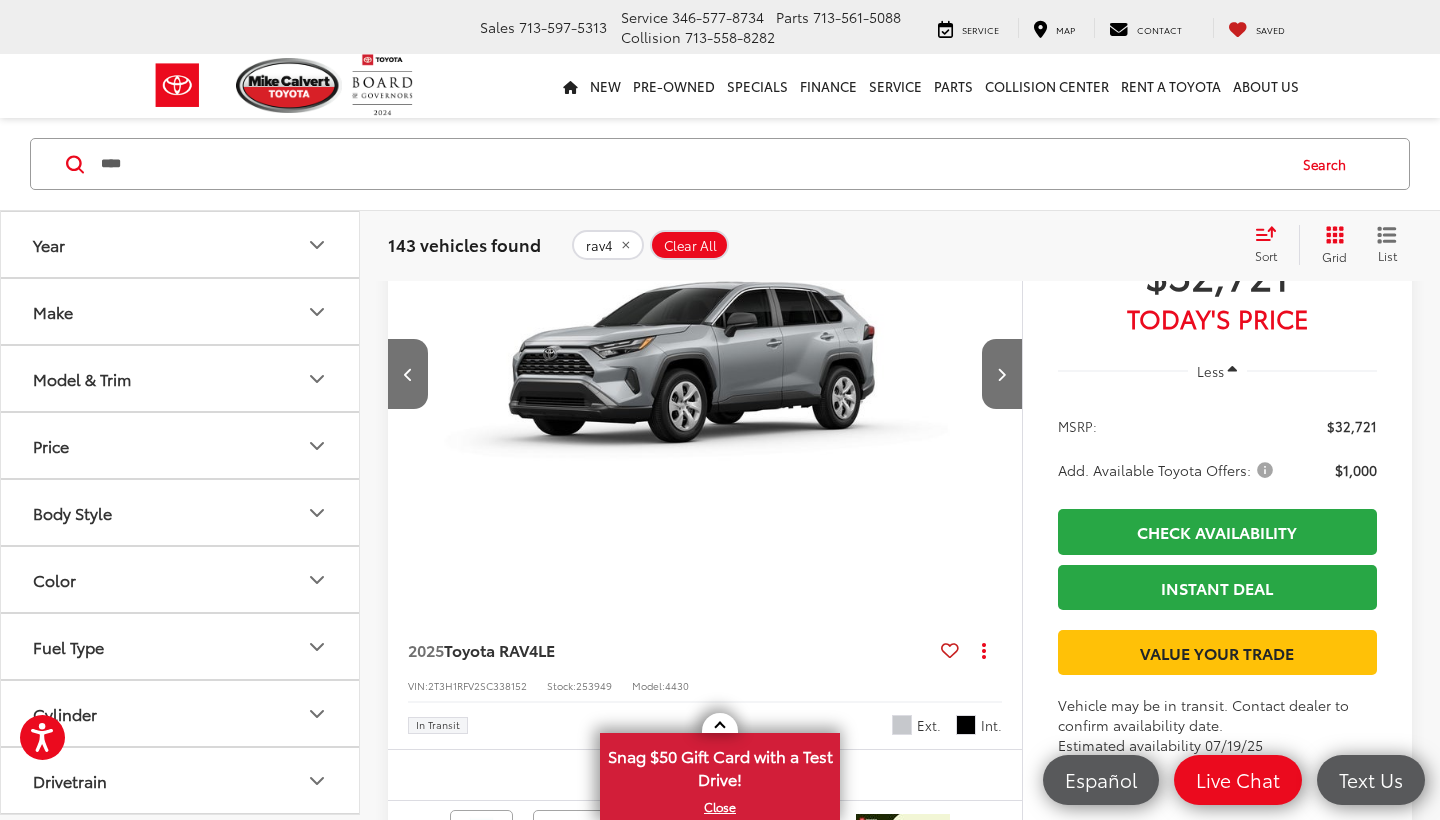 click at bounding box center [705, 375] 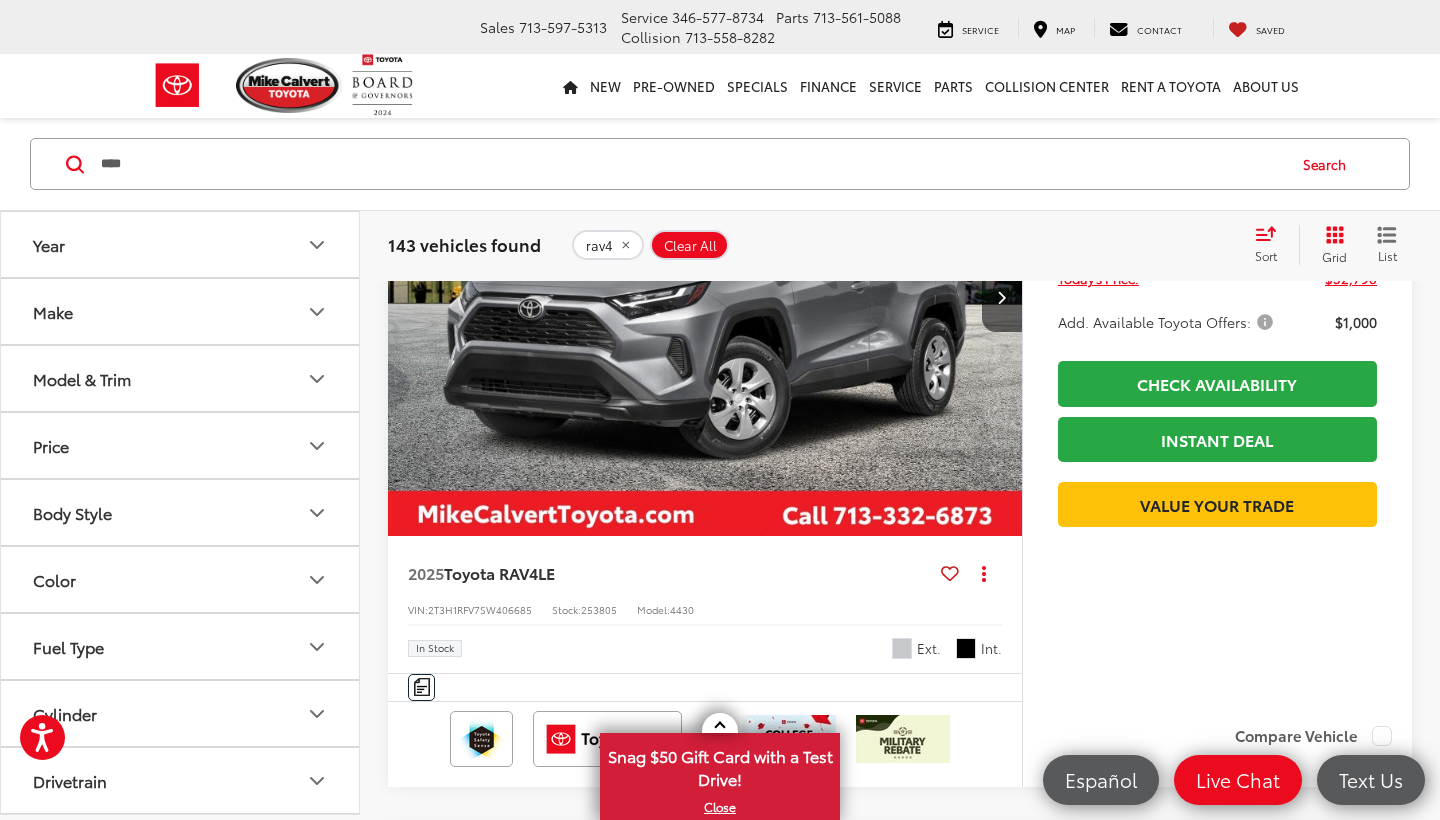 scroll, scrollTop: 2075, scrollLeft: 0, axis: vertical 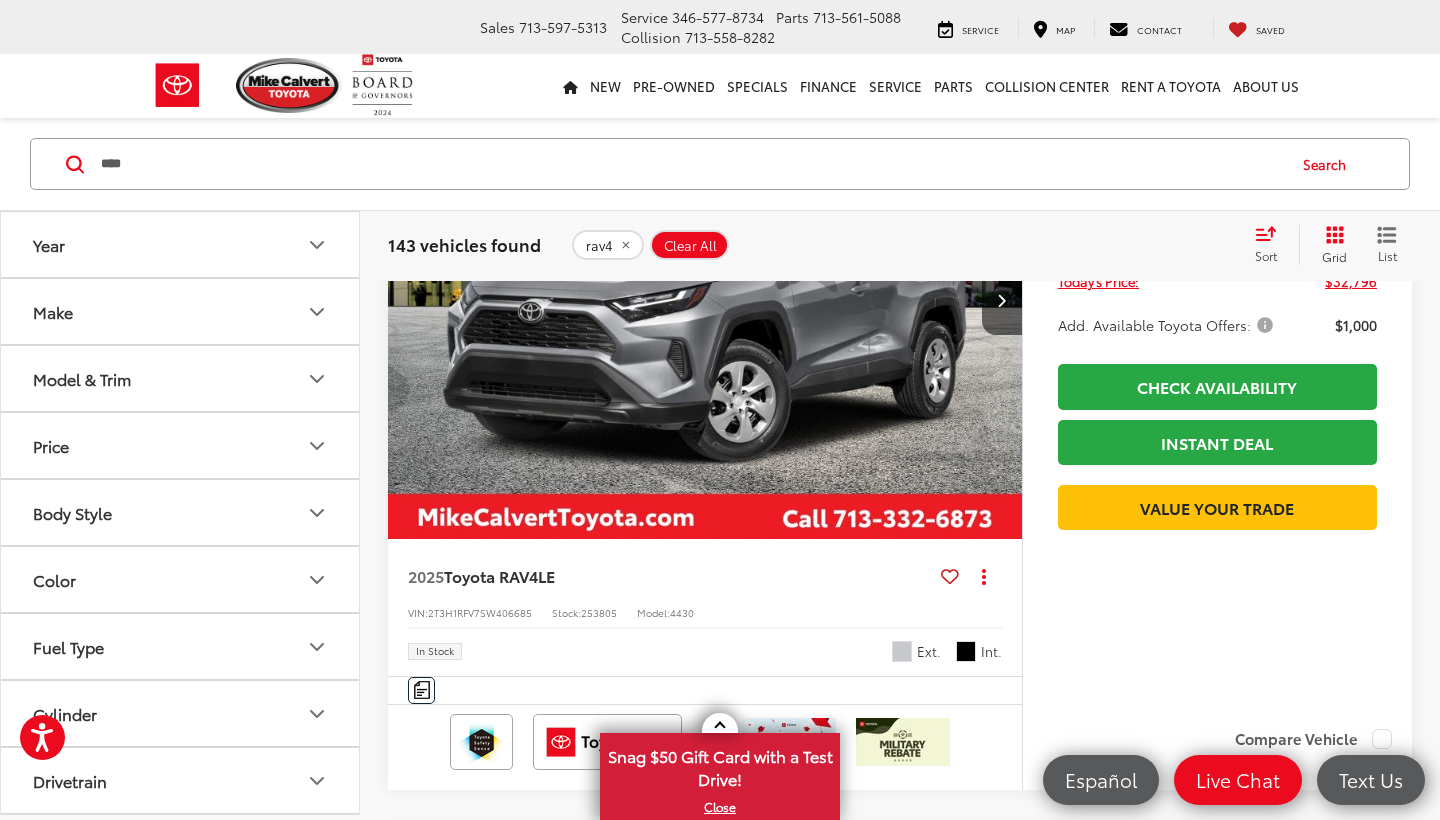 click at bounding box center (705, 301) 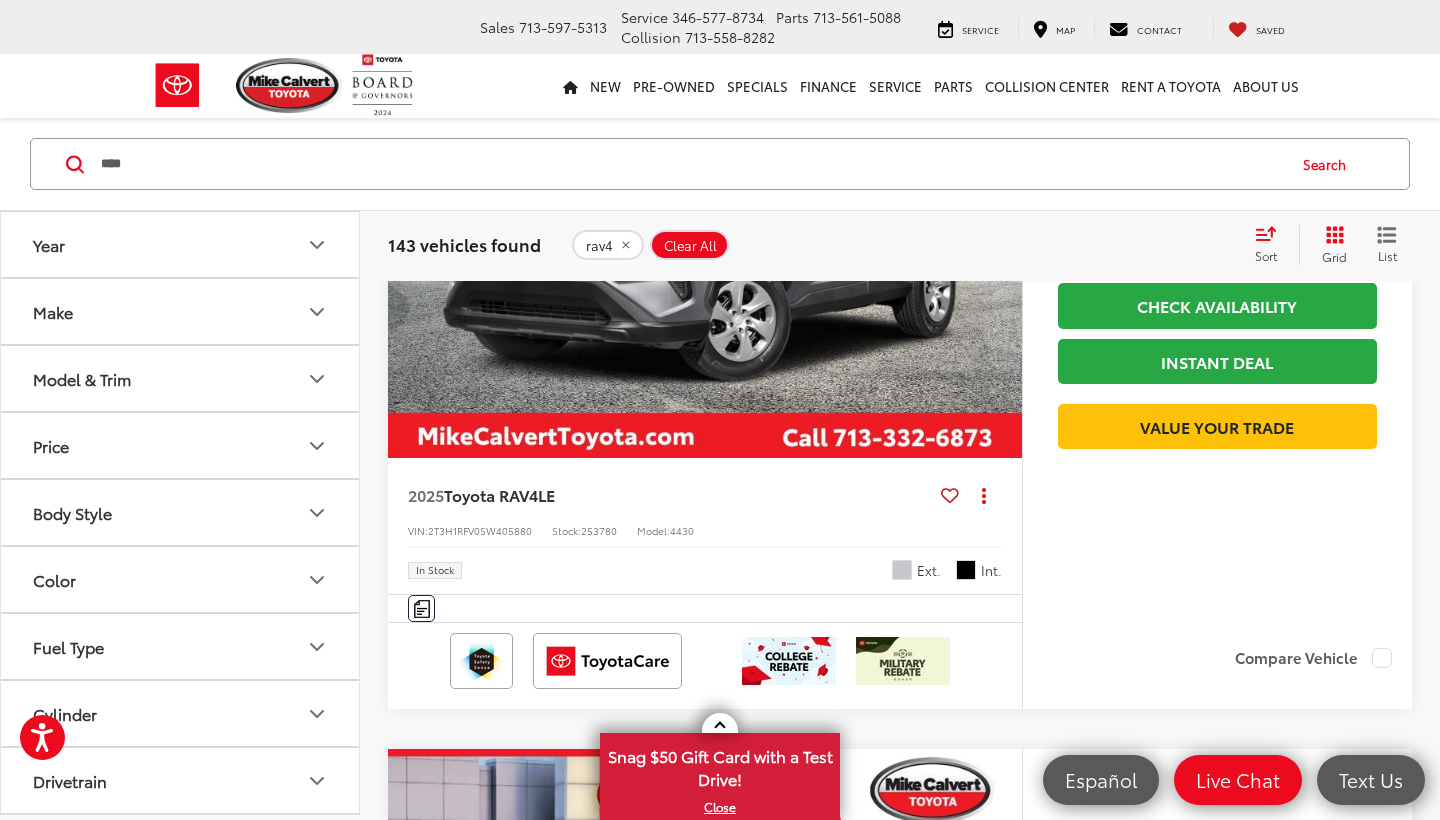 scroll, scrollTop: 2927, scrollLeft: 0, axis: vertical 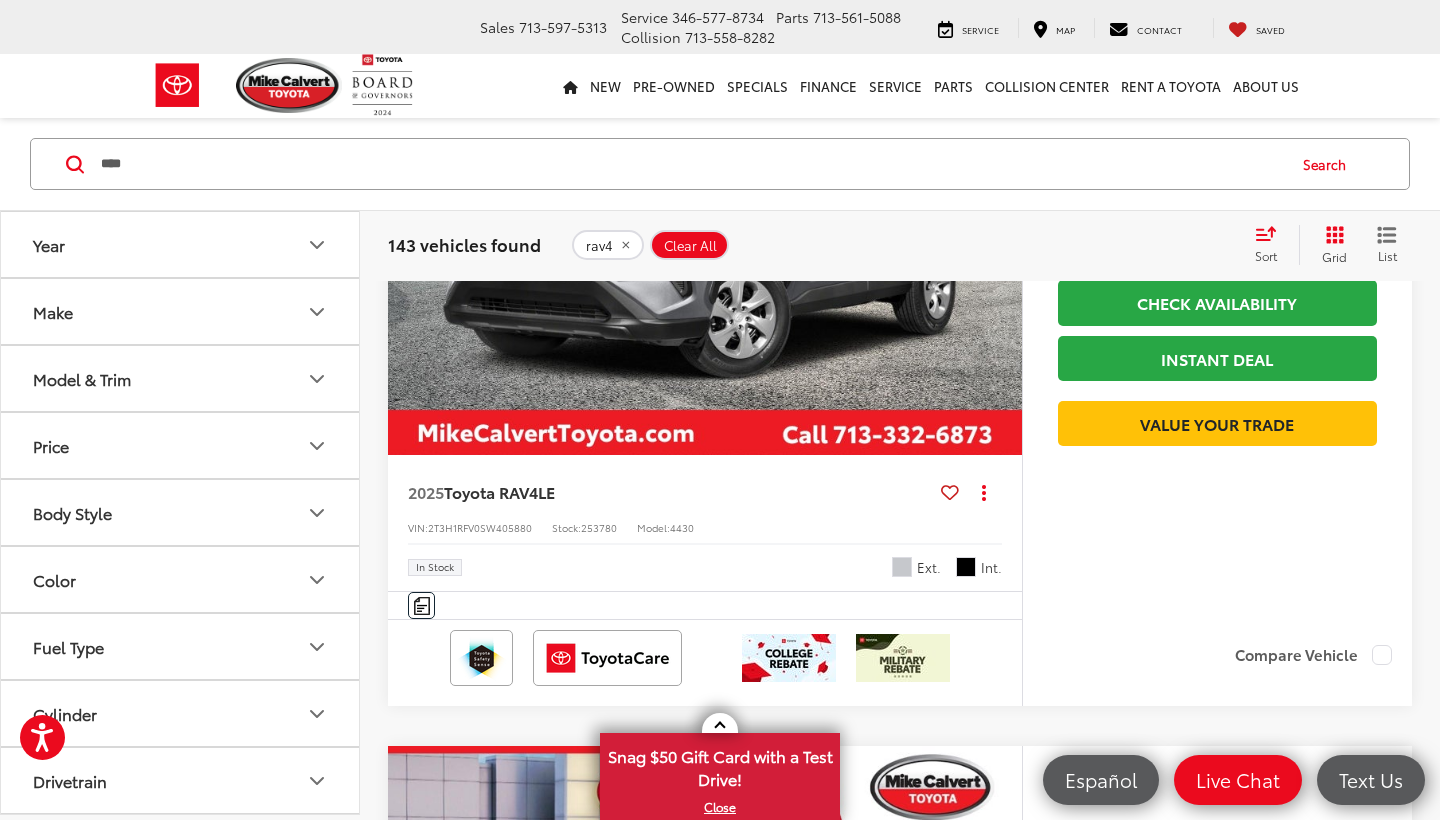 click at bounding box center [705, 217] 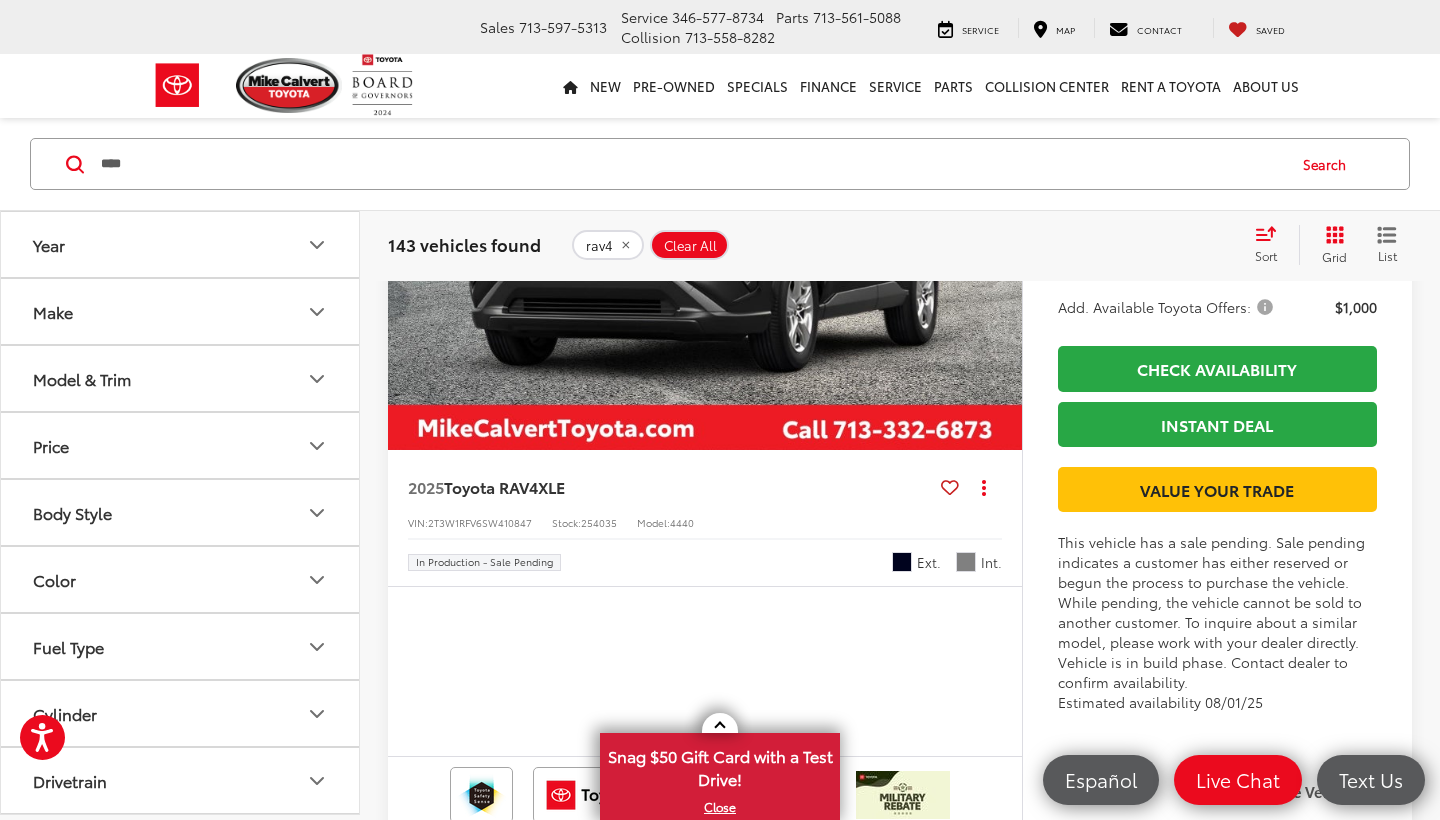 scroll, scrollTop: 3702, scrollLeft: 0, axis: vertical 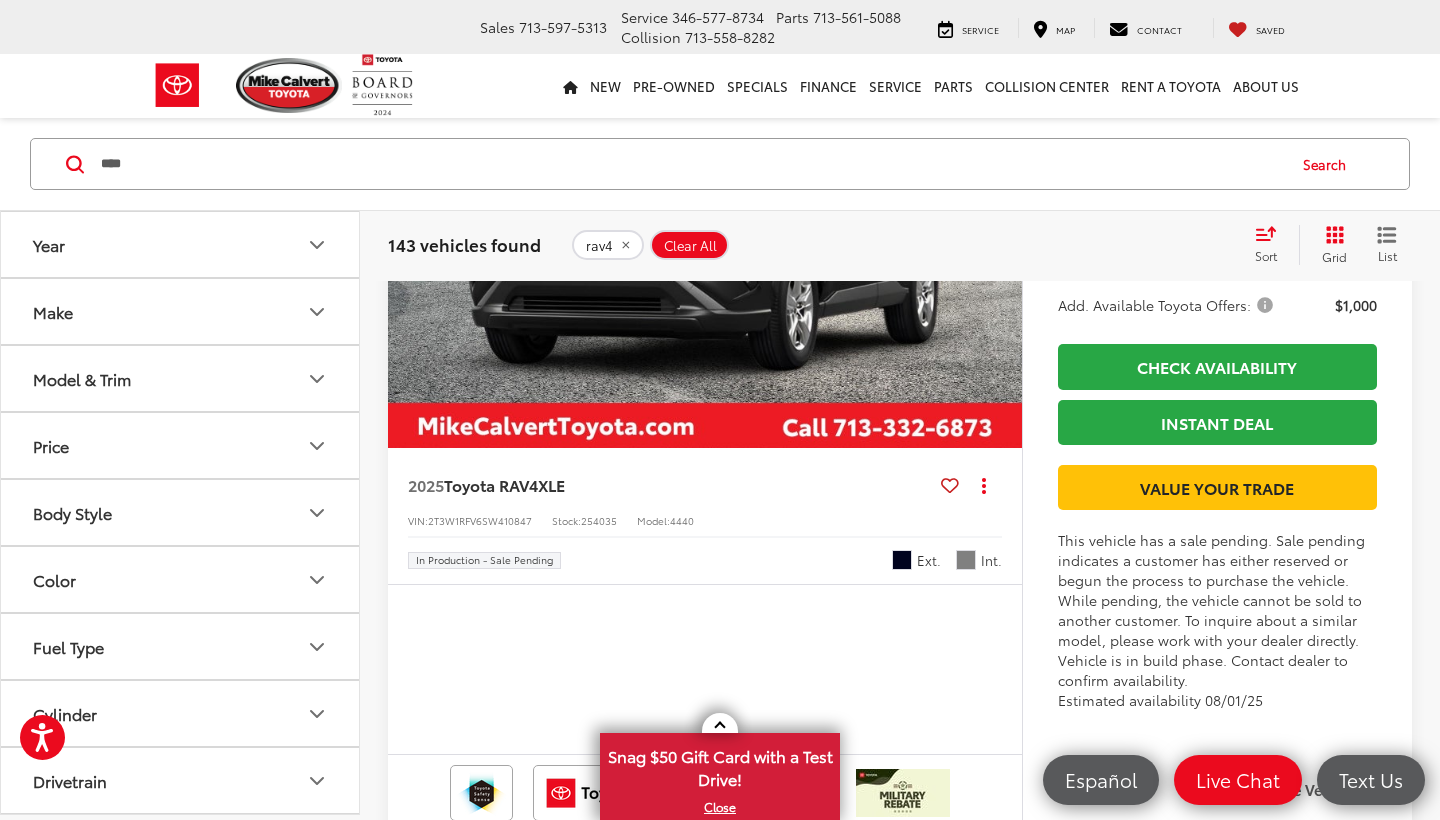 click at bounding box center [705, 210] 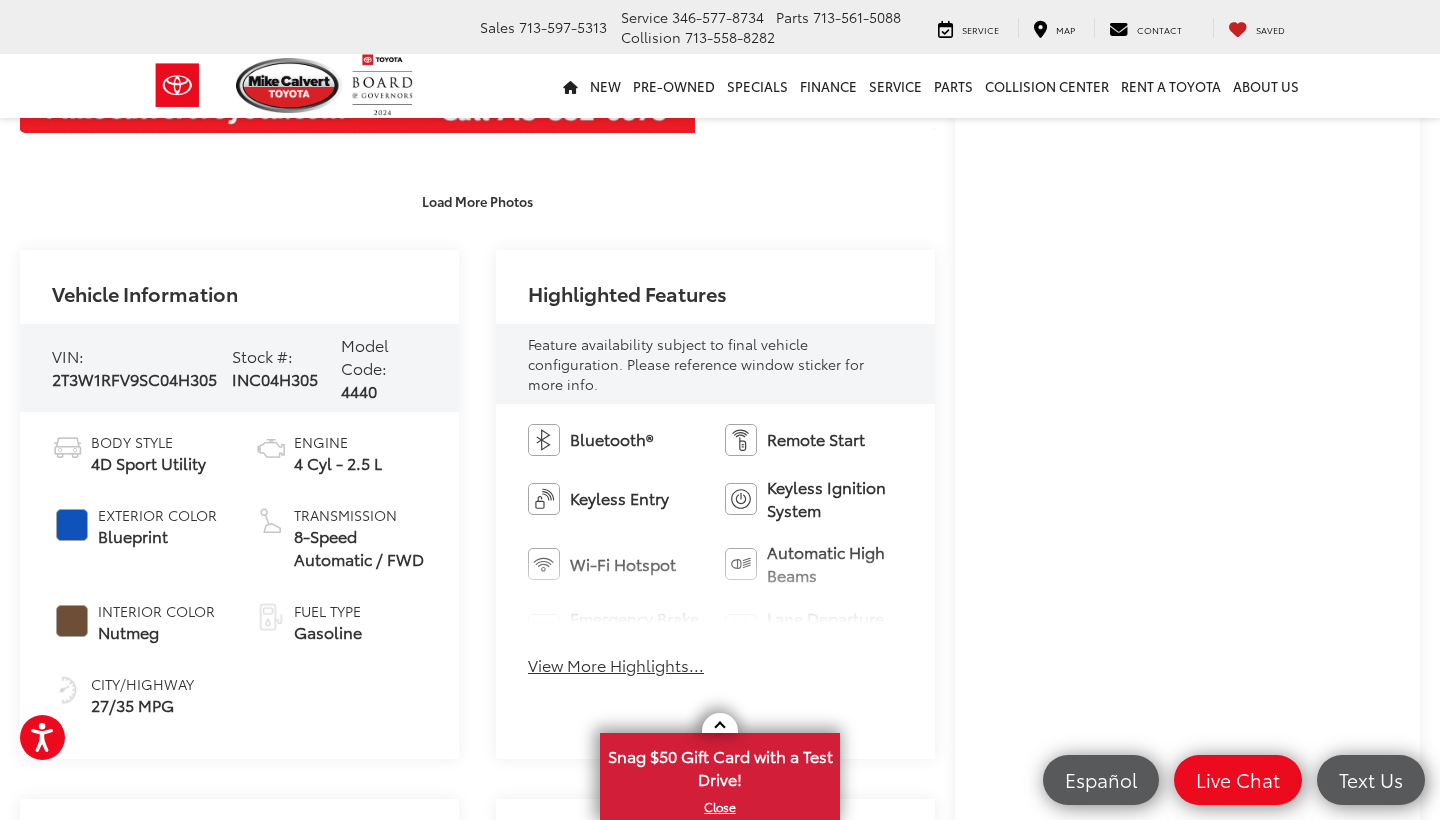 scroll, scrollTop: 601, scrollLeft: 0, axis: vertical 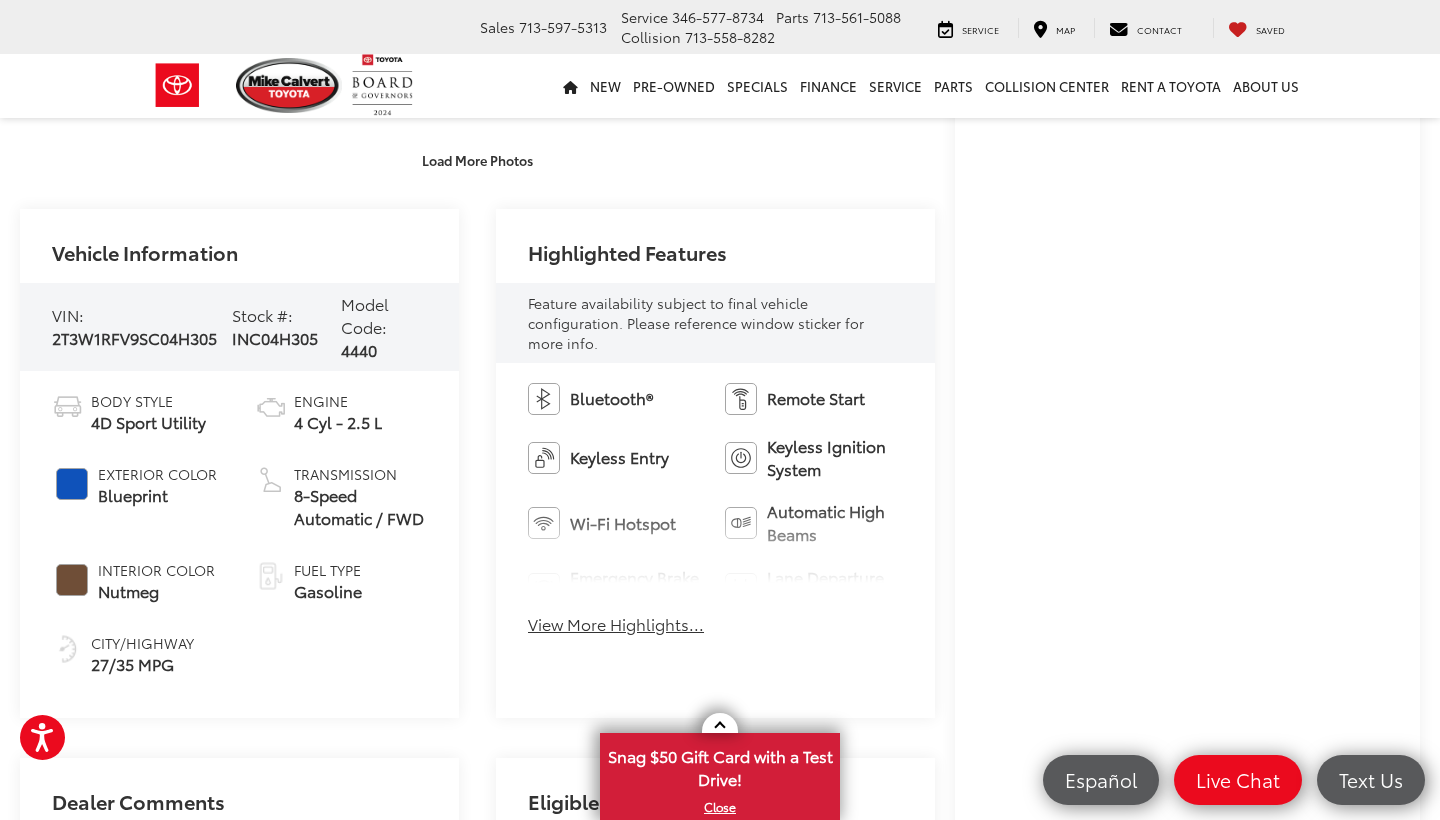 click on "View More Highlights..." at bounding box center [616, 624] 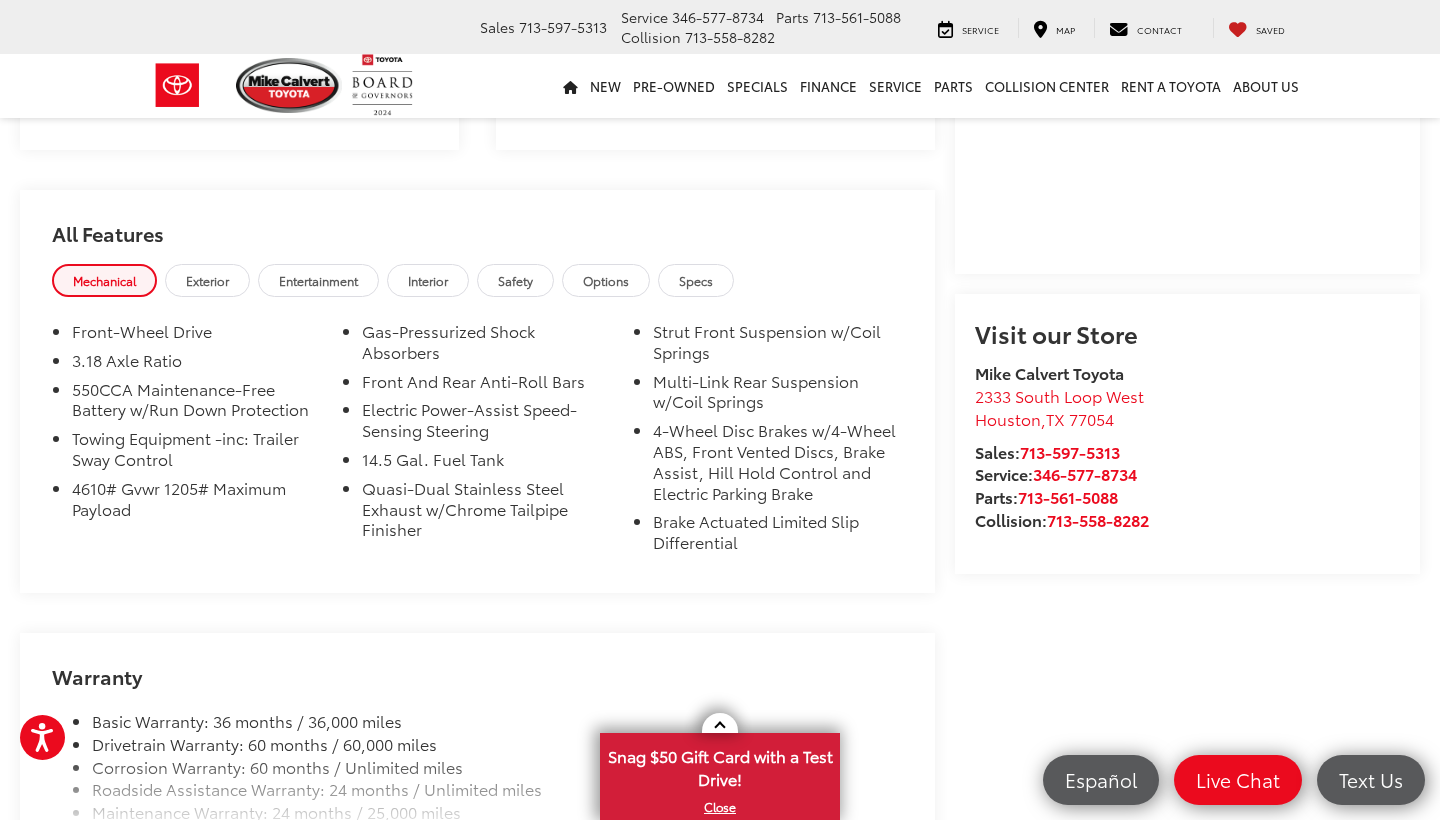 scroll, scrollTop: 1682, scrollLeft: 0, axis: vertical 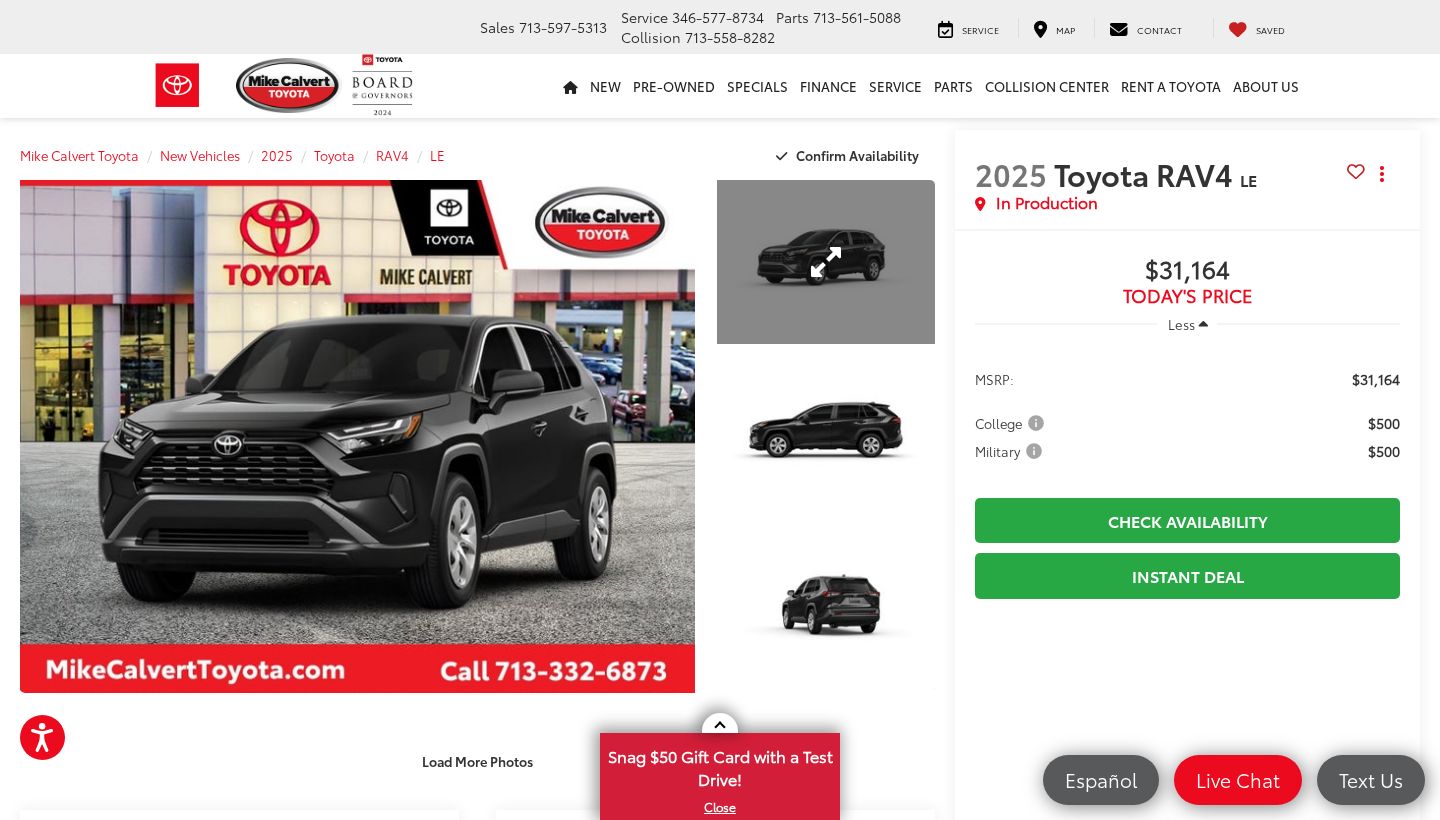 click at bounding box center [826, 262] 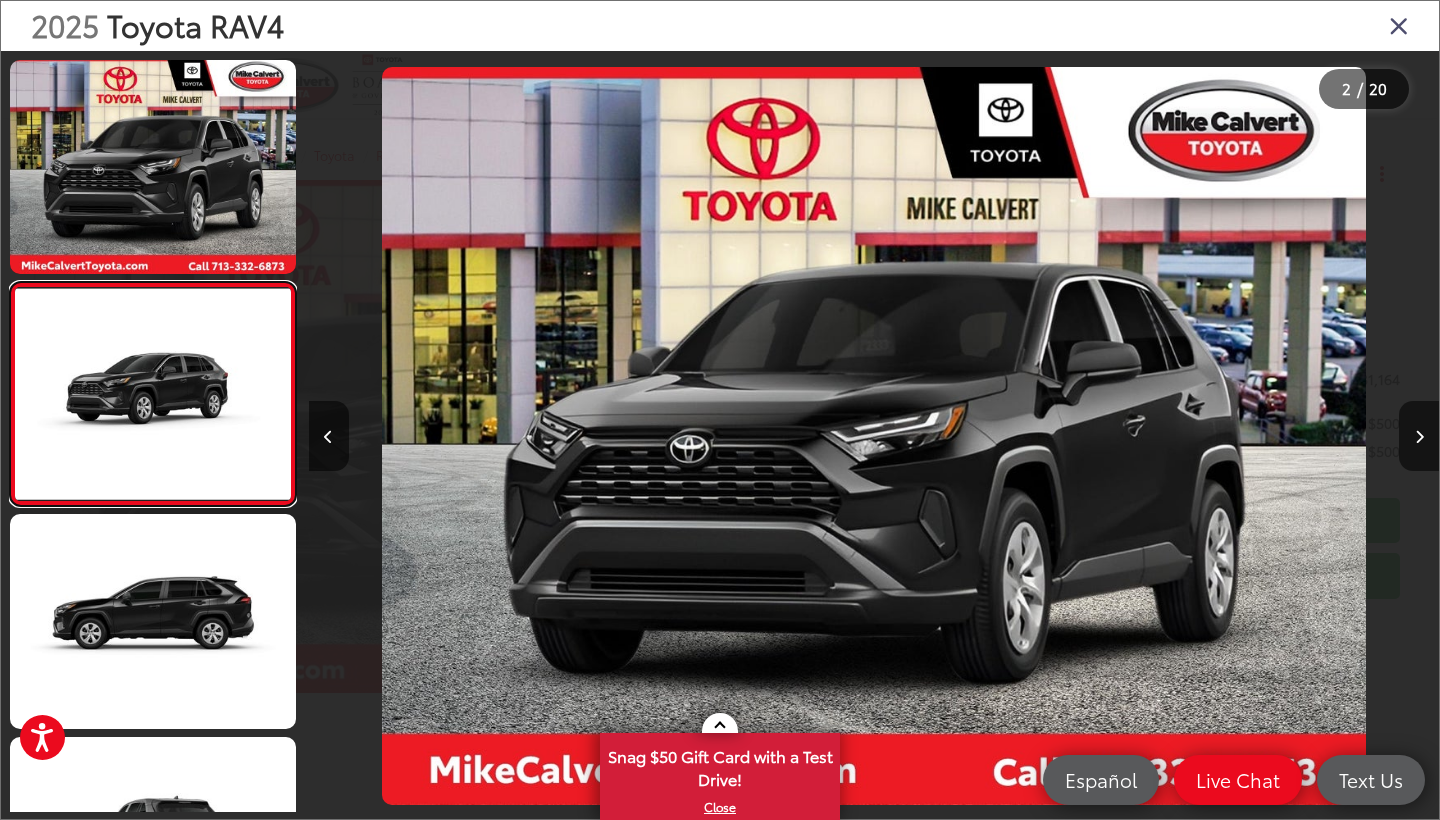 scroll, scrollTop: 0, scrollLeft: 1130, axis: horizontal 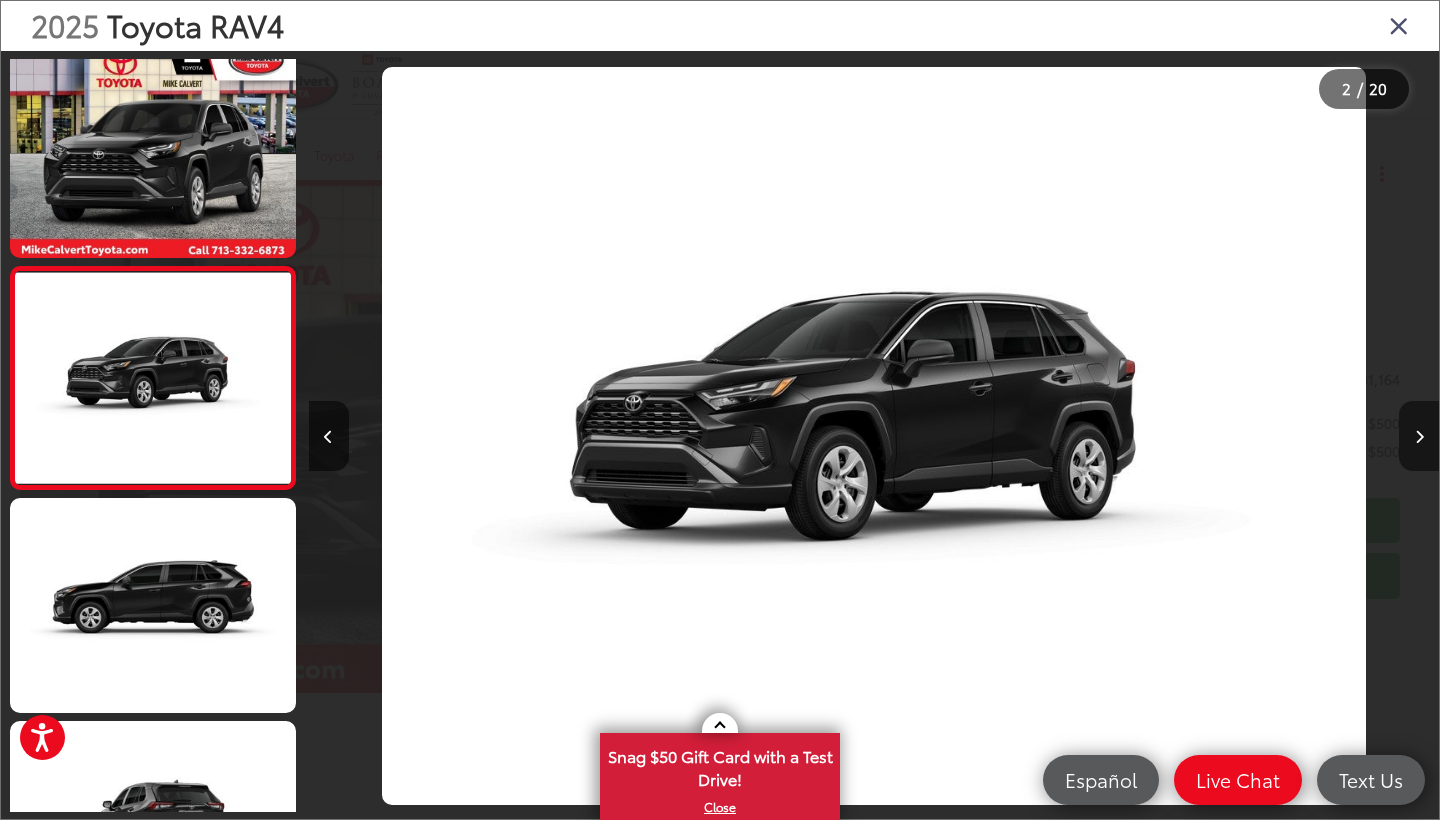 click at bounding box center (1419, 436) 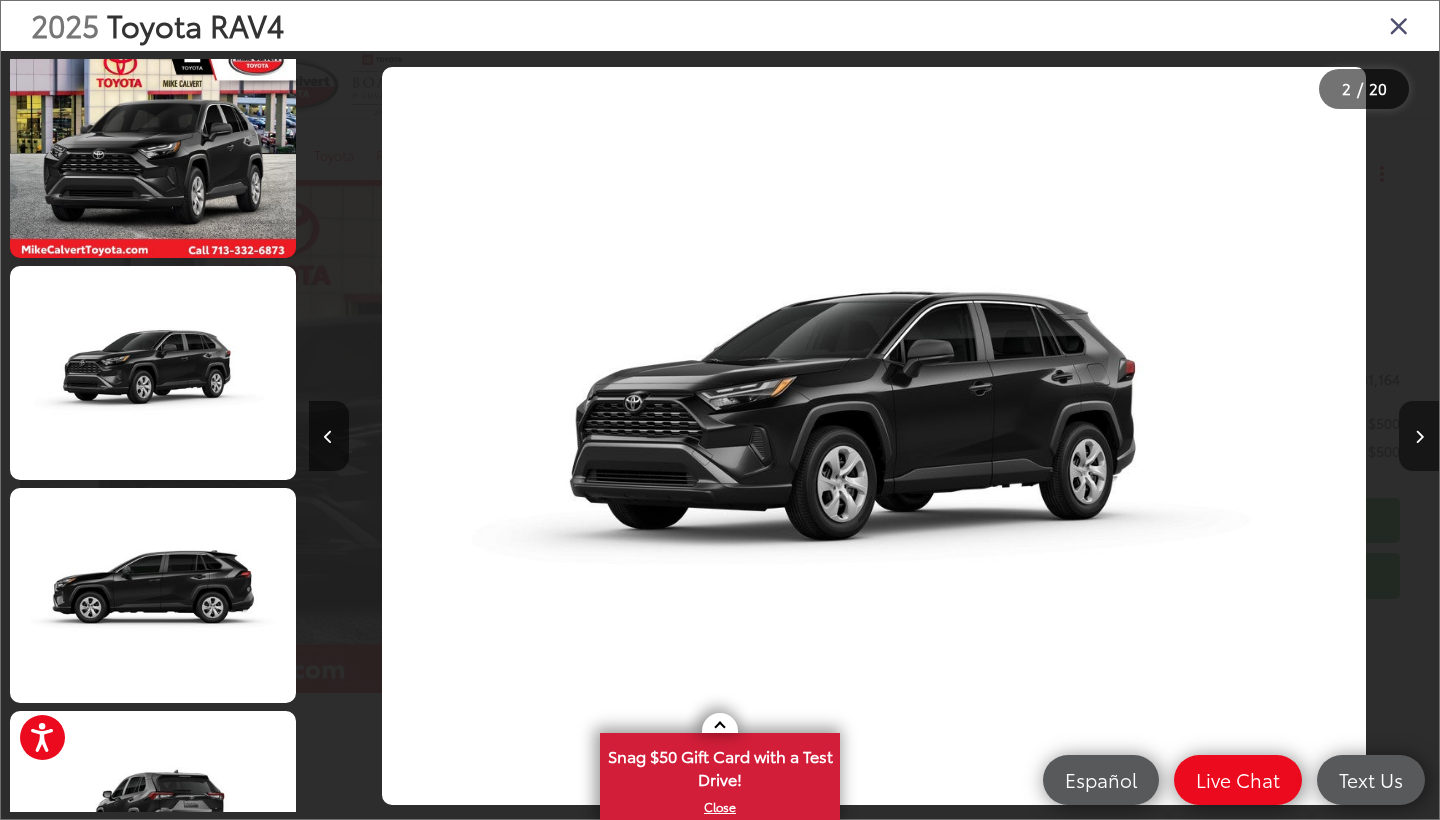 scroll, scrollTop: 0, scrollLeft: 2261, axis: horizontal 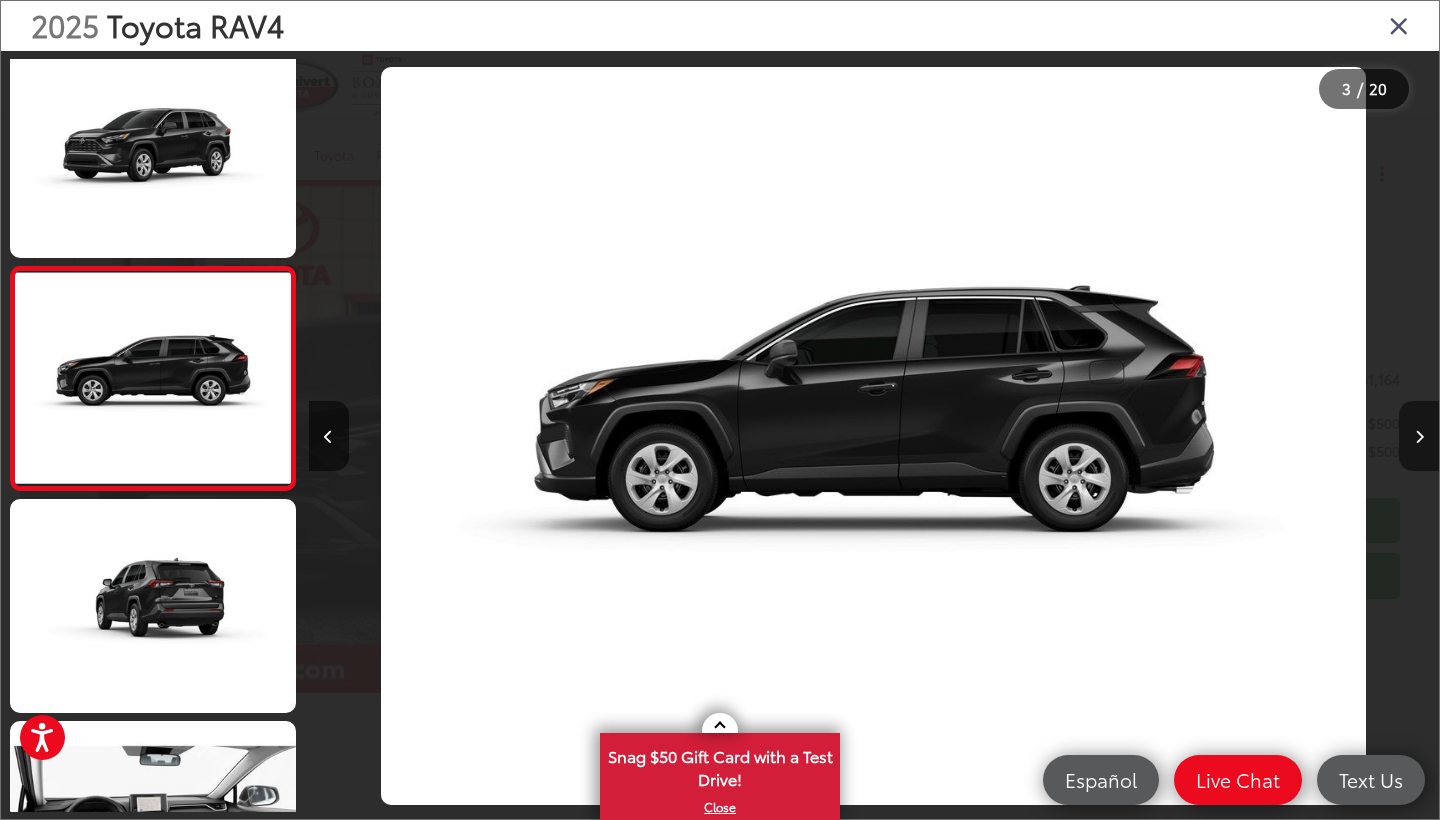 click at bounding box center (1419, 436) 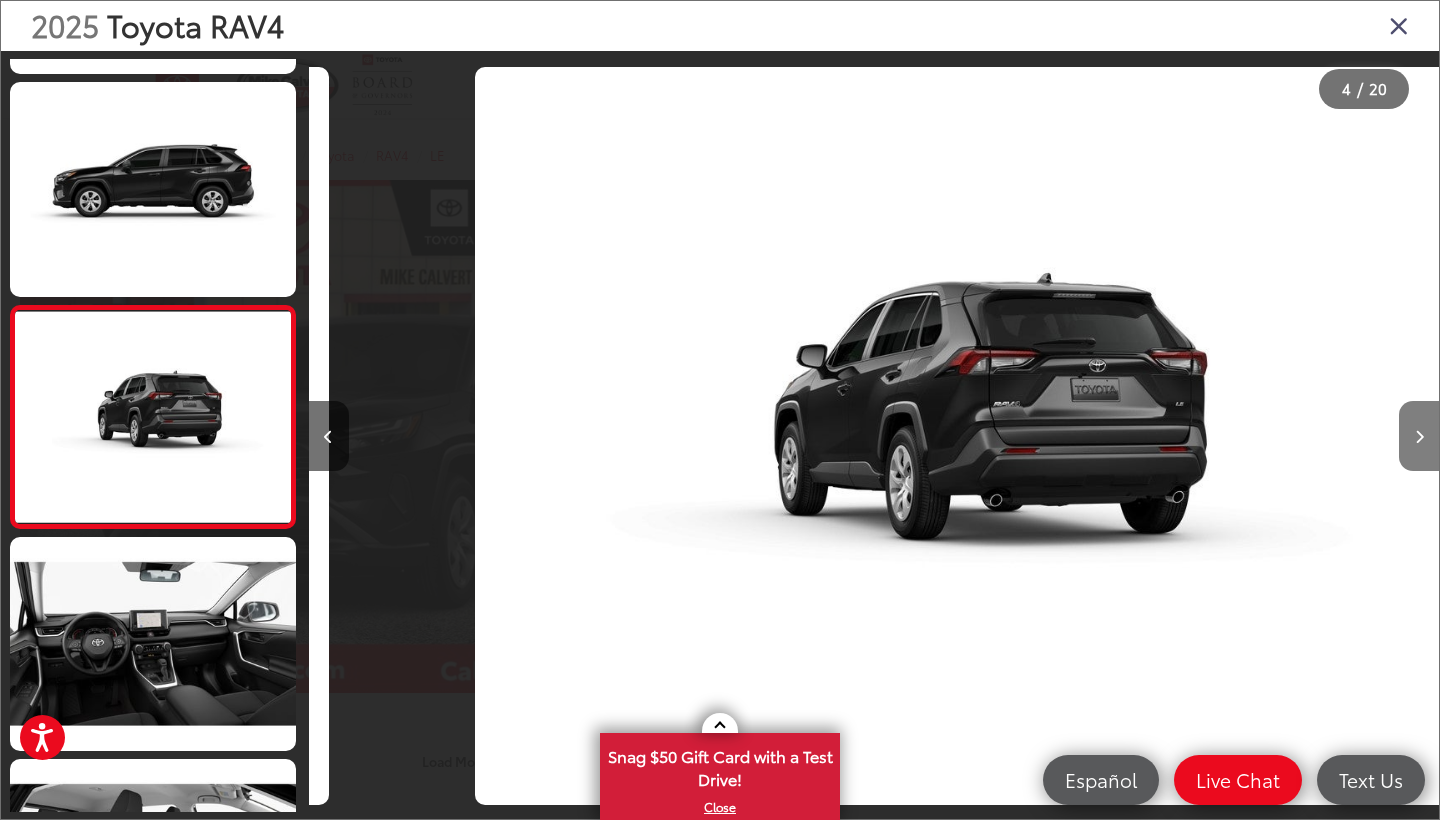scroll, scrollTop: 461, scrollLeft: 0, axis: vertical 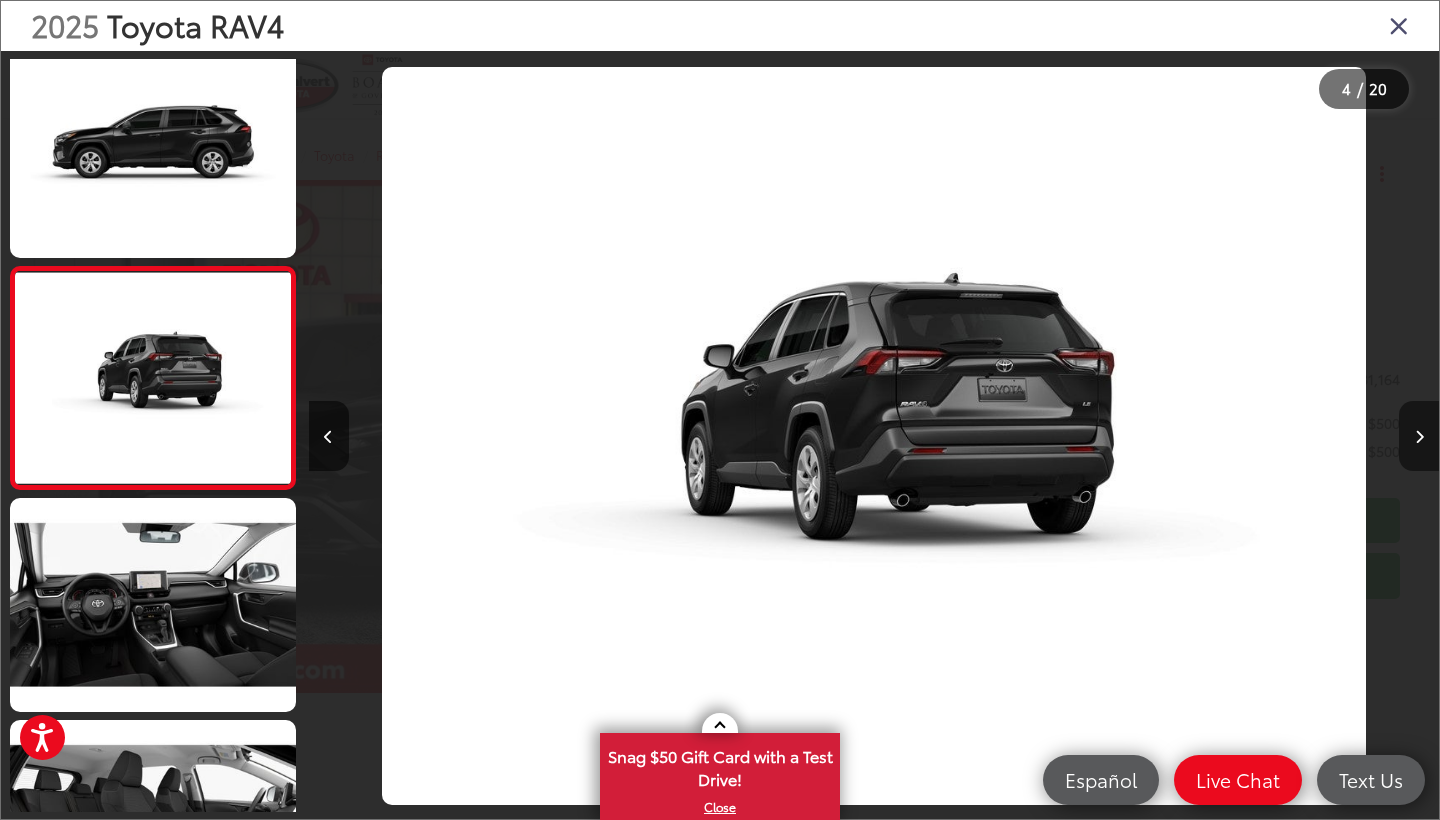 click at bounding box center (1419, 436) 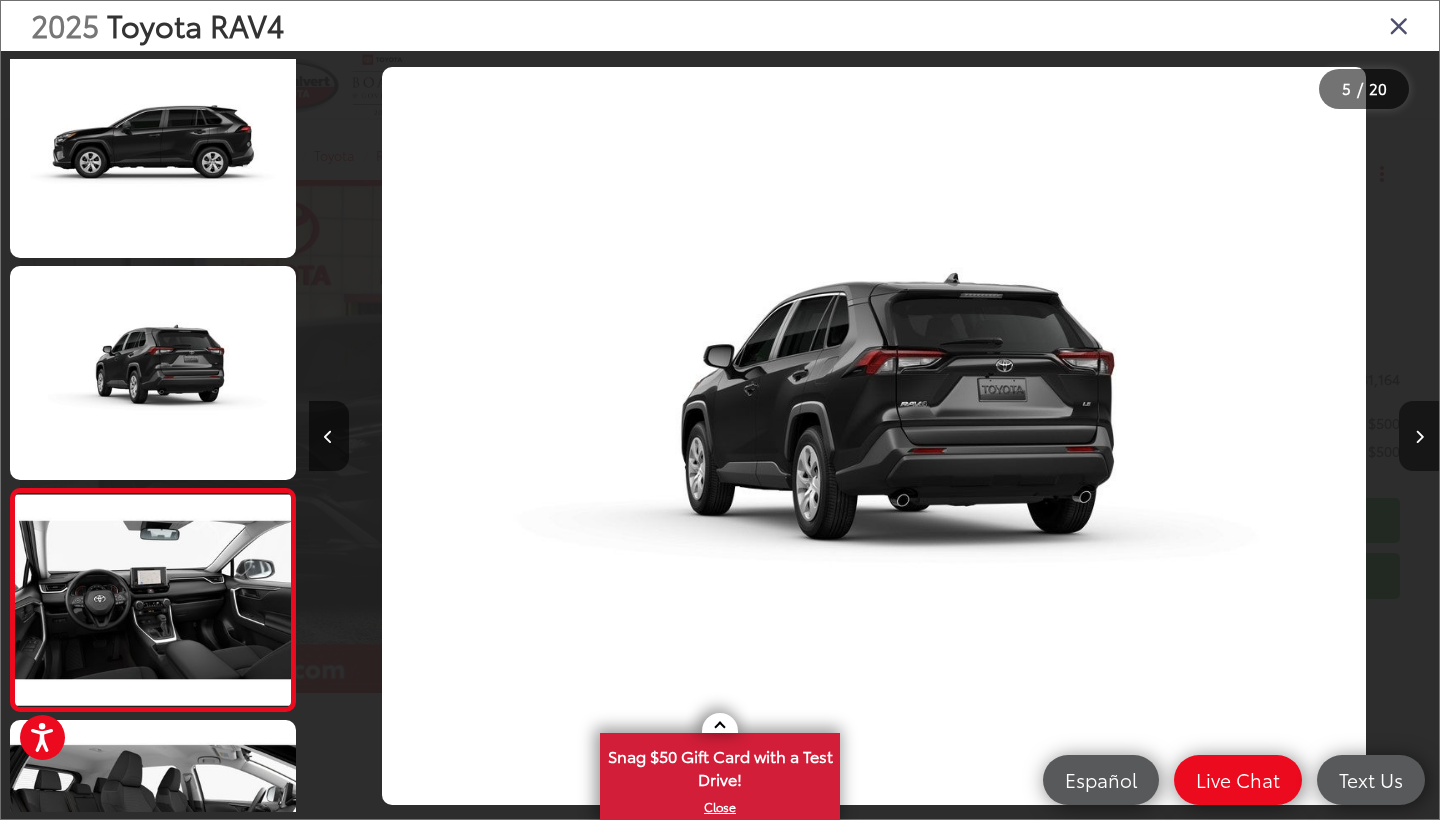 scroll, scrollTop: 0, scrollLeft: 4522, axis: horizontal 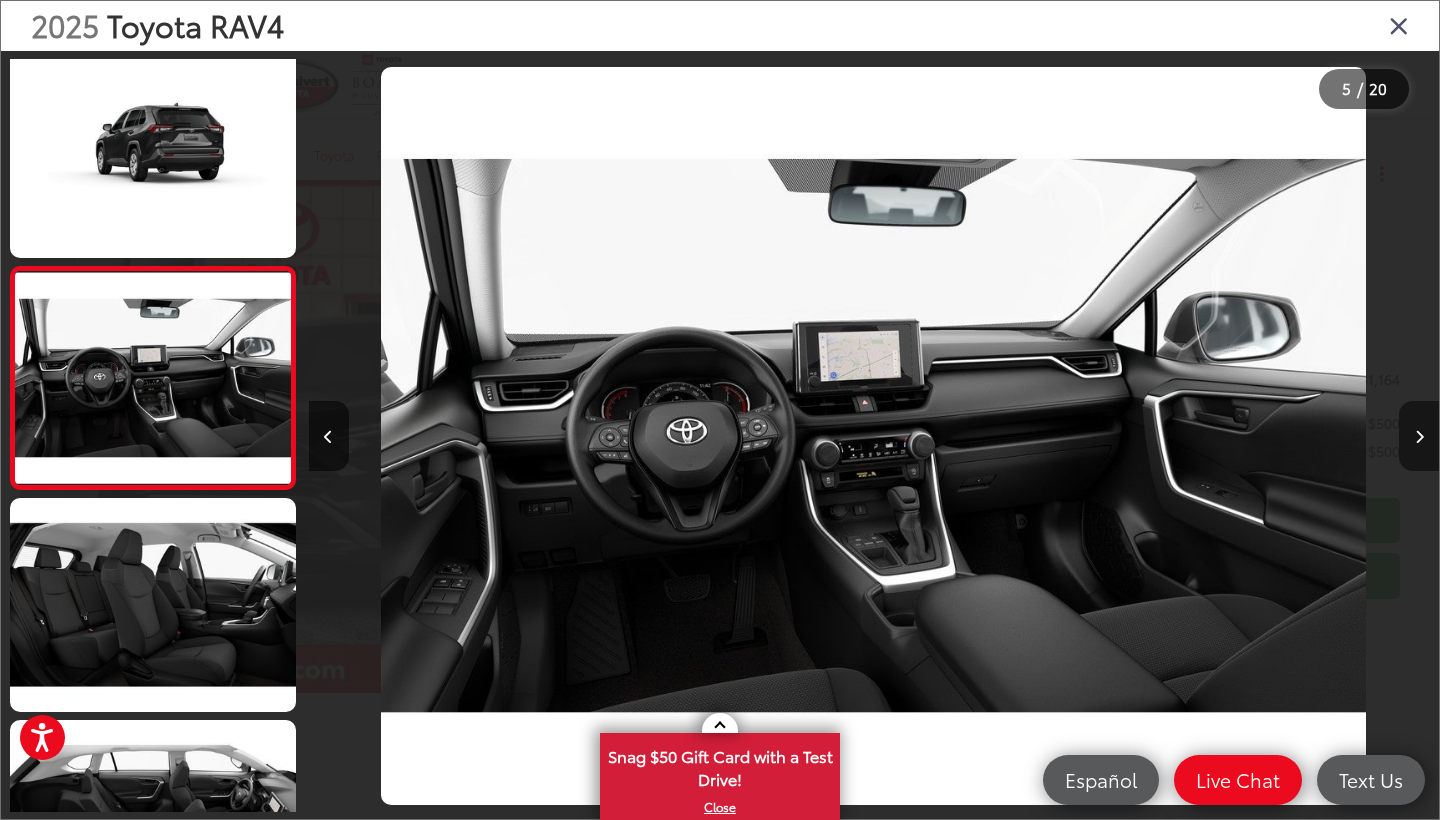 click at bounding box center [1419, 436] 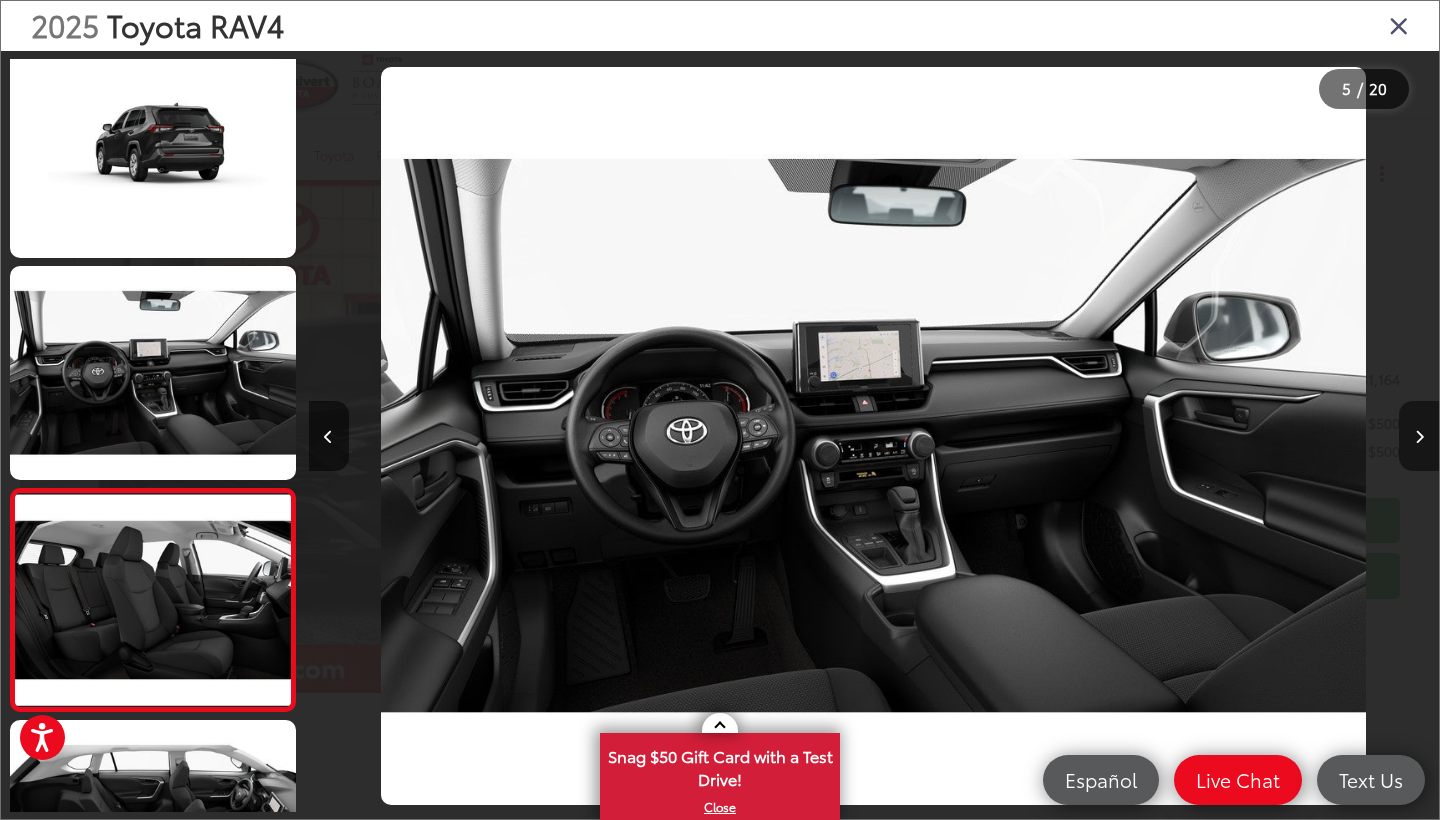 scroll, scrollTop: 0, scrollLeft: 5652, axis: horizontal 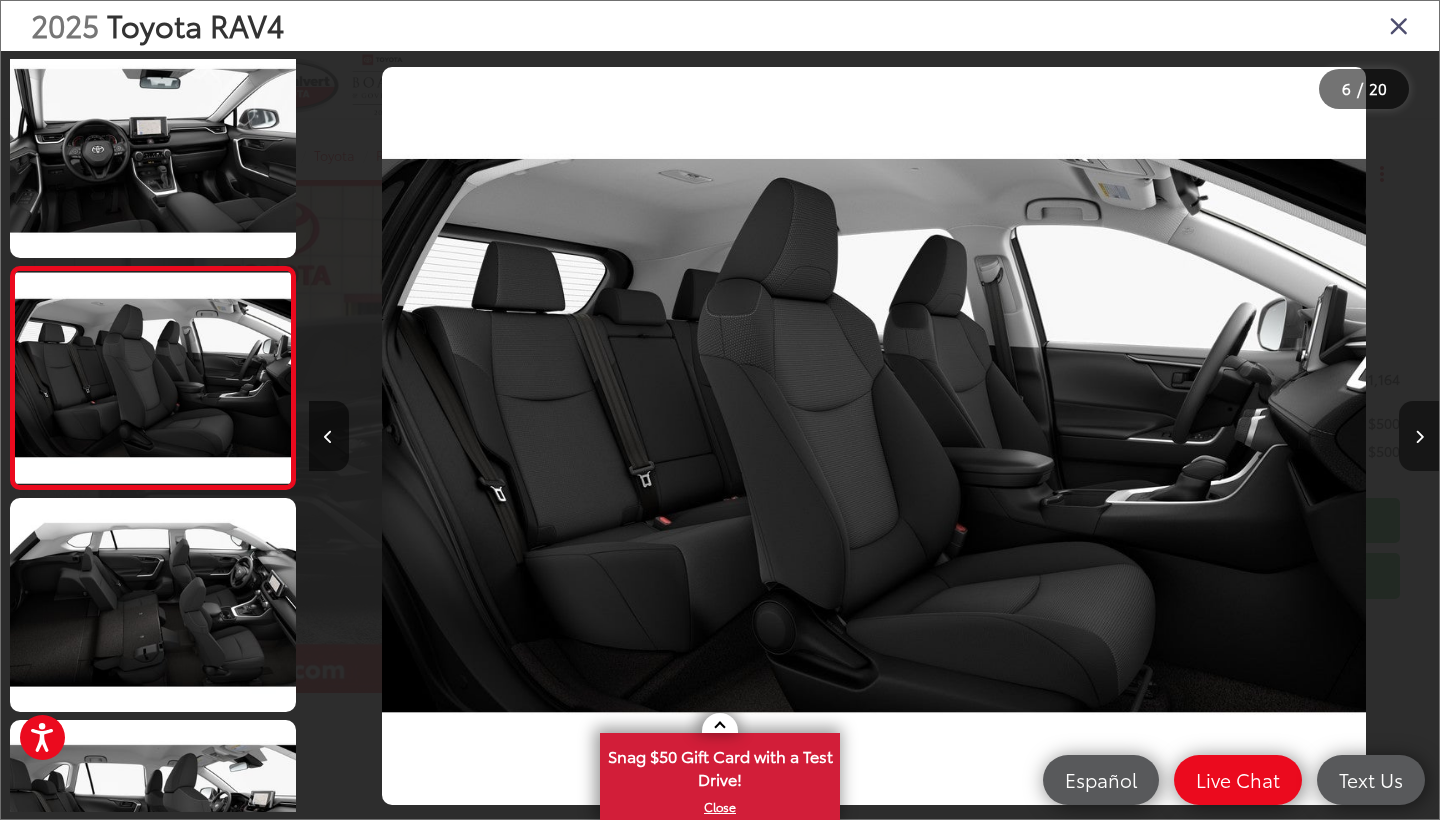 click at bounding box center (1419, 436) 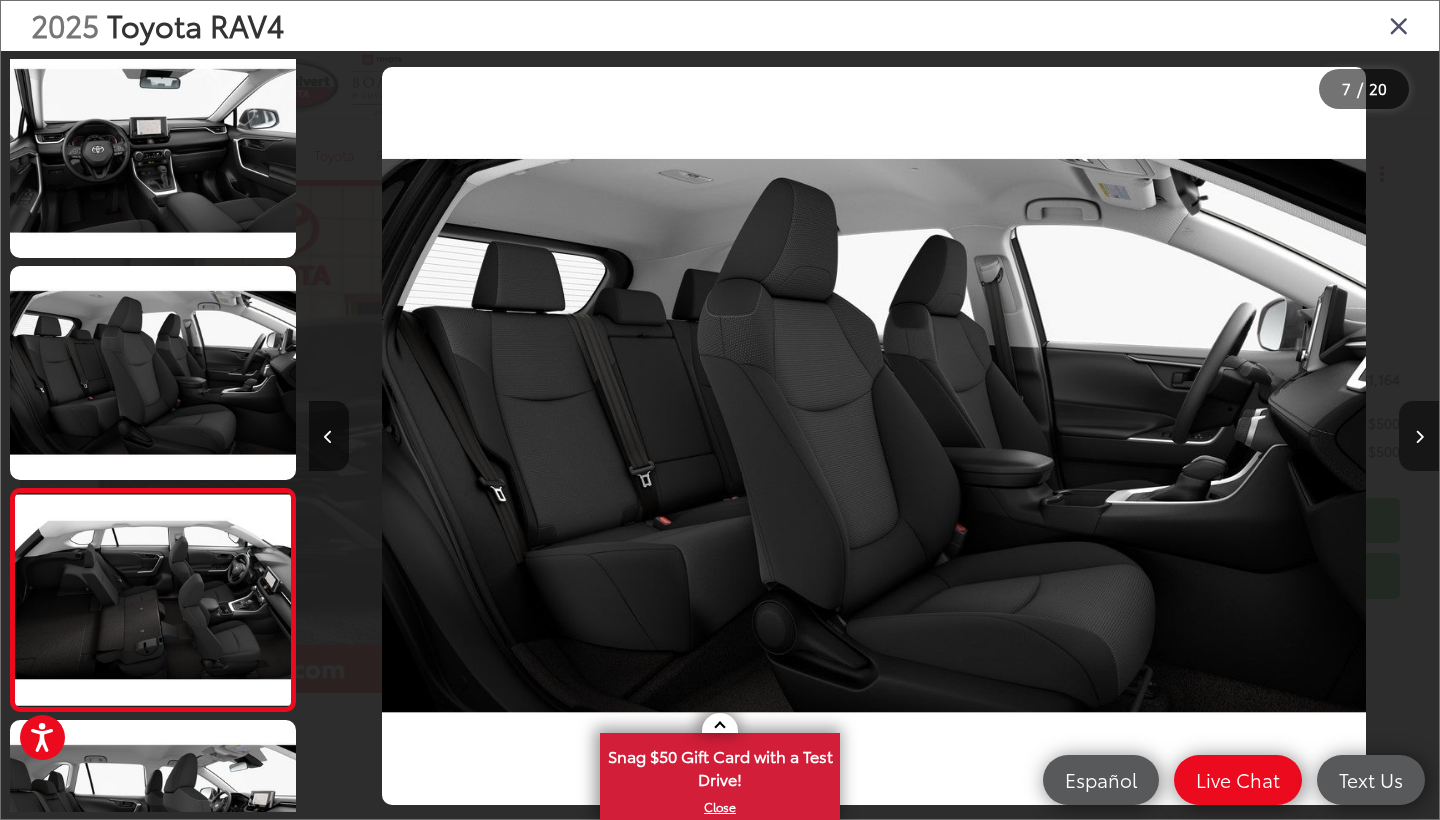 scroll, scrollTop: 0, scrollLeft: 6782, axis: horizontal 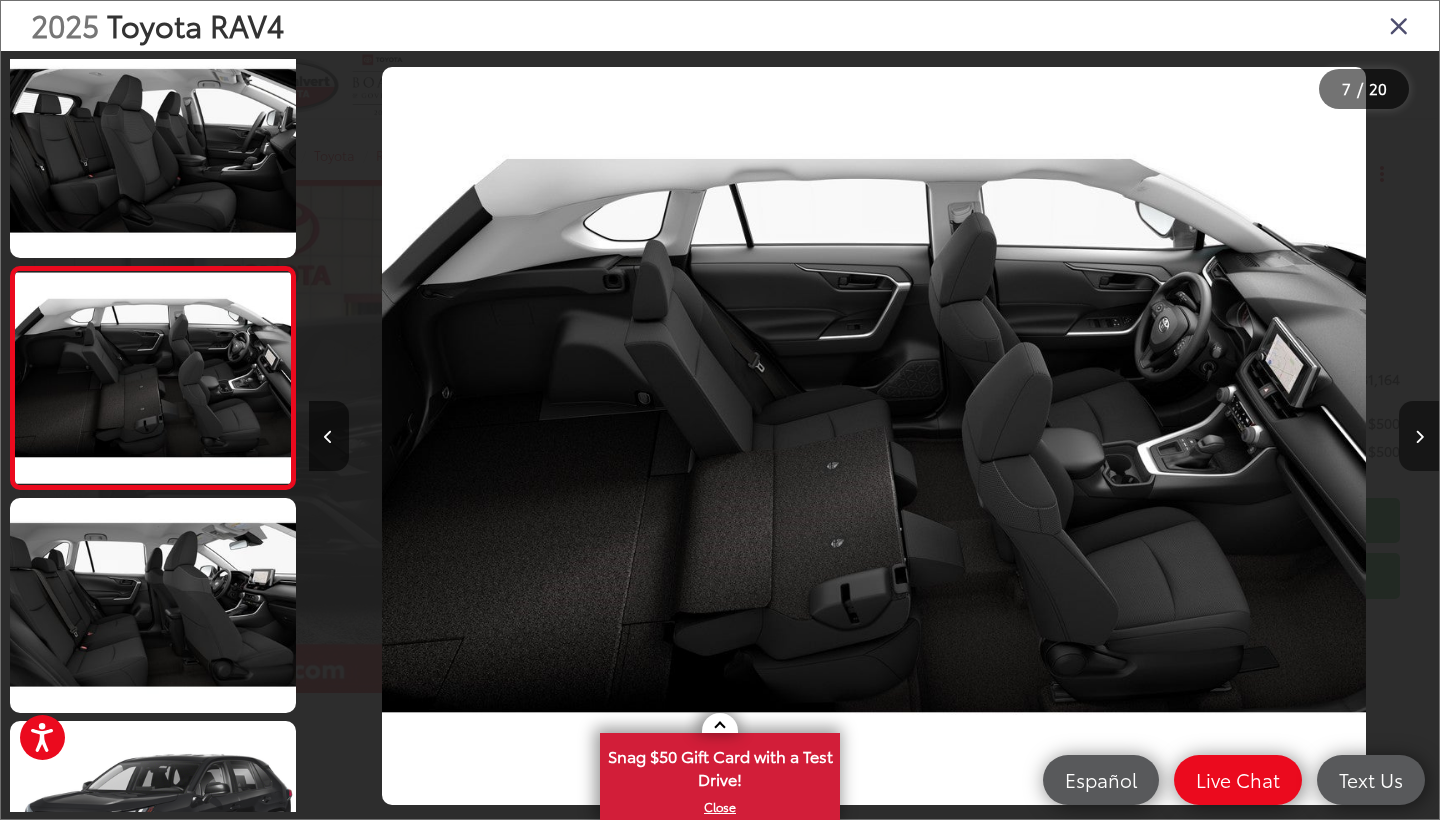 click at bounding box center (1419, 436) 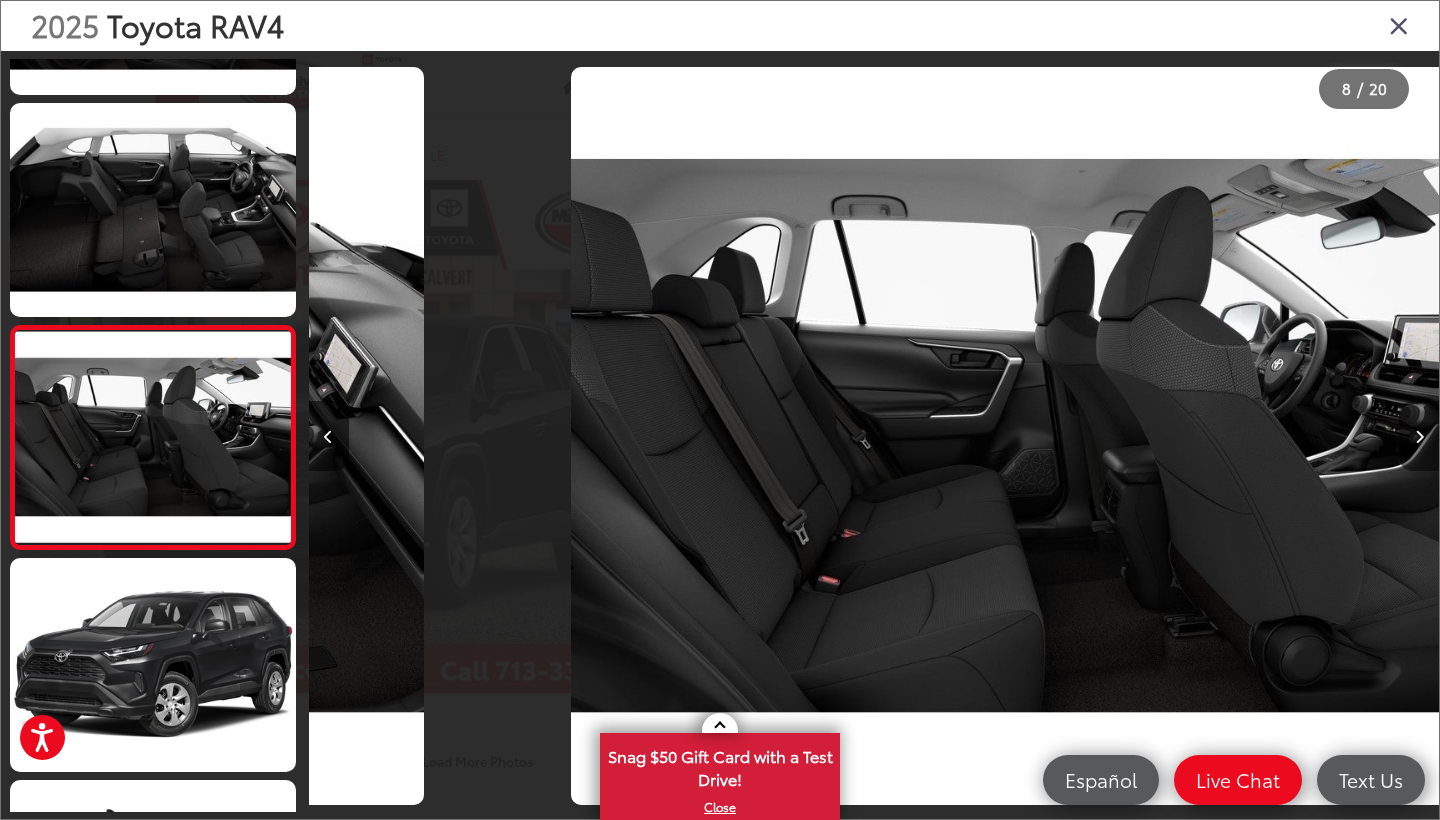 scroll, scrollTop: 1342, scrollLeft: 0, axis: vertical 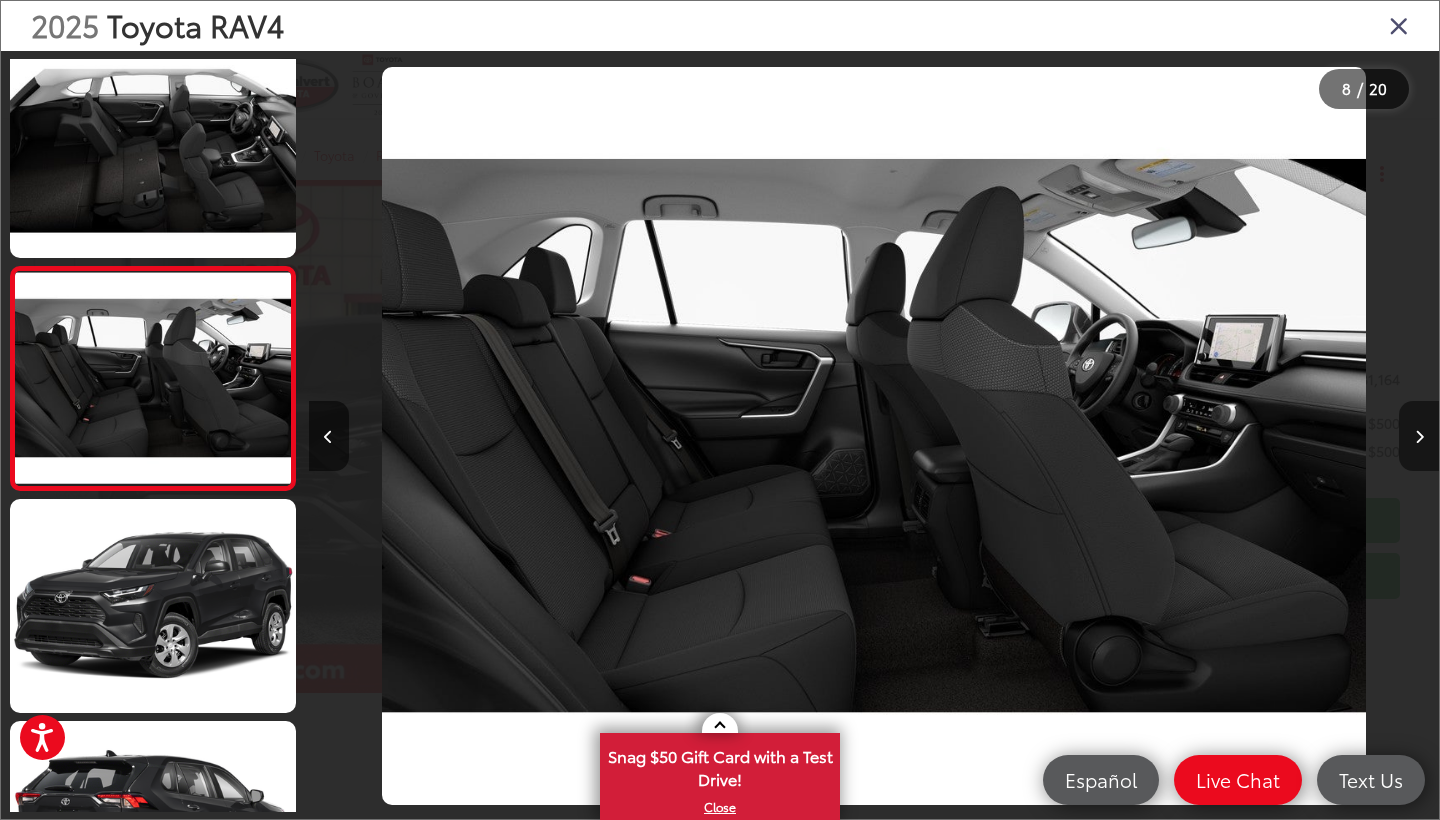 click at bounding box center [1419, 436] 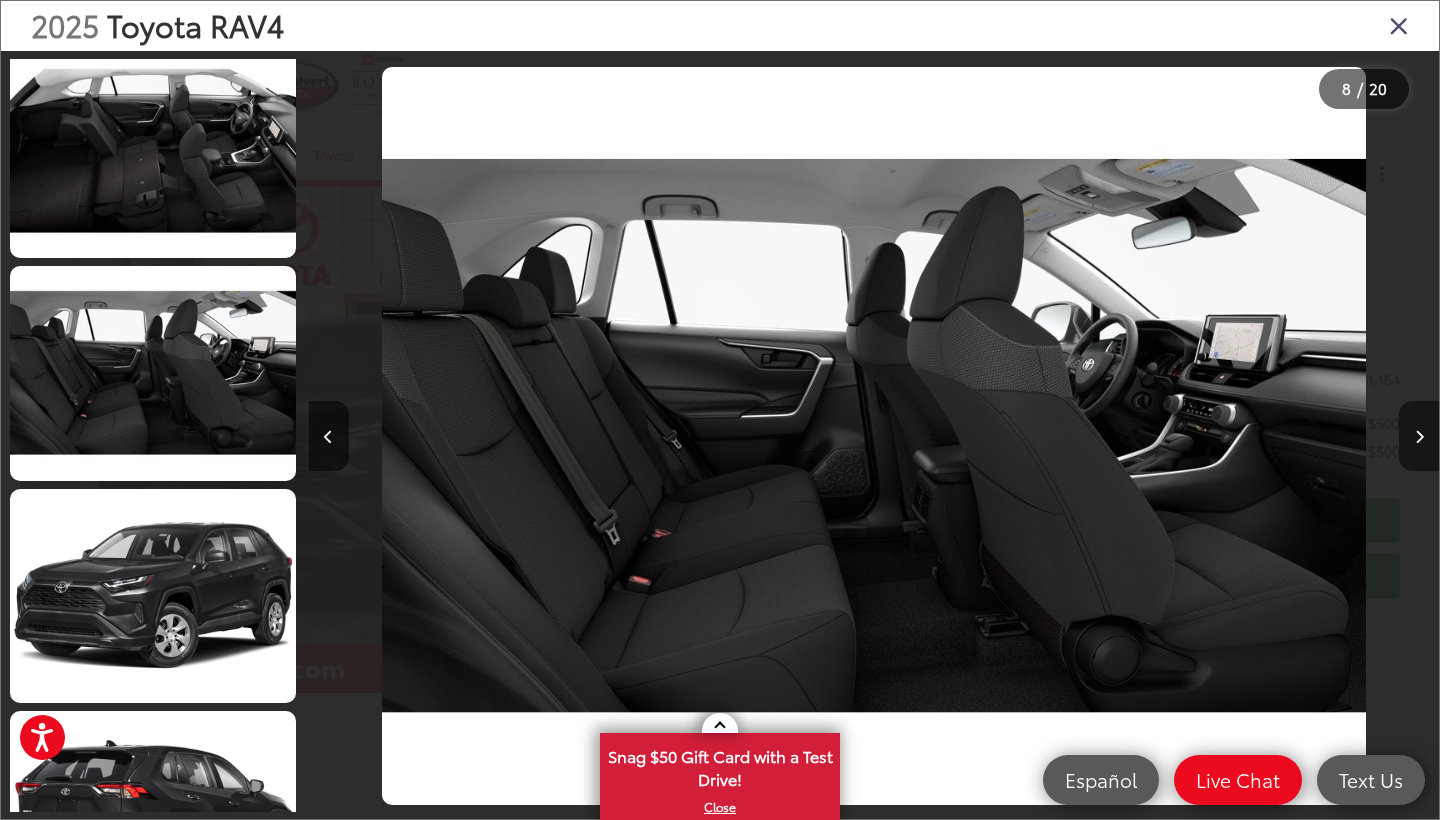 scroll, scrollTop: 0, scrollLeft: 8820, axis: horizontal 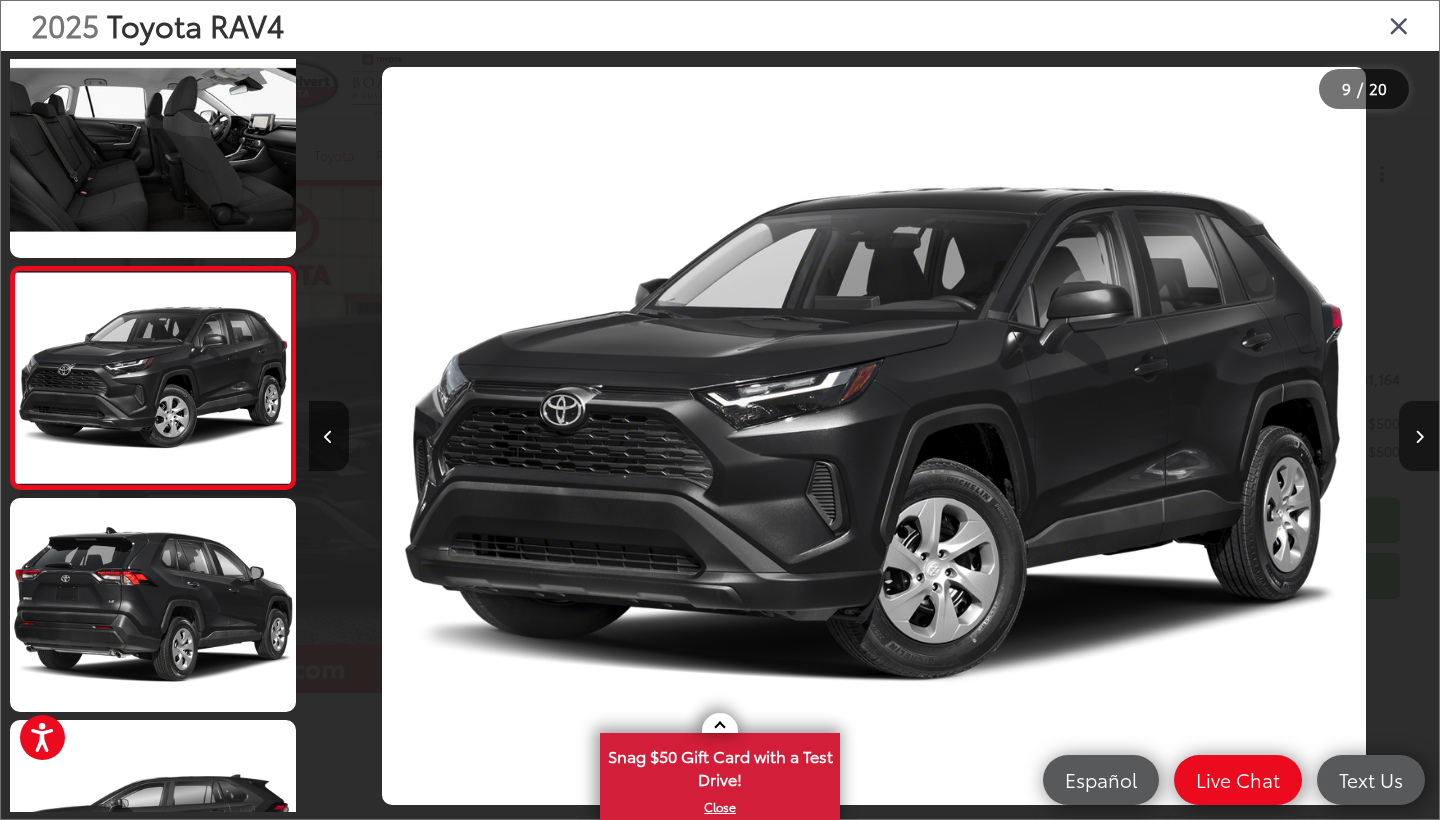 click at bounding box center (1419, 436) 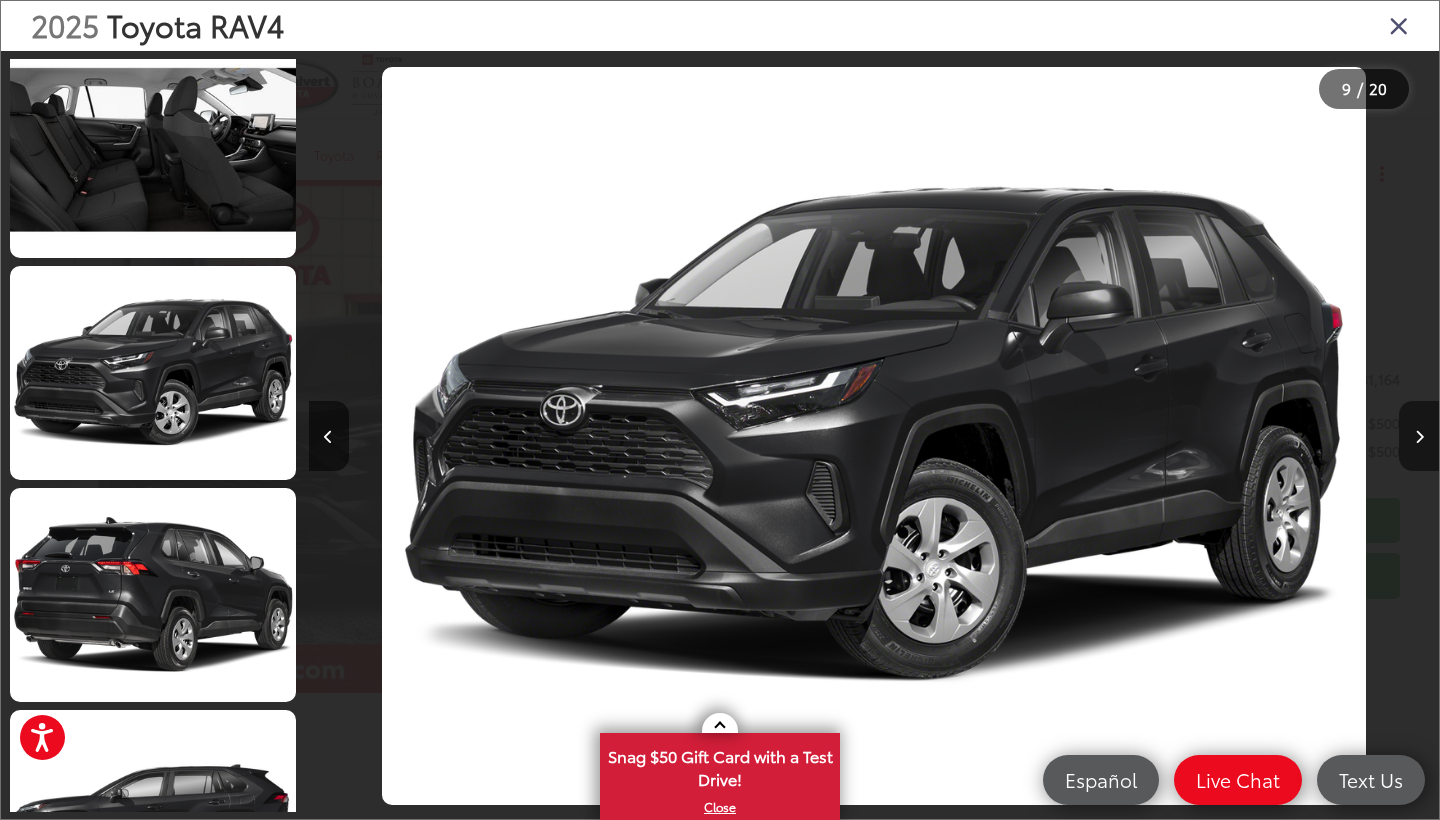scroll, scrollTop: 0, scrollLeft: 9986, axis: horizontal 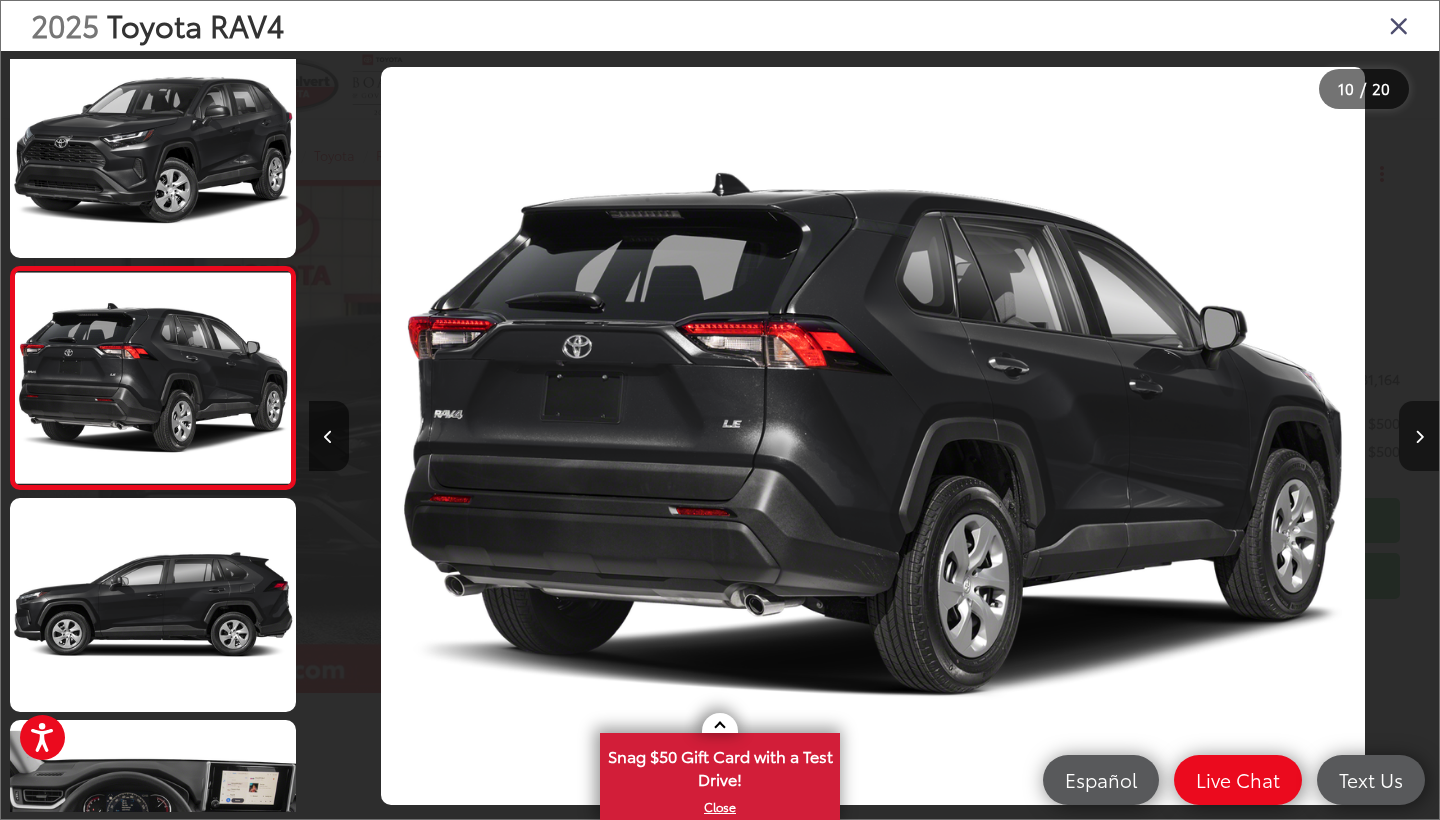 click at bounding box center [1419, 436] 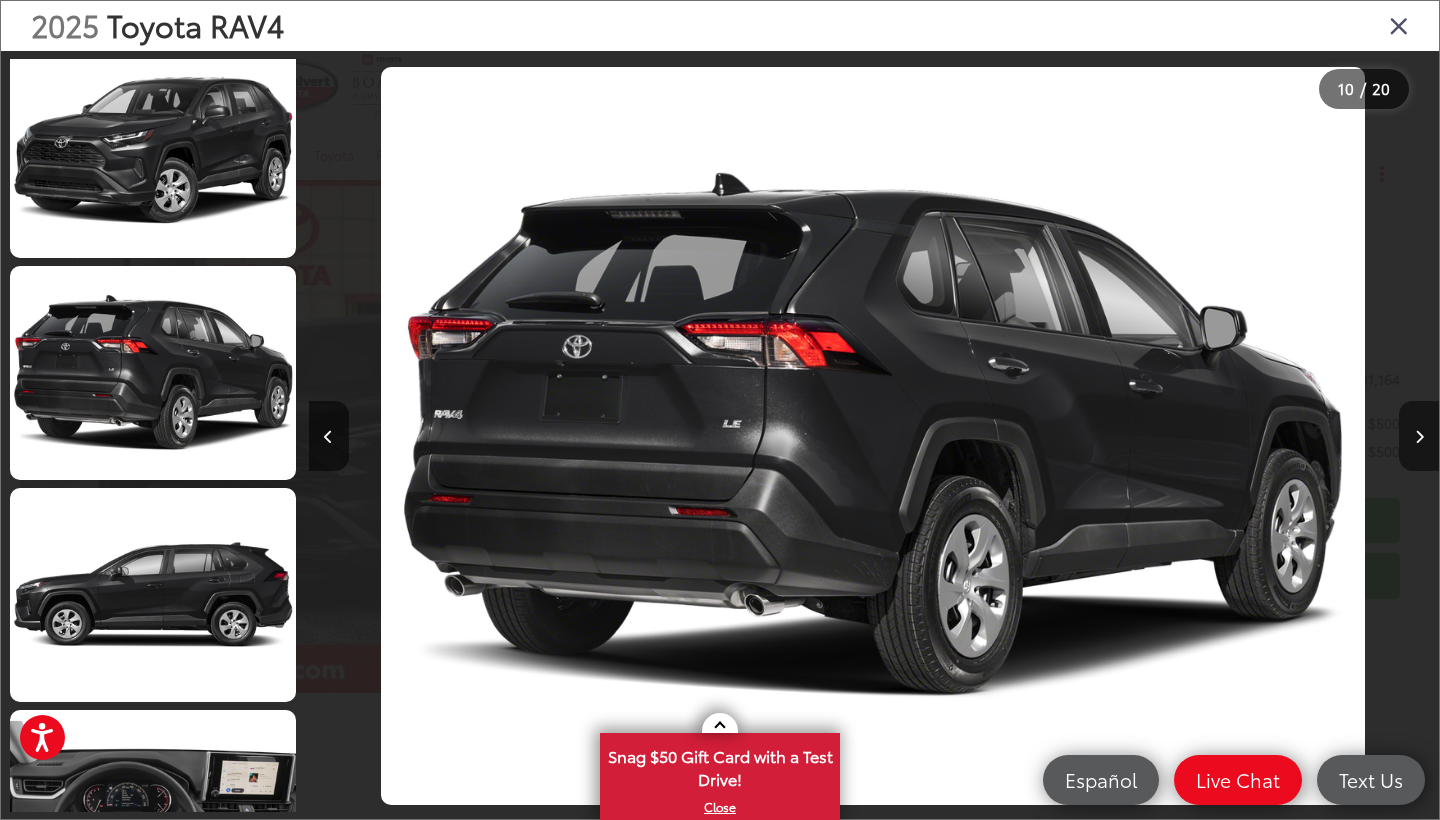 scroll, scrollTop: 0, scrollLeft: 11150, axis: horizontal 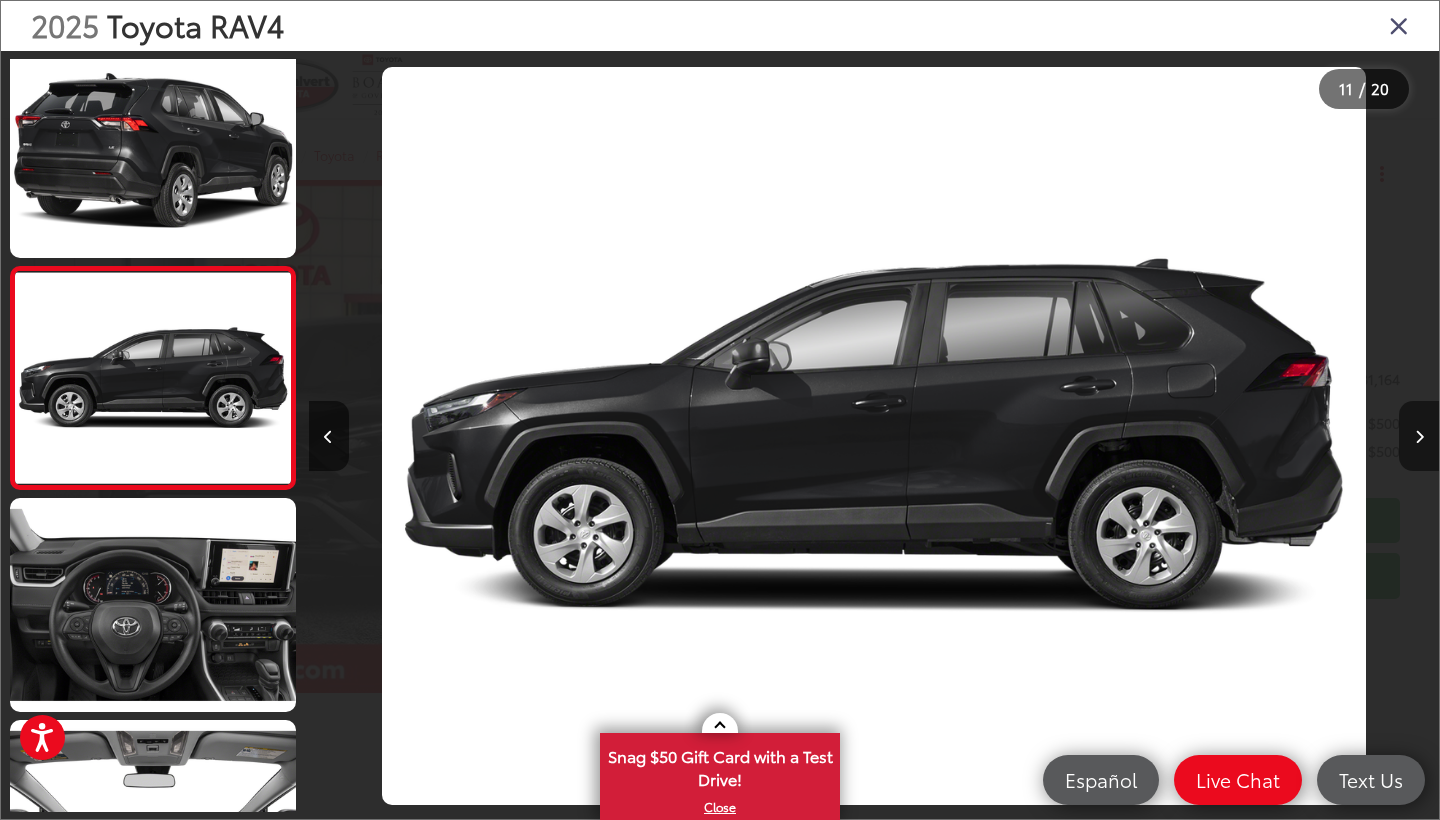 click at bounding box center [1419, 436] 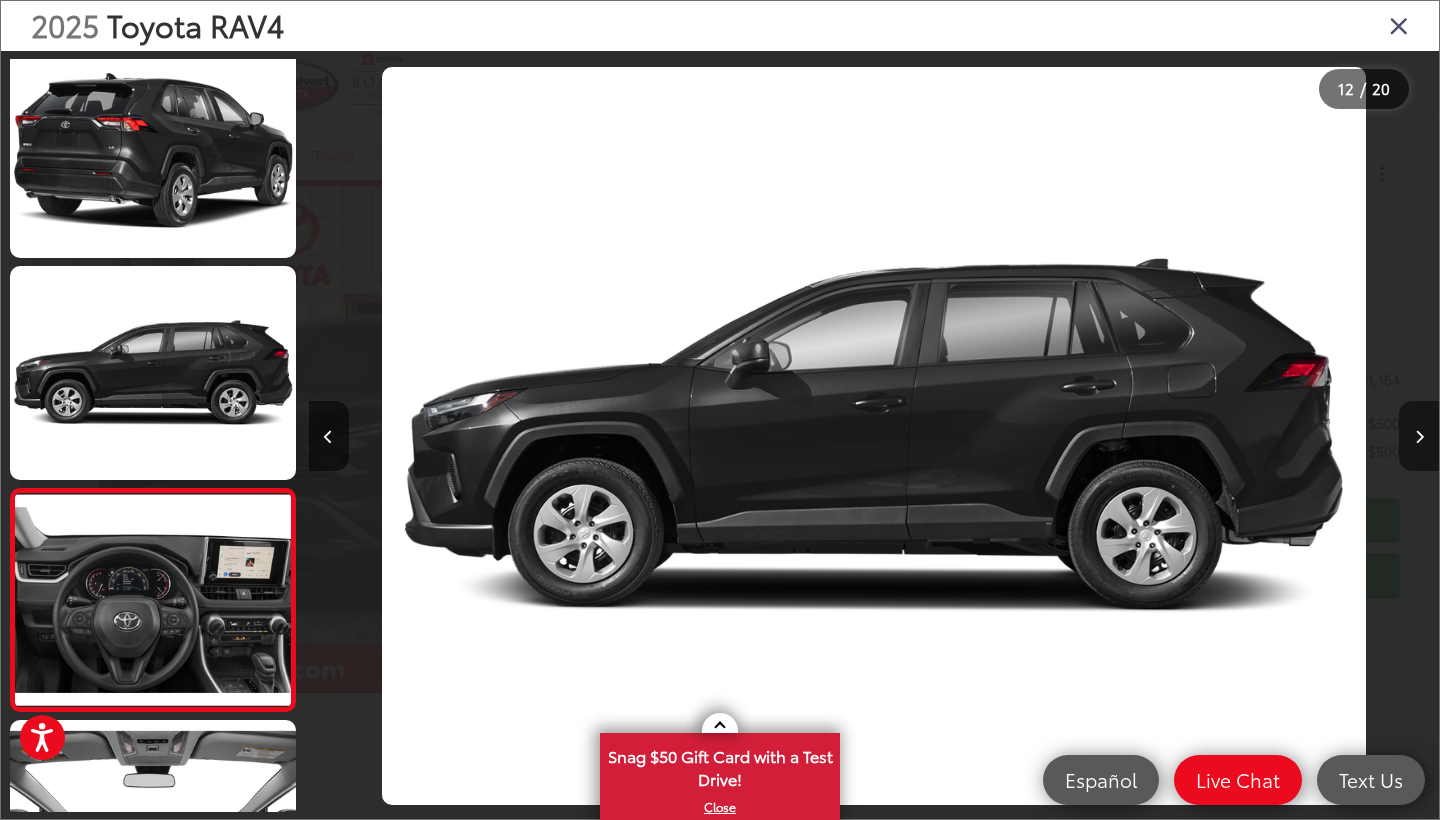 scroll 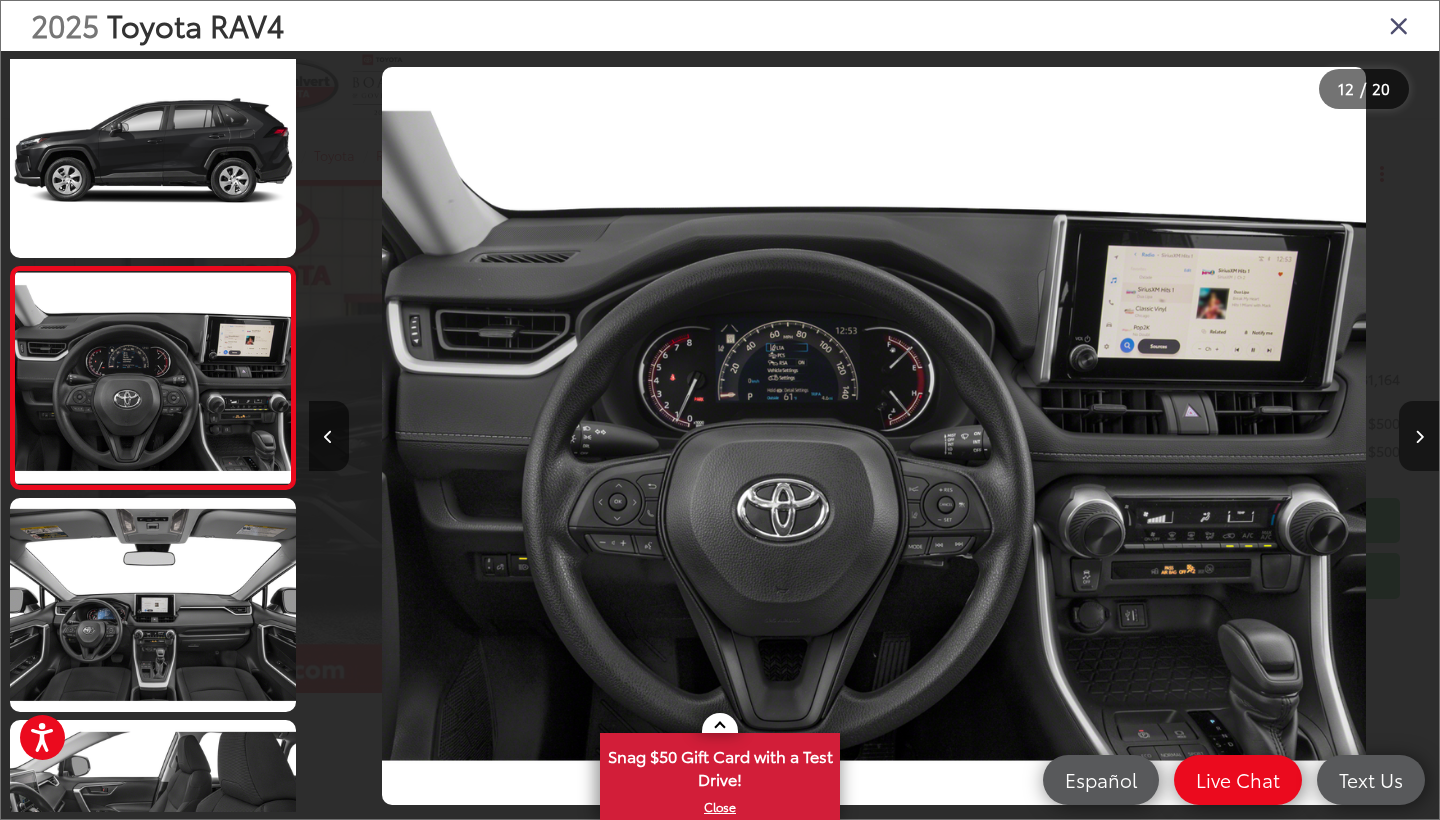 click at bounding box center [1419, 436] 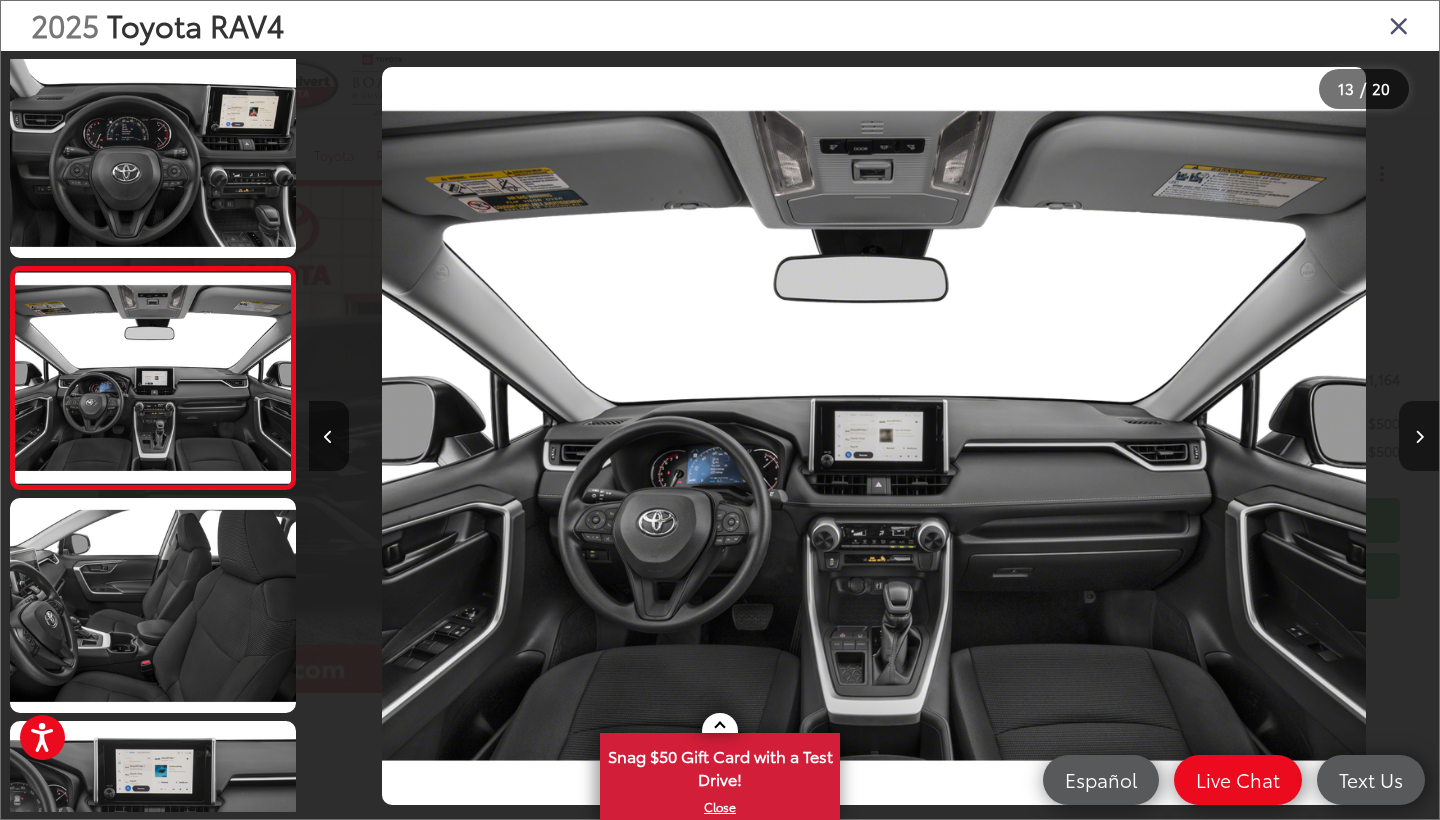 click at bounding box center [1419, 436] 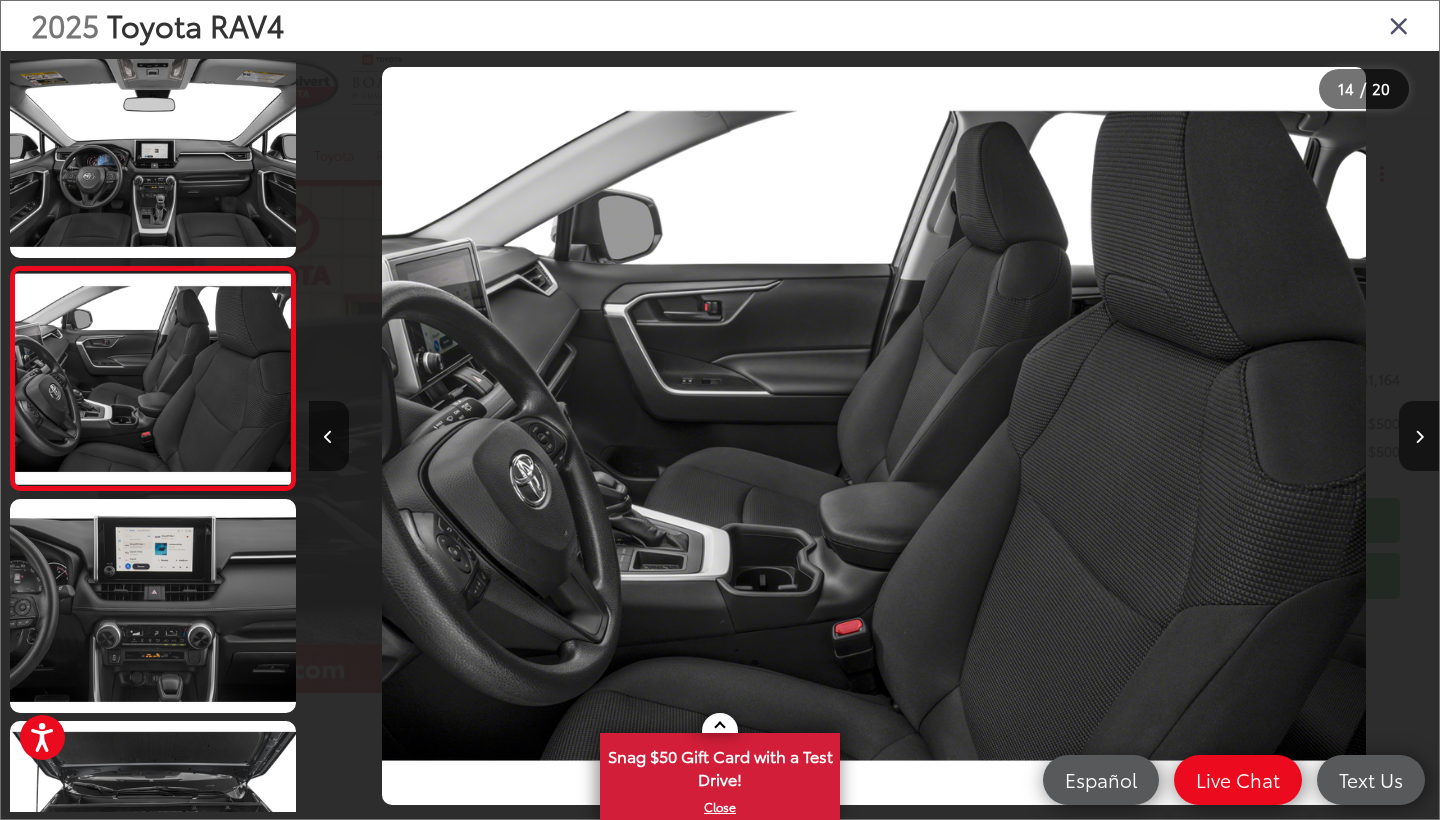 click at bounding box center [1399, 25] 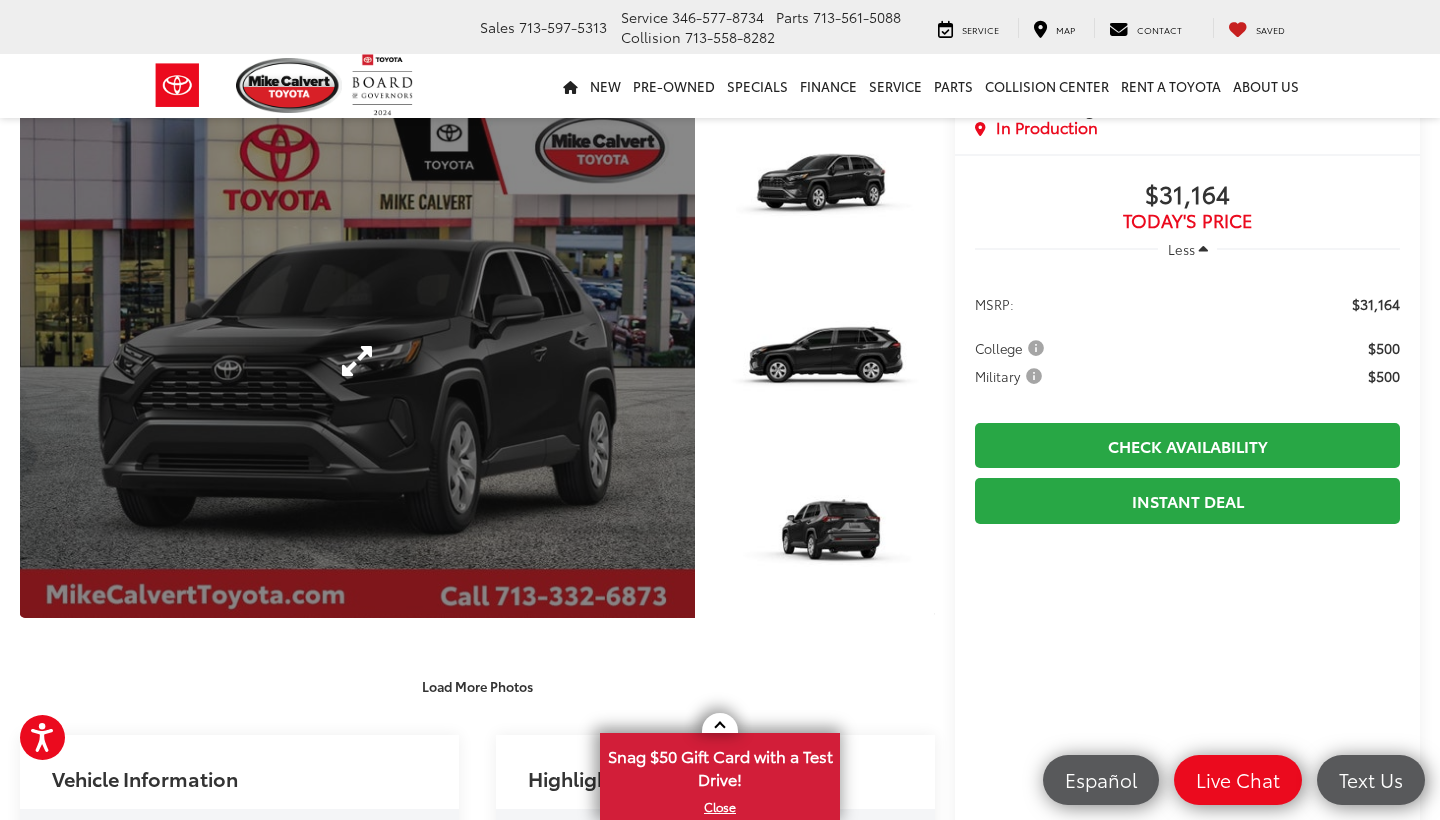 scroll, scrollTop: 75, scrollLeft: 0, axis: vertical 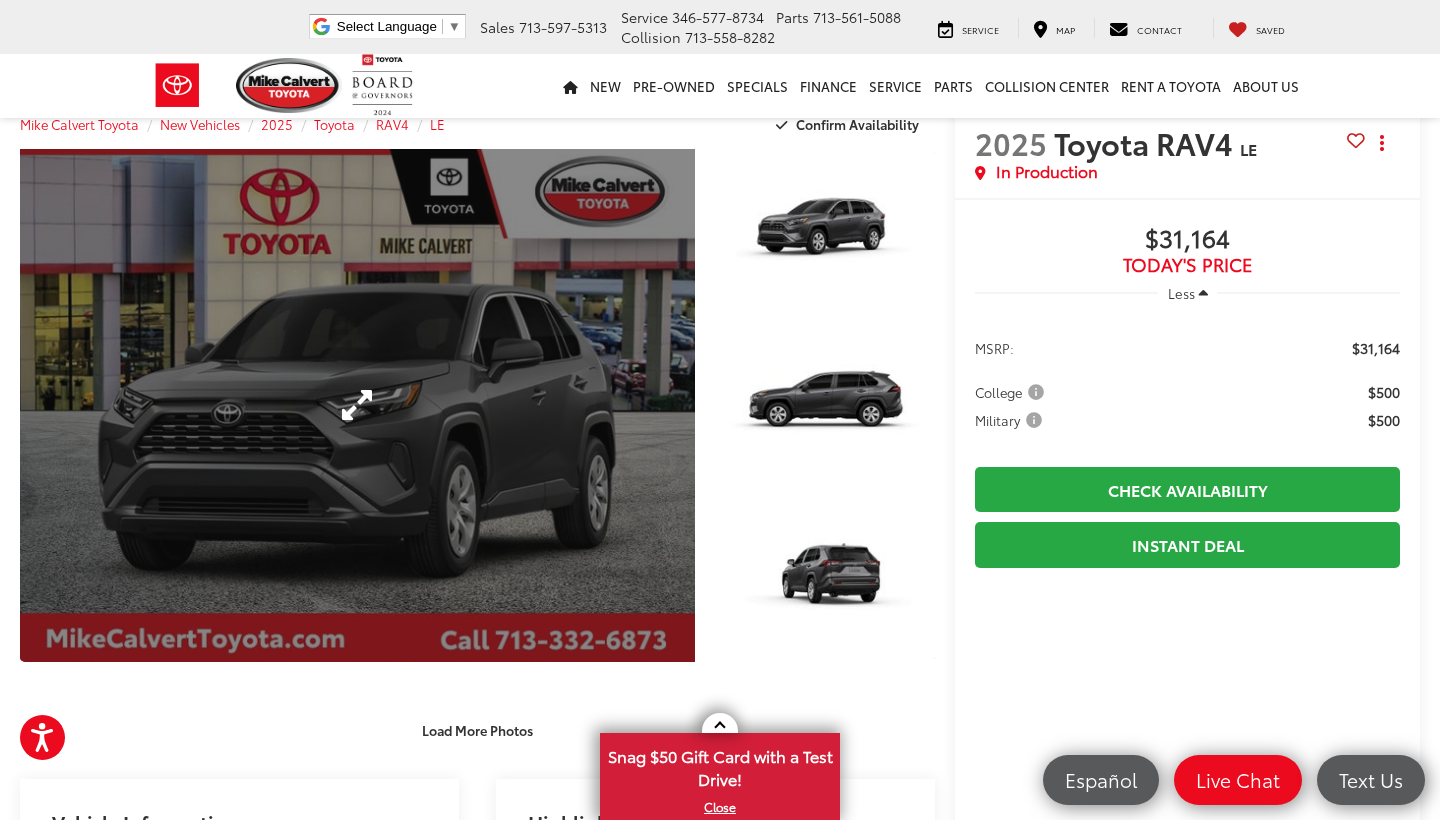 click at bounding box center (357, 405) 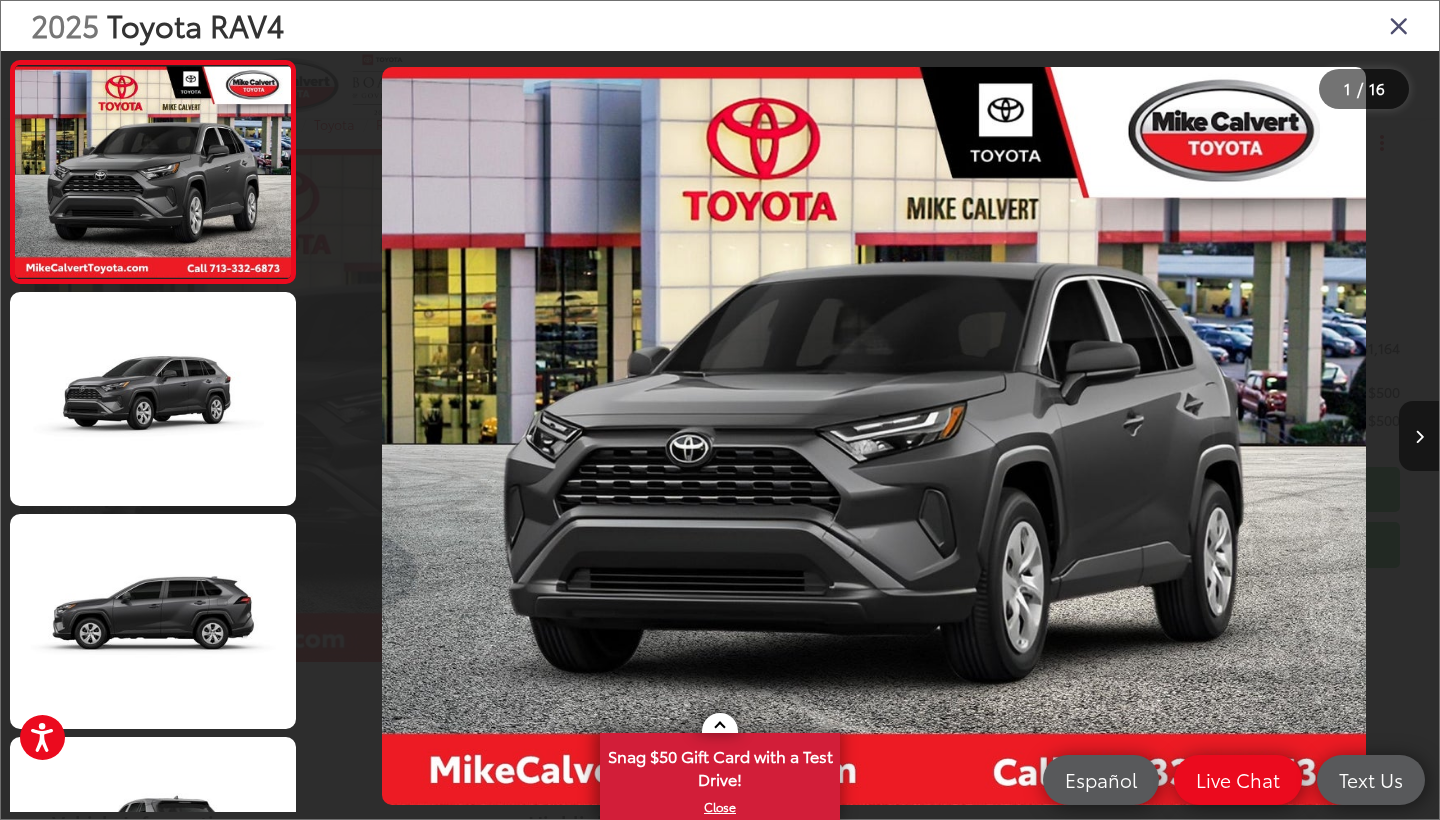 click at bounding box center [1419, 437] 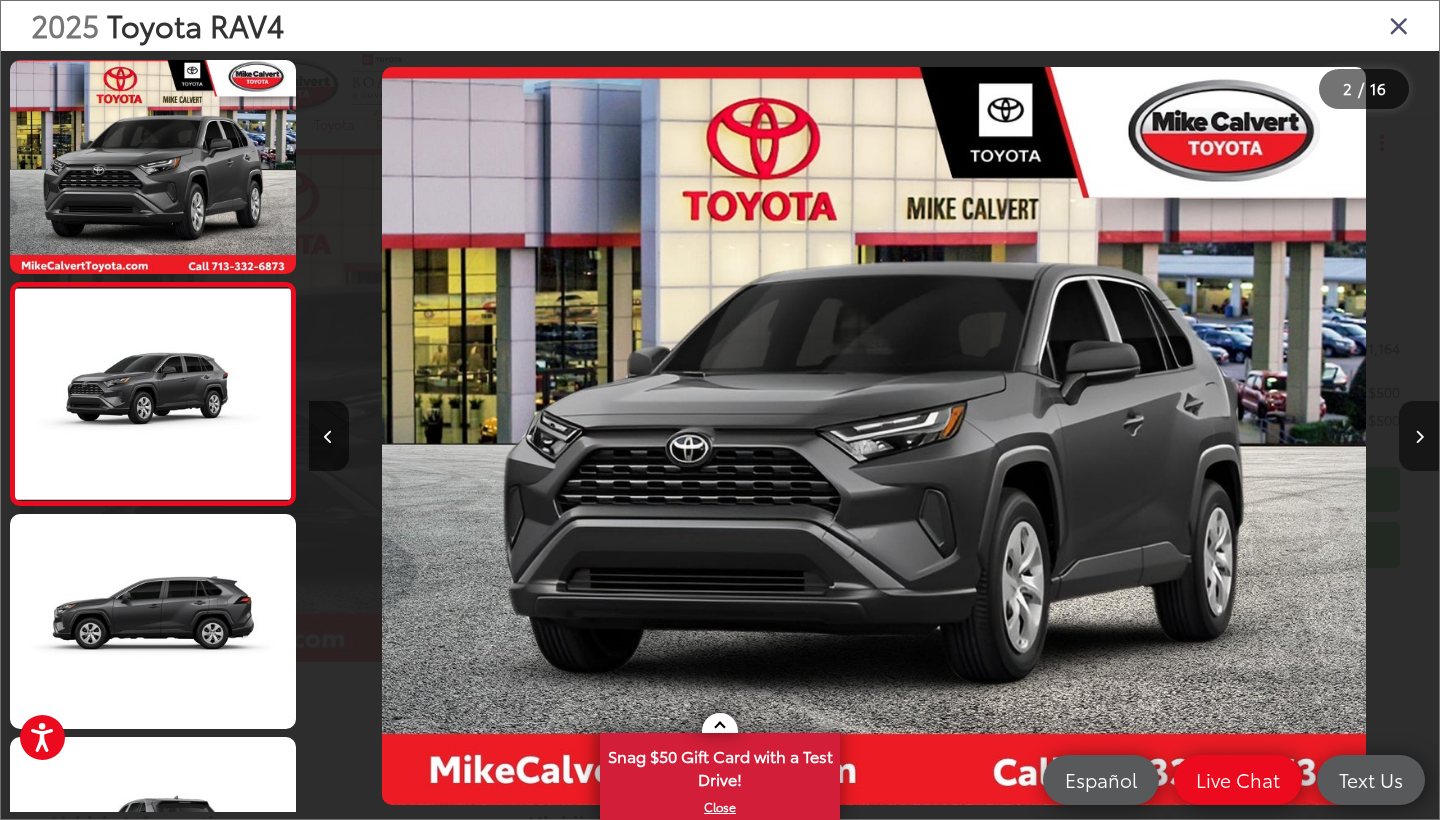 scroll, scrollTop: 0, scrollLeft: 1130, axis: horizontal 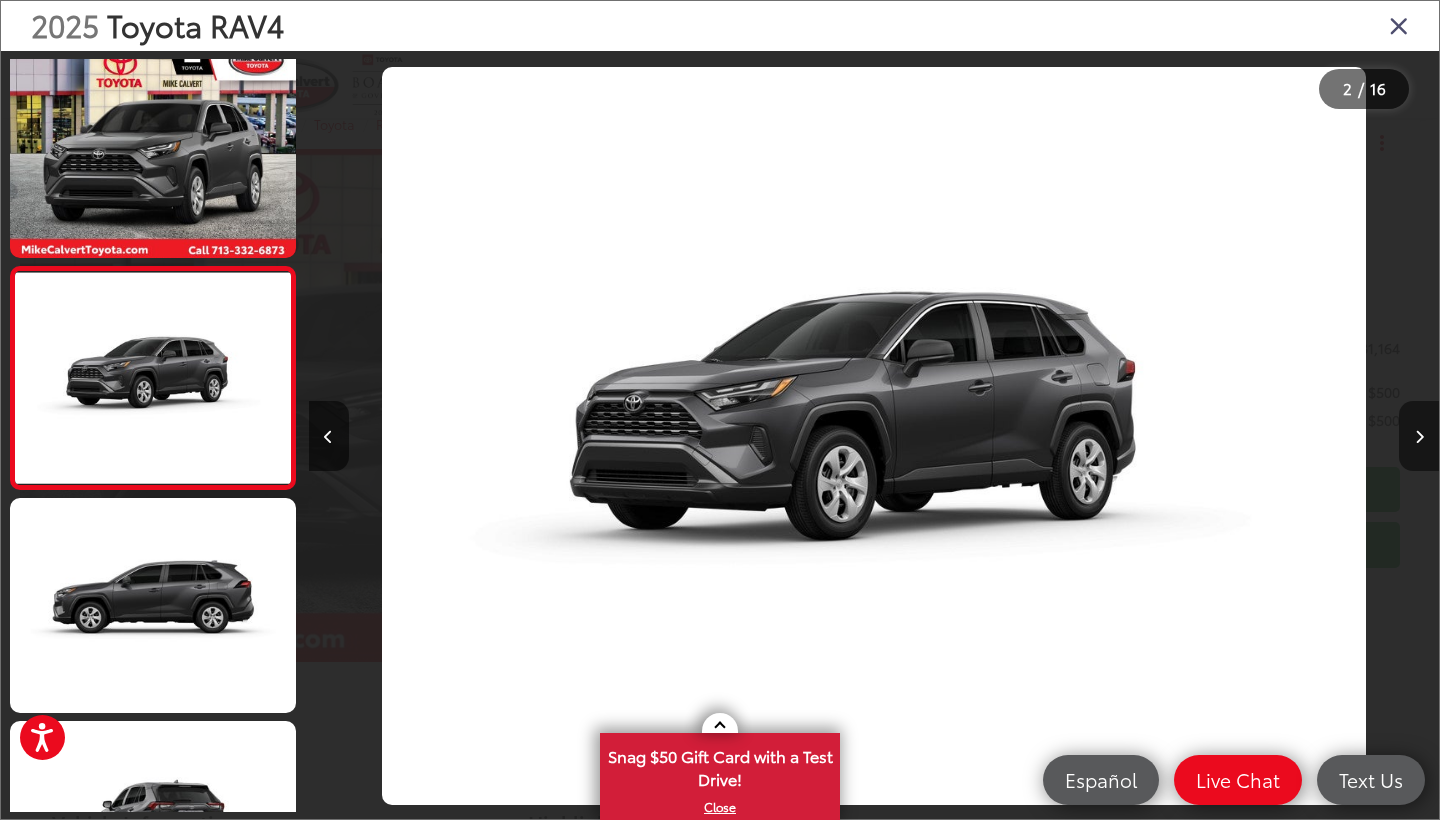click at bounding box center [1419, 437] 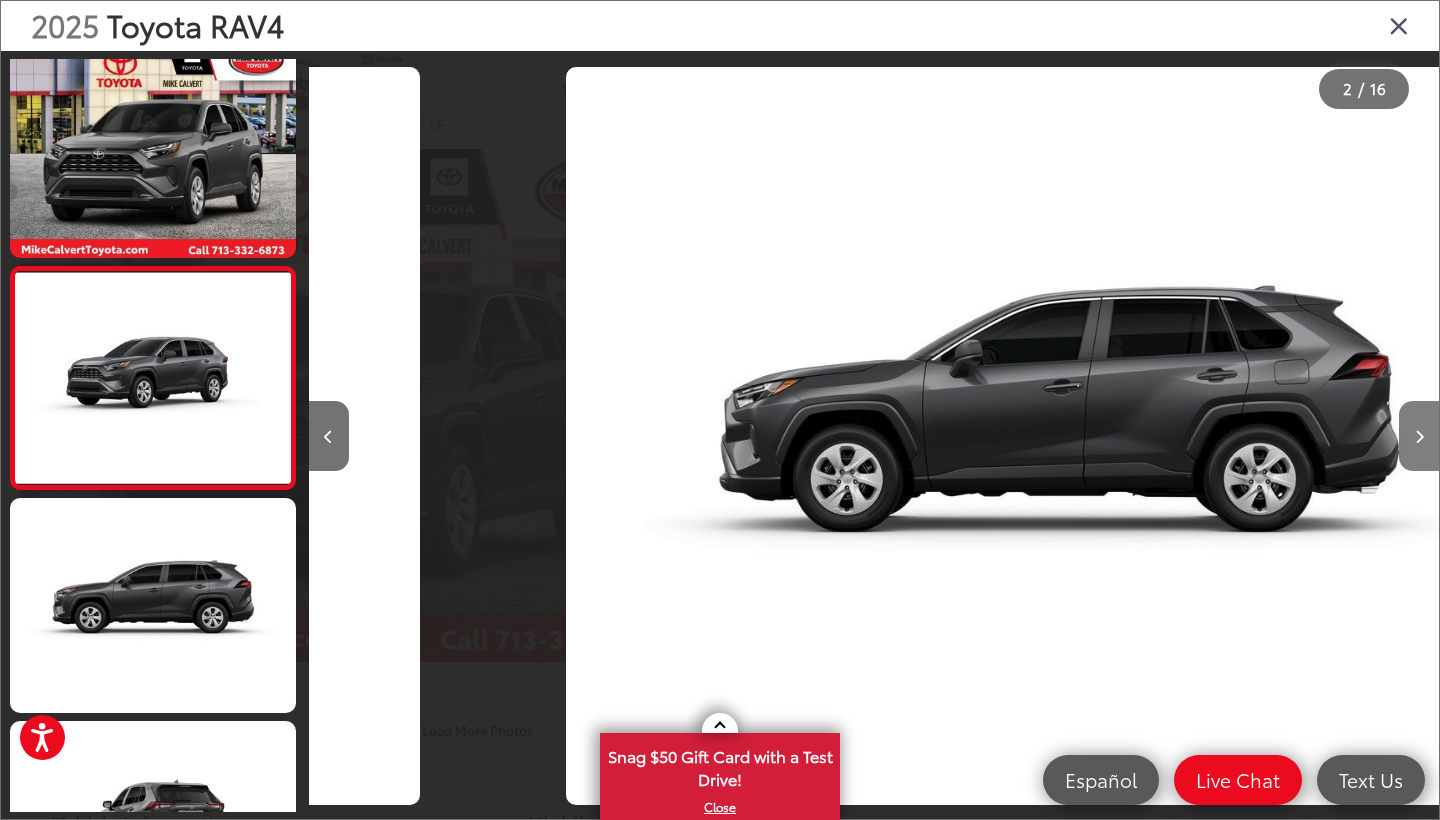 scroll, scrollTop: 182, scrollLeft: 0, axis: vertical 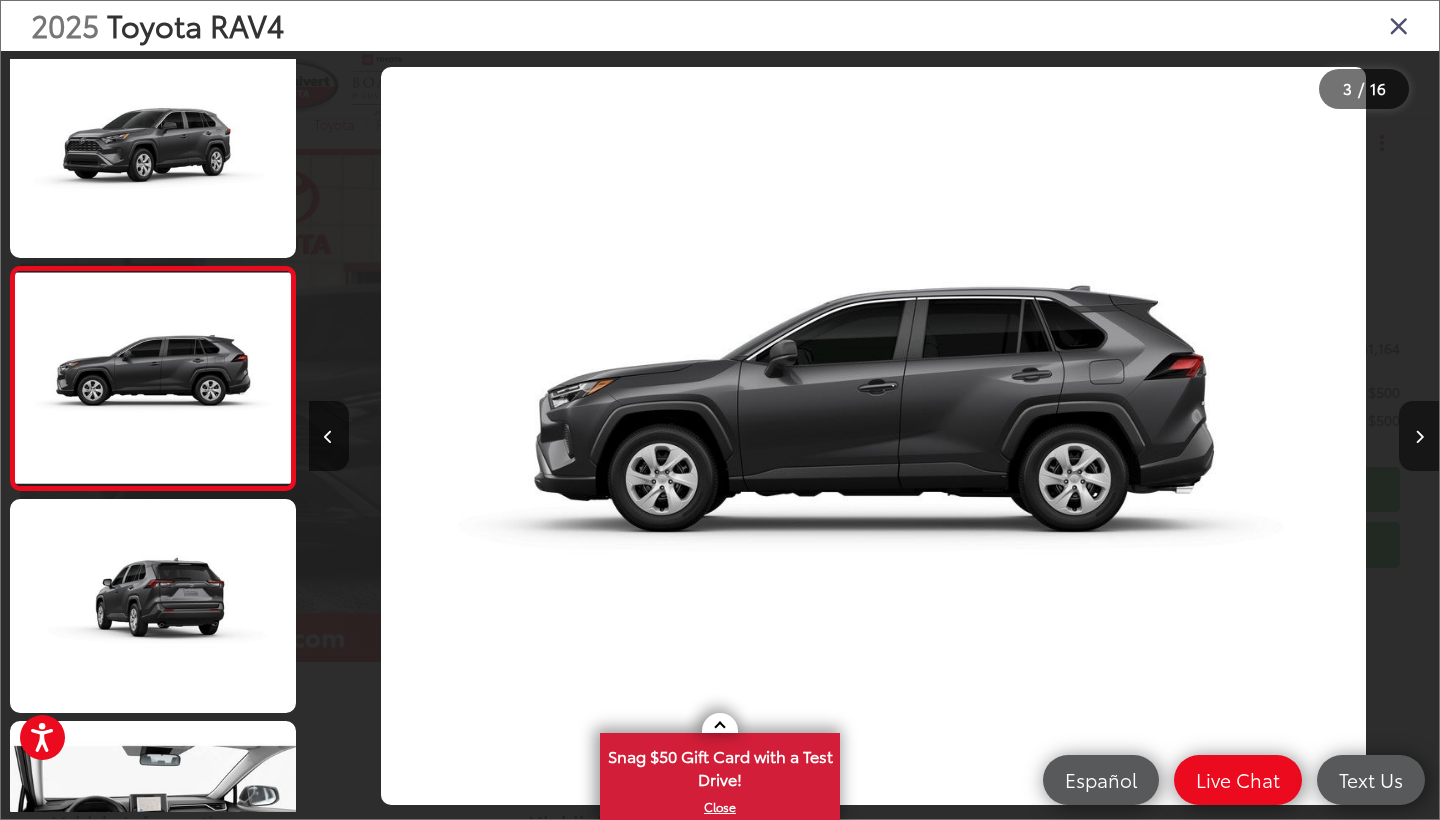 click at bounding box center [1419, 437] 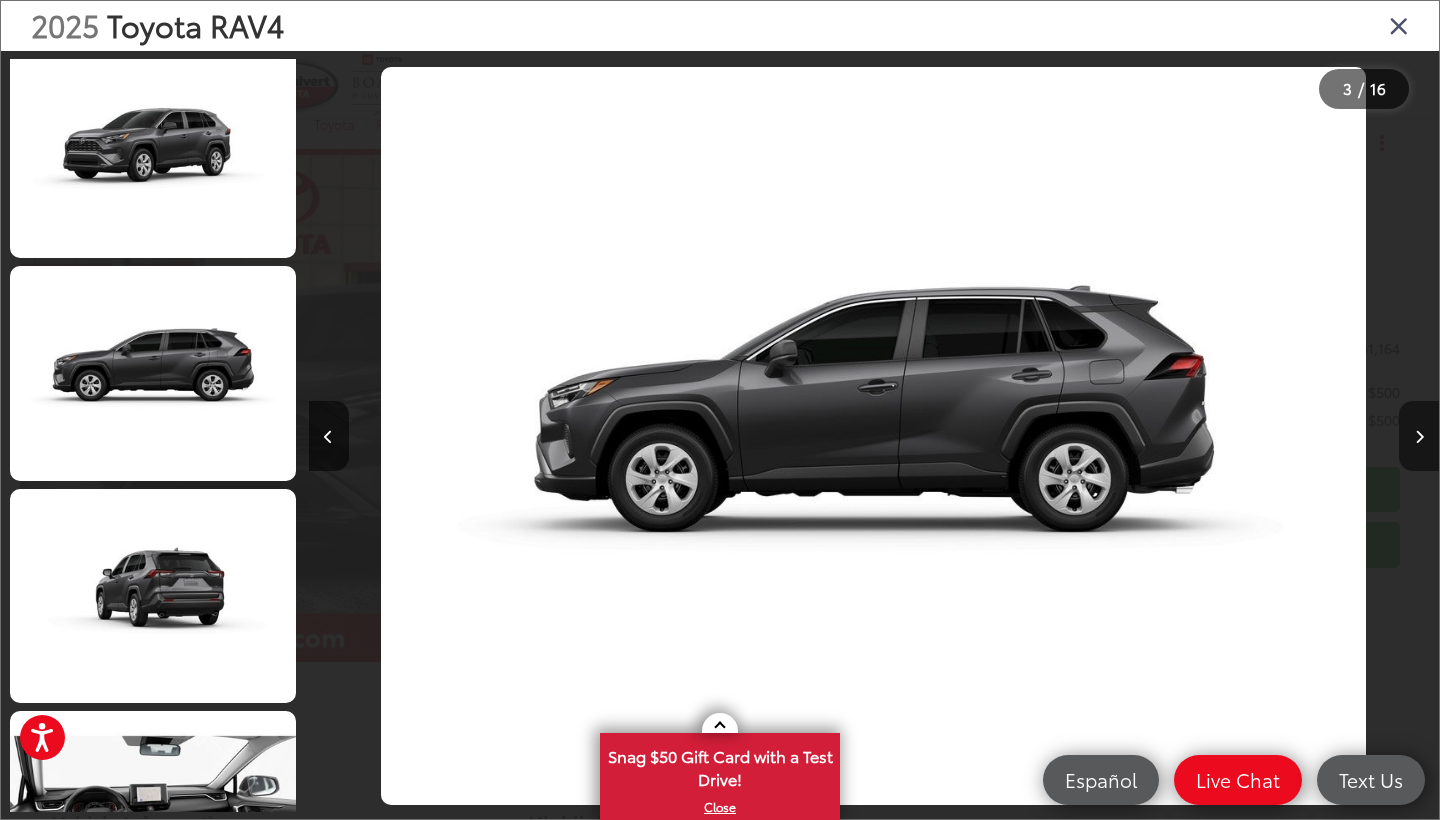 scroll, scrollTop: 0, scrollLeft: 3251, axis: horizontal 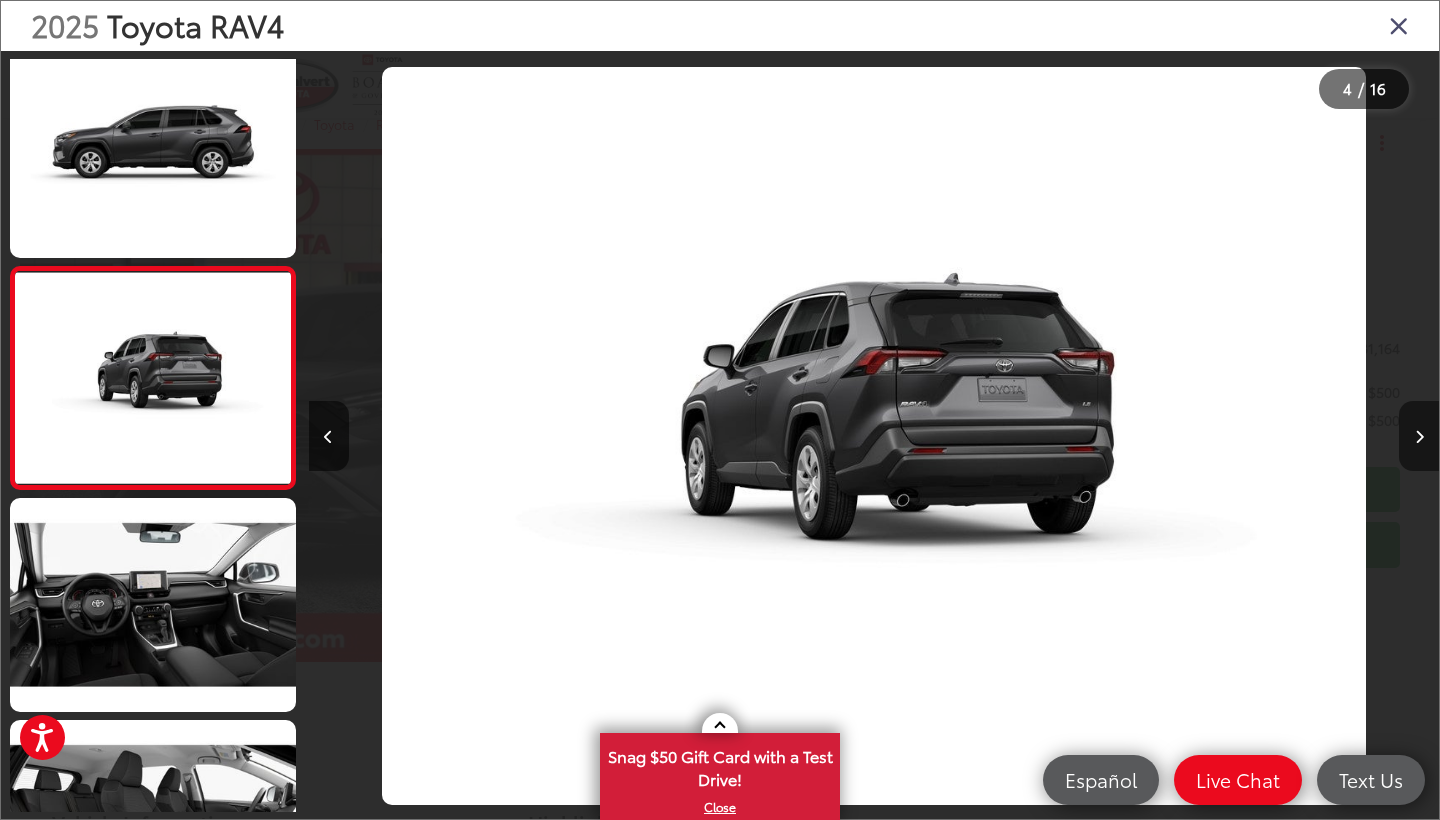 click at bounding box center [1419, 437] 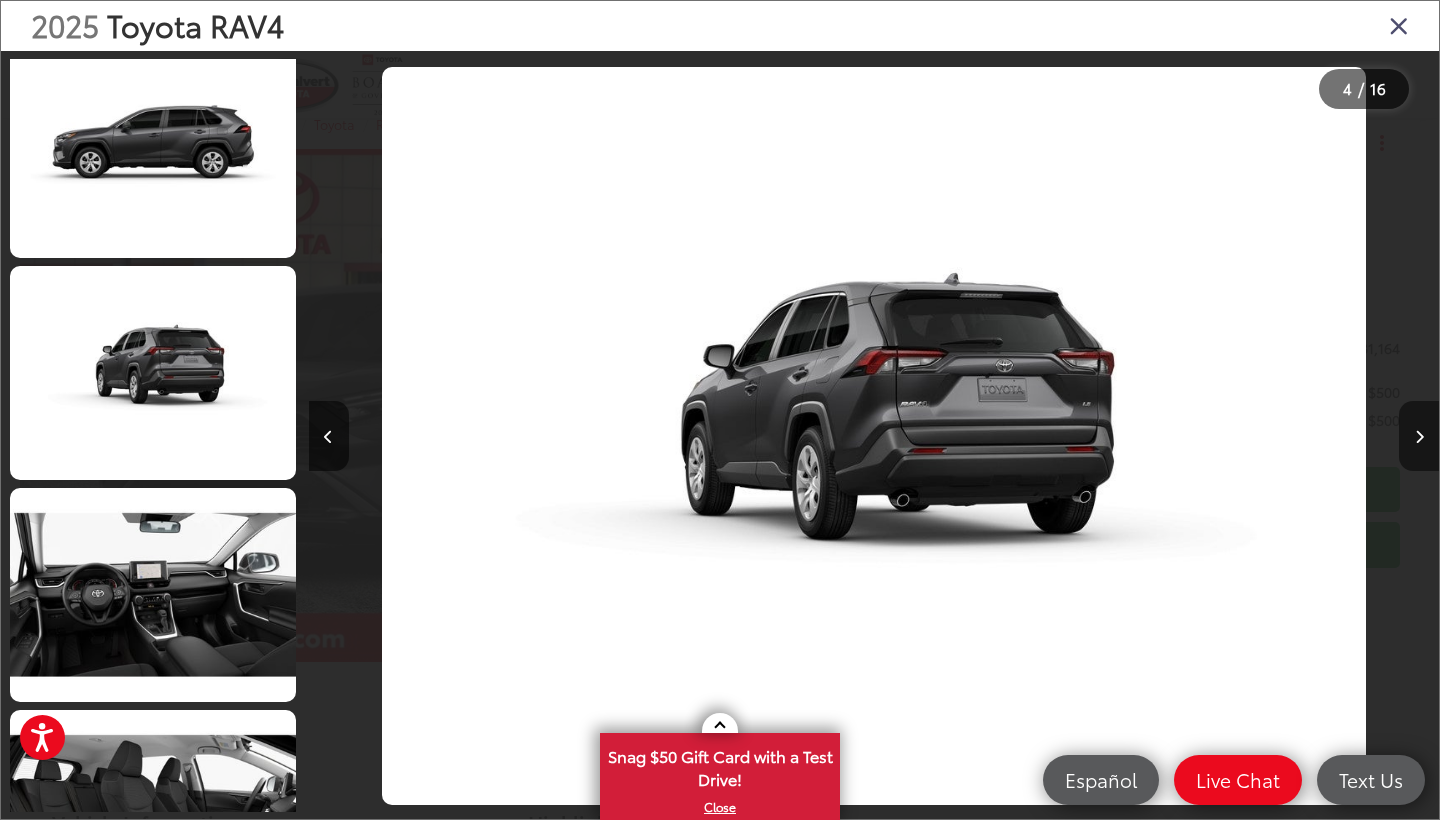 scroll, scrollTop: 0, scrollLeft: 4364, axis: horizontal 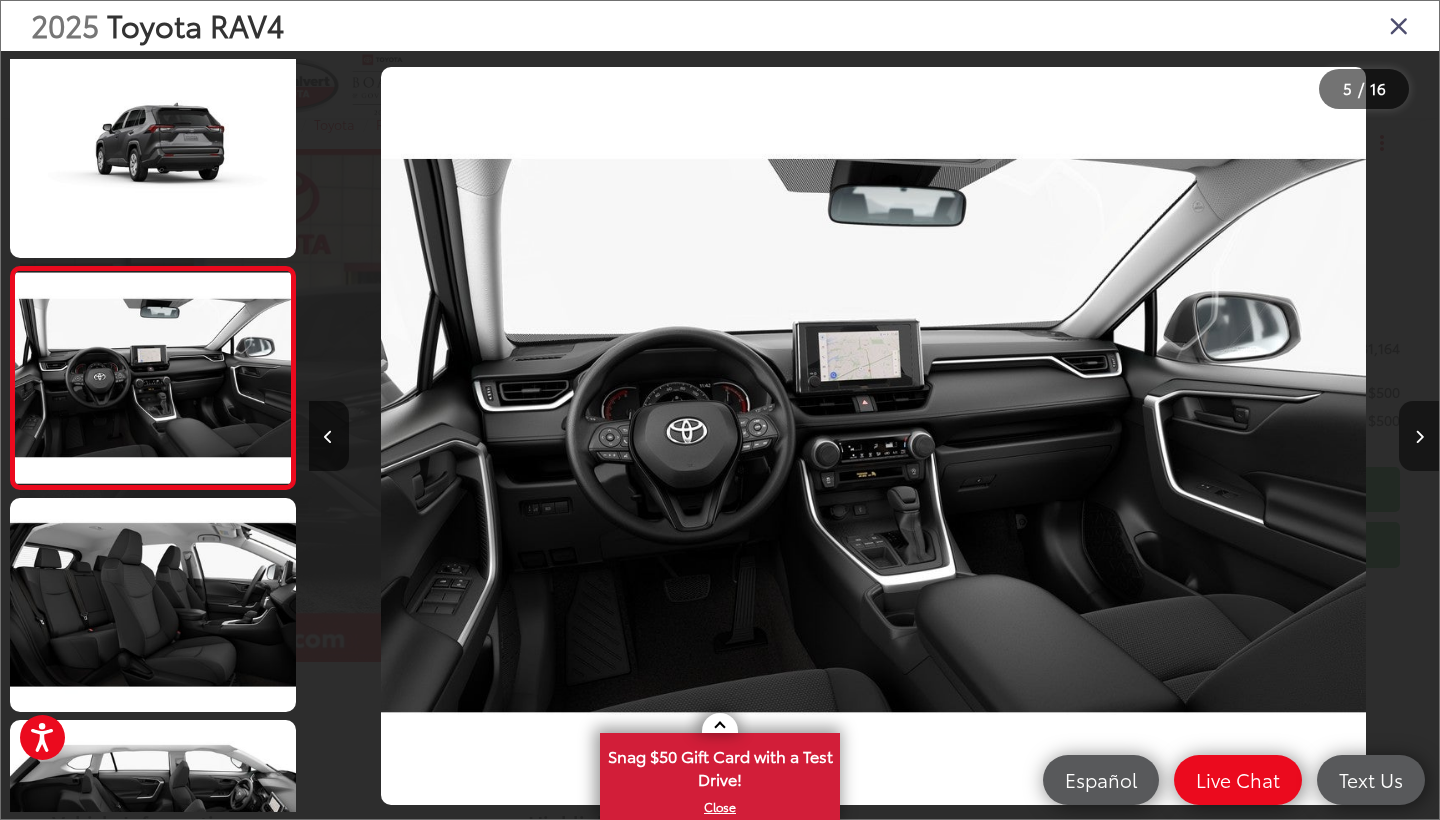 click at bounding box center (1419, 437) 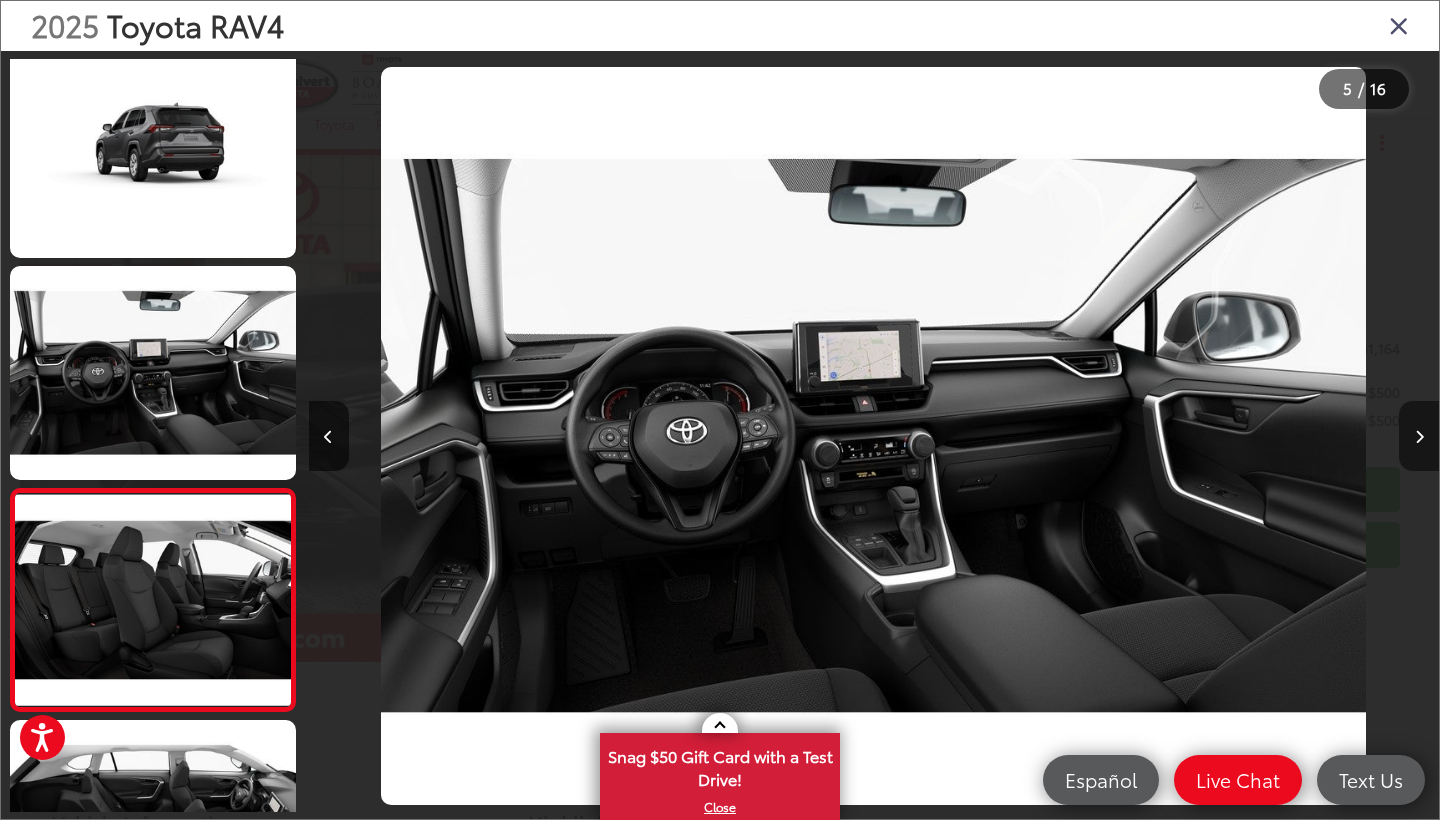 scroll, scrollTop: 0, scrollLeft: 5652, axis: horizontal 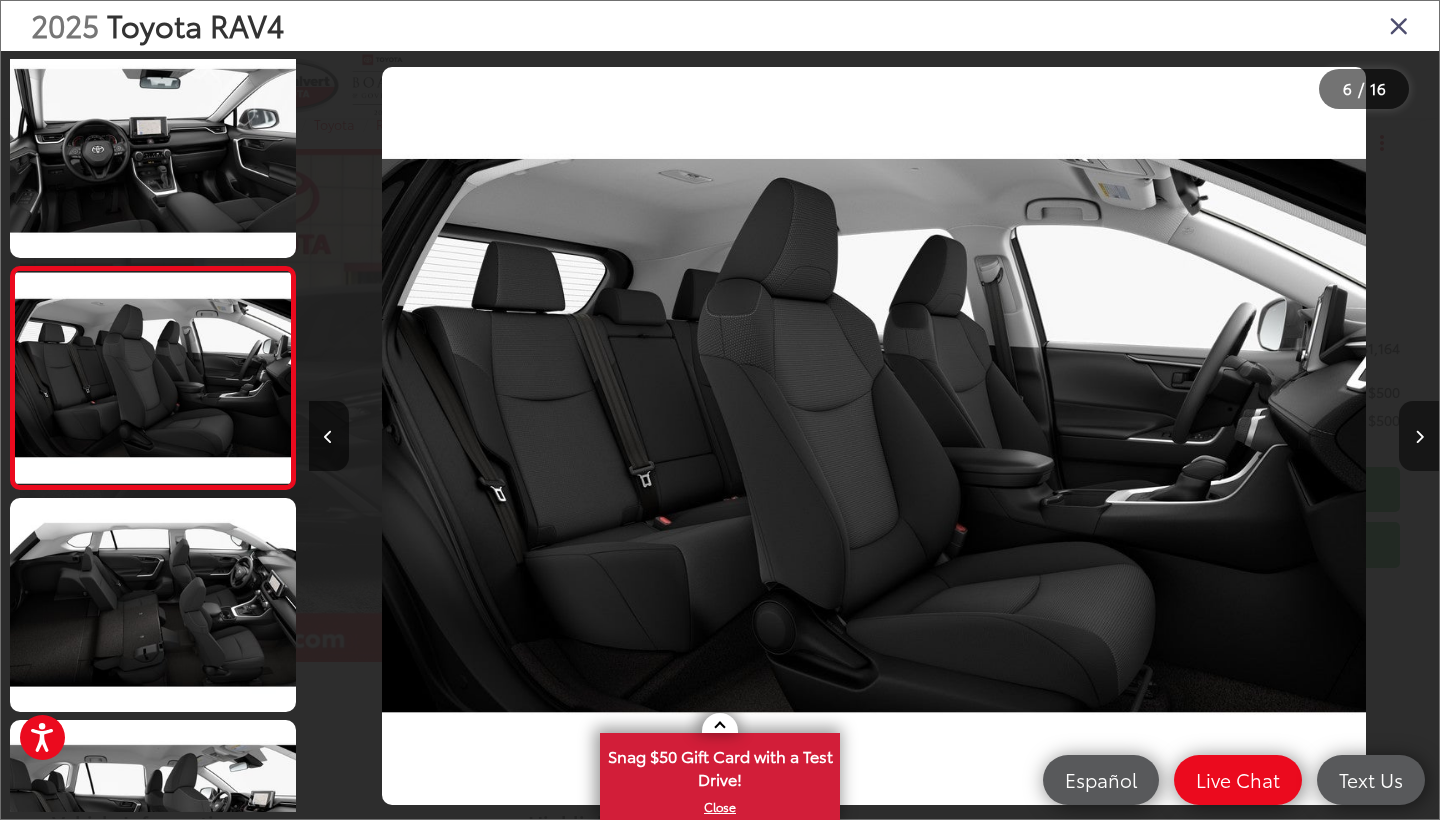 click at bounding box center [1419, 437] 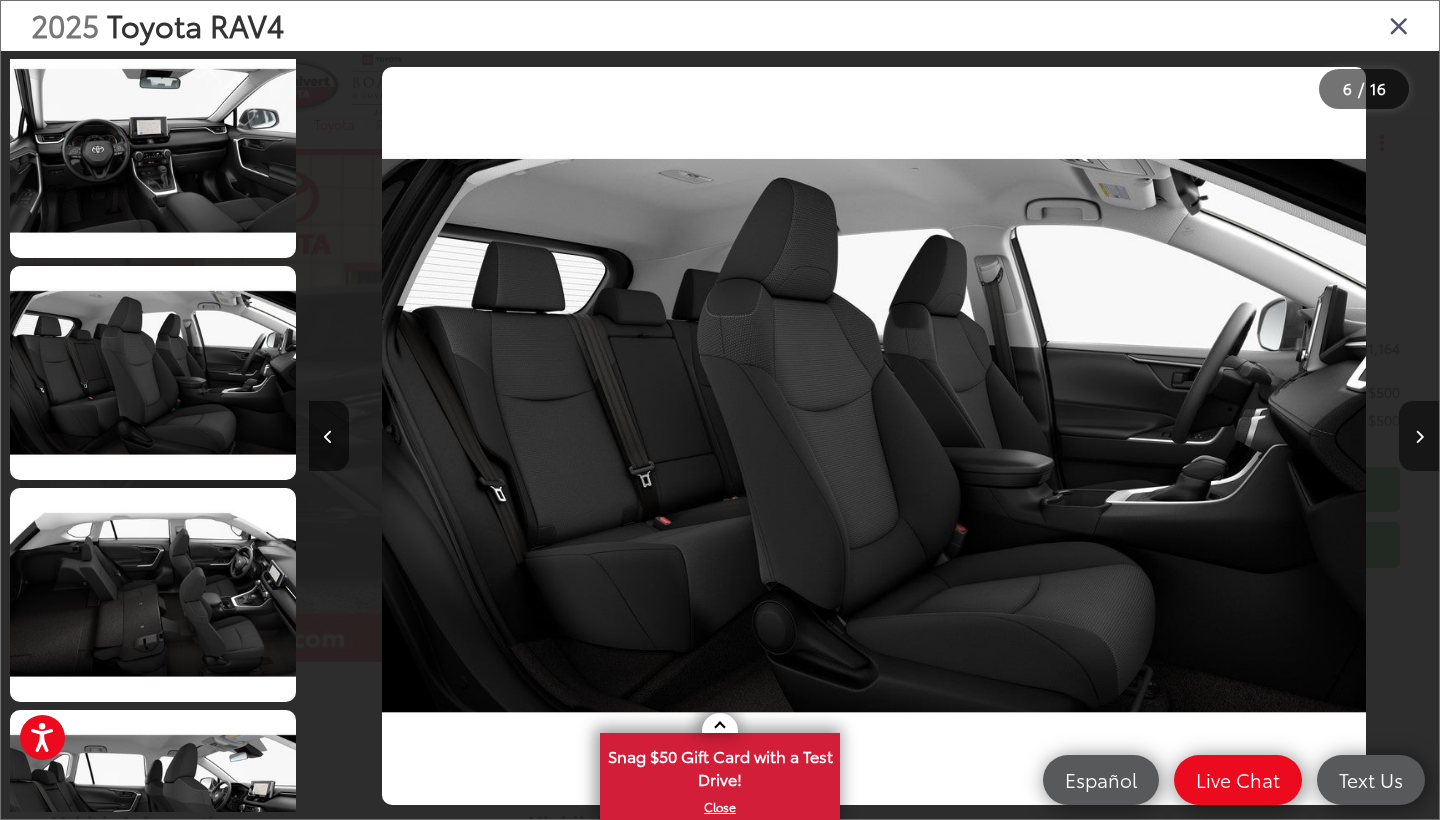 scroll, scrollTop: 0, scrollLeft: 6629, axis: horizontal 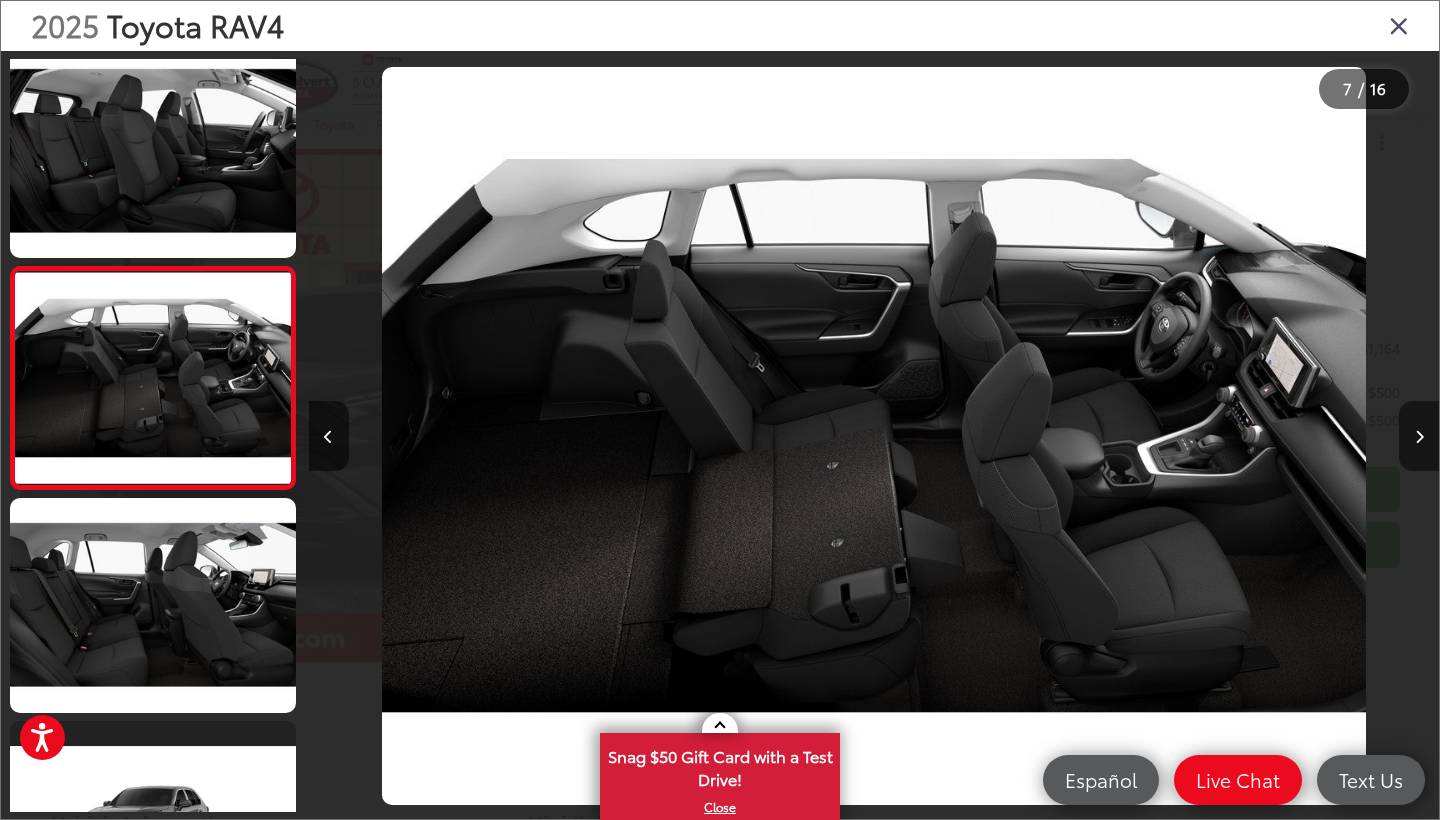 click at bounding box center (1419, 437) 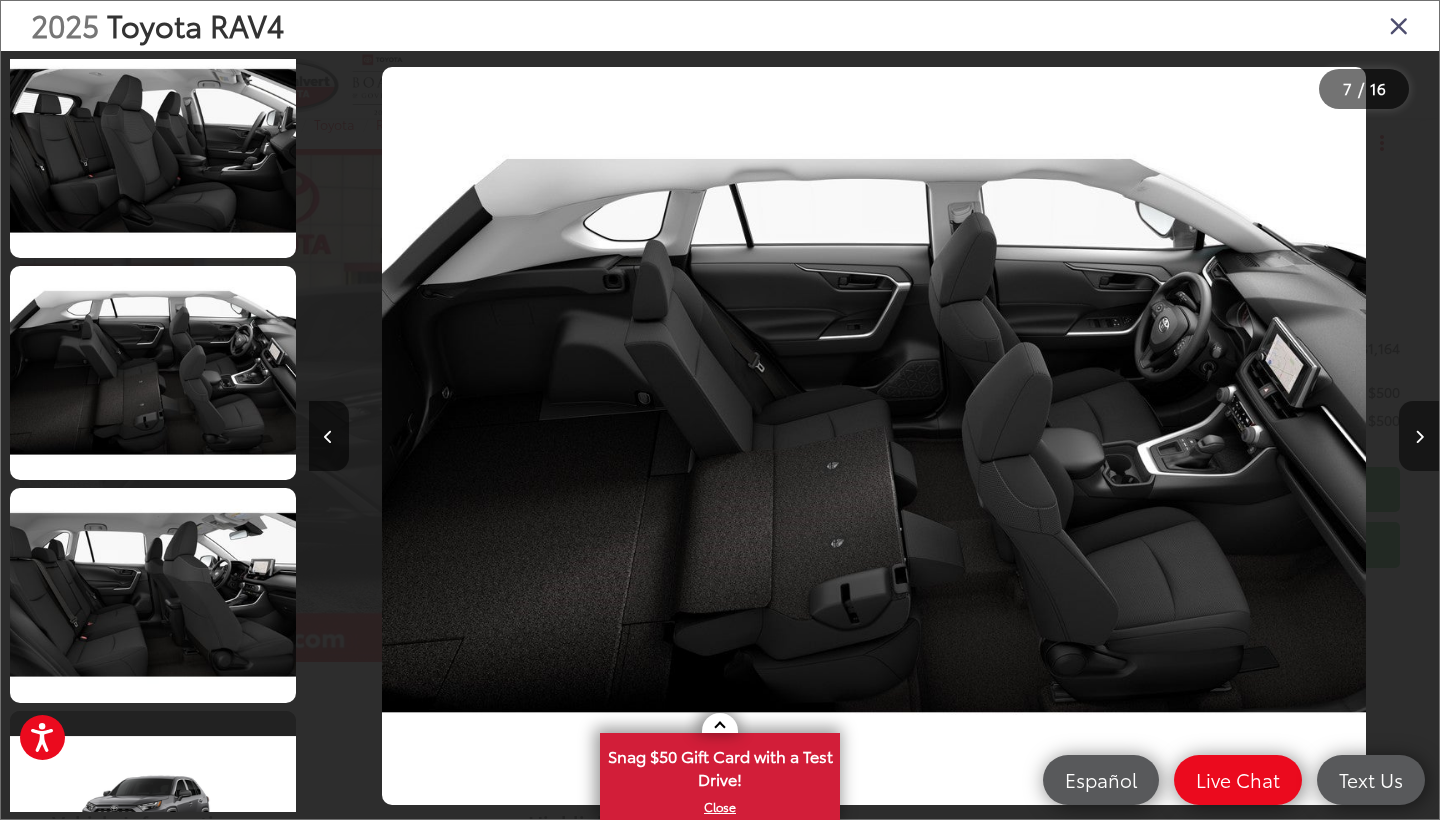scroll, scrollTop: 0, scrollLeft: 7909, axis: horizontal 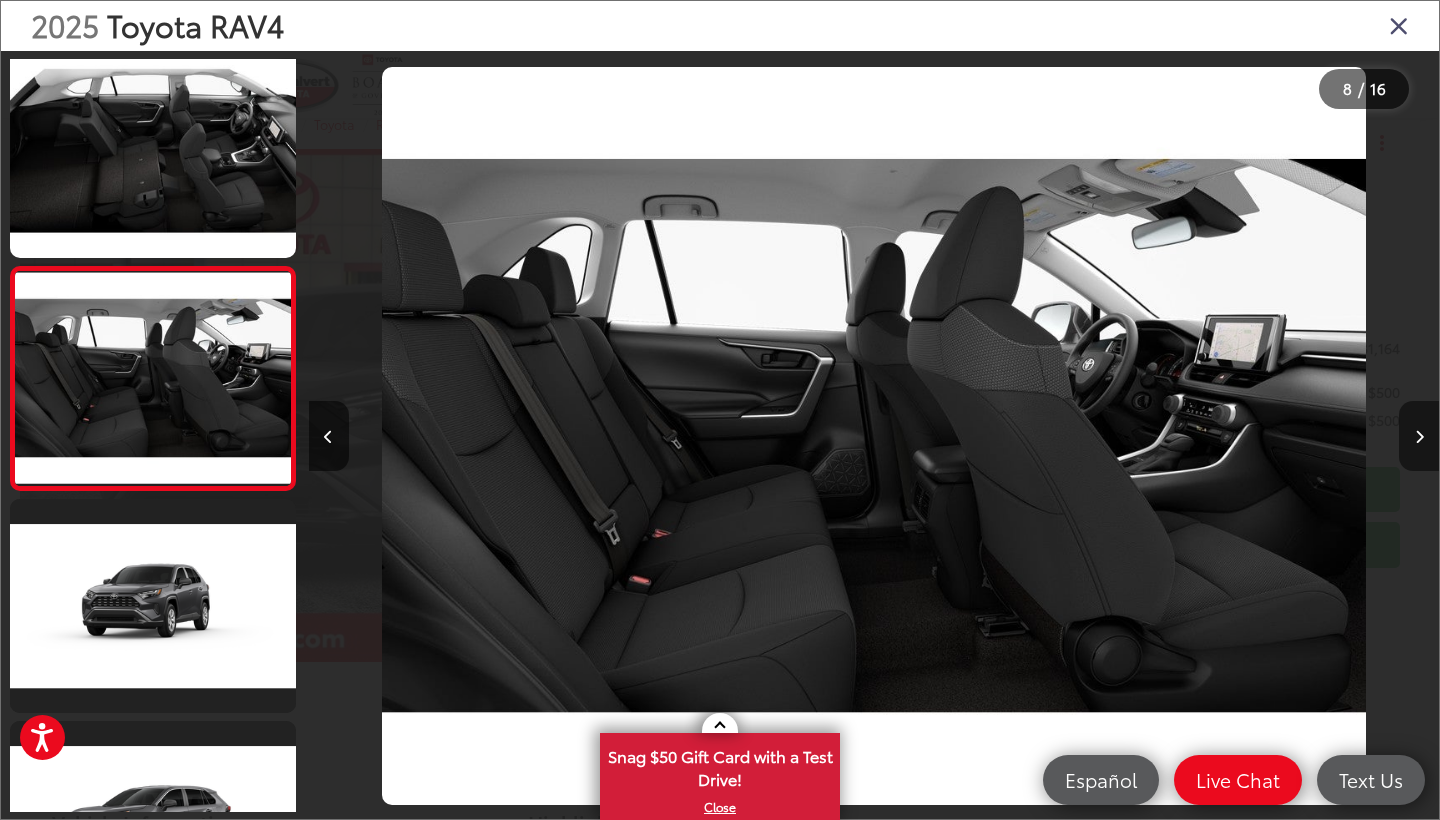 click at bounding box center (1419, 437) 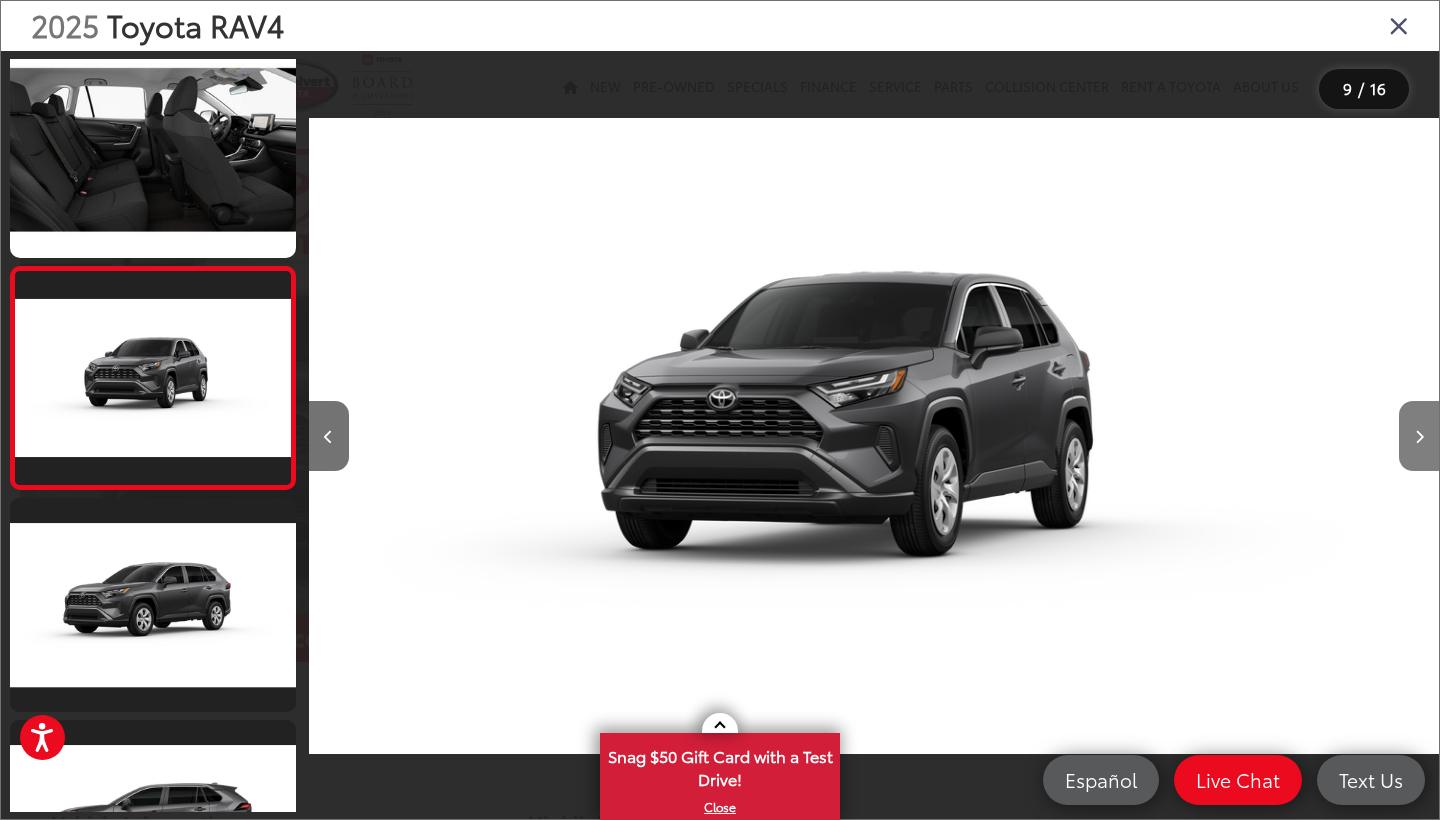 click at bounding box center (1419, 437) 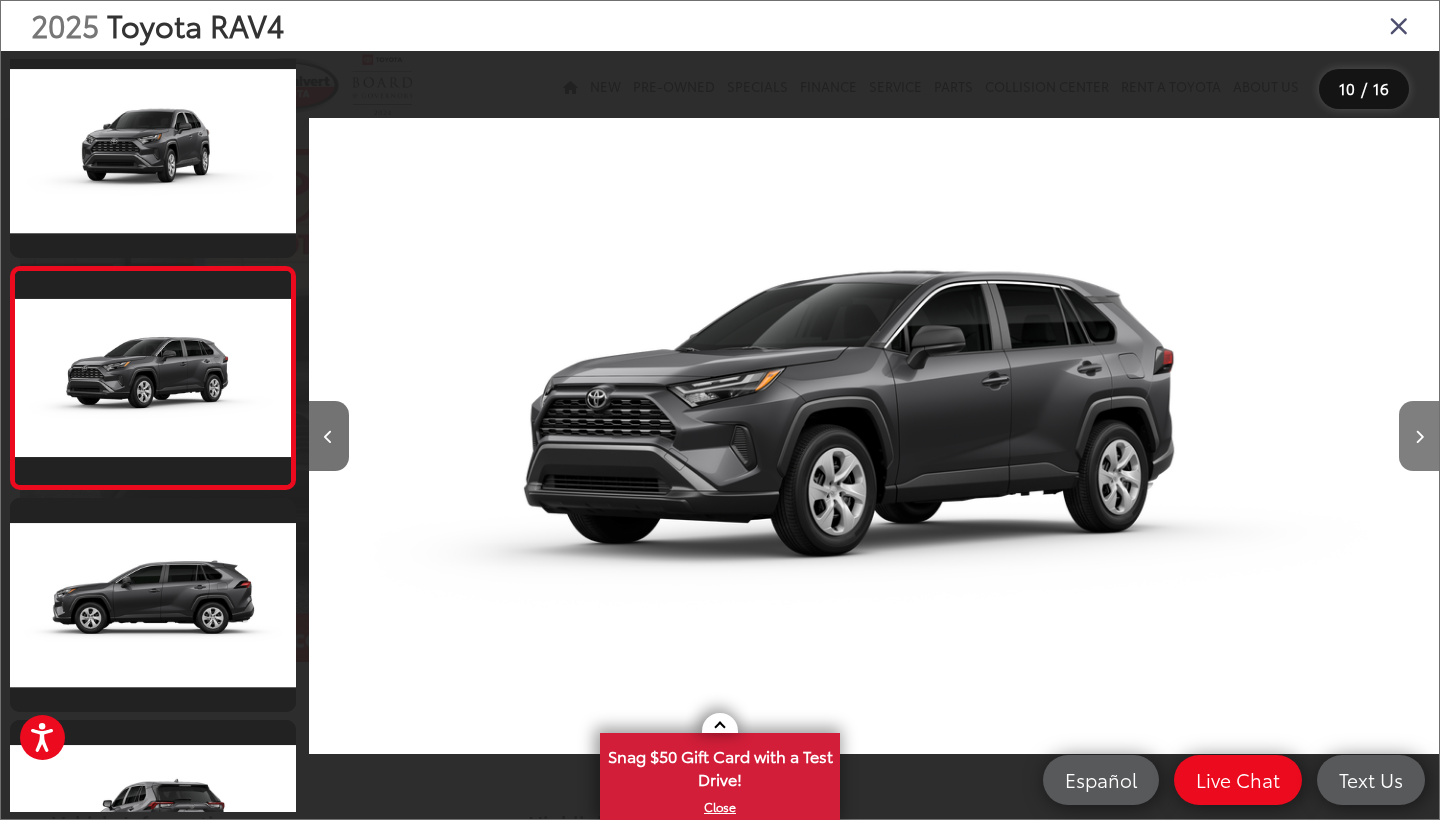 click at bounding box center (1419, 437) 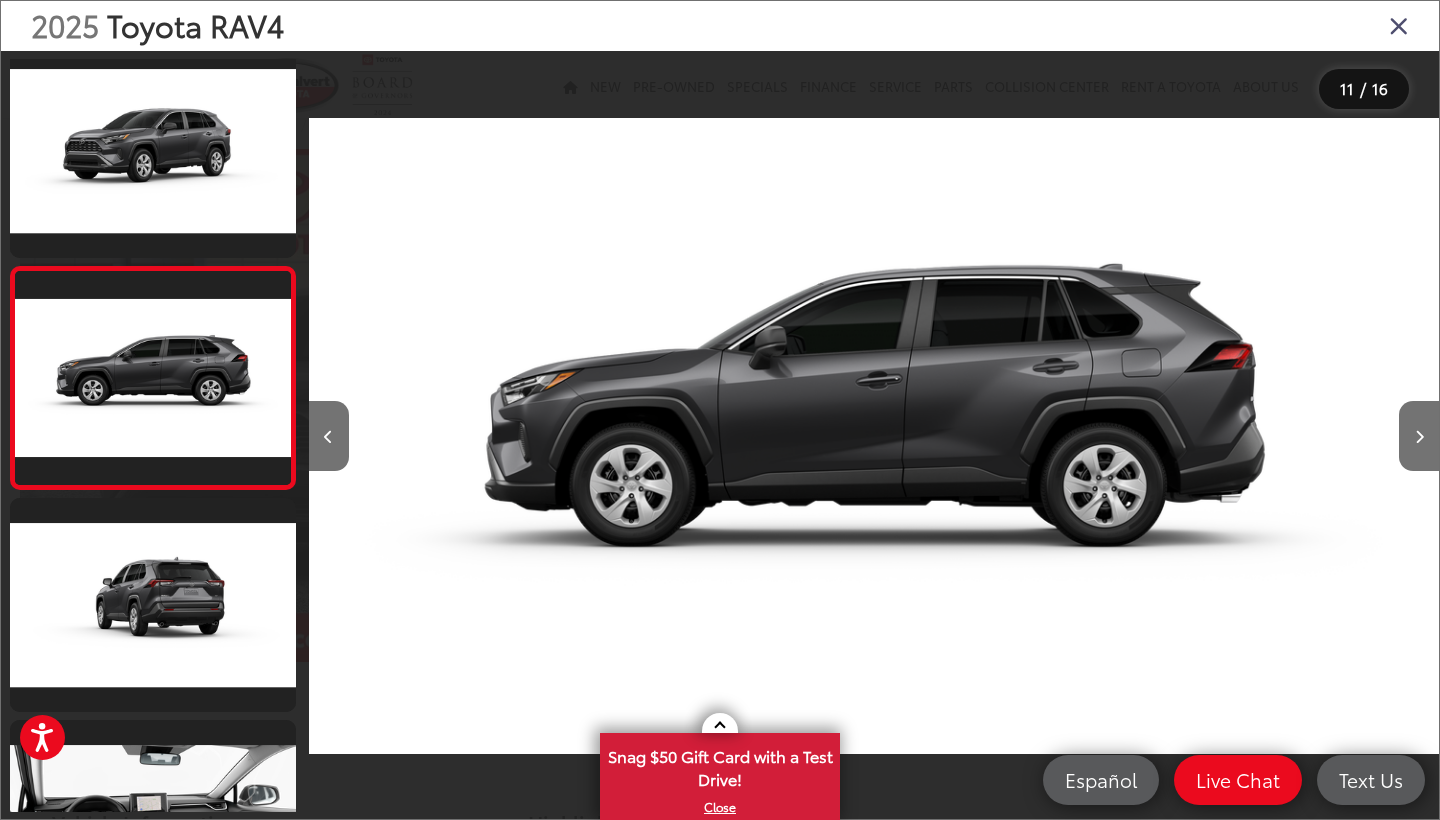 click at bounding box center (1399, 25) 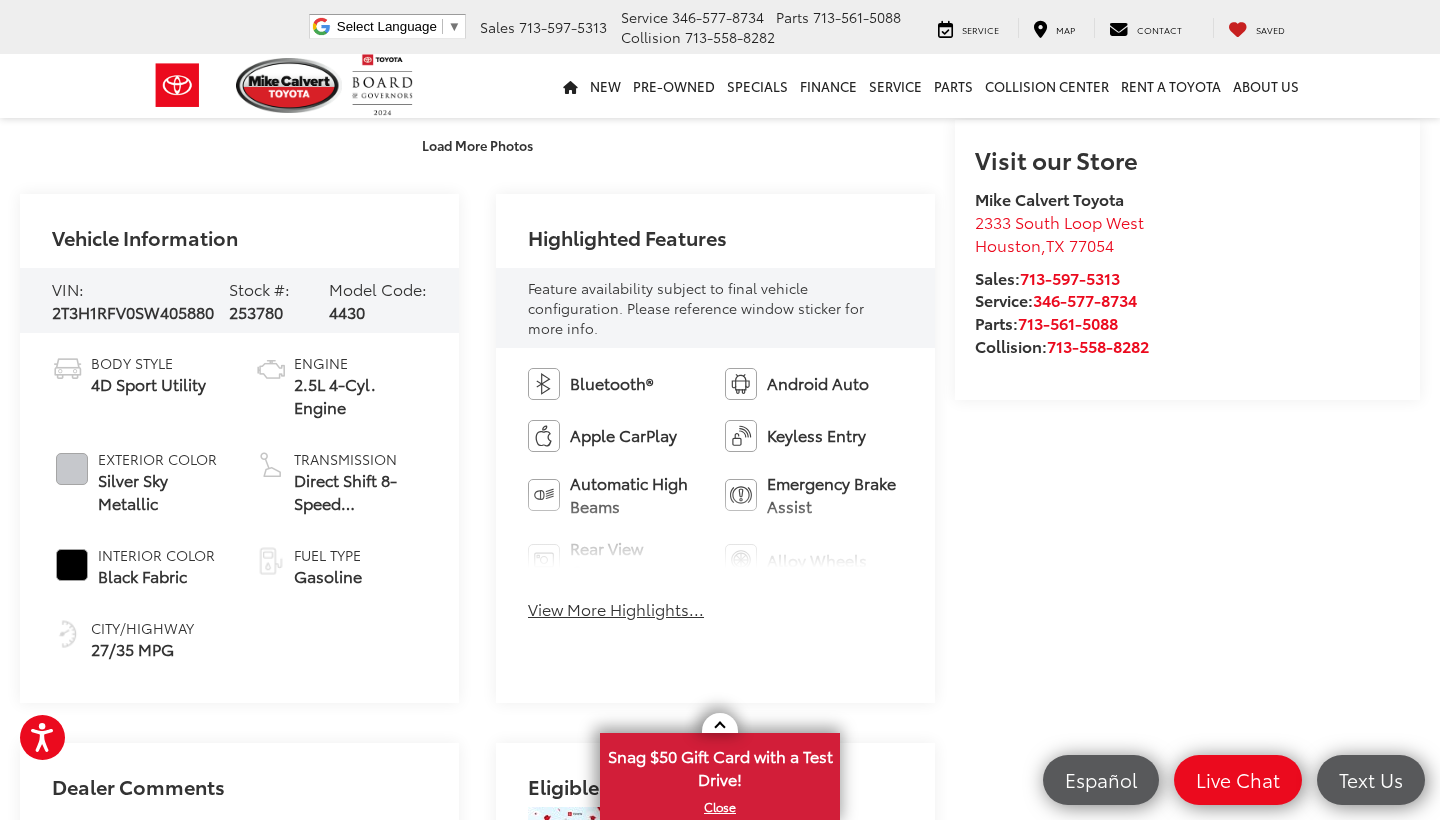 scroll, scrollTop: 616, scrollLeft: 1, axis: both 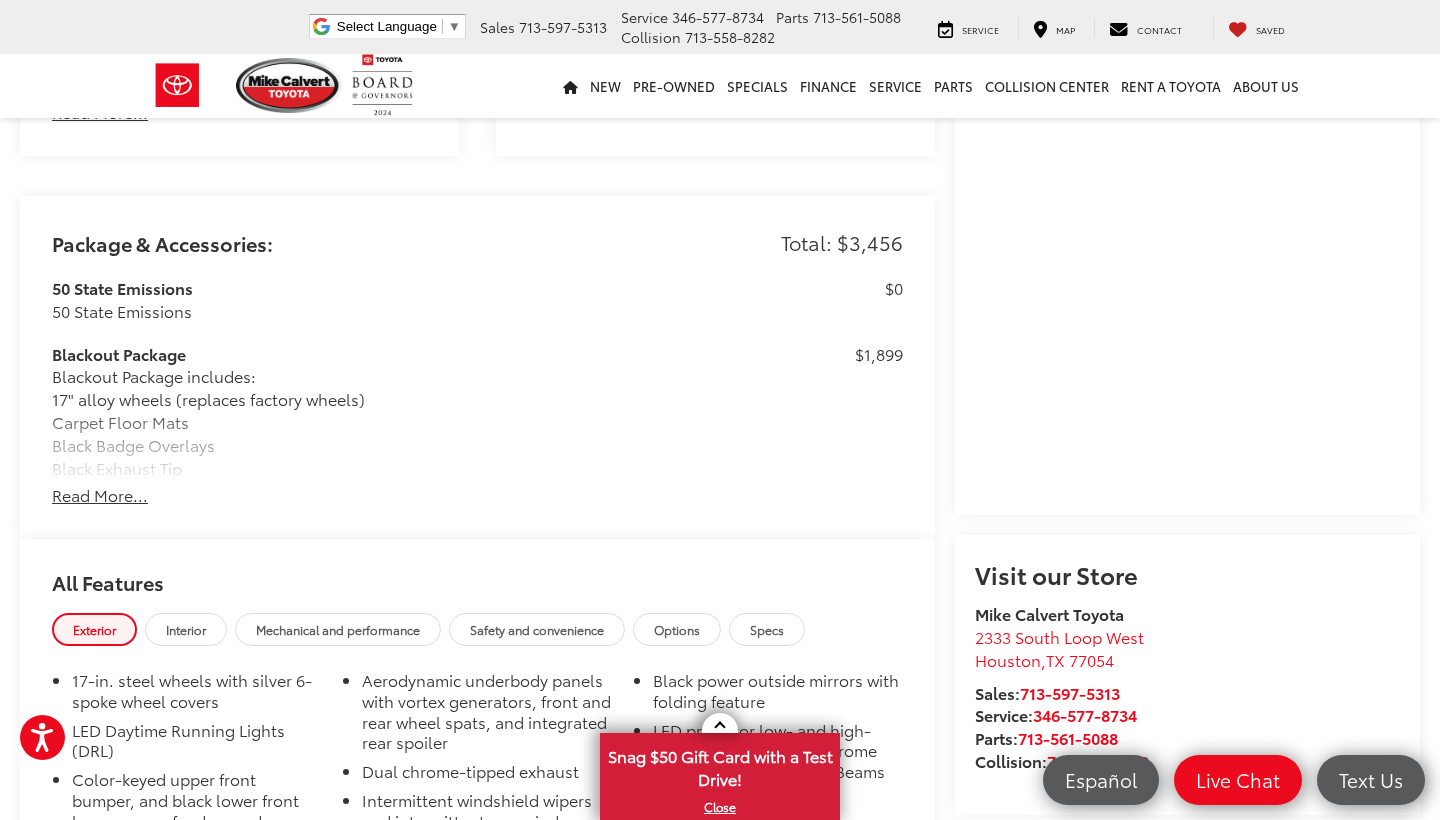 click on "Read More..." 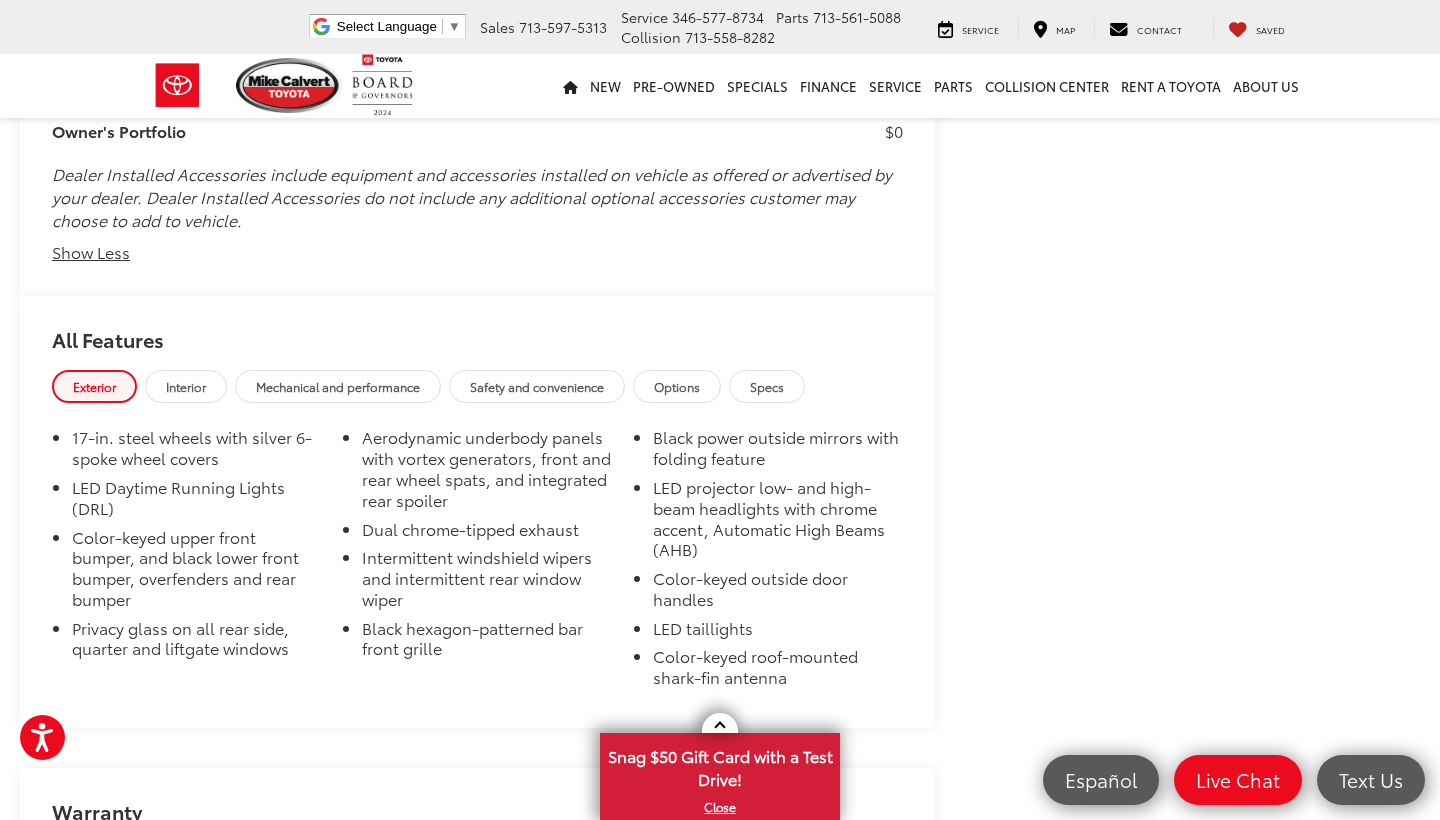 scroll, scrollTop: 2888, scrollLeft: 0, axis: vertical 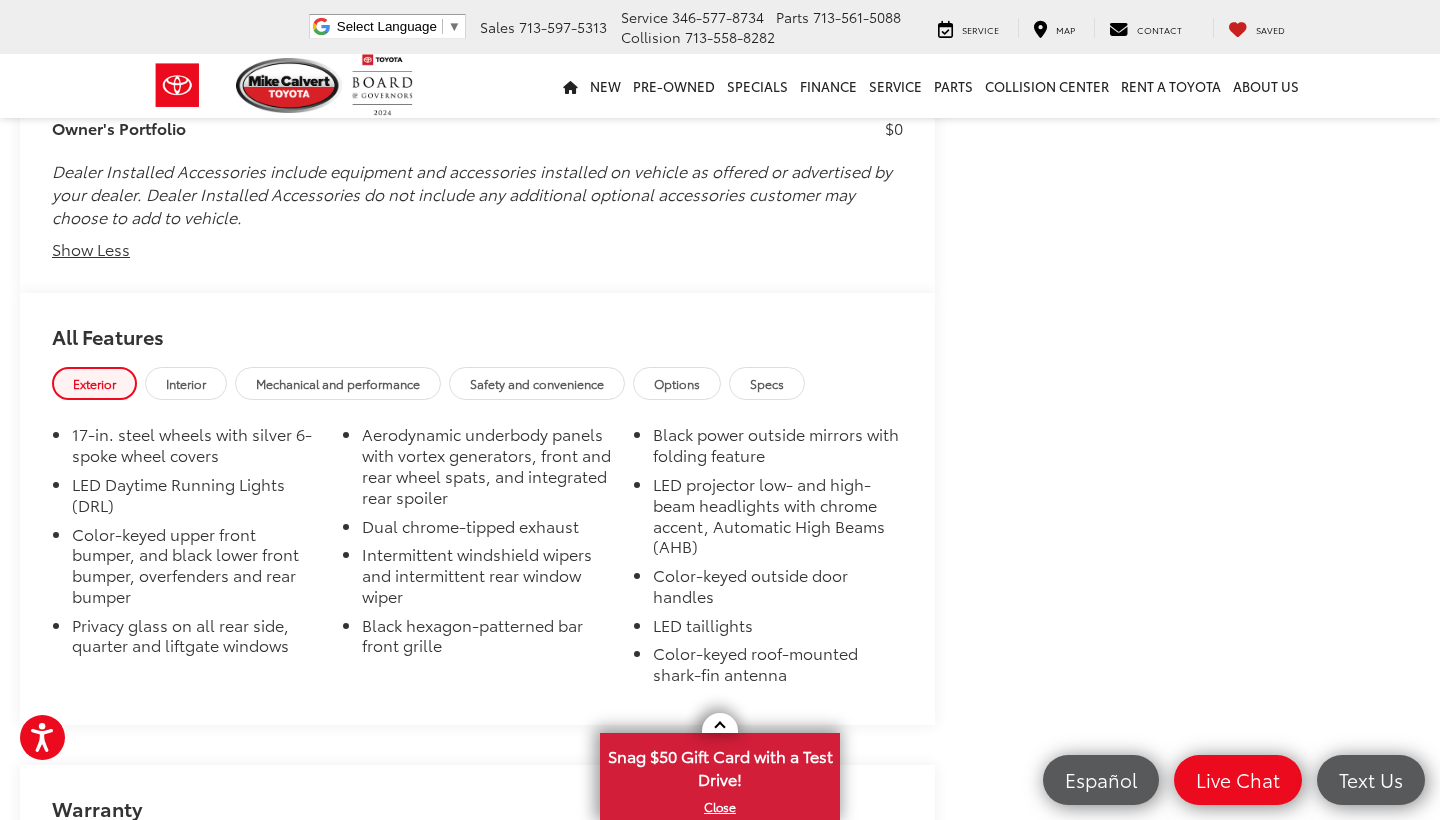 click on "Interior" 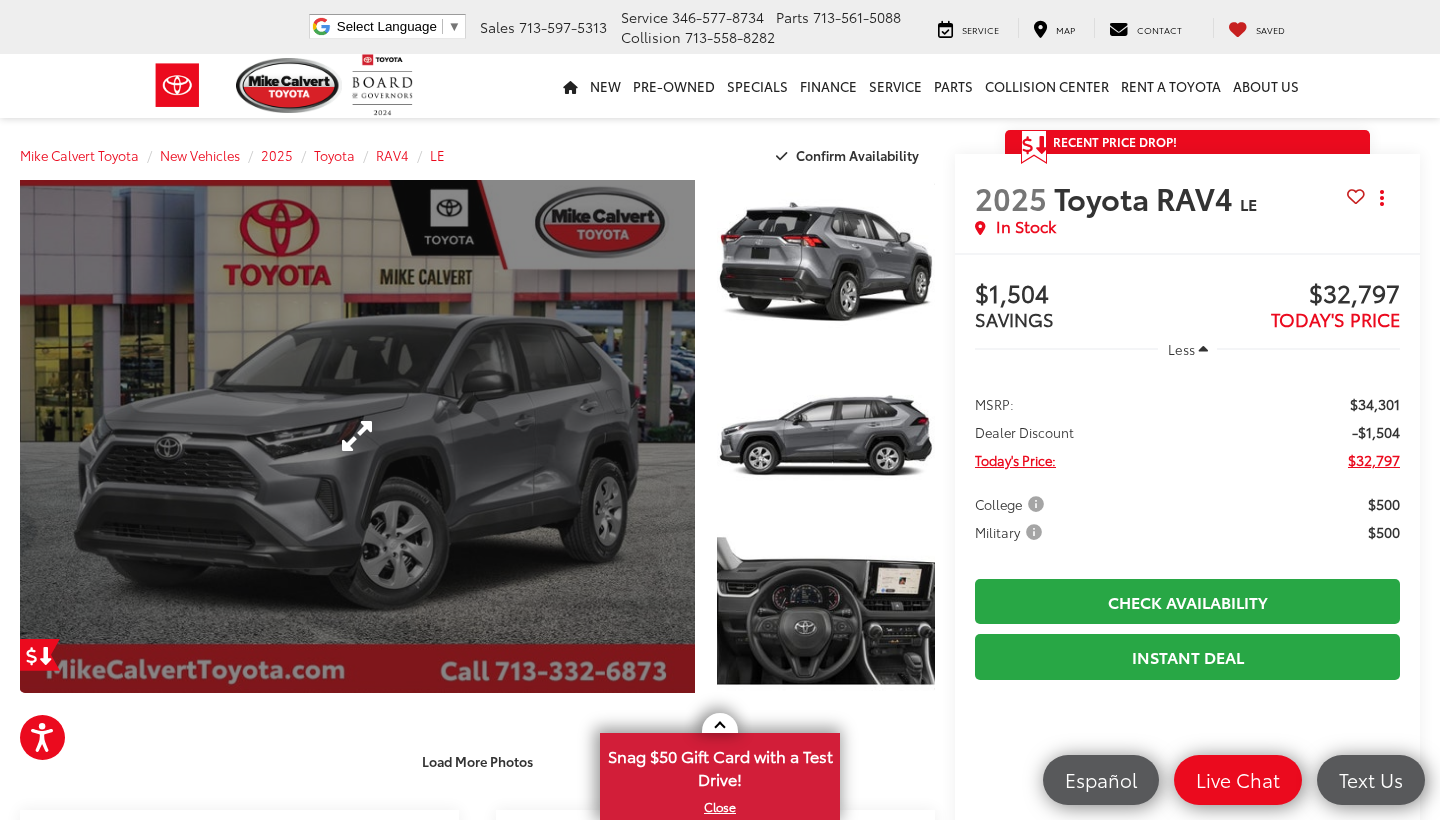 scroll, scrollTop: 0, scrollLeft: 0, axis: both 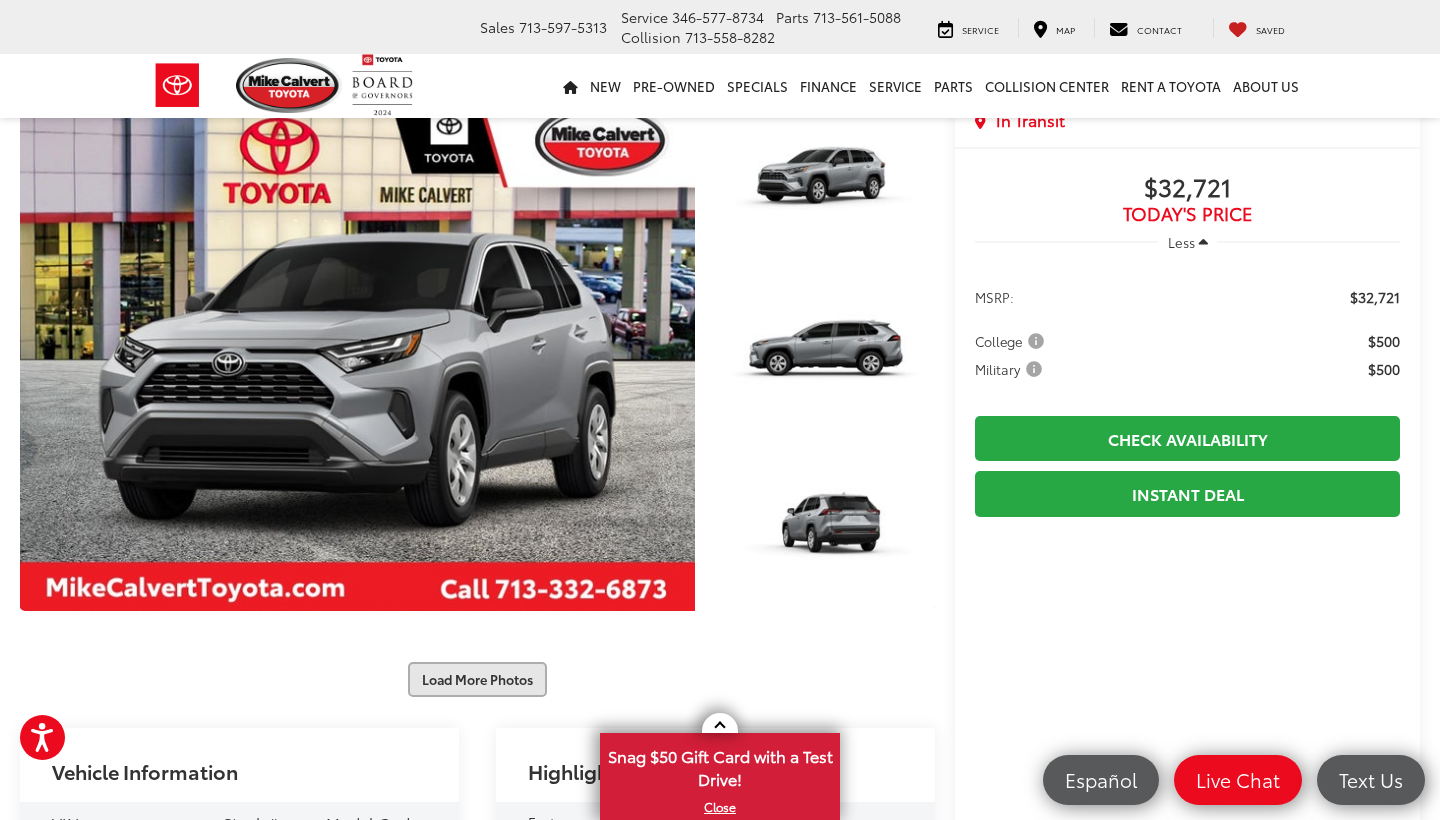 click on "Load More Photos" at bounding box center (477, 679) 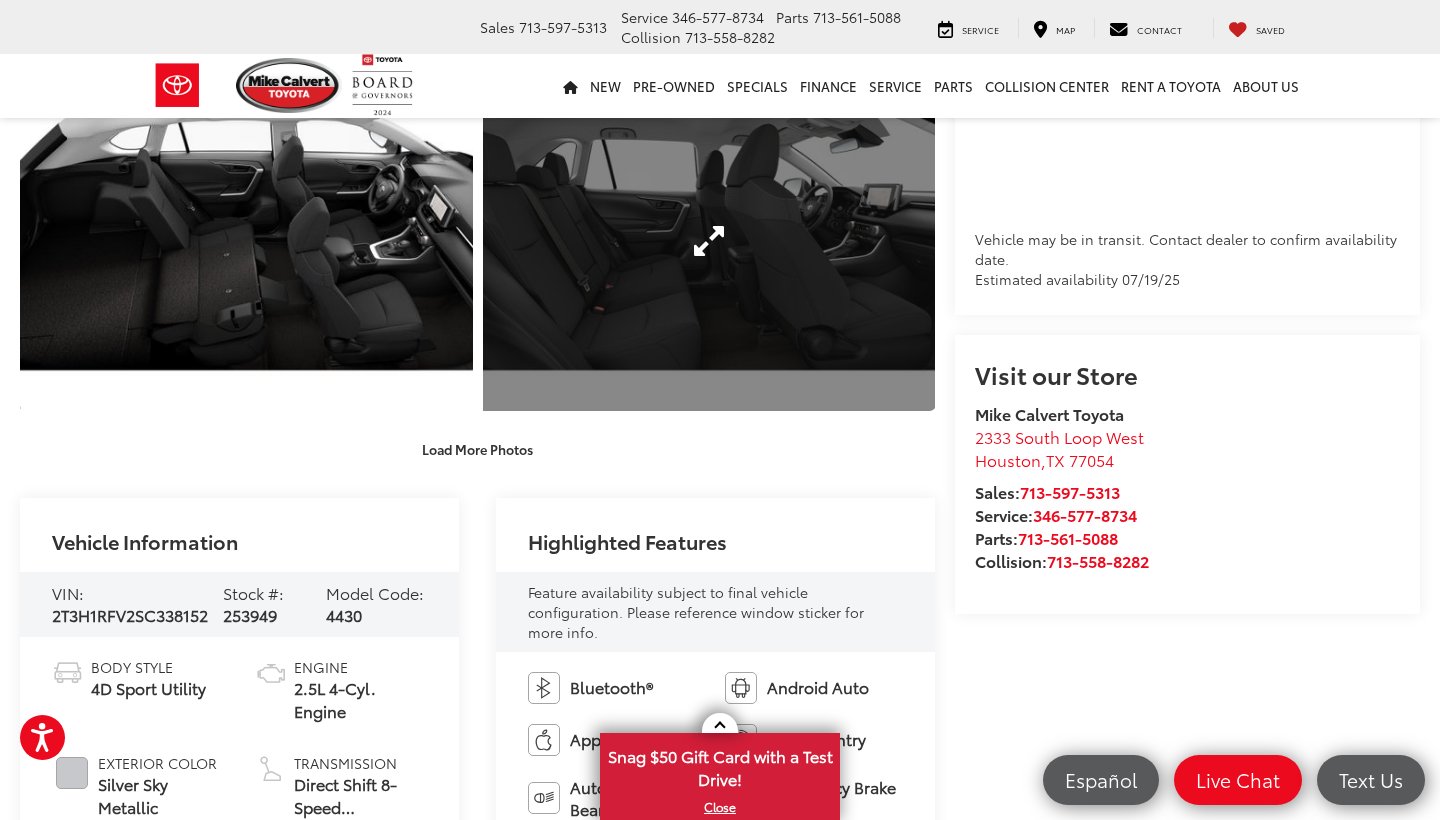 scroll, scrollTop: 1013, scrollLeft: 0, axis: vertical 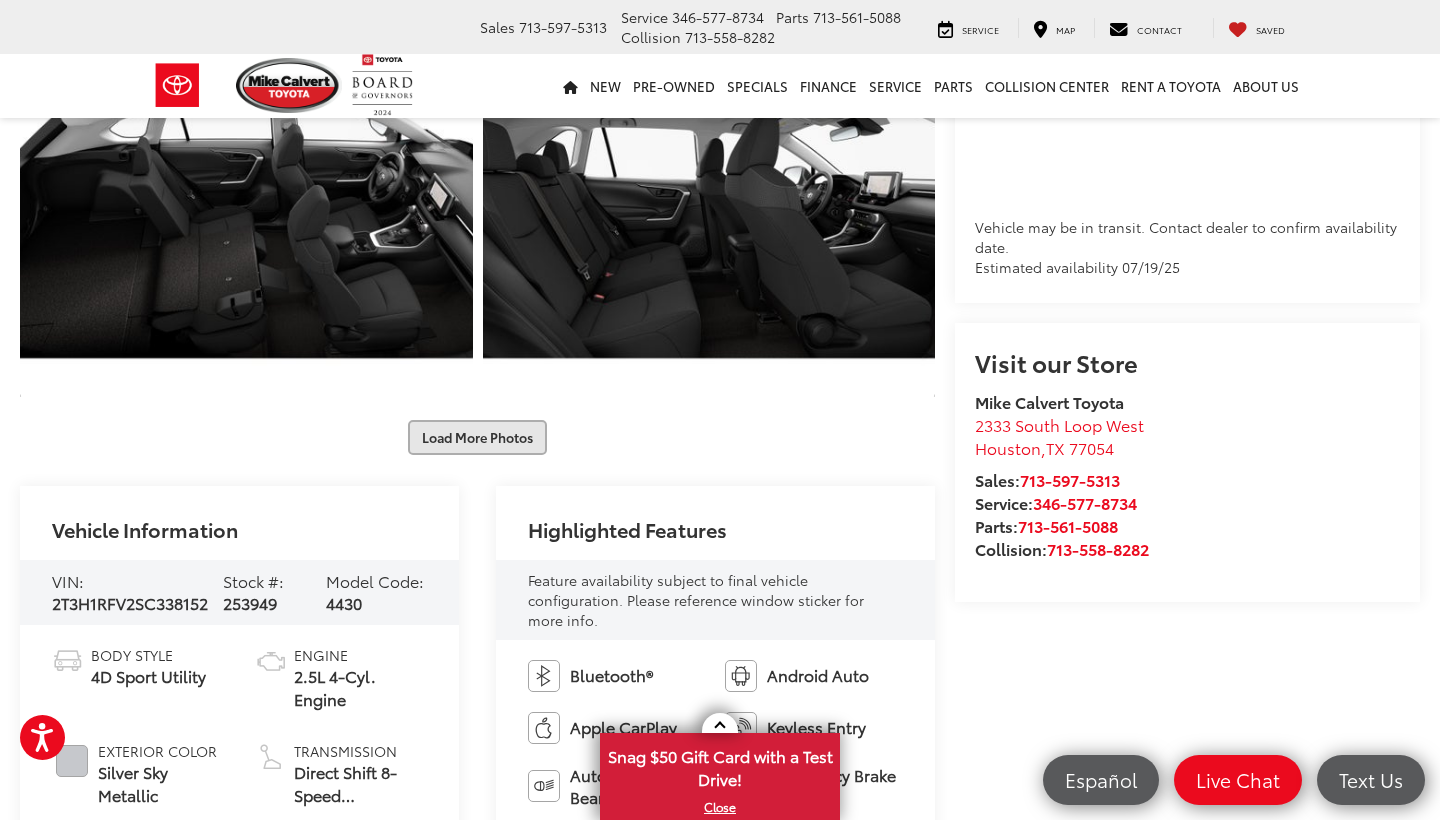 click on "Load More Photos" at bounding box center (477, 437) 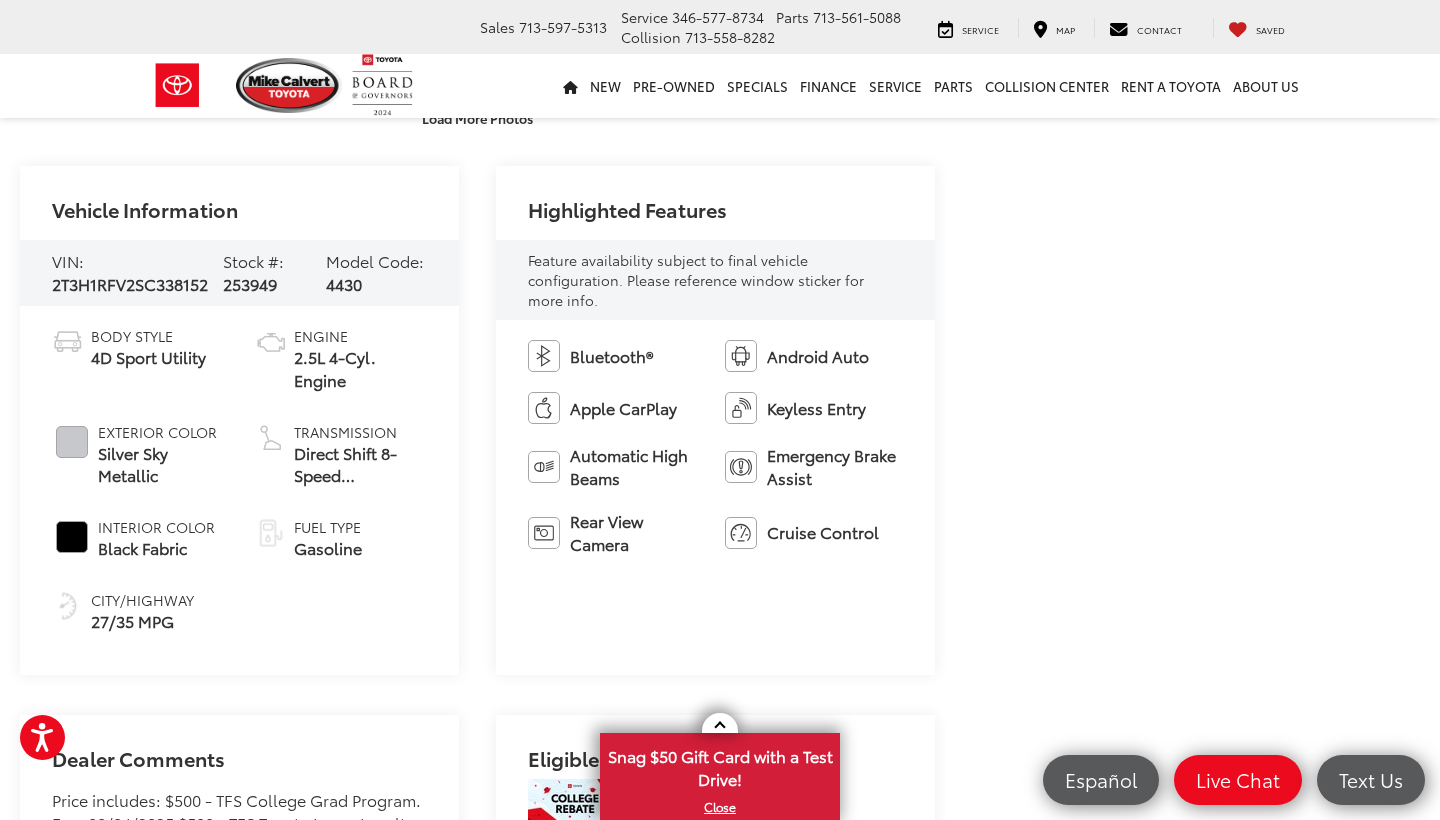 scroll, scrollTop: 2032, scrollLeft: 0, axis: vertical 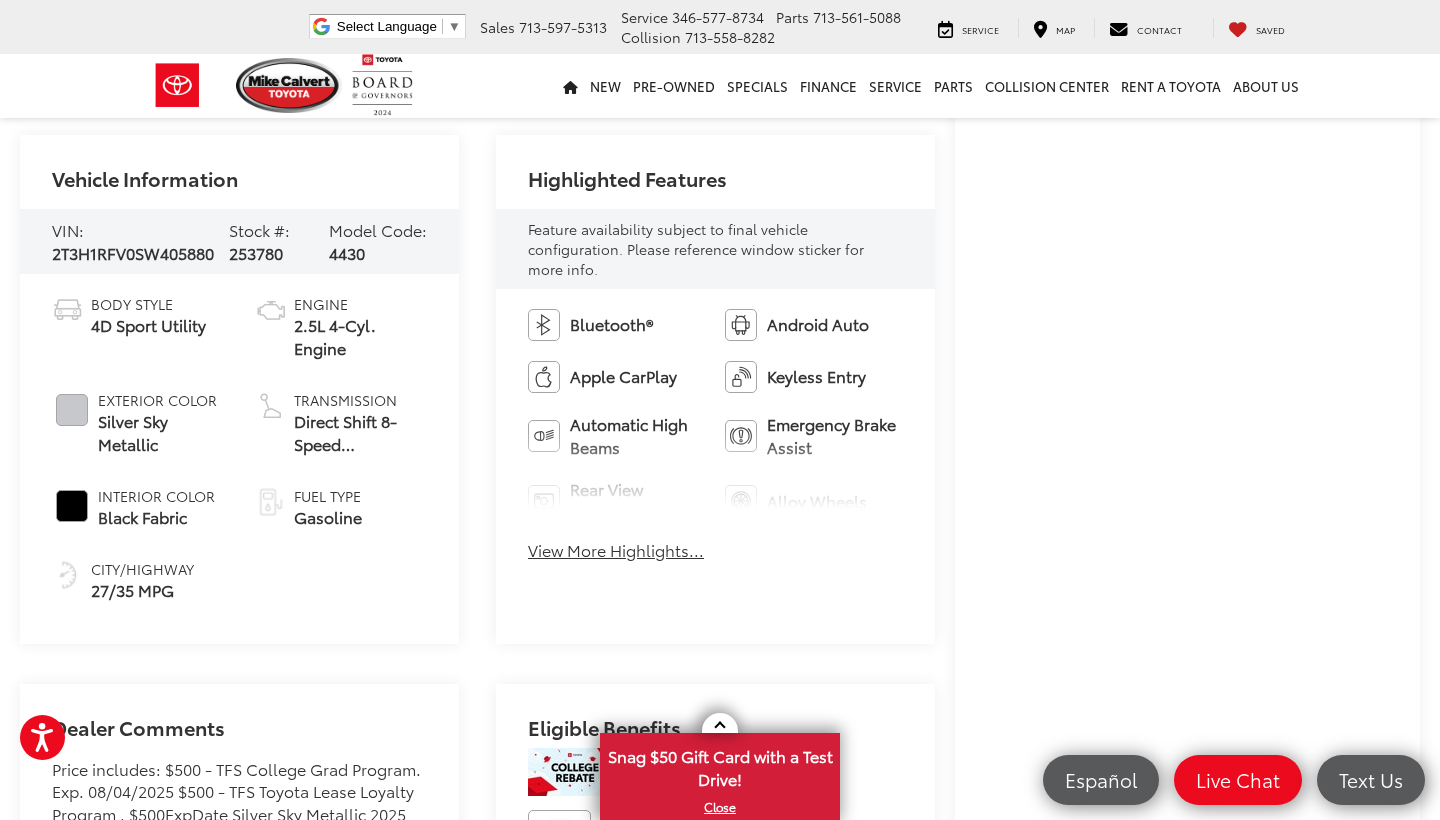 click on "Direct Shift 8-Speed Electronically Controlled automatic Transmission with intelligence (ECT-i) and sequential shift mode / Front-Wheel Drive" at bounding box center (360, 433) 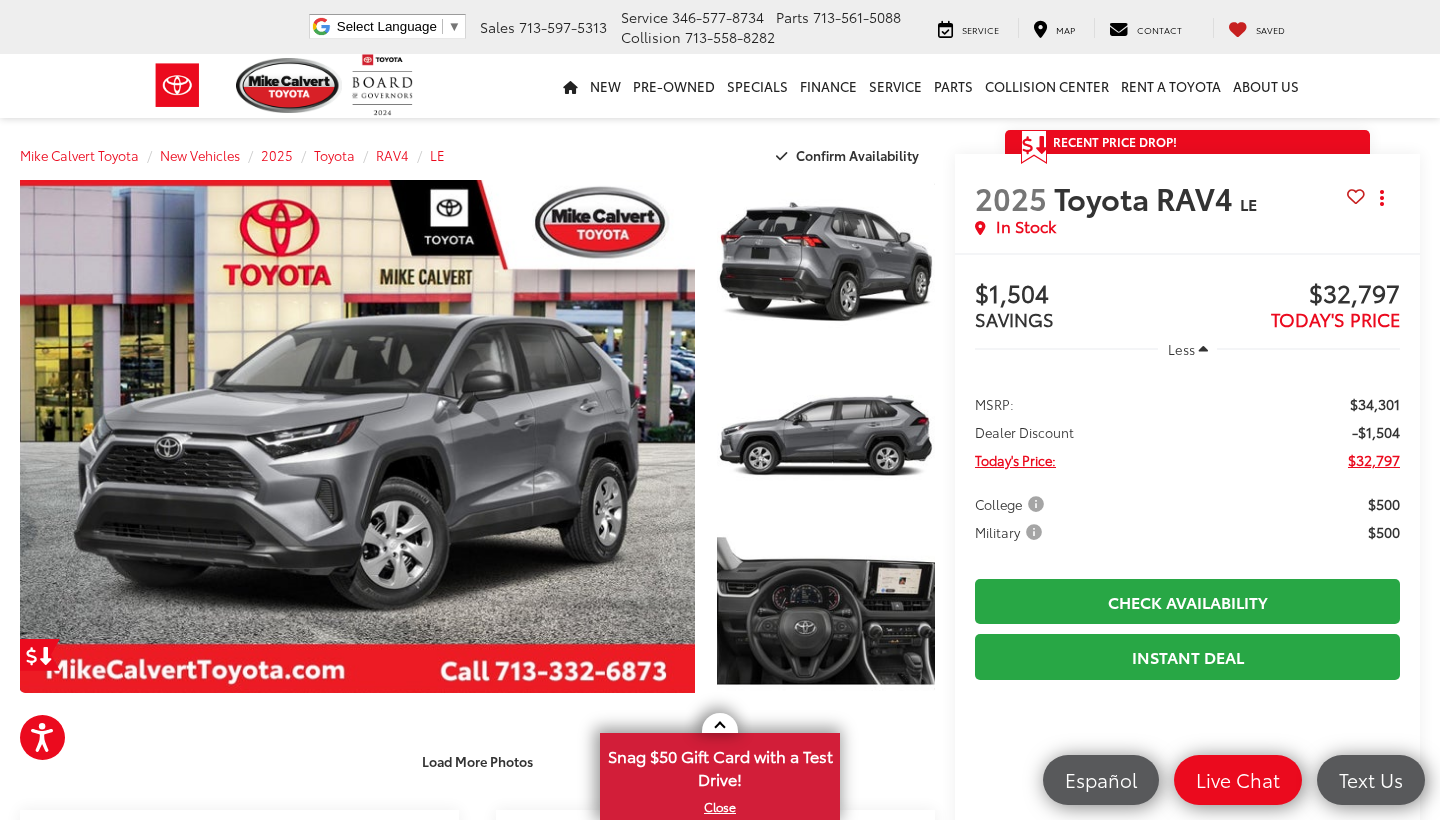 scroll, scrollTop: 0, scrollLeft: 0, axis: both 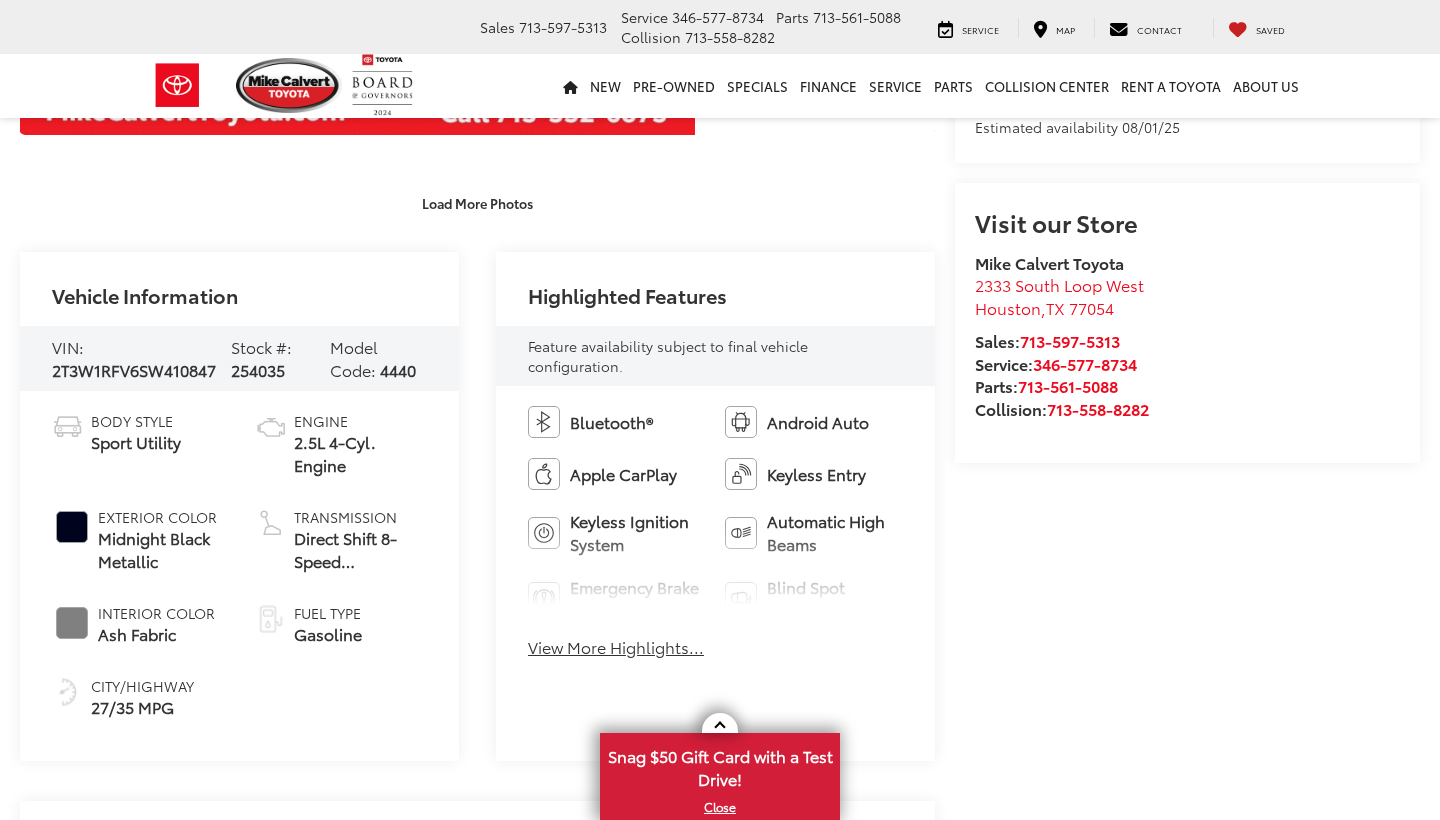 click on "View More Highlights..." at bounding box center [616, 647] 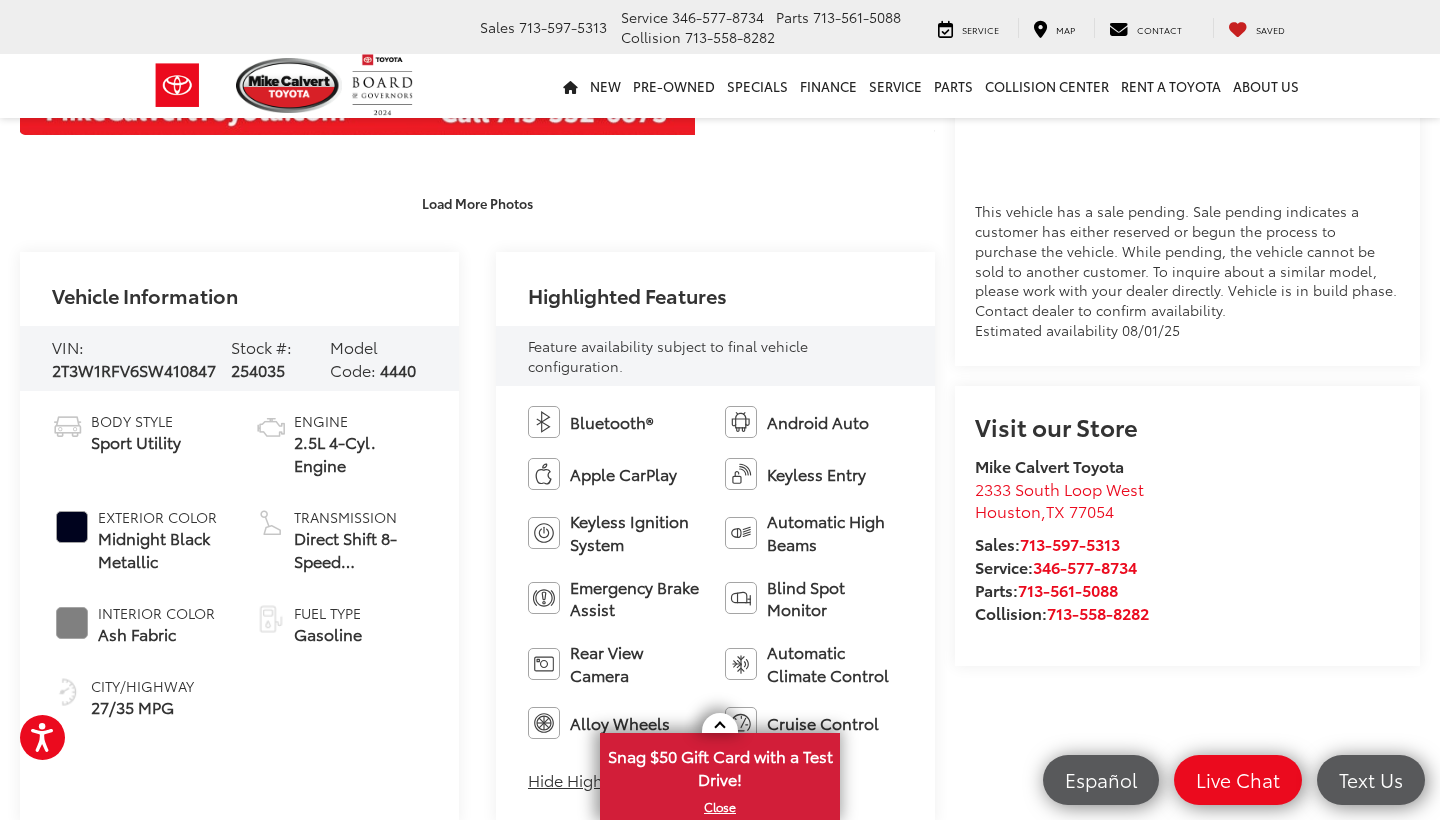 click on "Rear View Camera" at bounding box center [637, 664] 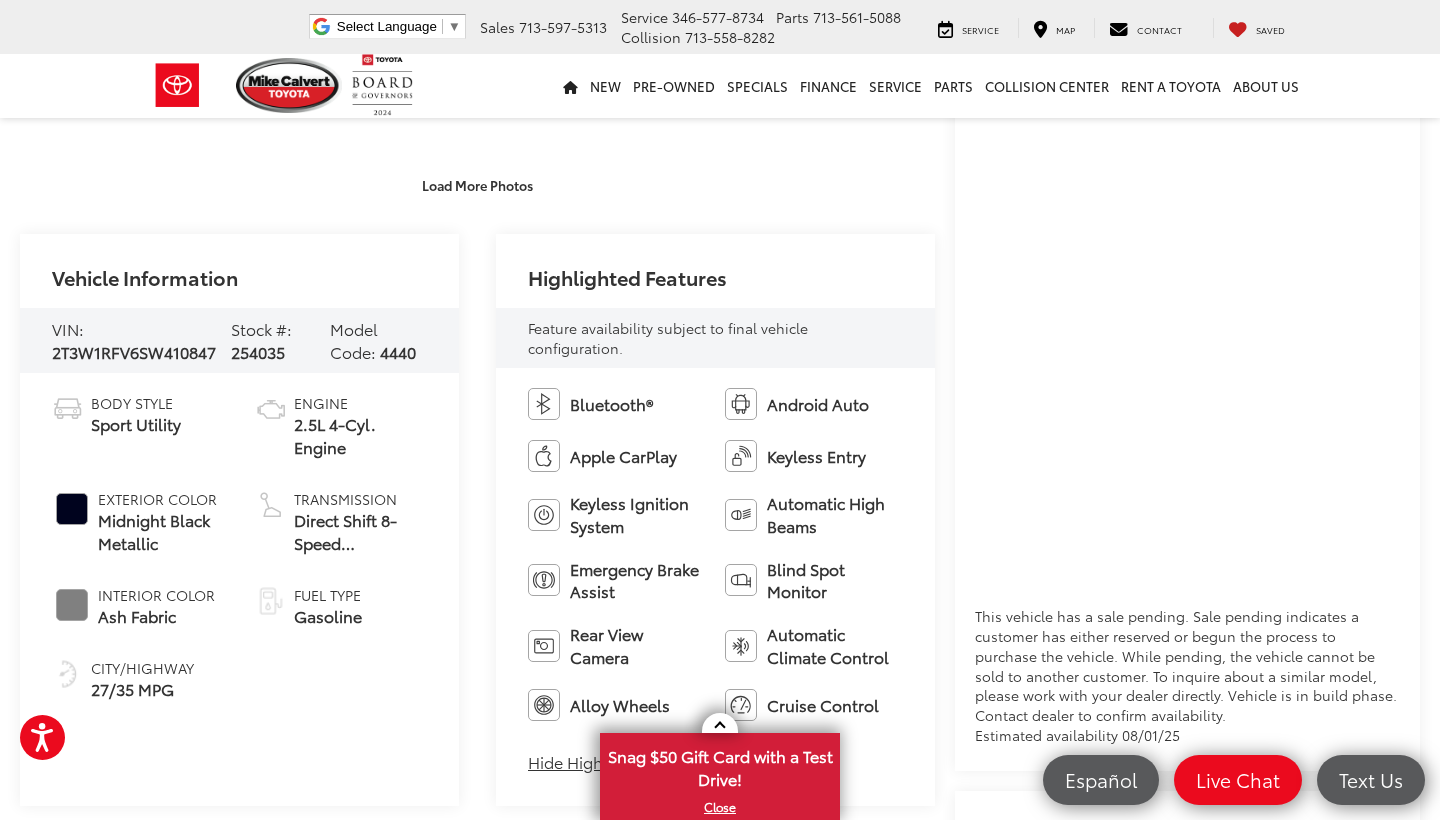 scroll, scrollTop: 641, scrollLeft: 0, axis: vertical 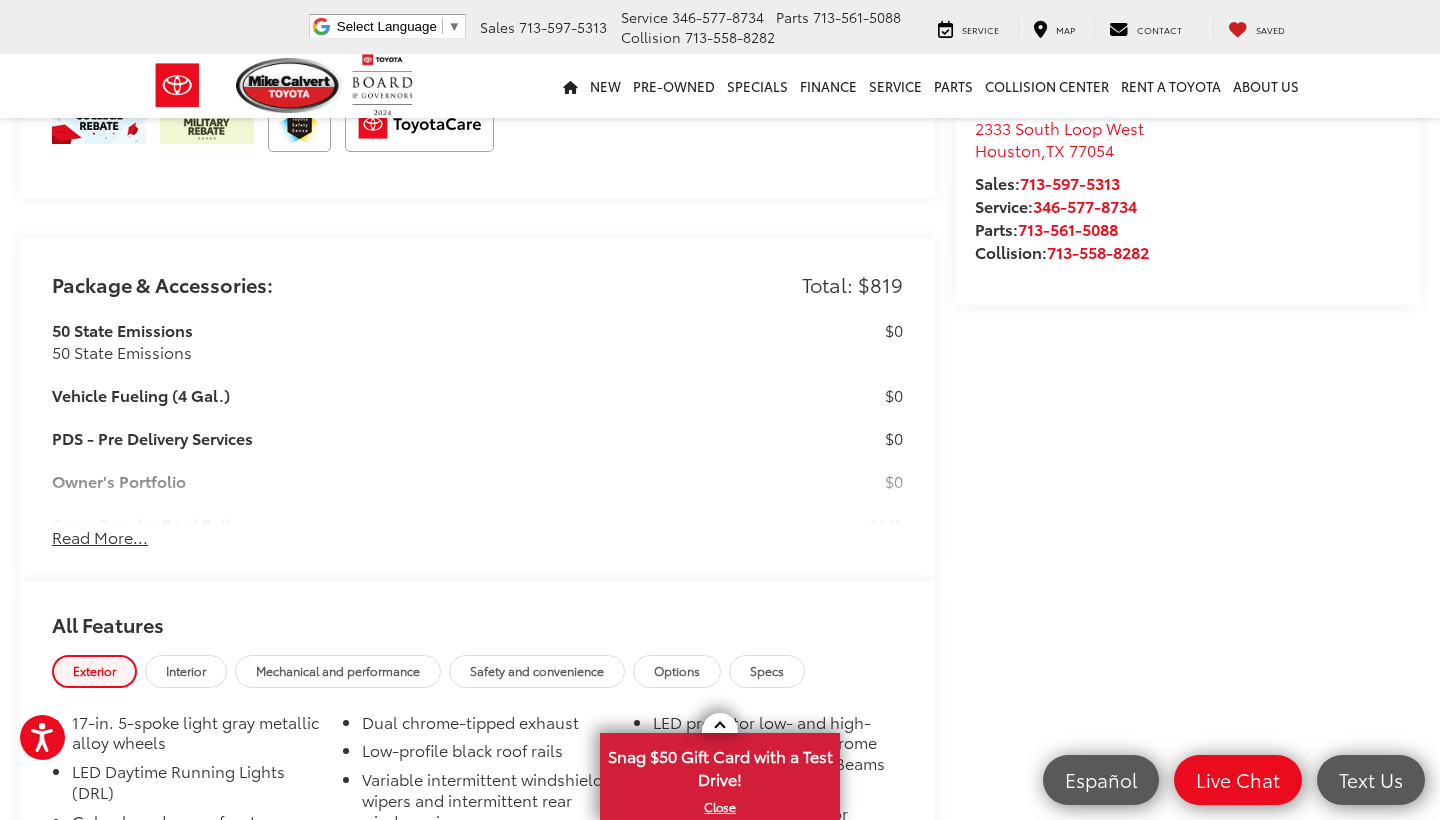 click on "Read More..." at bounding box center [100, 537] 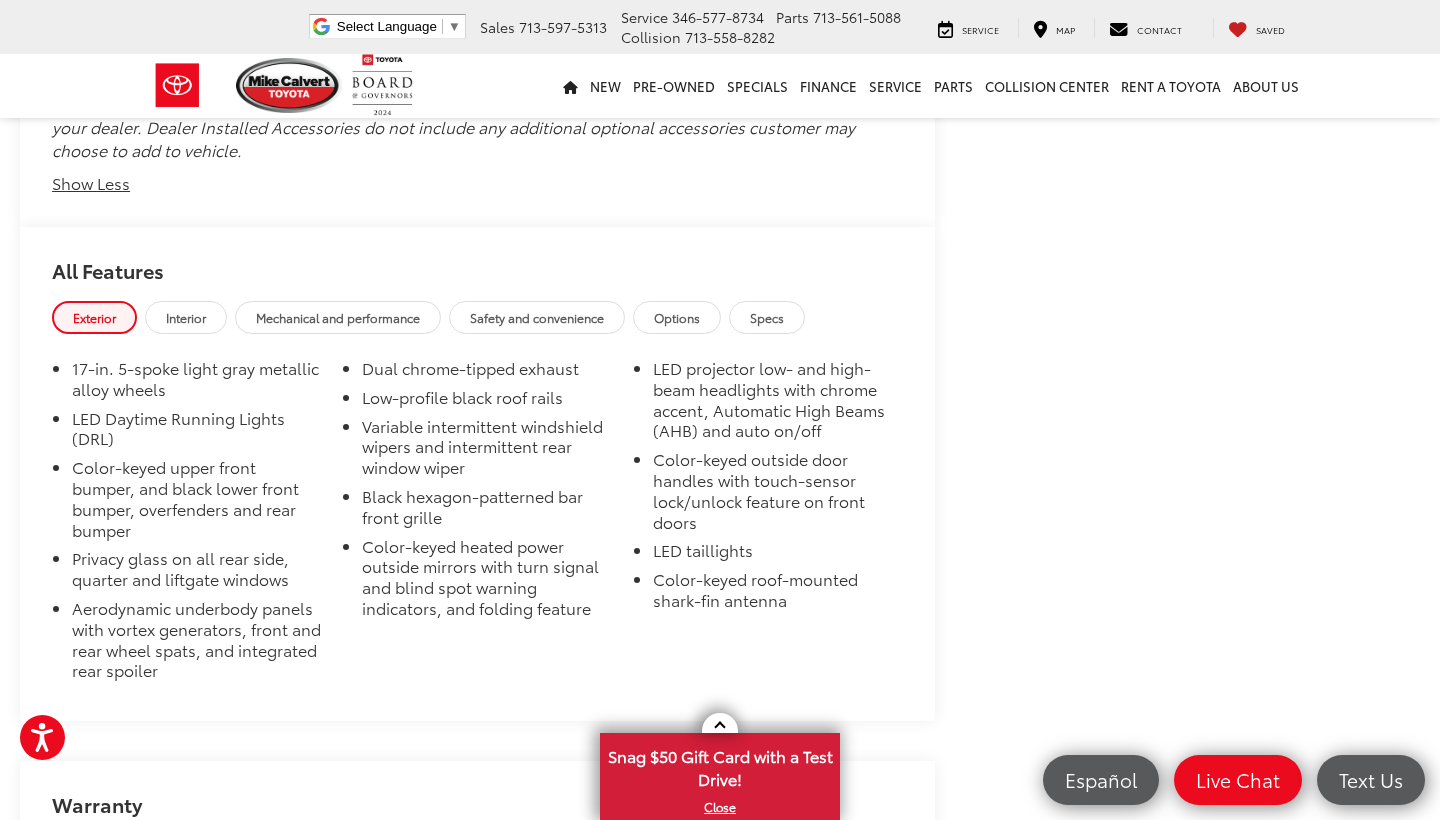 scroll, scrollTop: 2155, scrollLeft: 0, axis: vertical 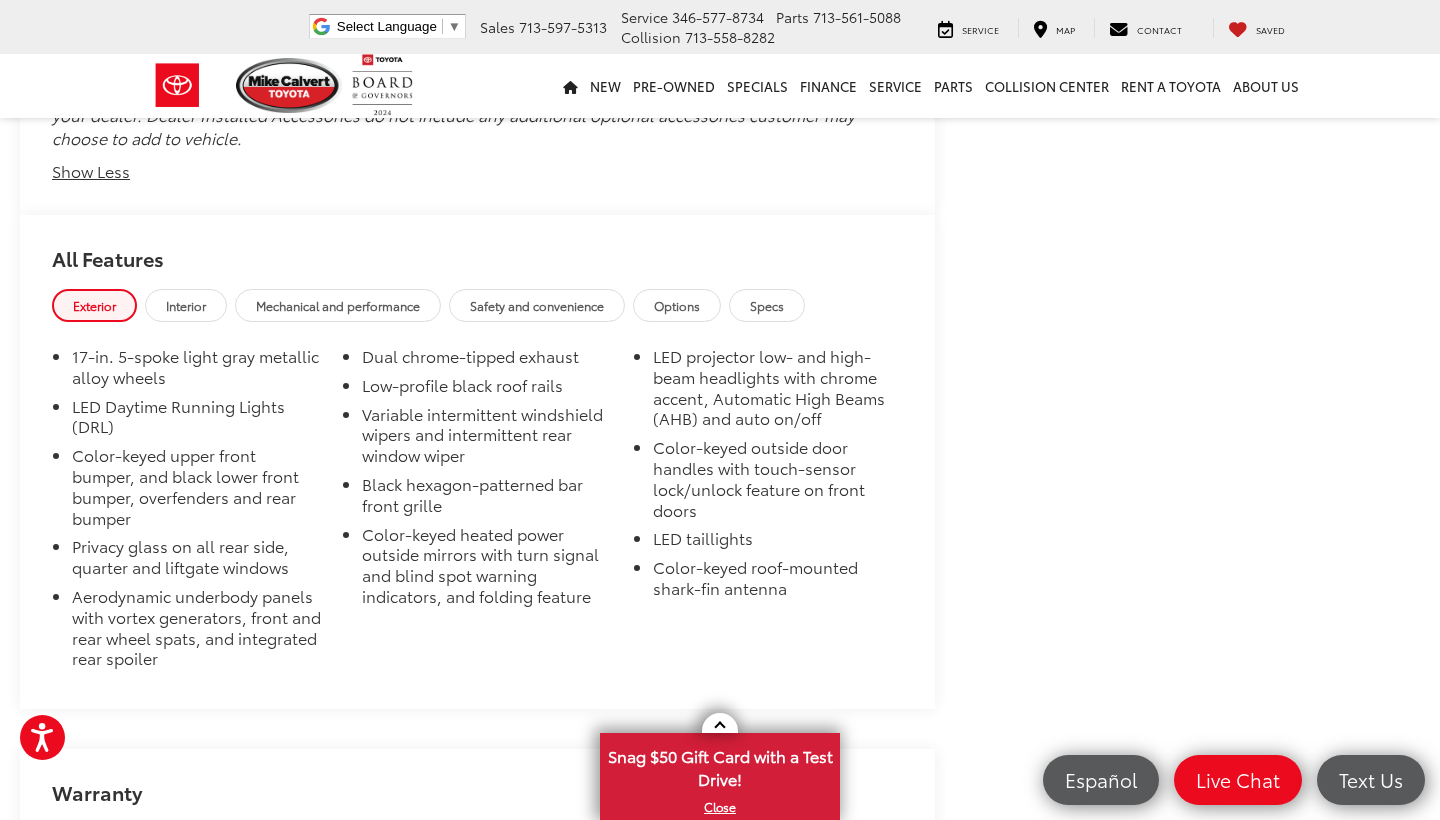 click on "Interior" at bounding box center (186, 305) 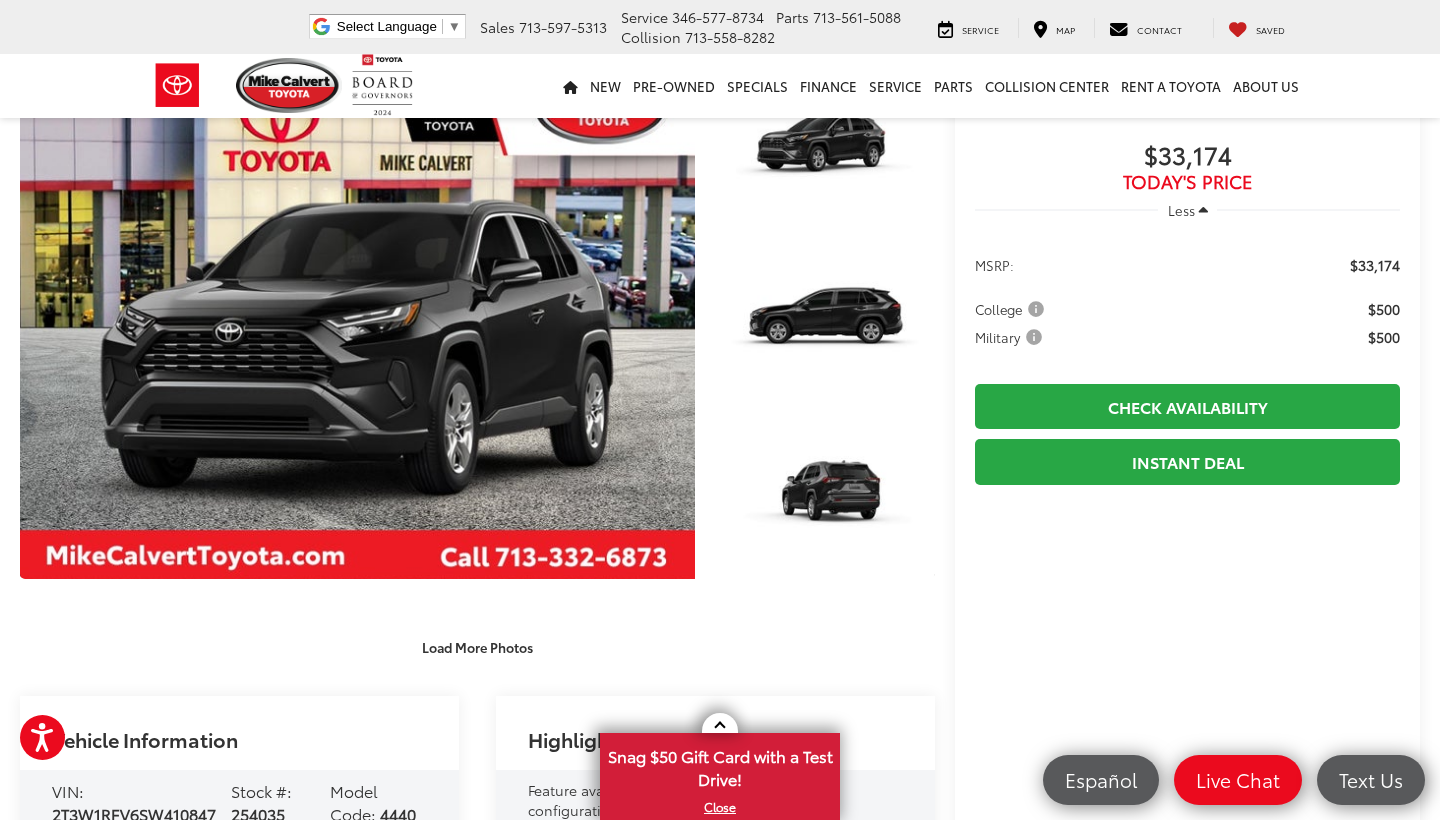 scroll, scrollTop: 79, scrollLeft: 0, axis: vertical 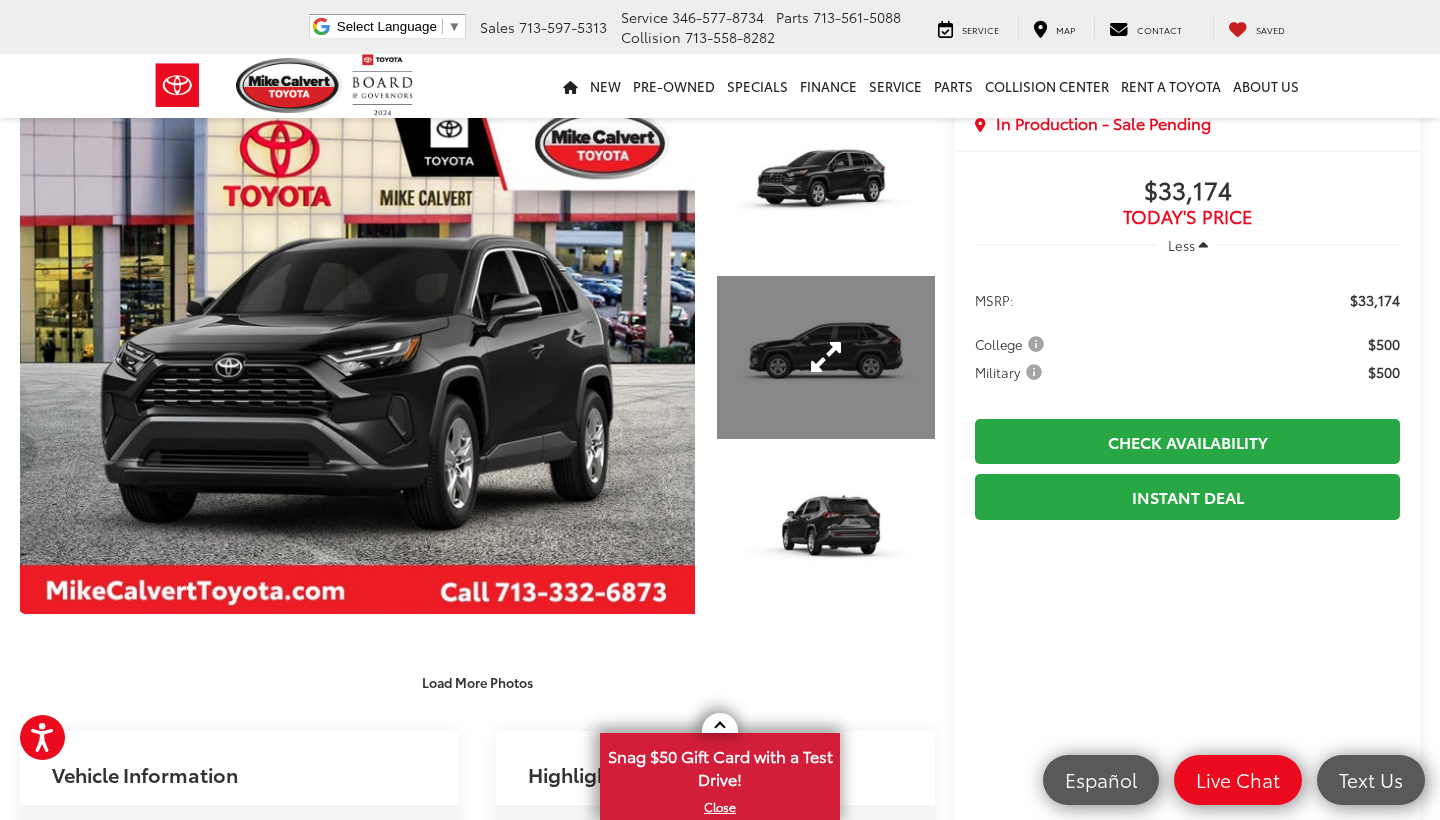 click at bounding box center (826, 358) 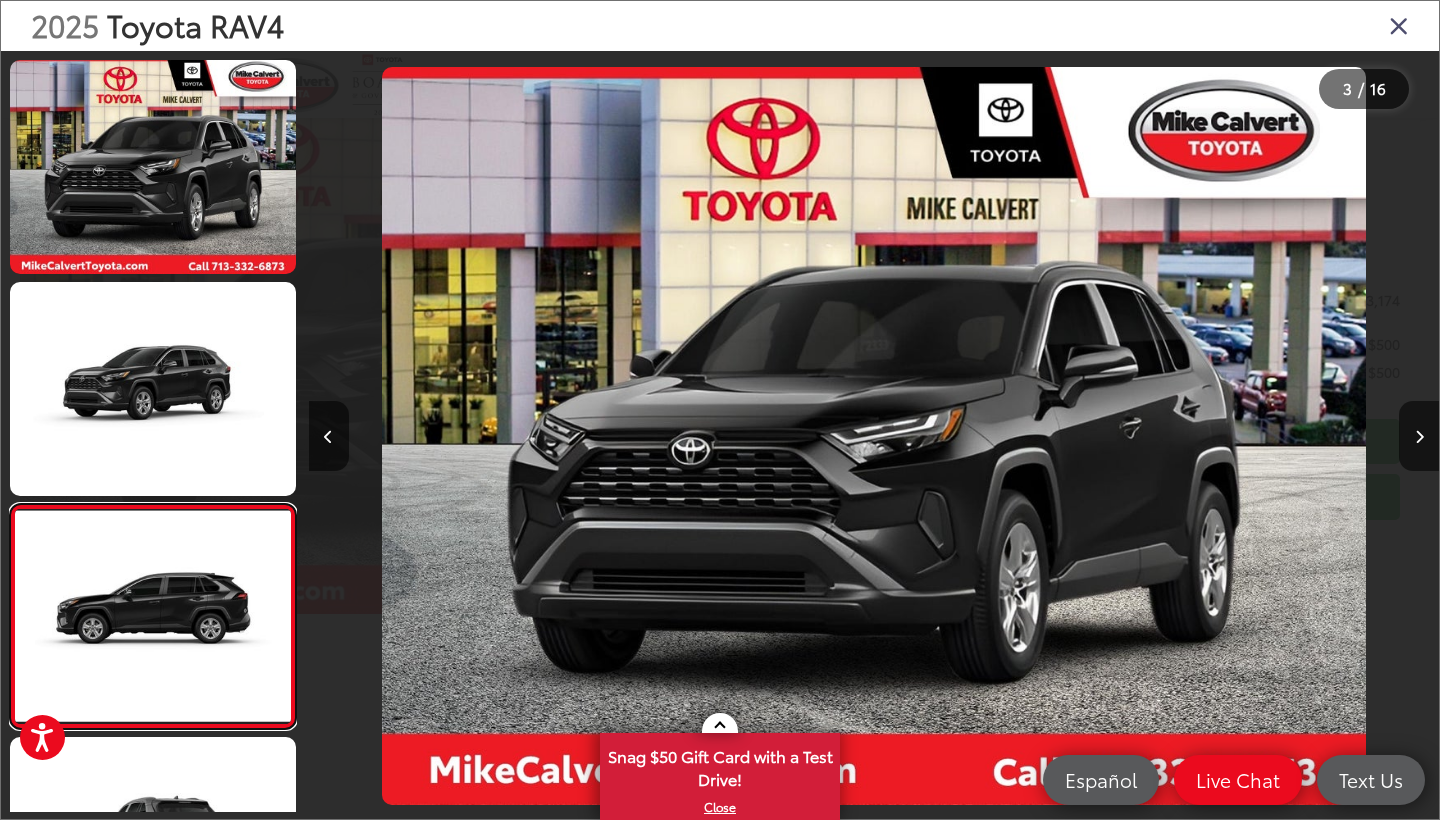 scroll, scrollTop: 0, scrollLeft: 2261, axis: horizontal 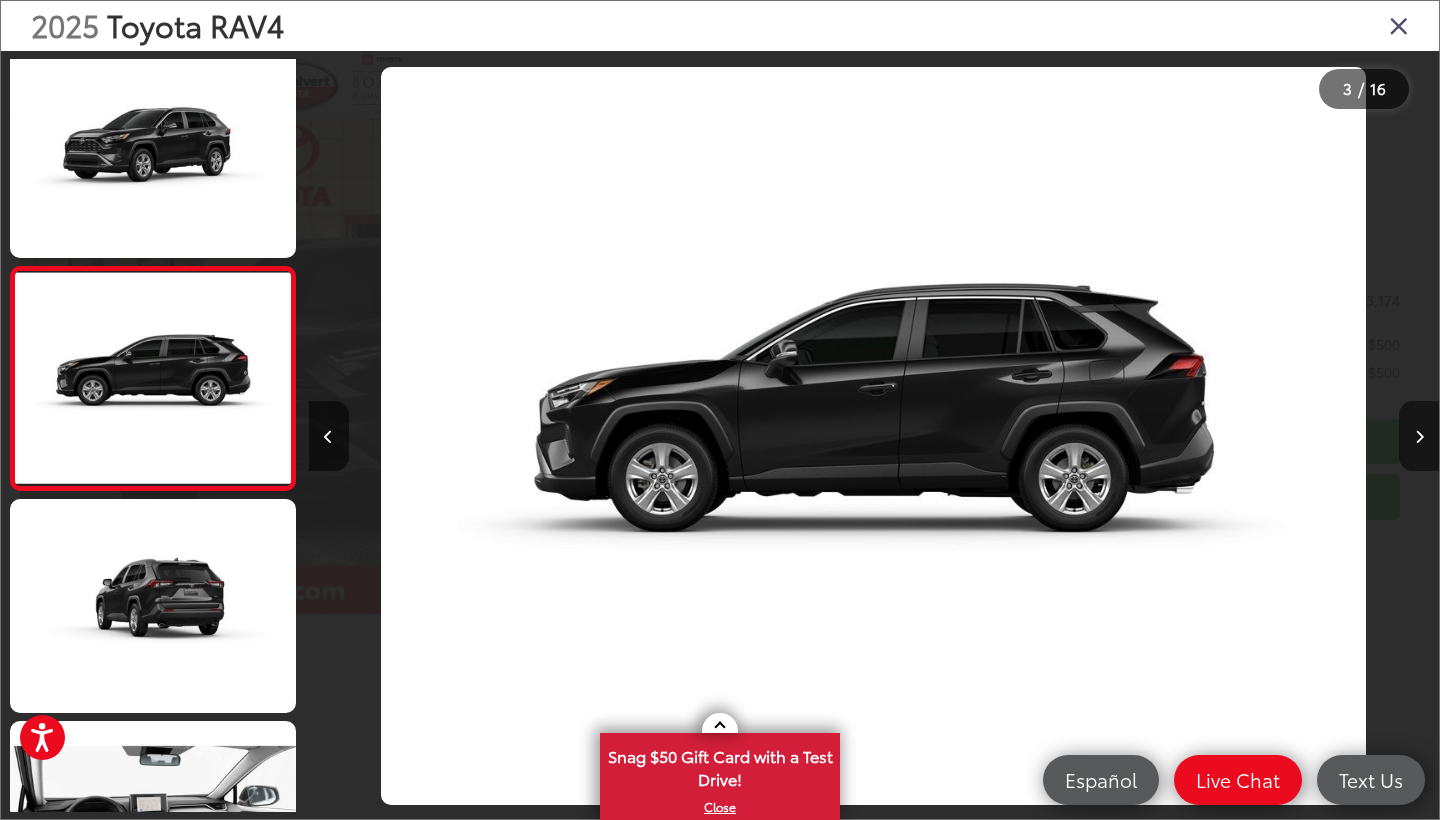 click at bounding box center [1419, 436] 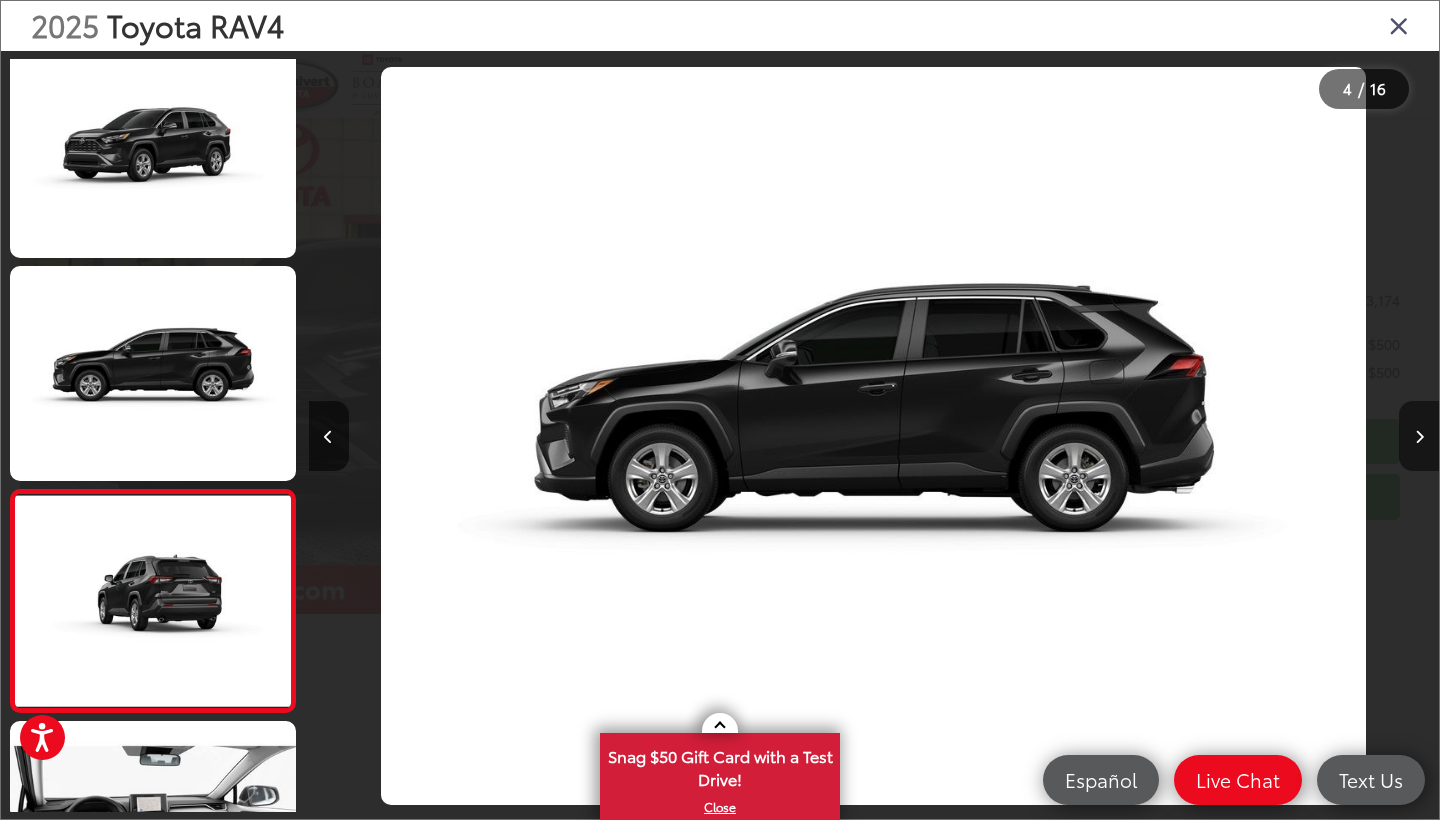 scroll, scrollTop: 0, scrollLeft: 3391, axis: horizontal 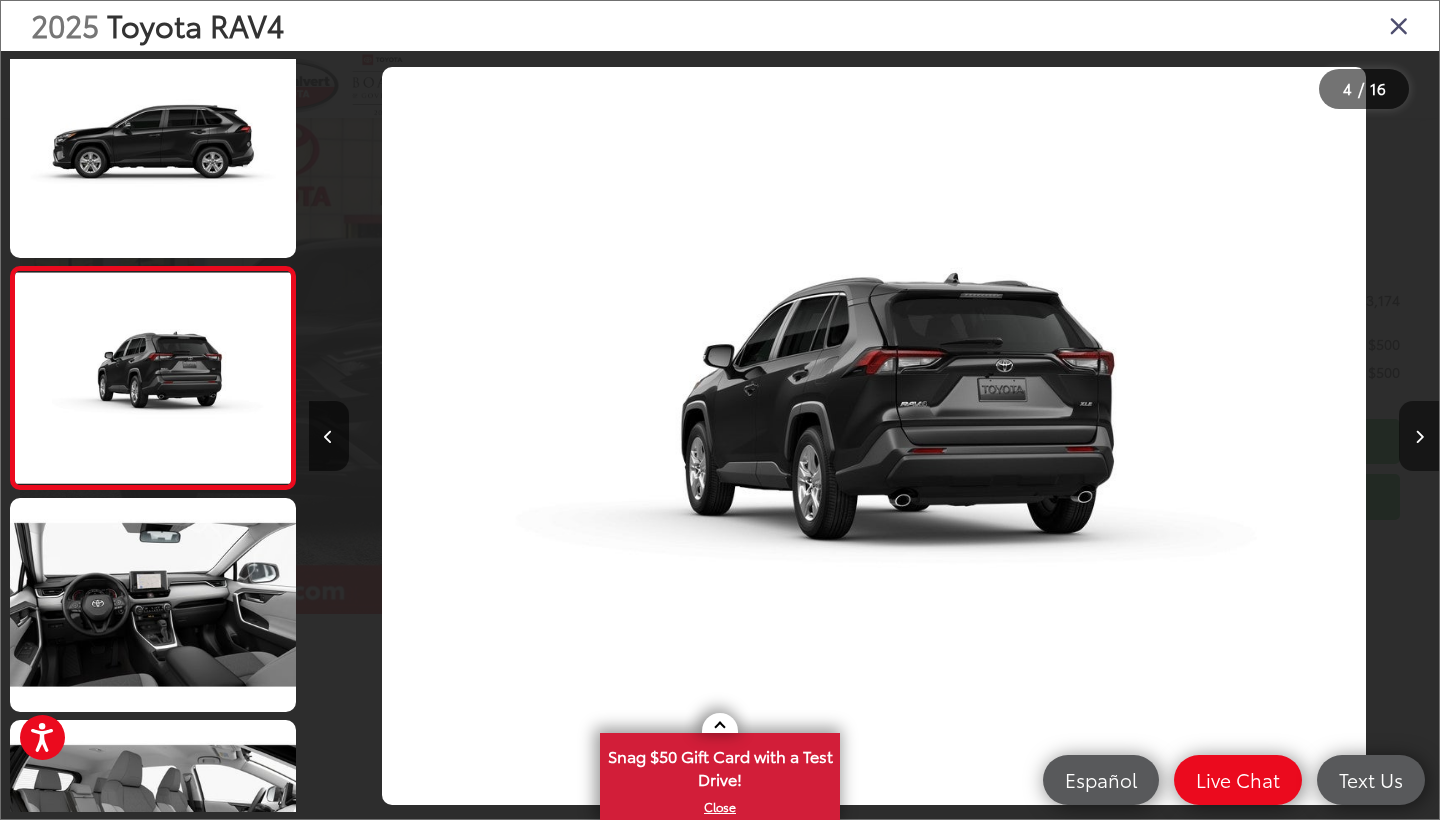 click at bounding box center [1419, 436] 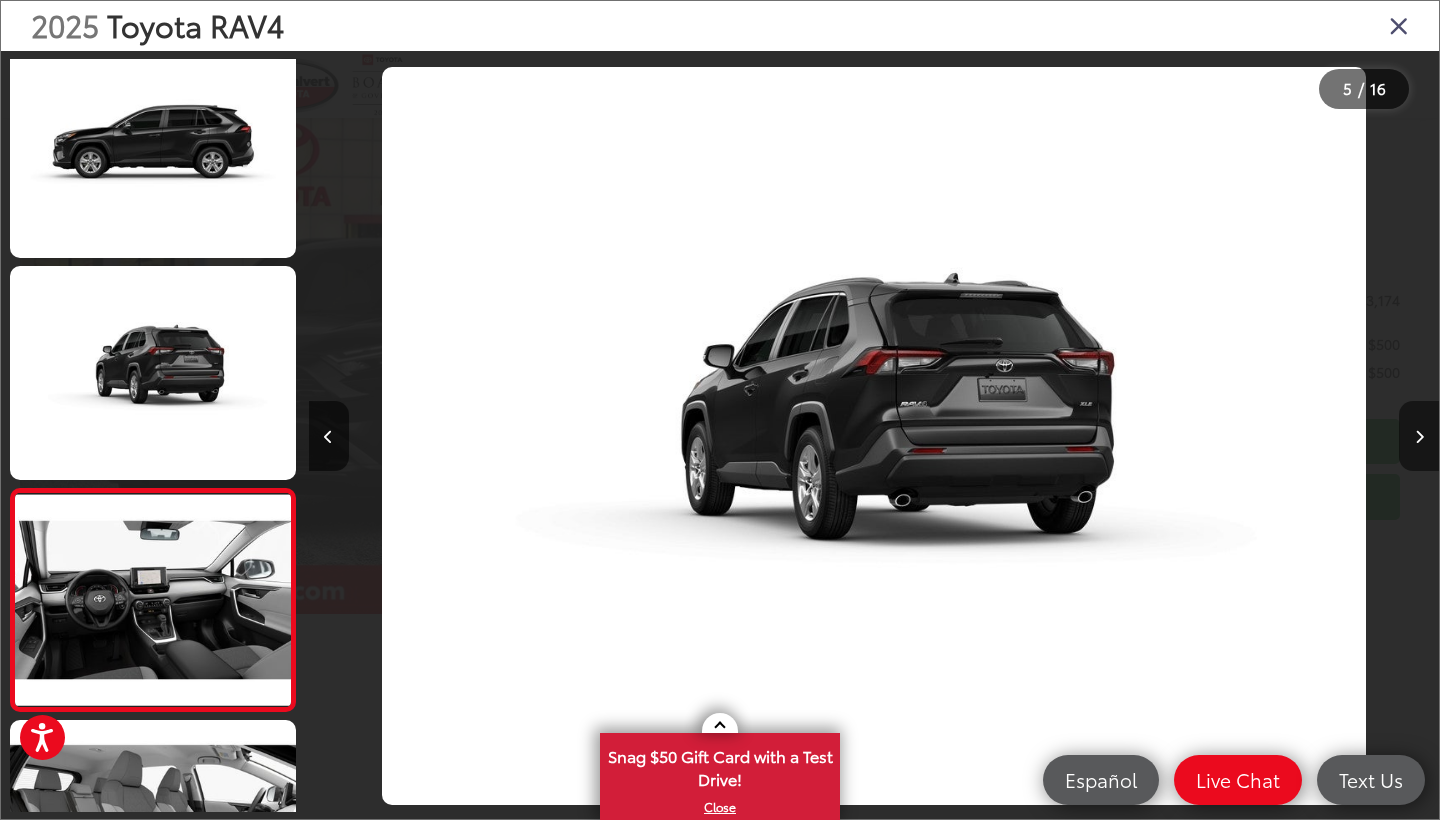 scroll, scrollTop: 0, scrollLeft: 4522, axis: horizontal 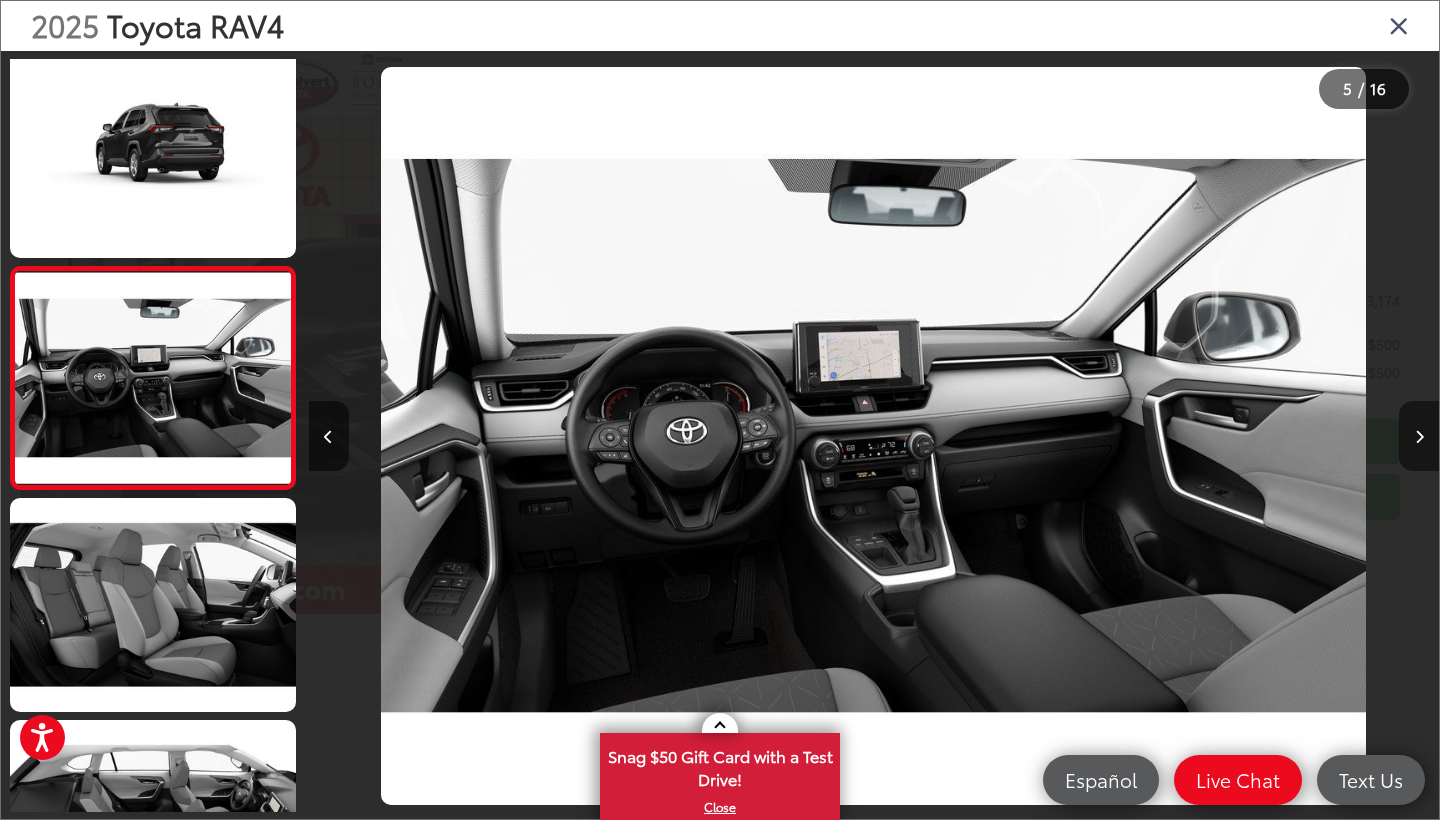 click at bounding box center [1419, 436] 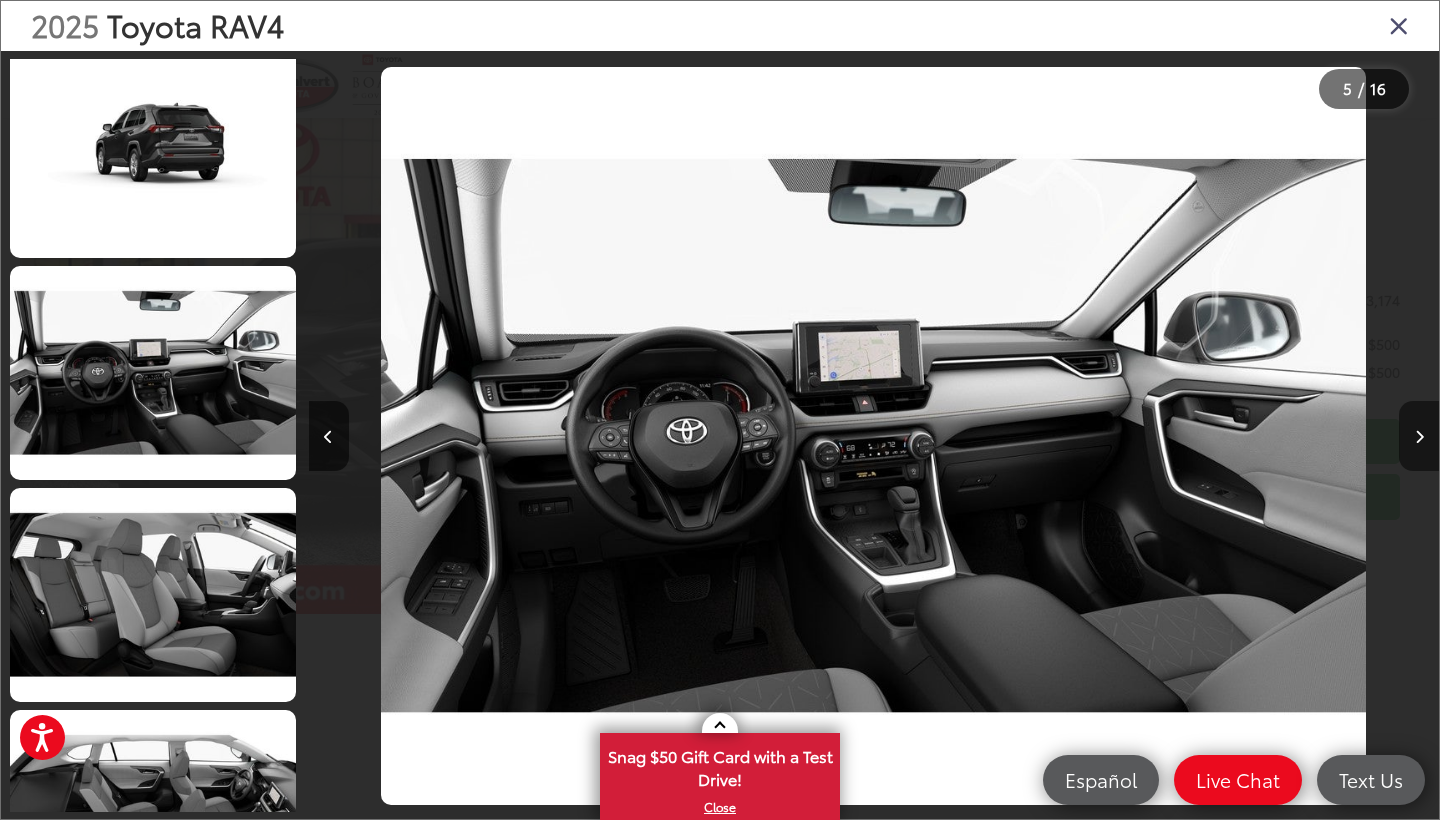 scroll, scrollTop: 0, scrollLeft: 5652, axis: horizontal 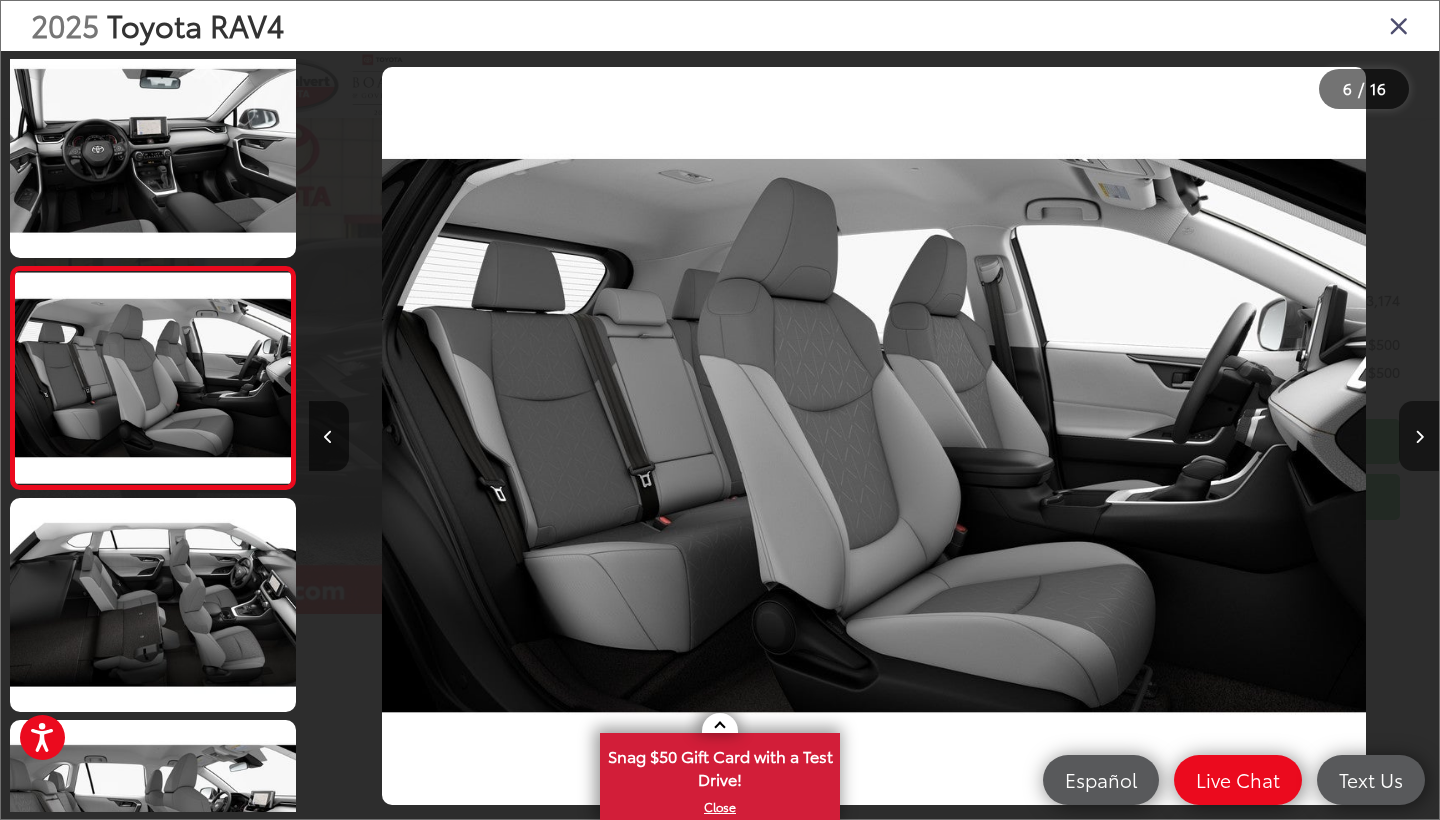 click at bounding box center (1419, 436) 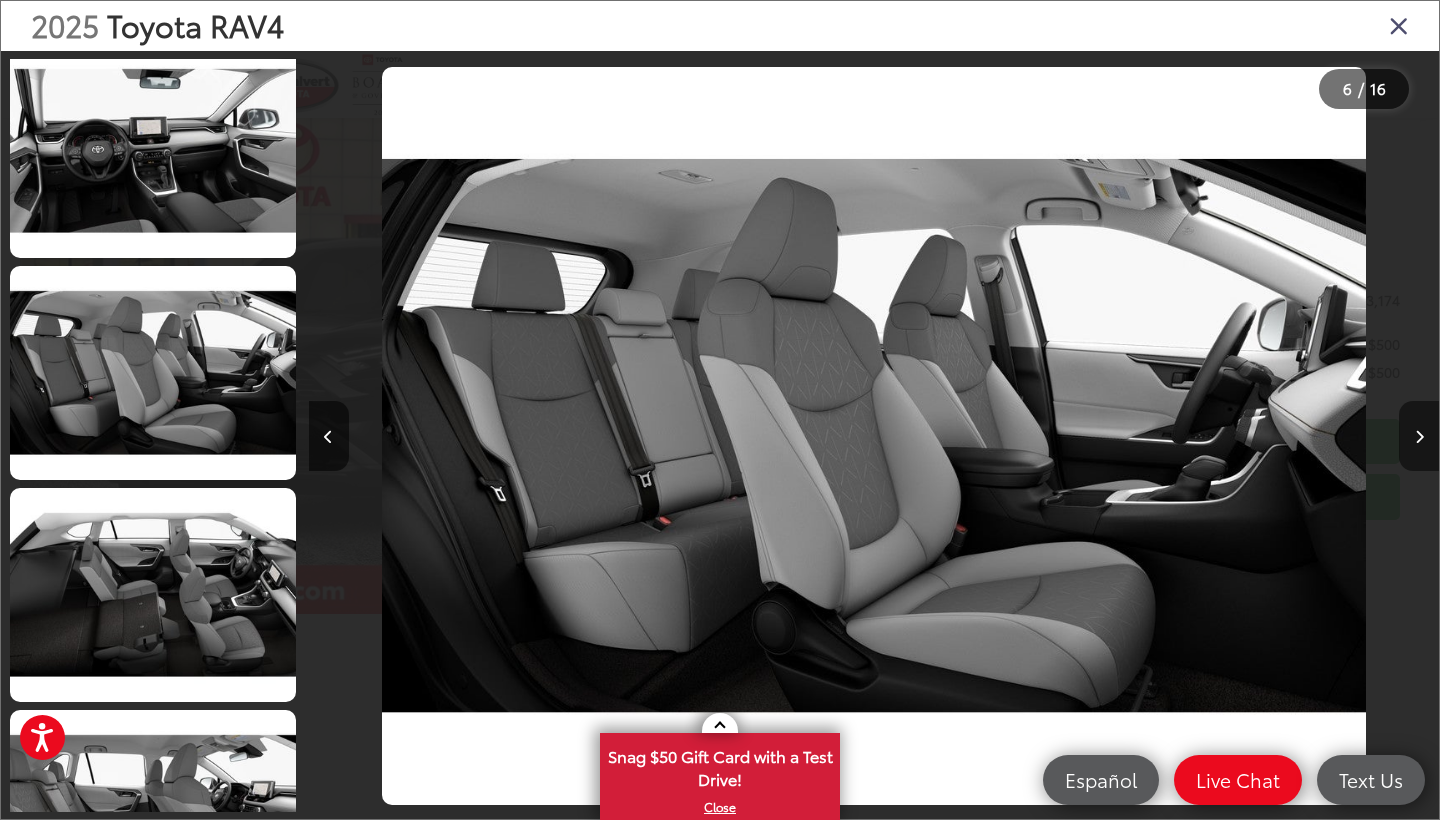 scroll, scrollTop: 0, scrollLeft: 6736, axis: horizontal 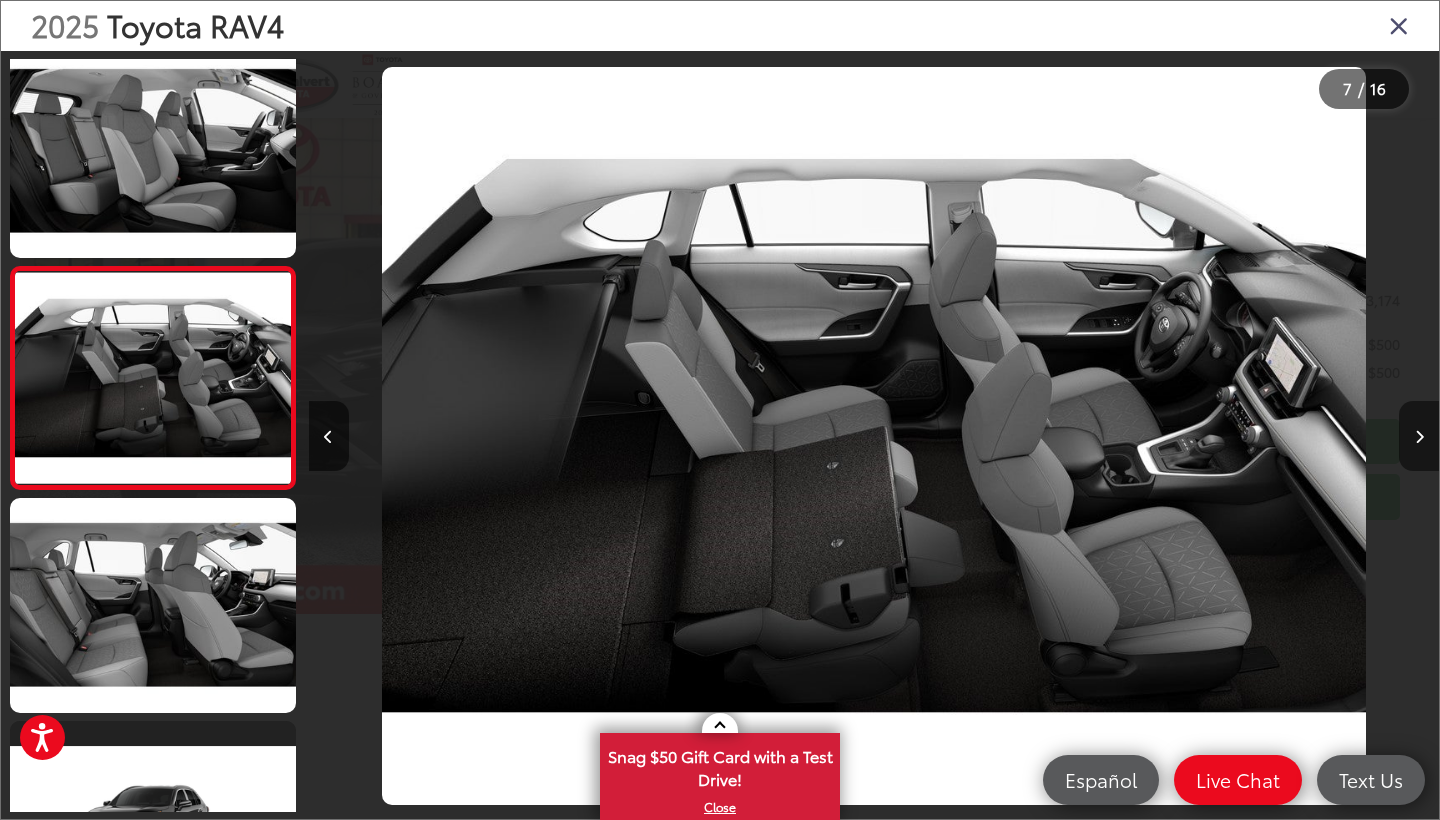 click at bounding box center [1419, 436] 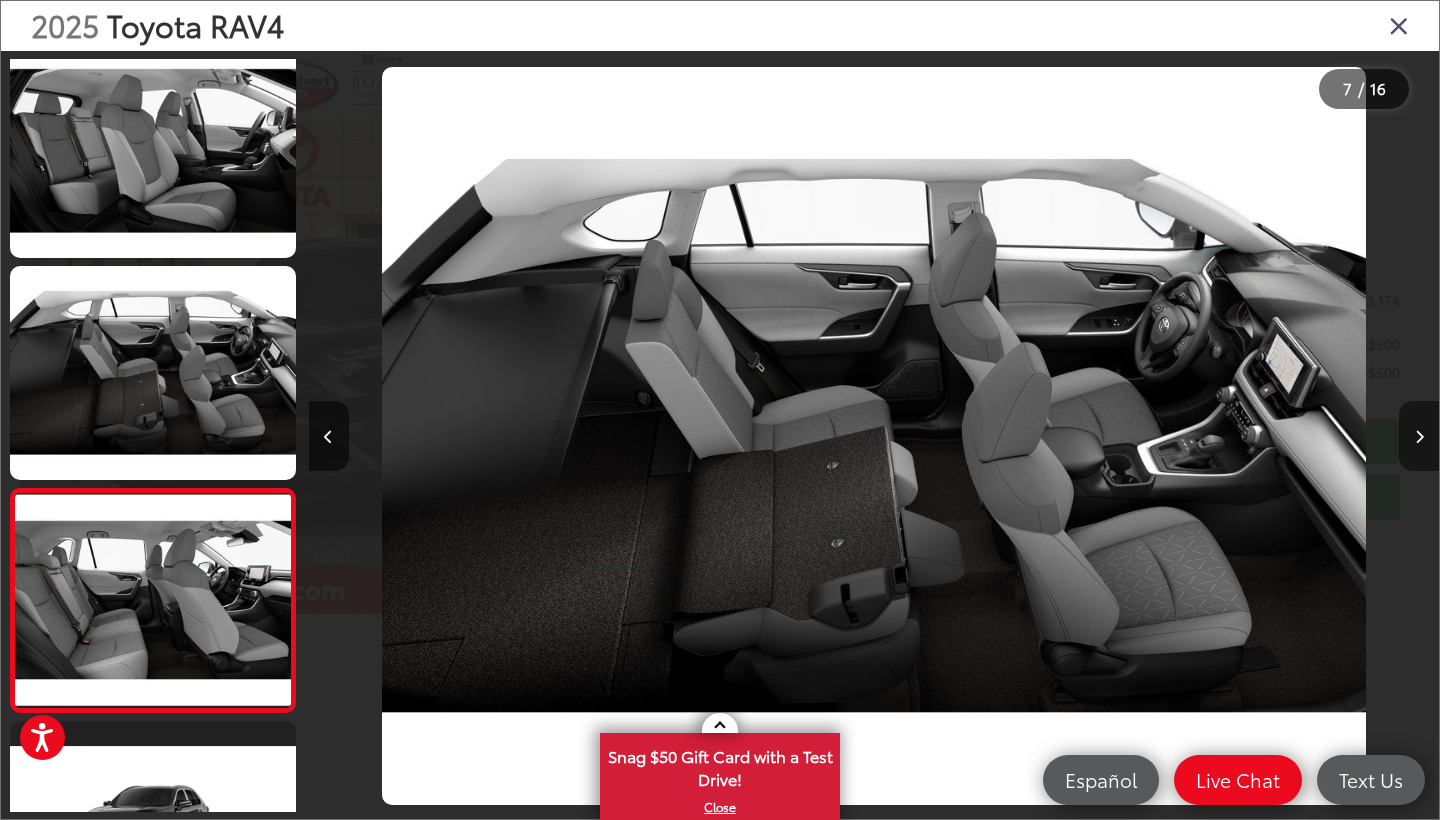 scroll, scrollTop: 0, scrollLeft: 7913, axis: horizontal 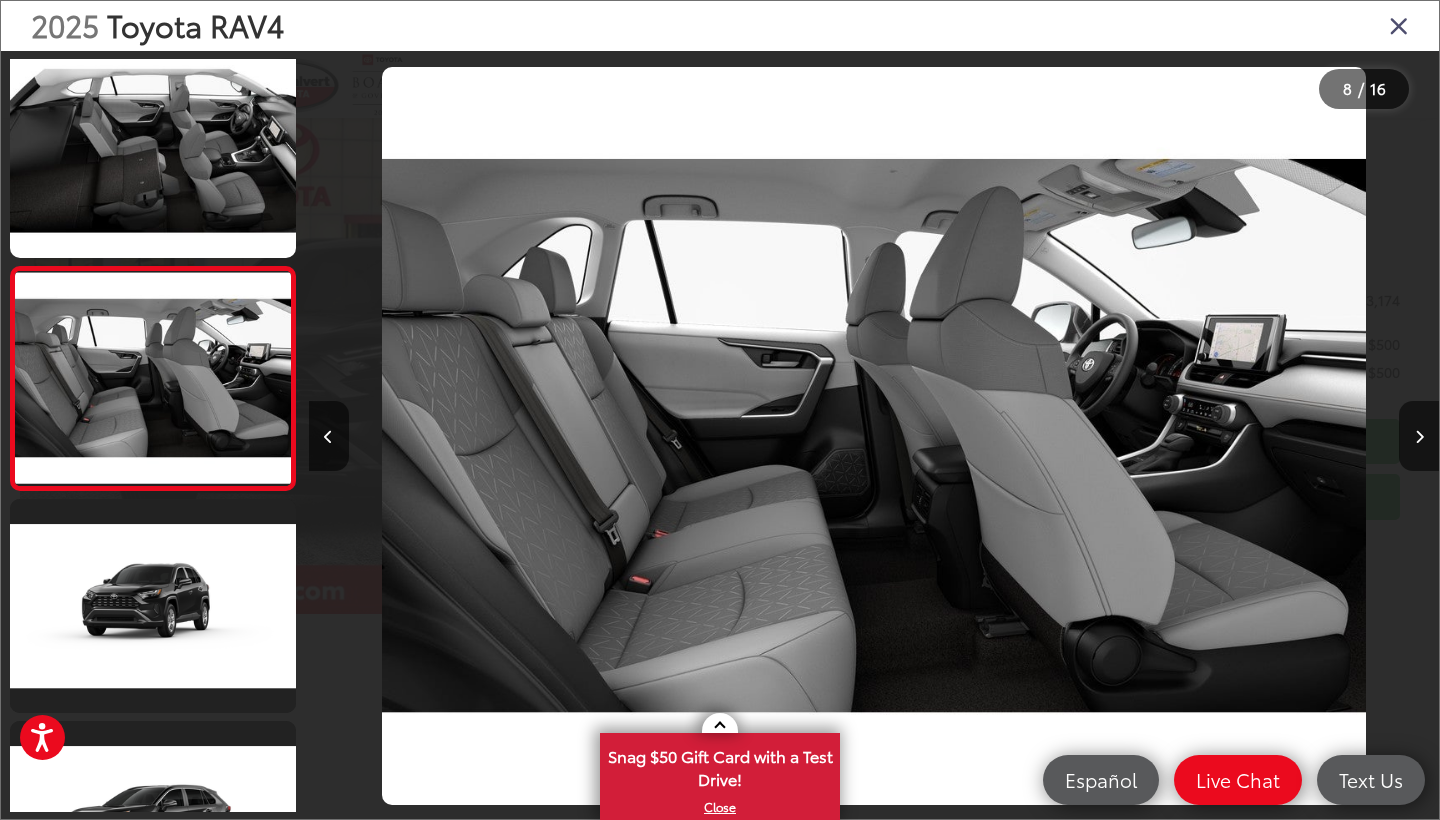 click at bounding box center (1399, 25) 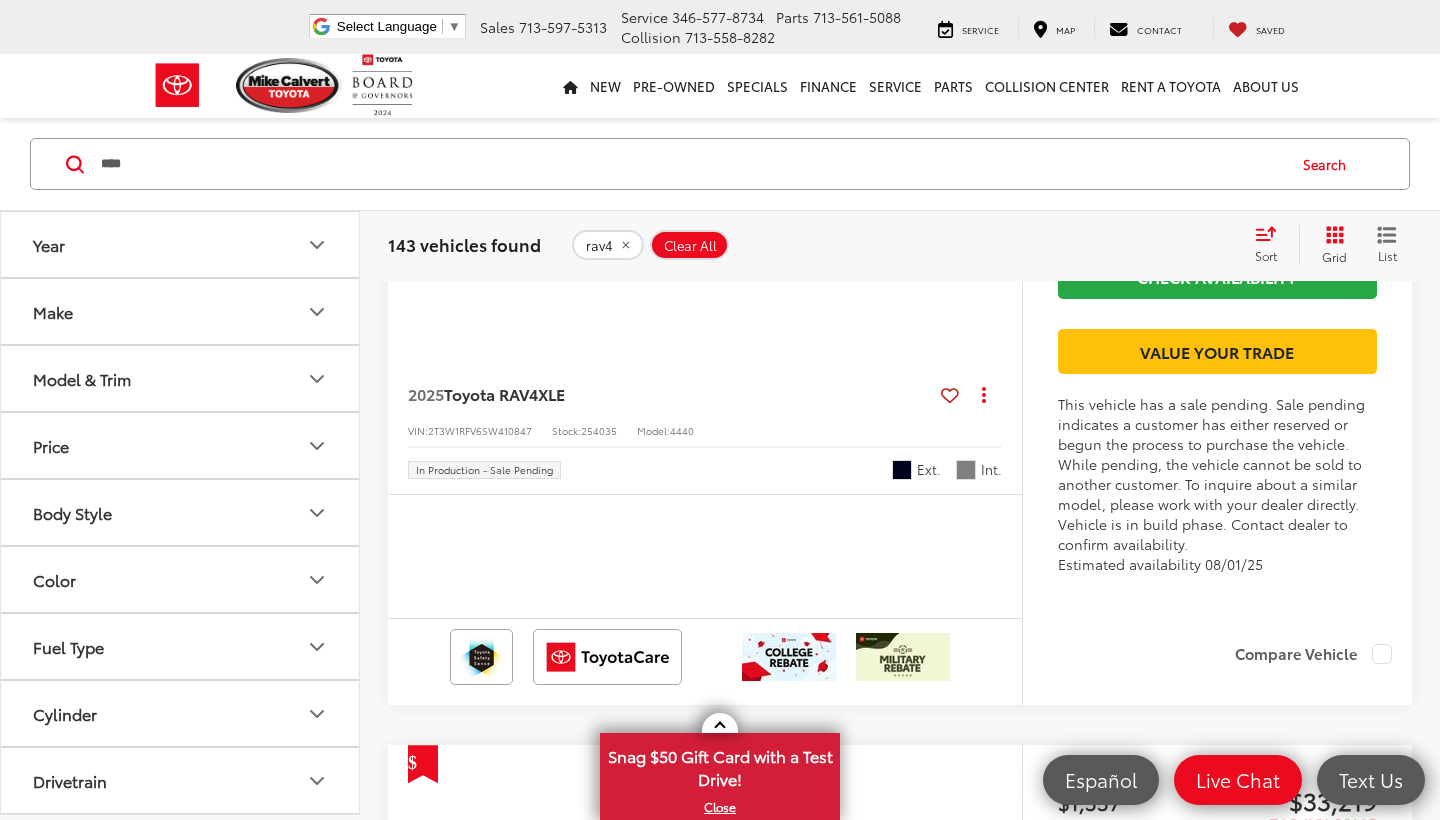 scroll, scrollTop: 1348, scrollLeft: 0, axis: vertical 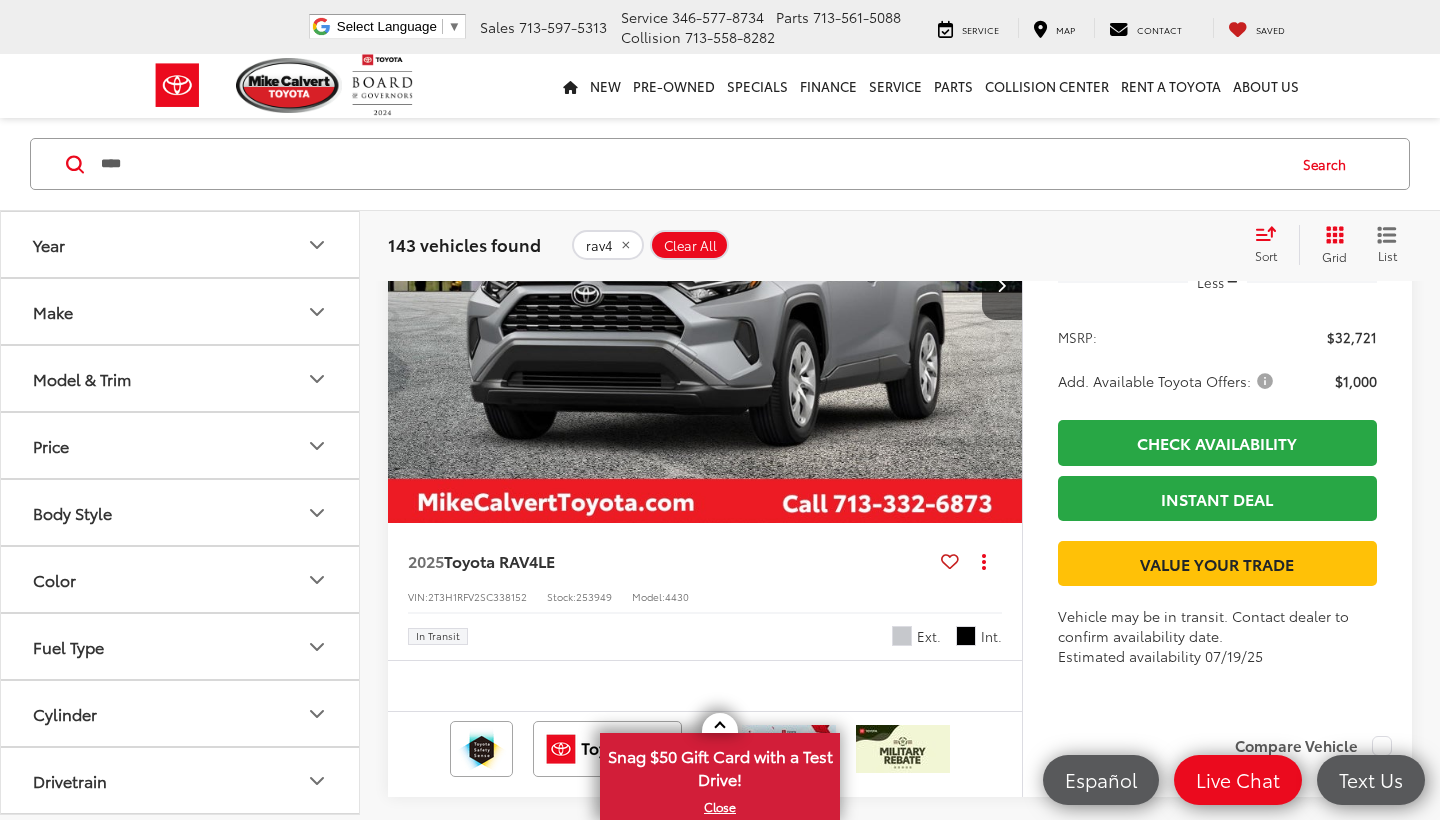 click at bounding box center [705, 286] 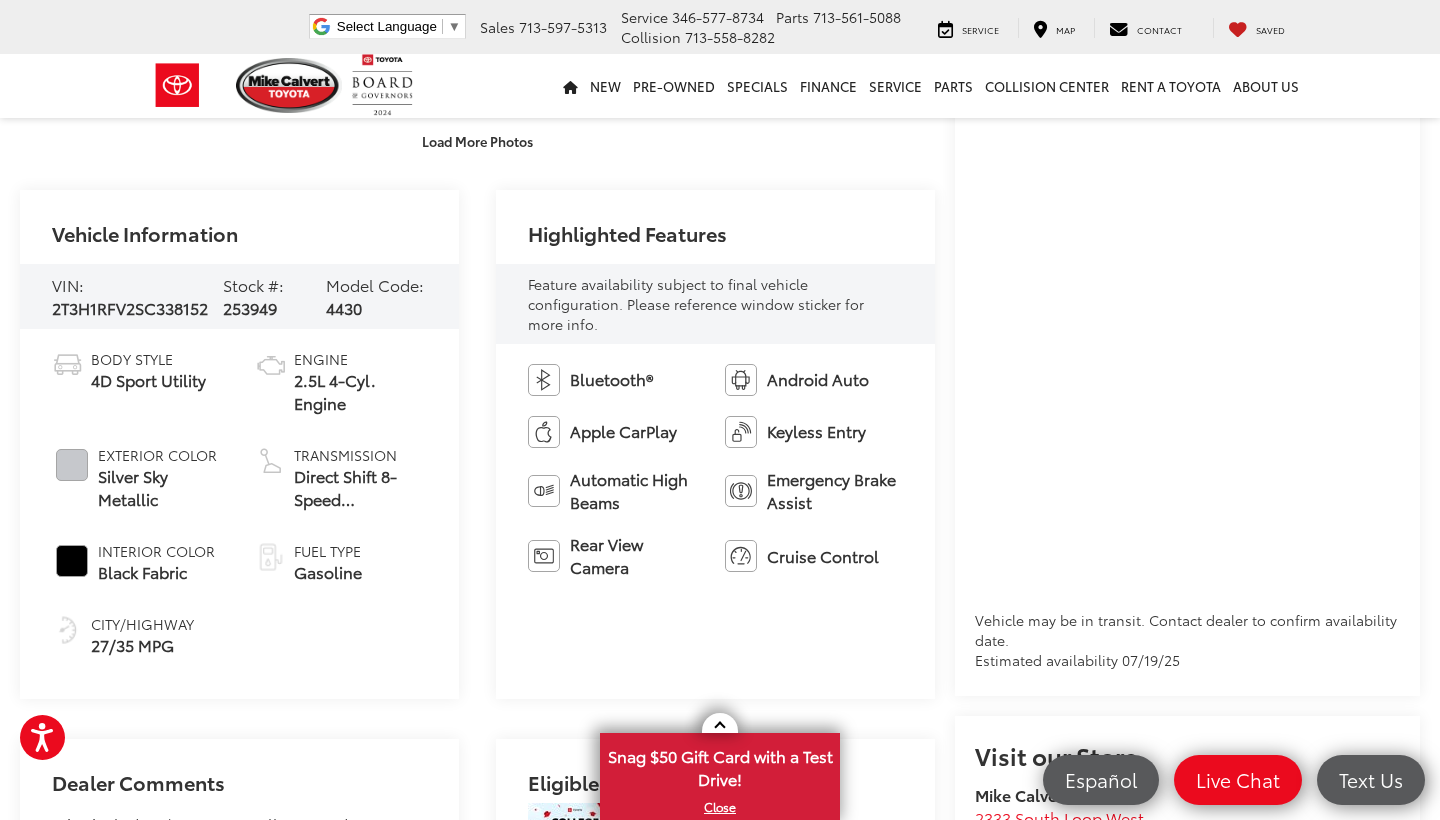 scroll, scrollTop: 620, scrollLeft: 0, axis: vertical 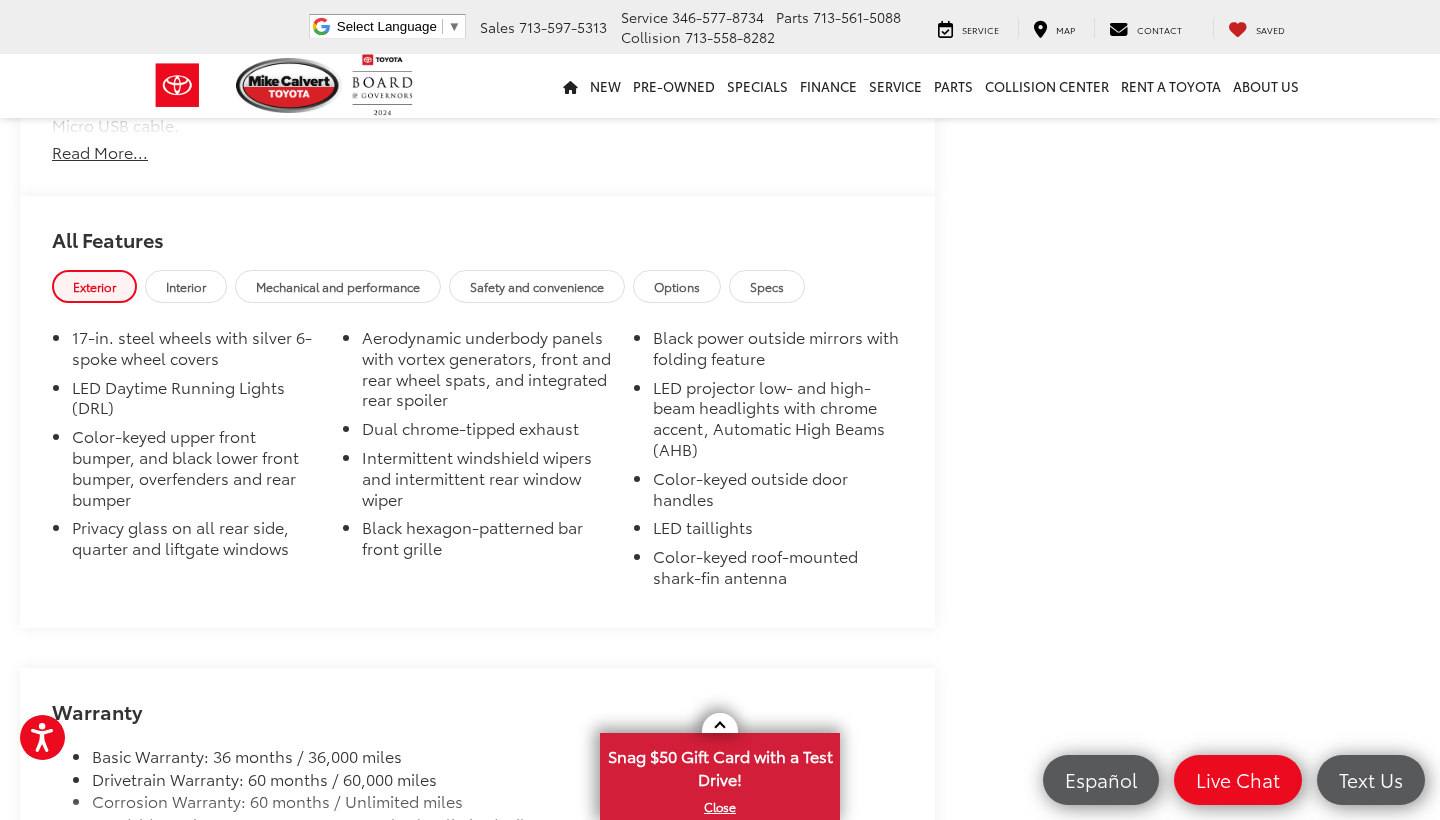 click on "Interior" at bounding box center (186, 286) 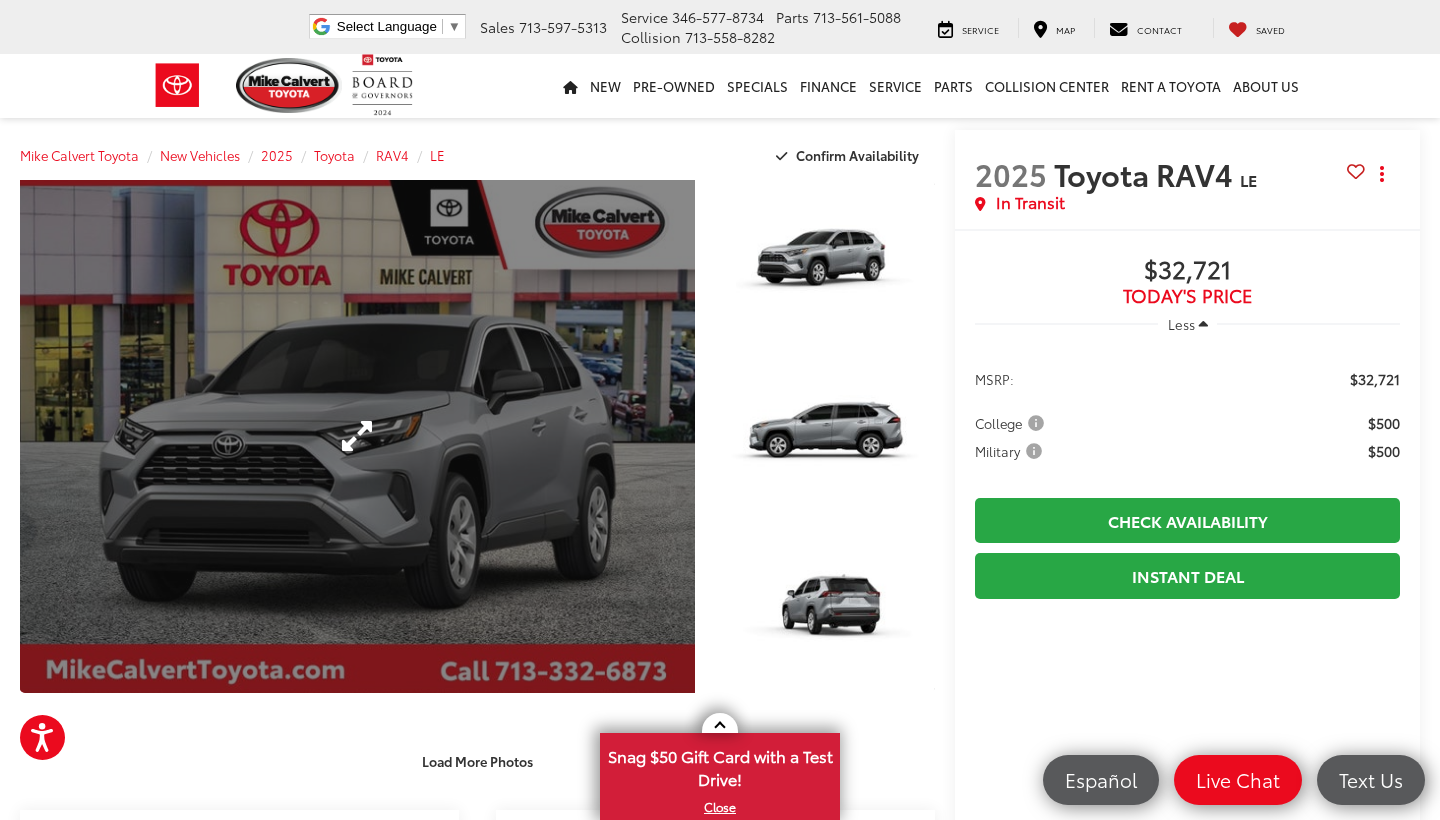 scroll, scrollTop: 0, scrollLeft: 0, axis: both 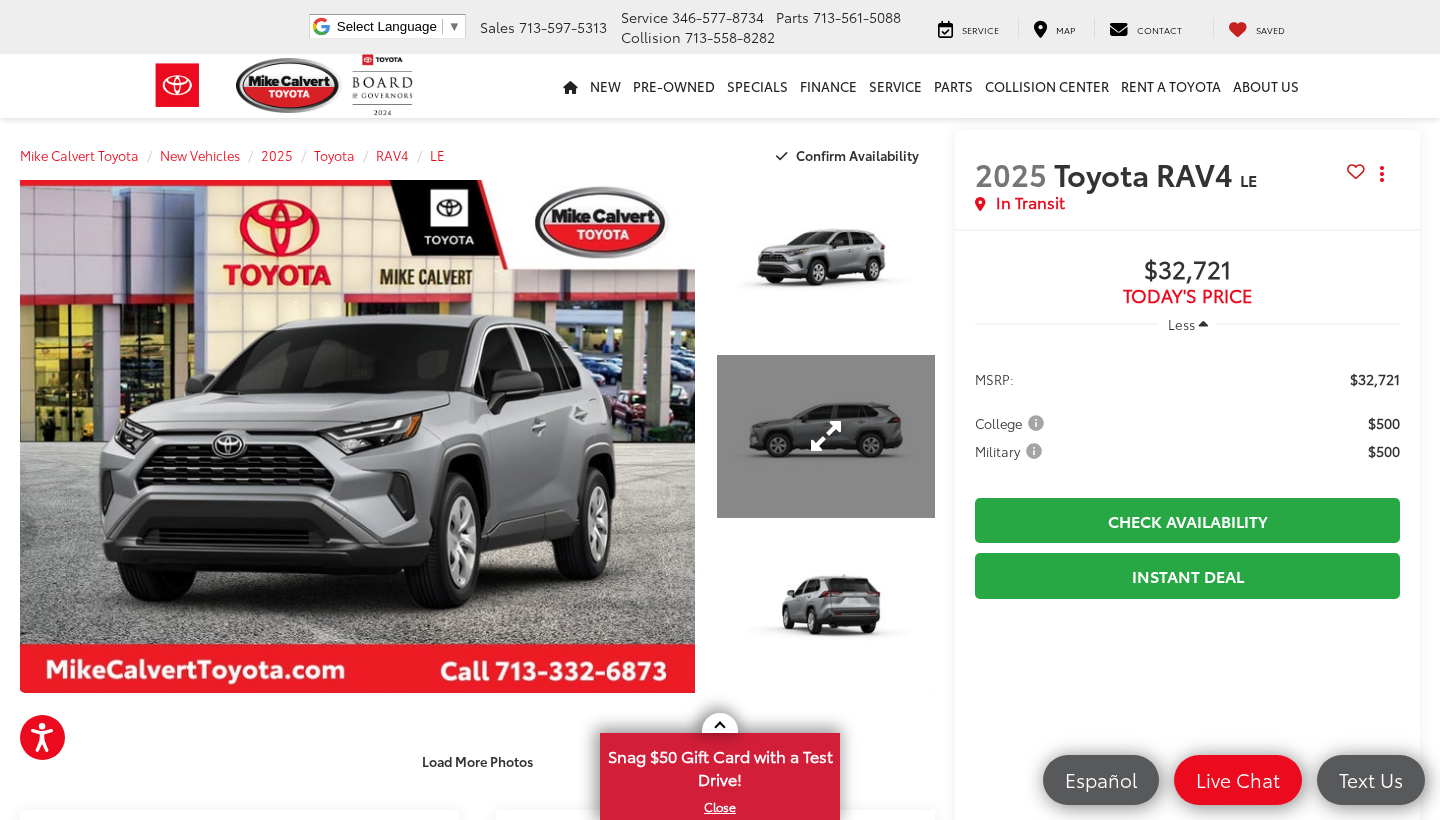 click at bounding box center (826, 437) 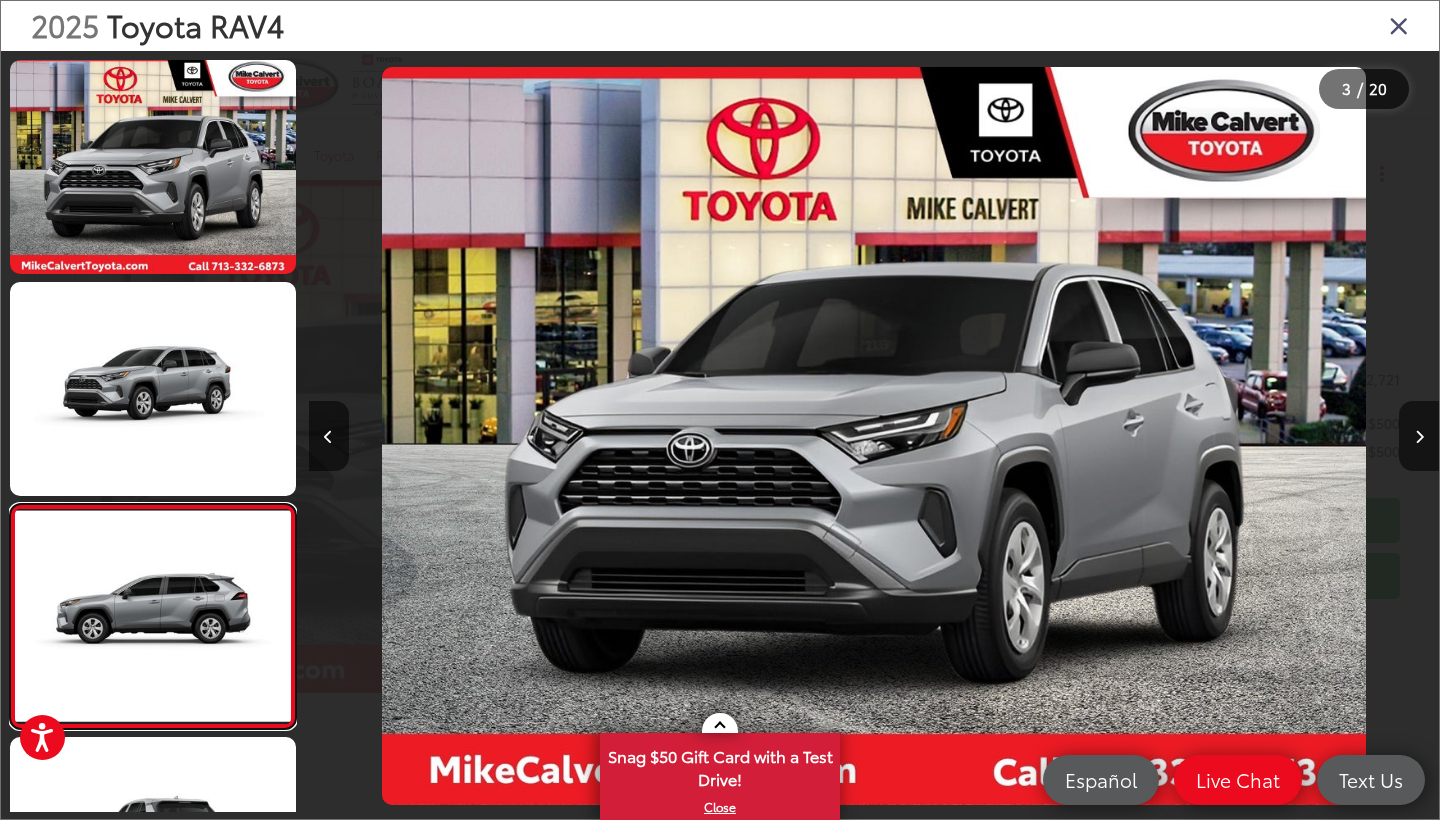 scroll, scrollTop: 0, scrollLeft: 2261, axis: horizontal 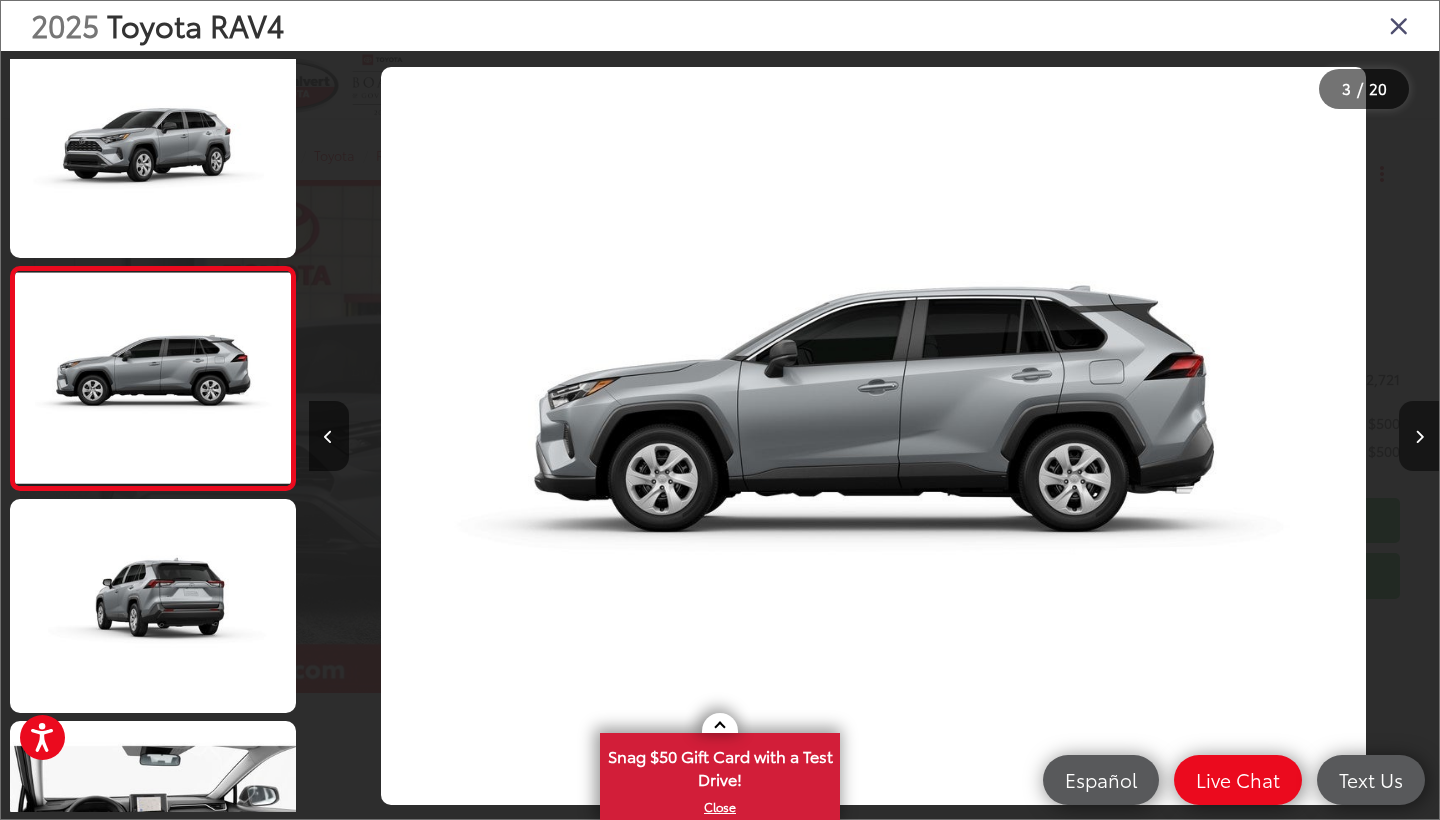 click at bounding box center (1419, 436) 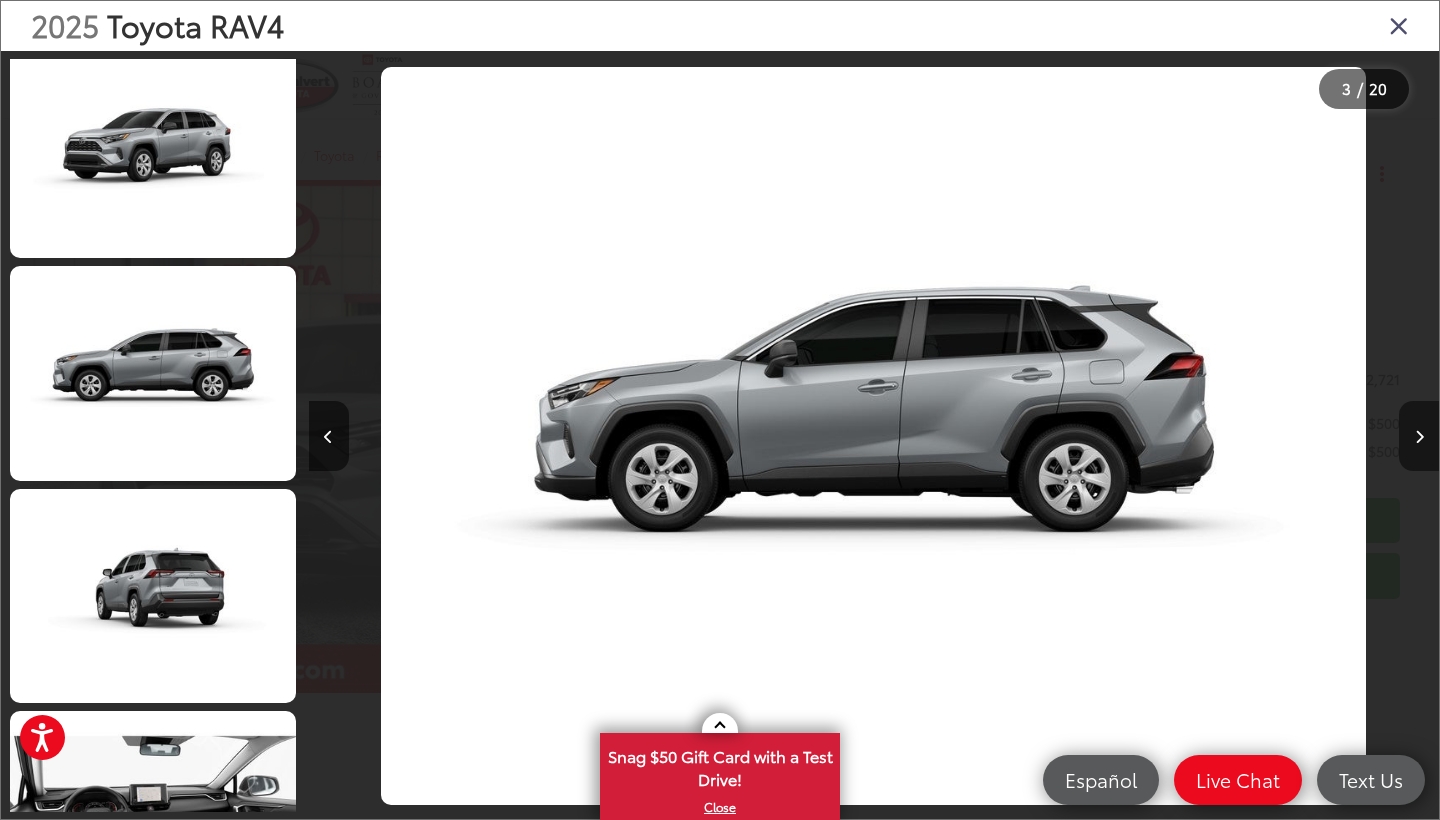scroll, scrollTop: 0, scrollLeft: 3391, axis: horizontal 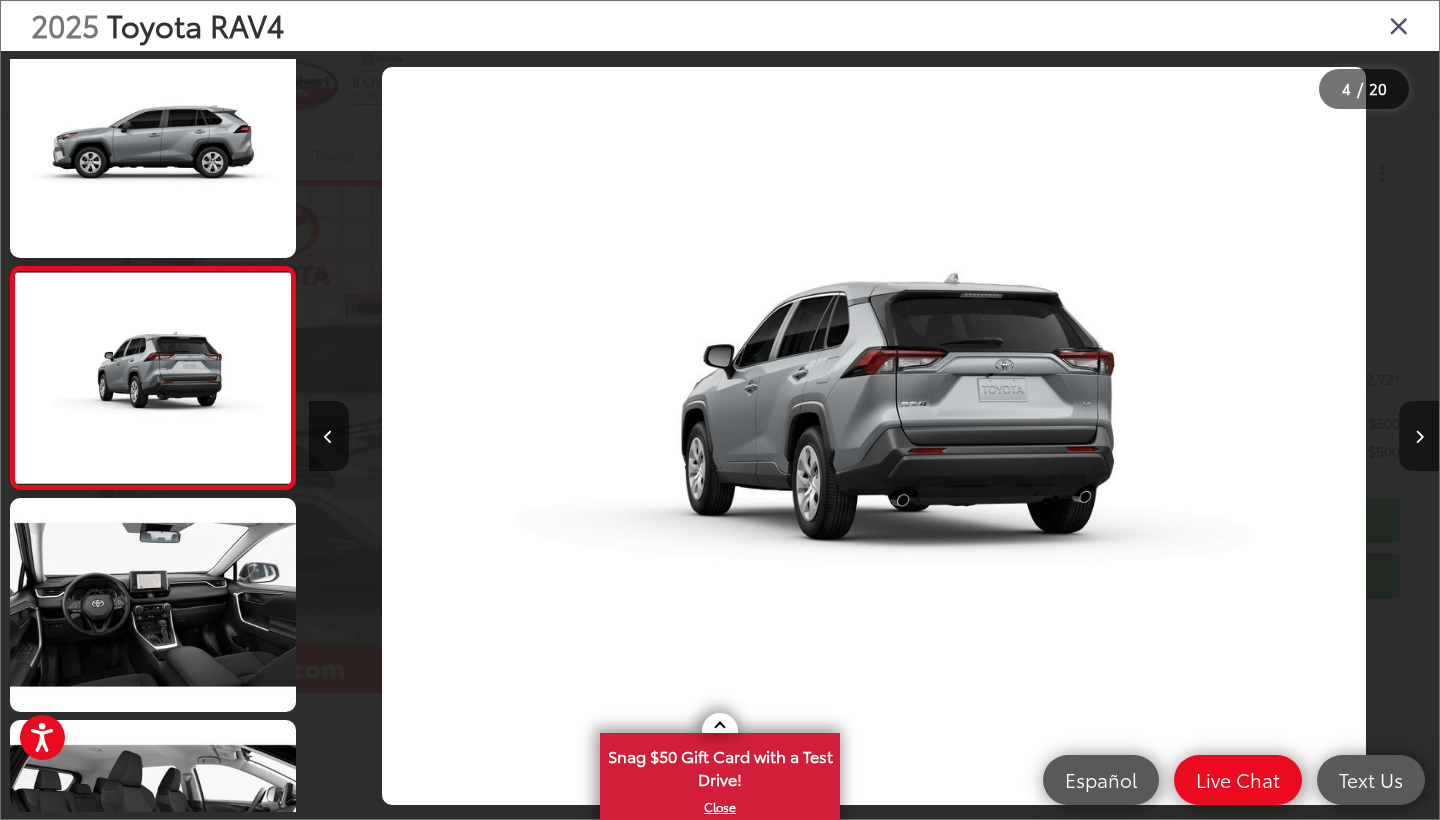 click at bounding box center [1419, 436] 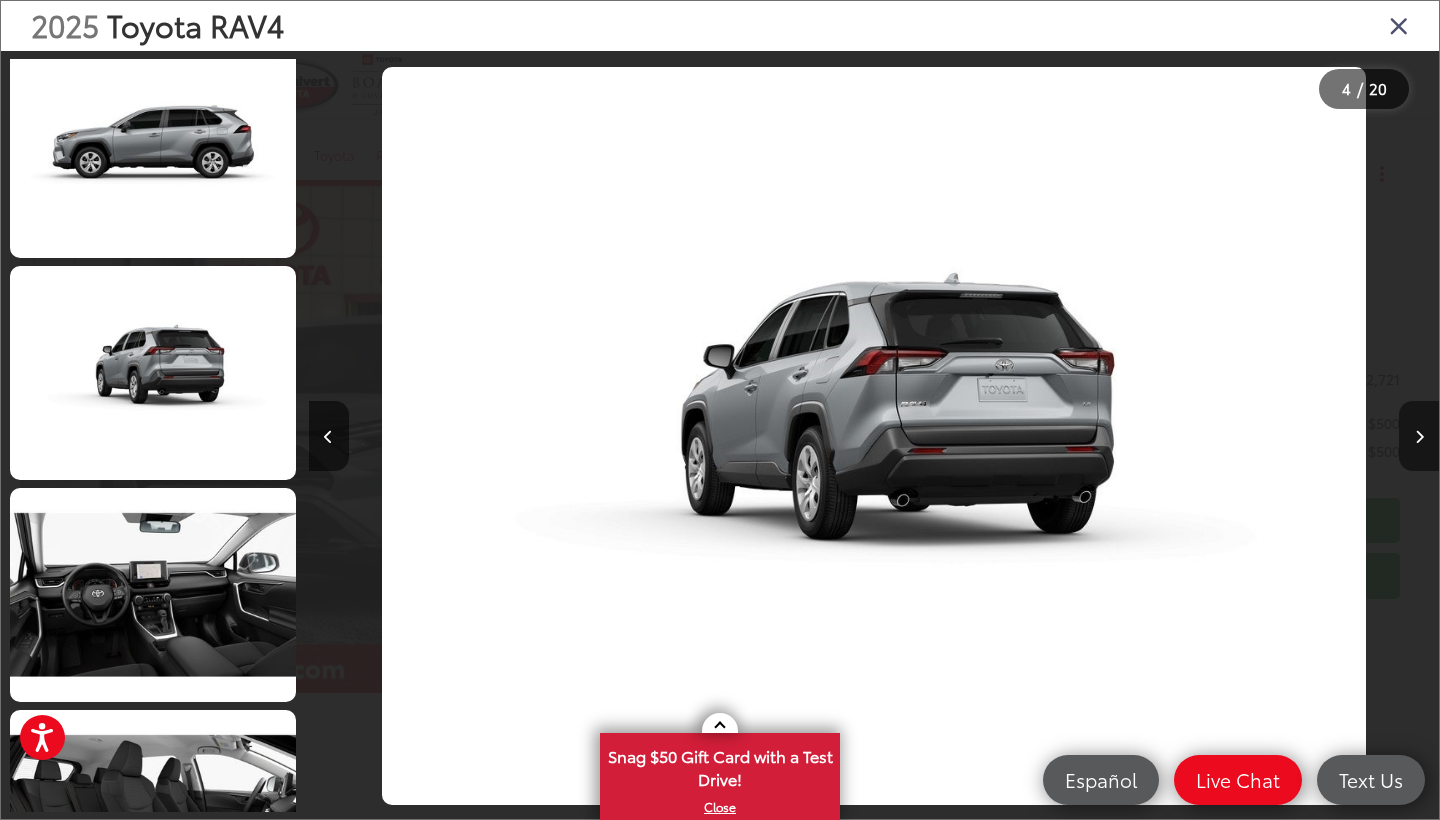 scroll, scrollTop: 0, scrollLeft: 4522, axis: horizontal 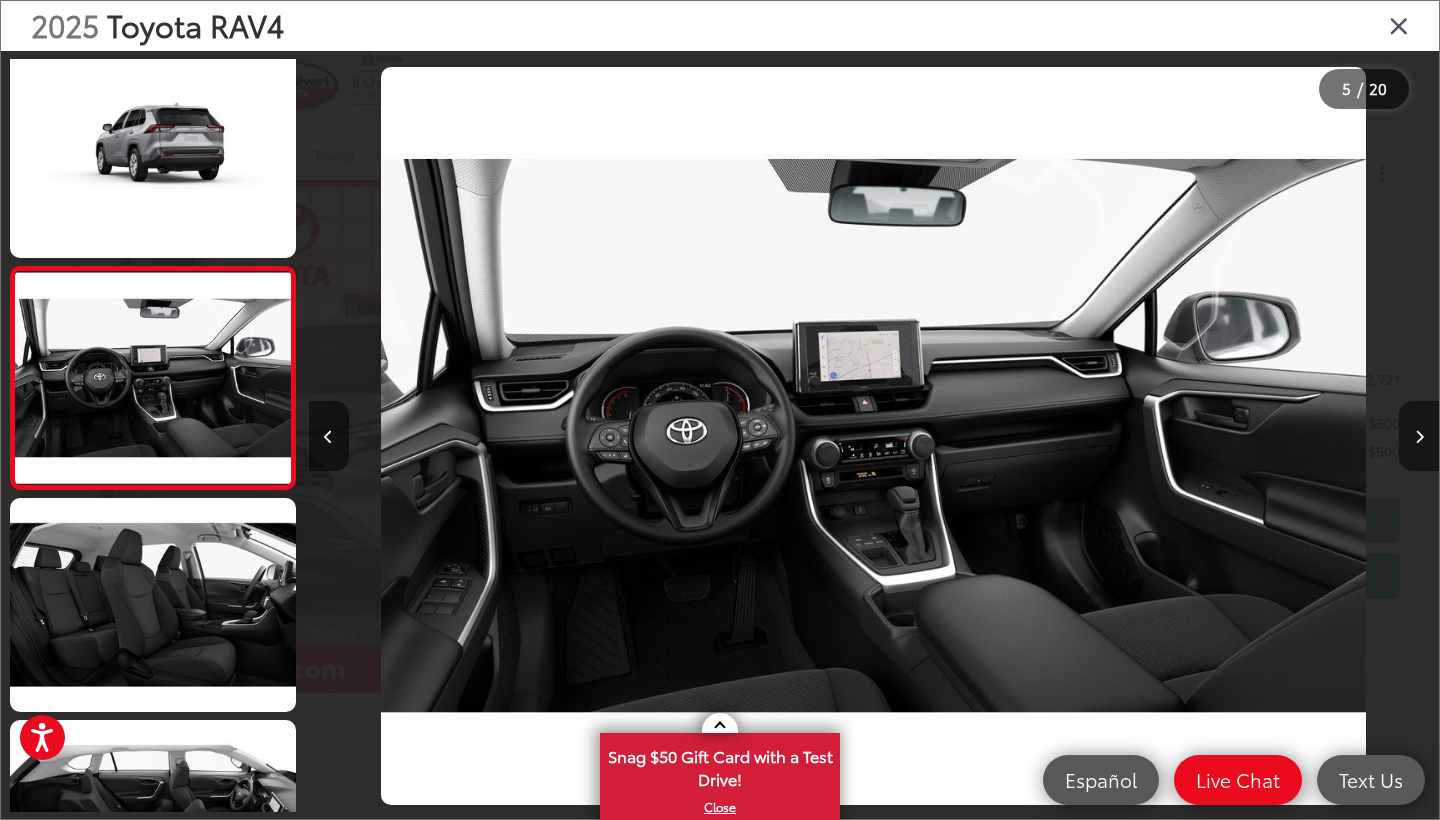click at bounding box center (1419, 436) 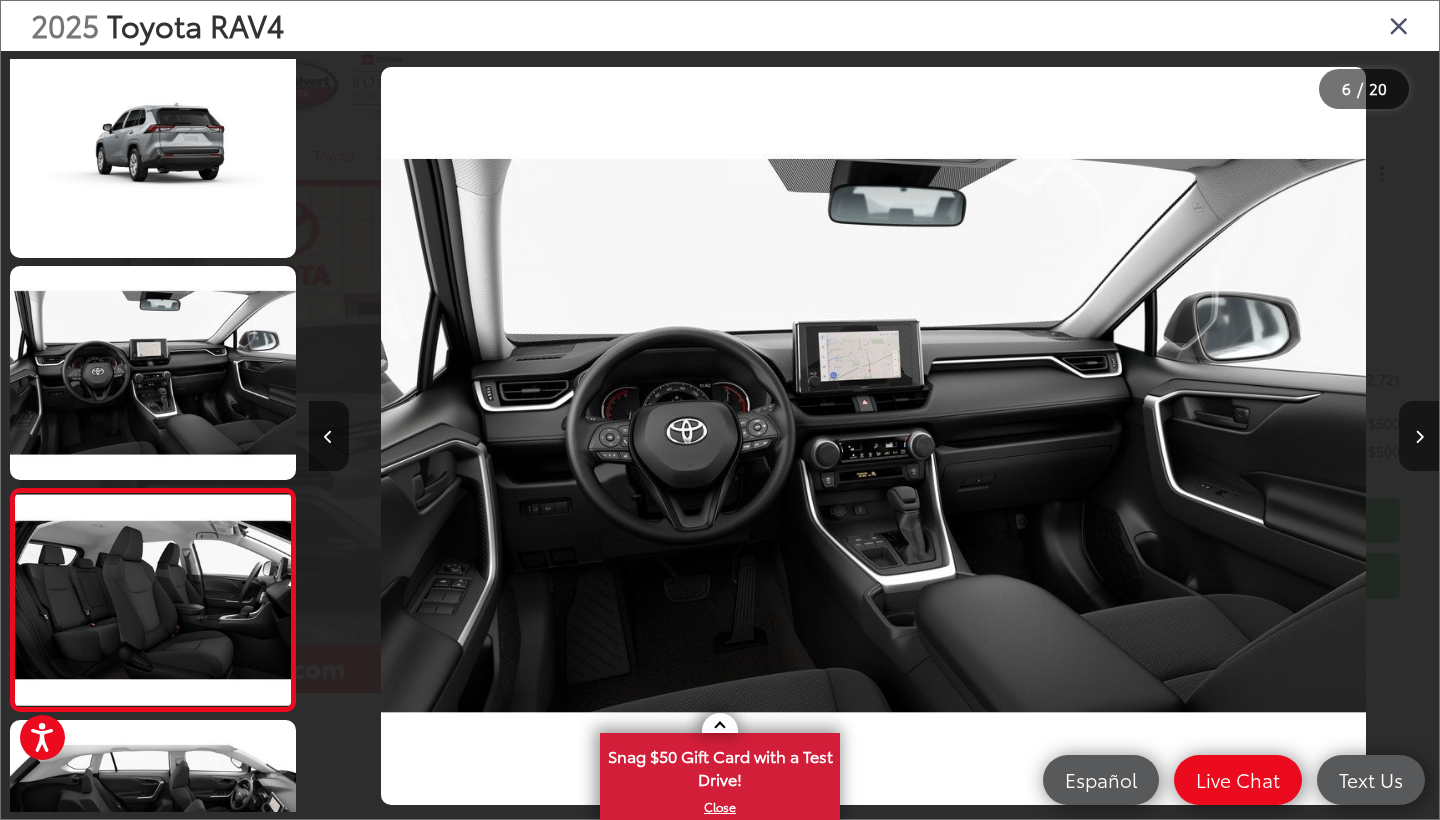 scroll, scrollTop: 0, scrollLeft: 5652, axis: horizontal 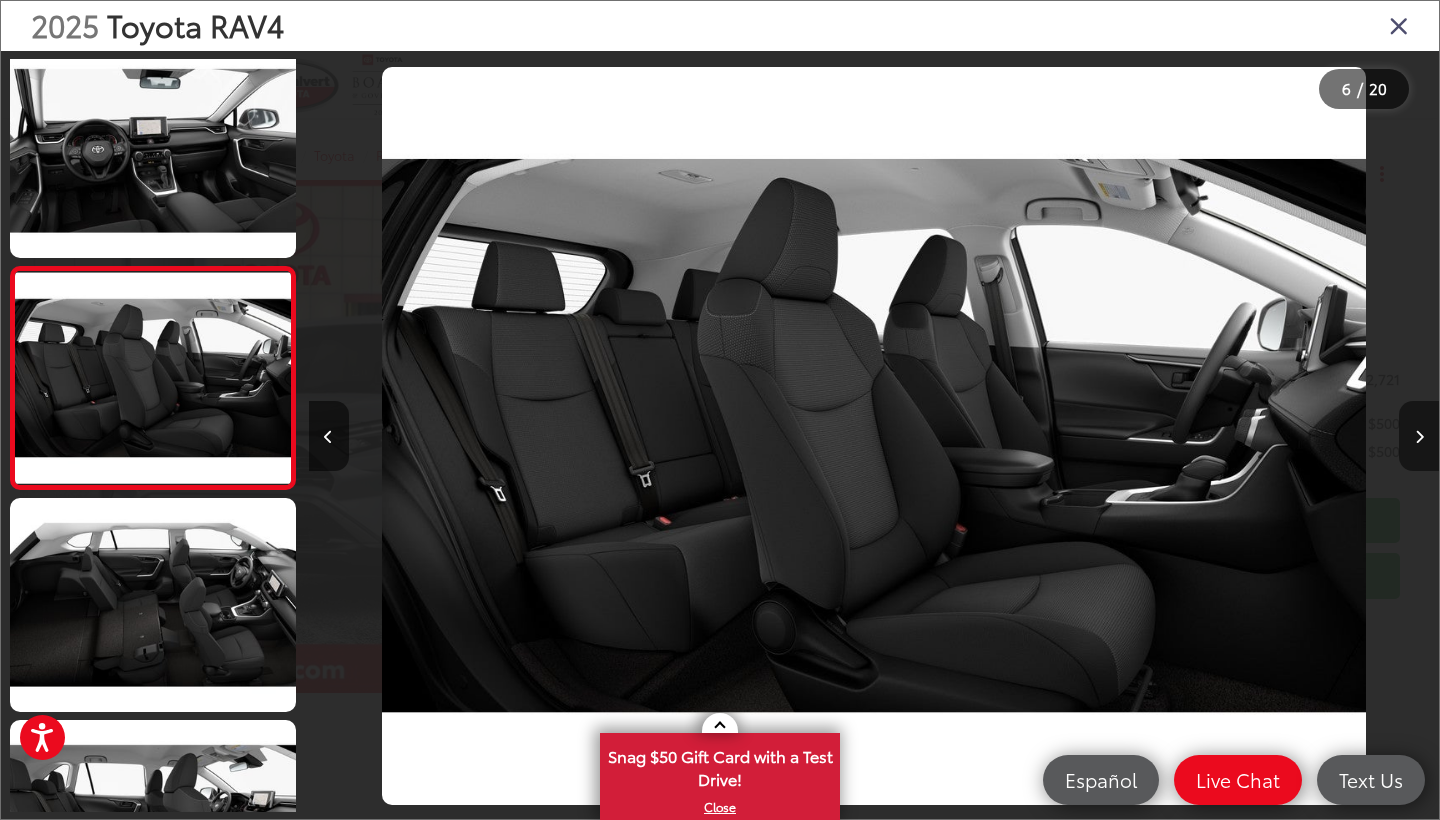 click at bounding box center [1419, 436] 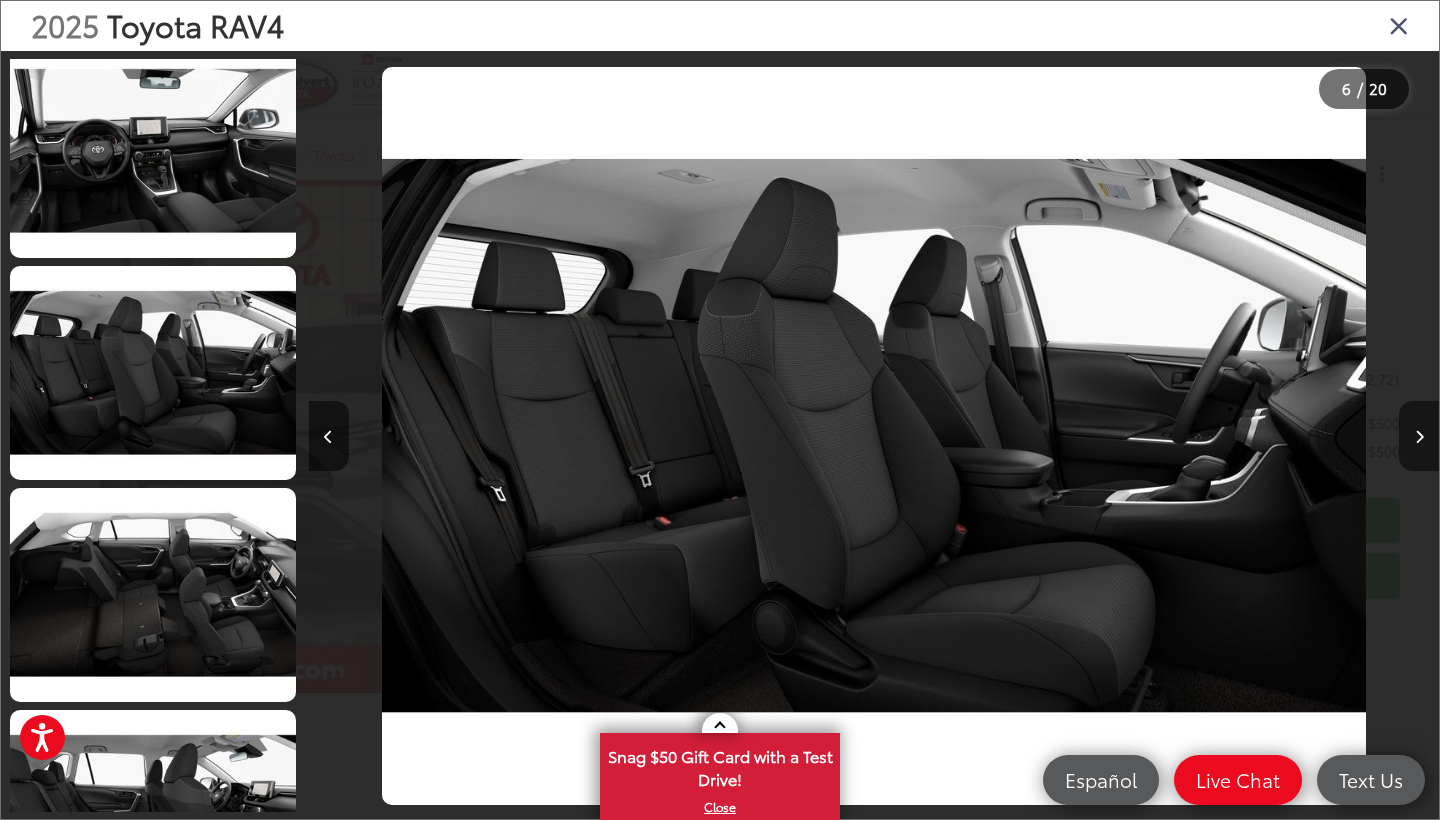 scroll, scrollTop: 0, scrollLeft: 6564, axis: horizontal 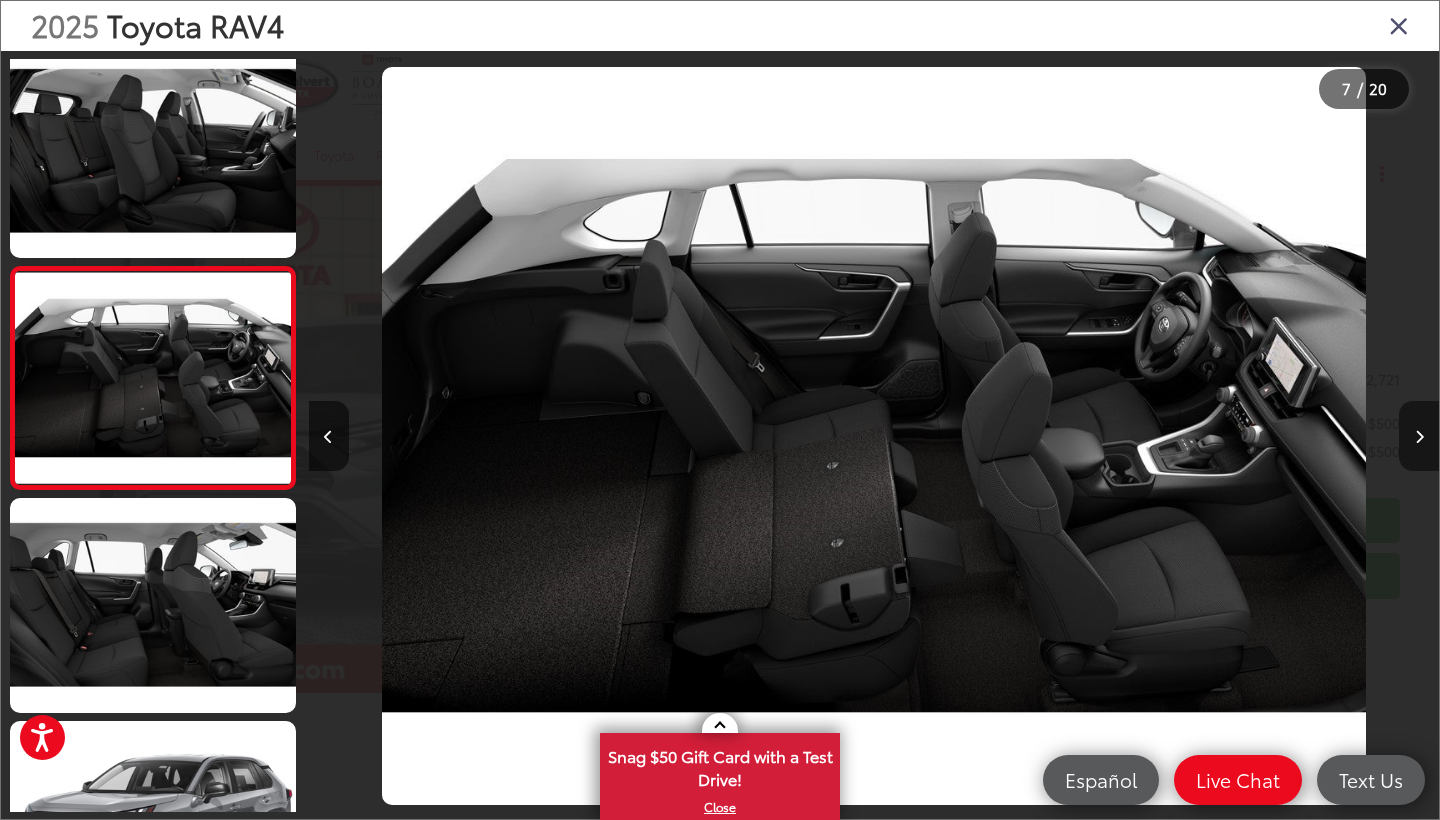 click at bounding box center [1419, 436] 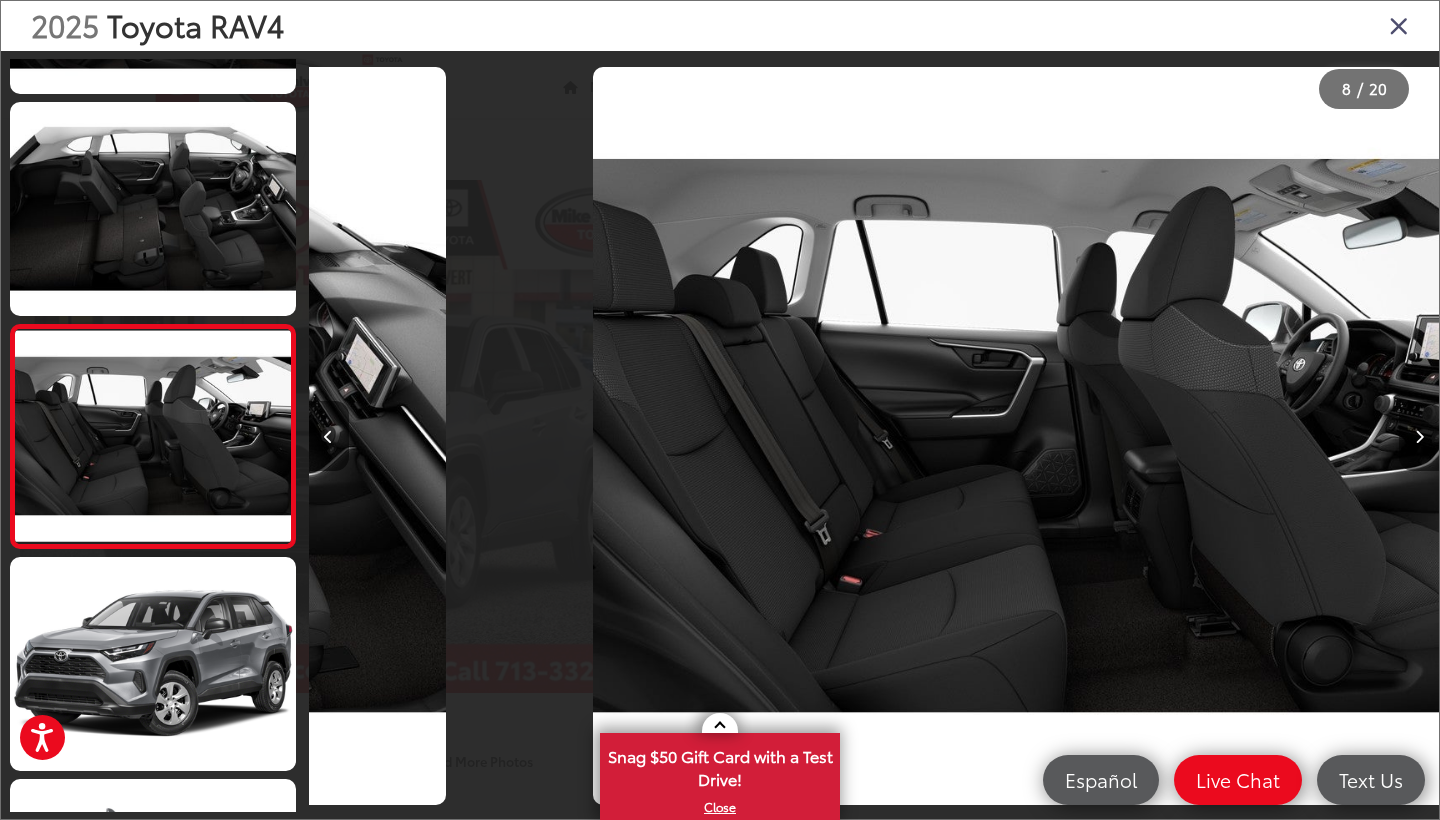 scroll, scrollTop: 0, scrollLeft: 7902, axis: horizontal 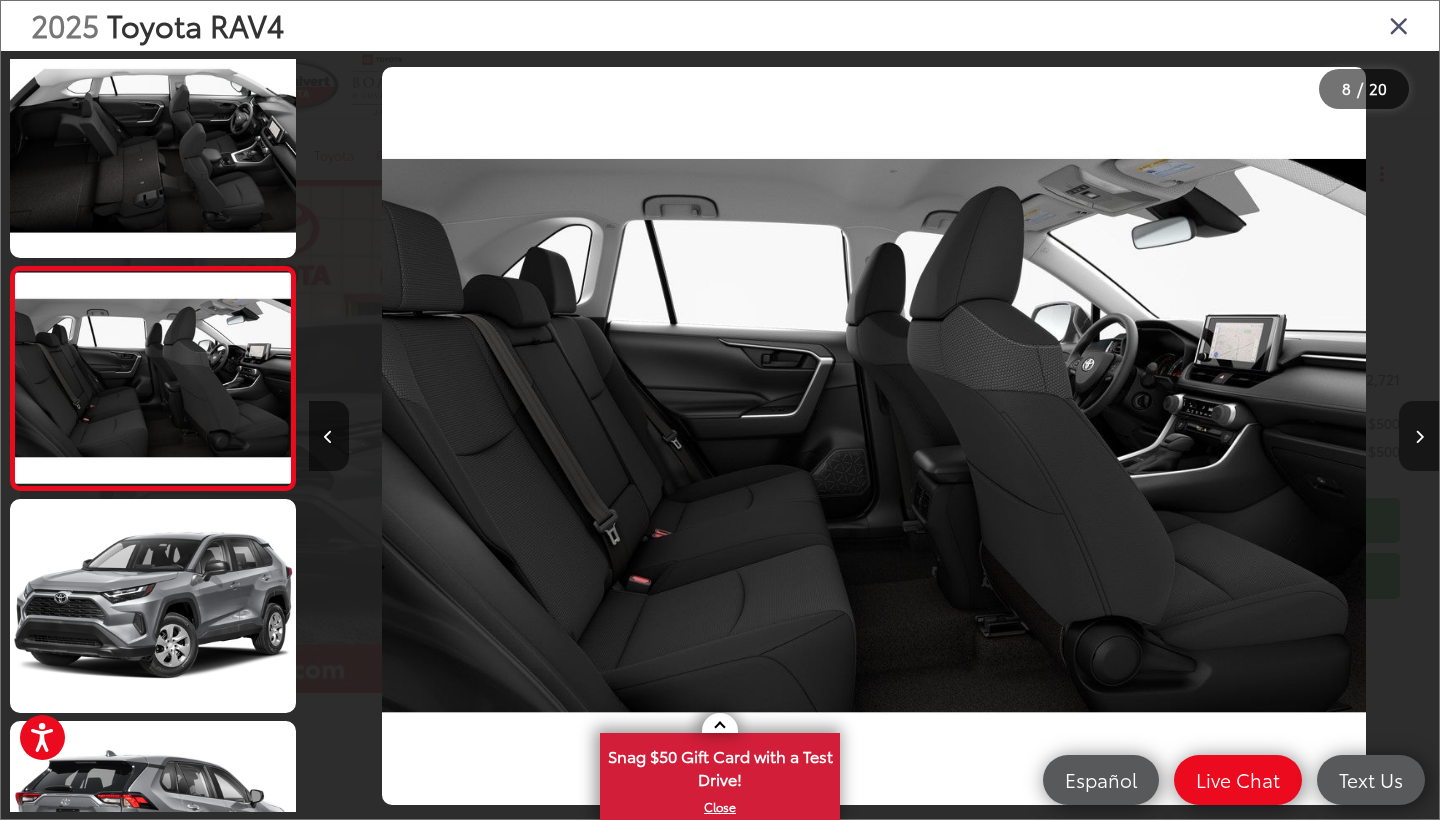 click at bounding box center (1419, 436) 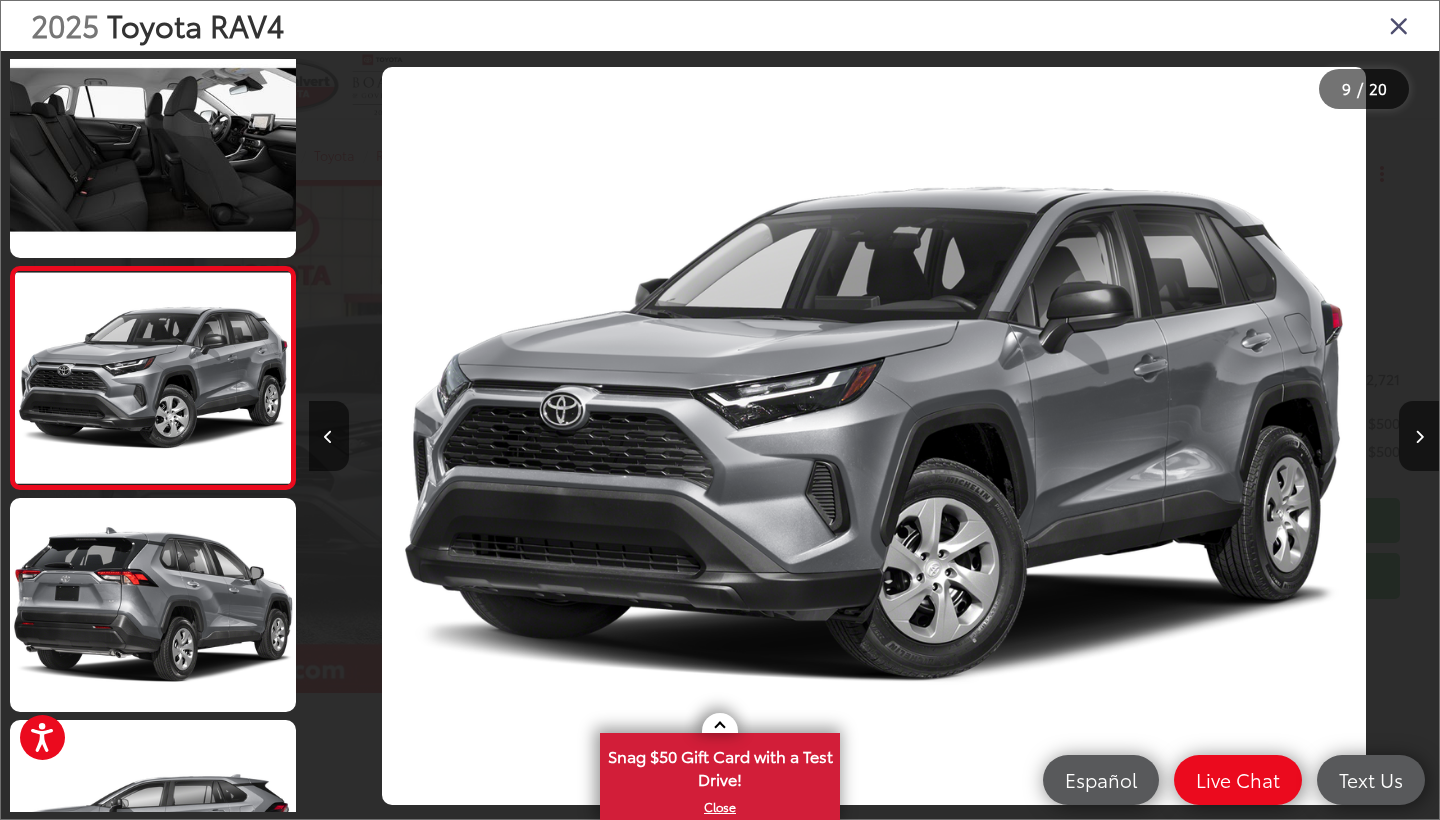 click at bounding box center (1399, 25) 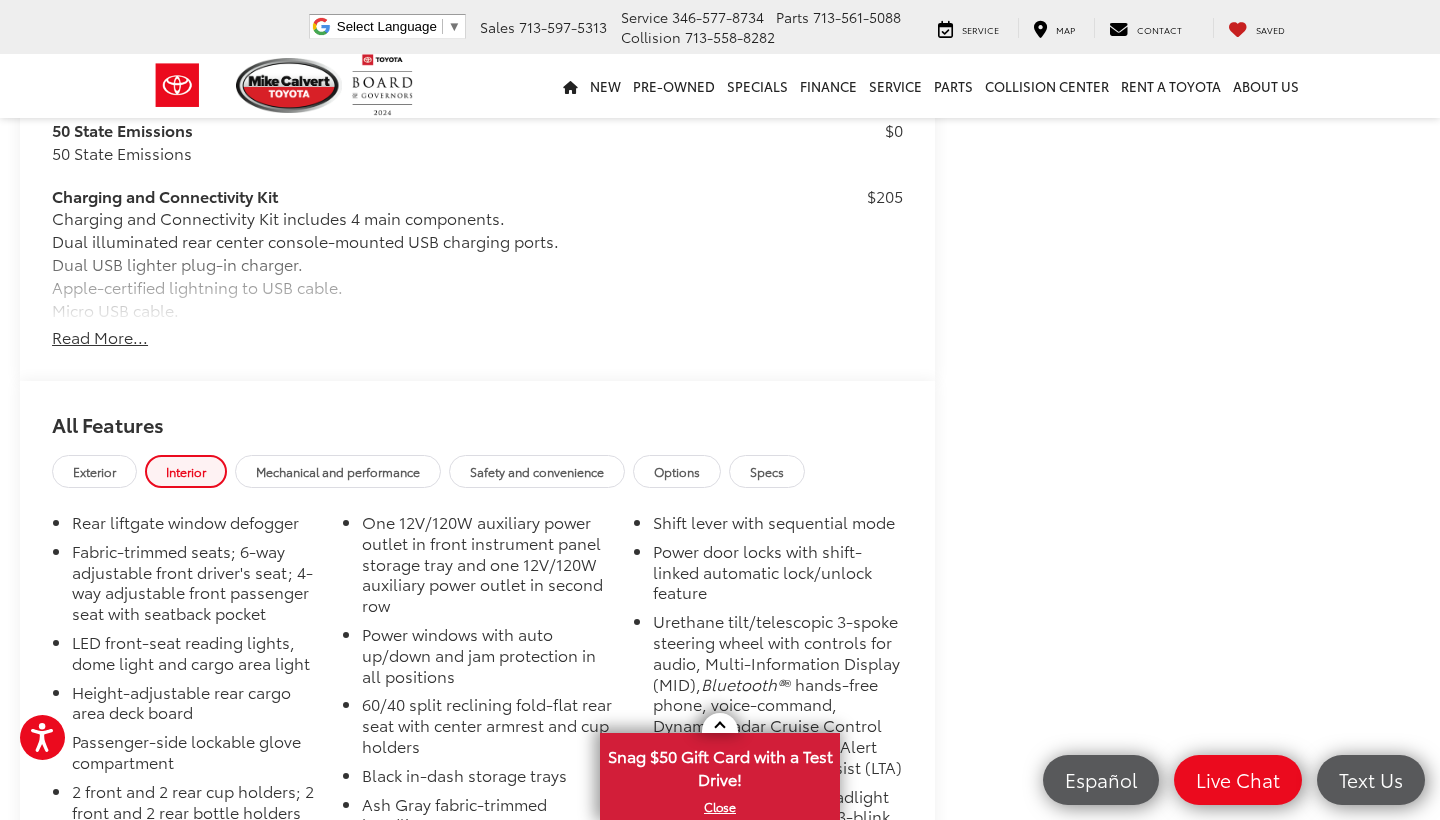 scroll, scrollTop: 1695, scrollLeft: 0, axis: vertical 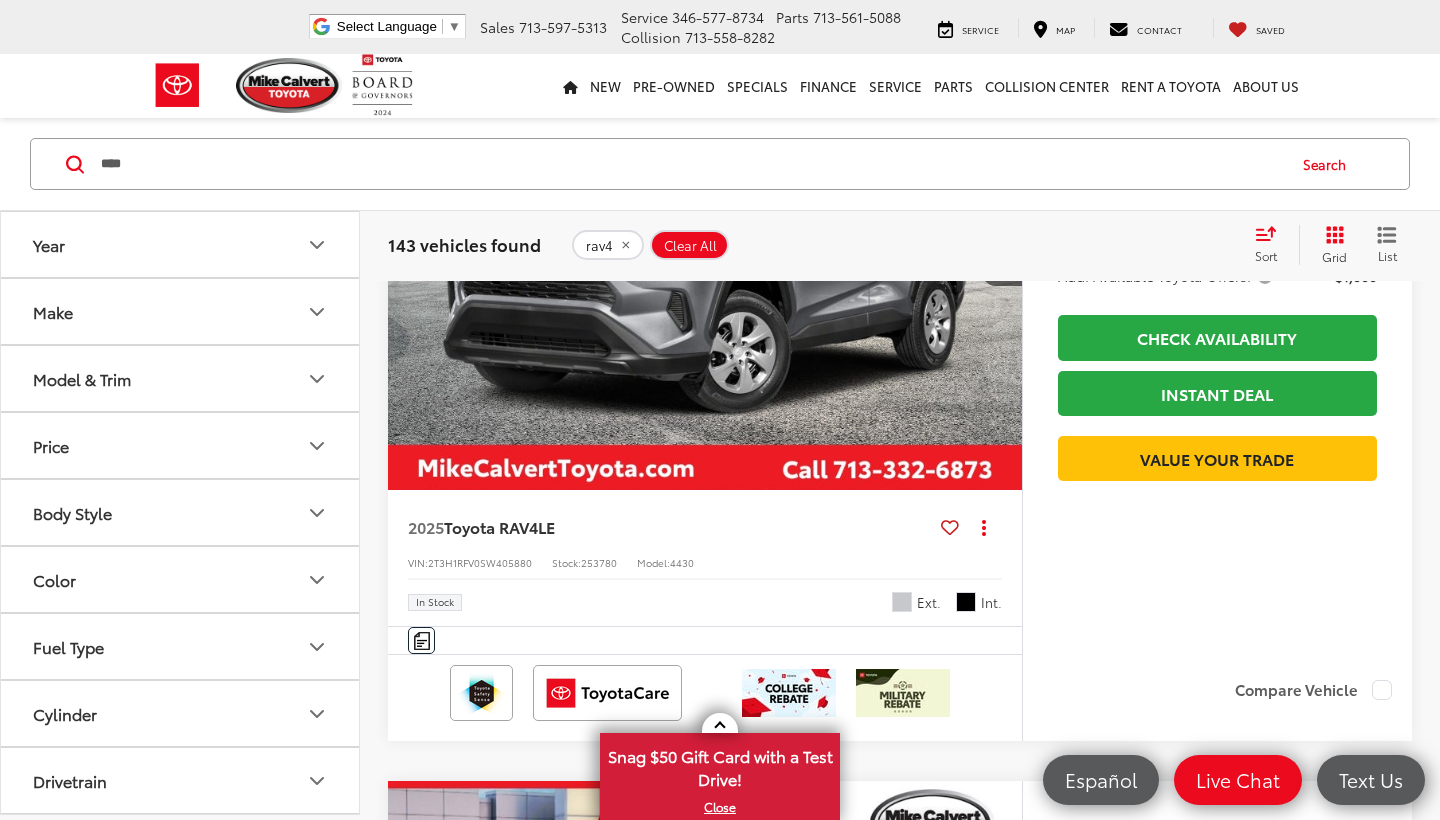 click at bounding box center [705, 252] 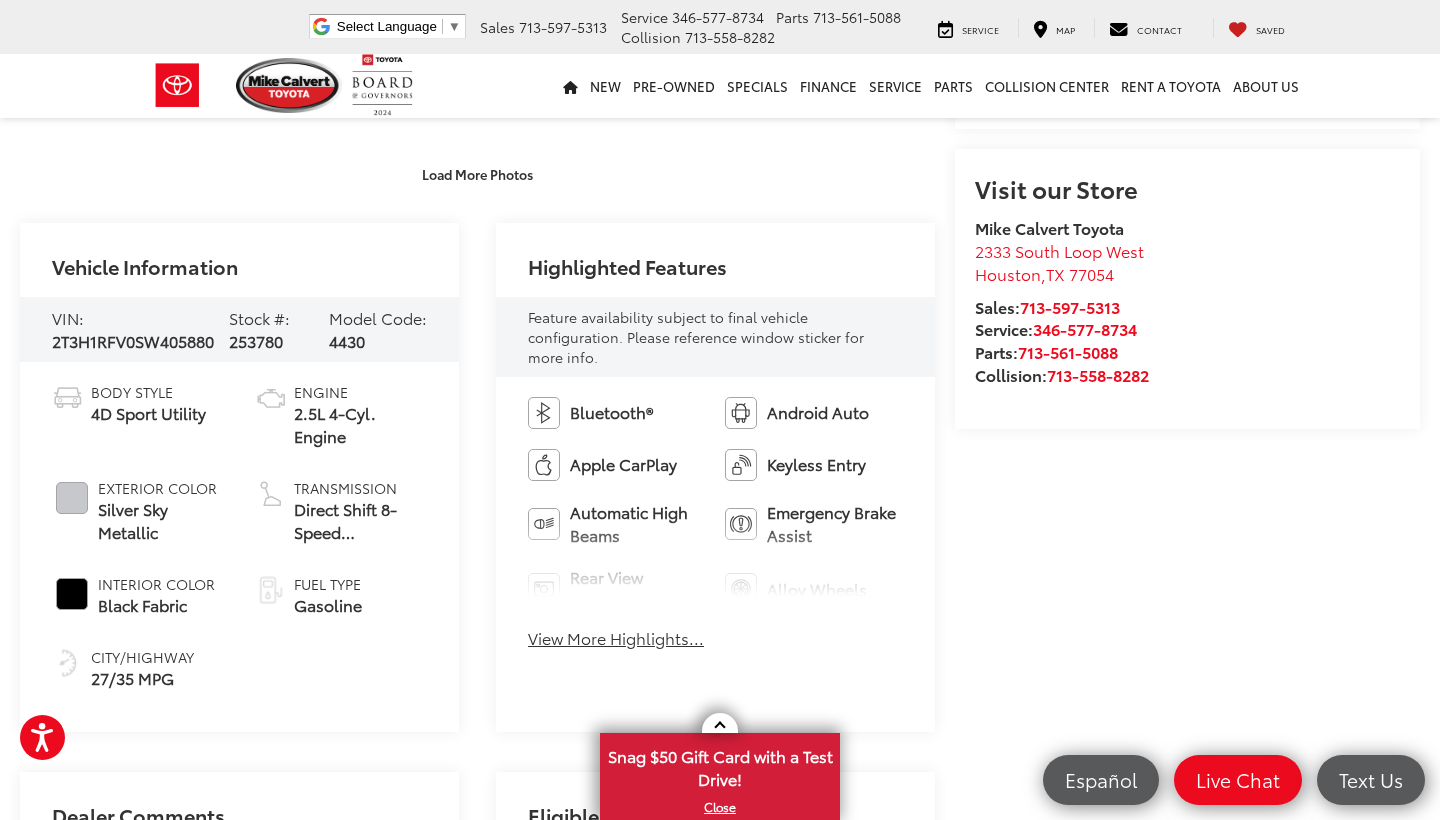 scroll, scrollTop: 574, scrollLeft: 0, axis: vertical 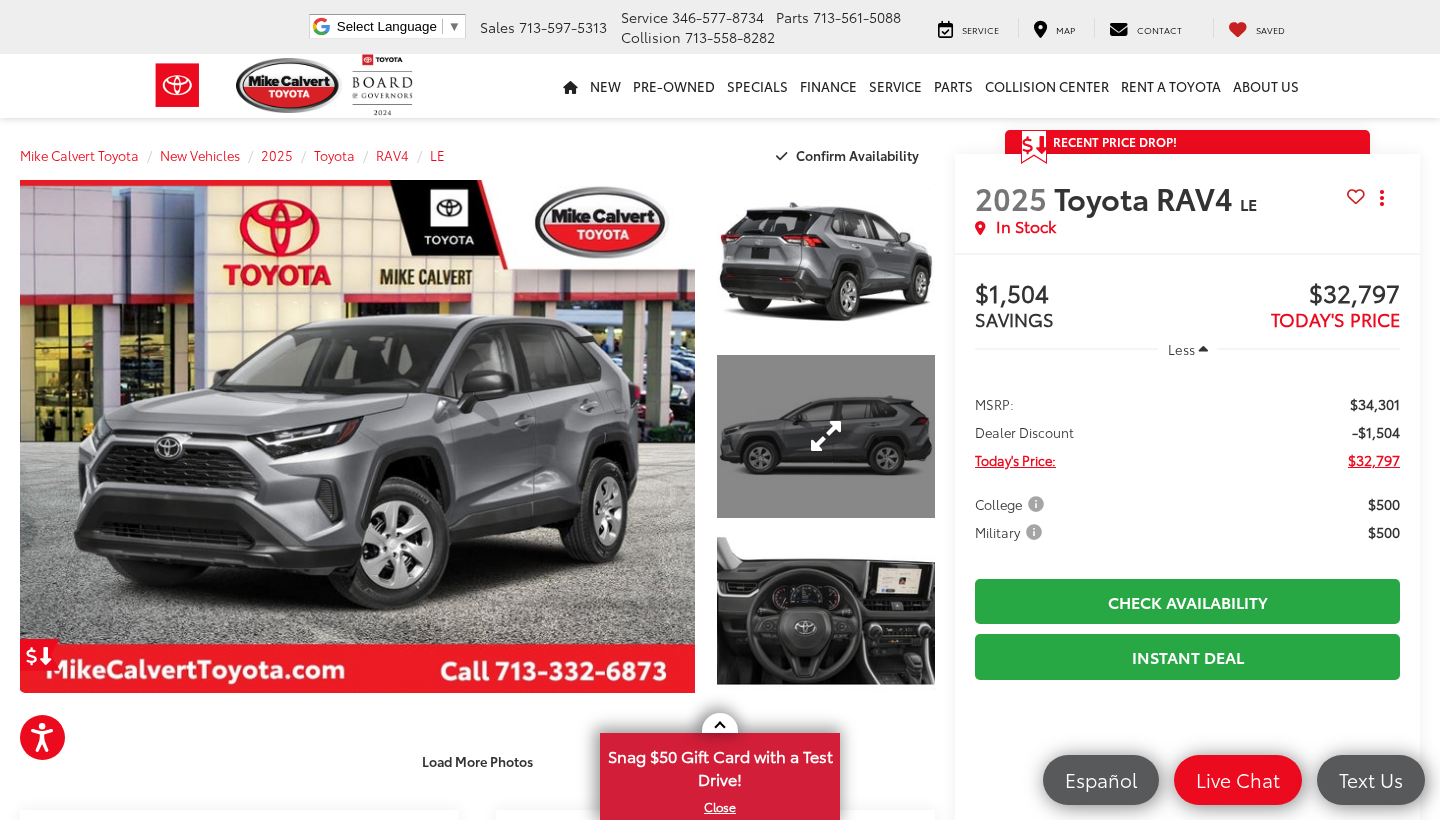 click at bounding box center (826, 437) 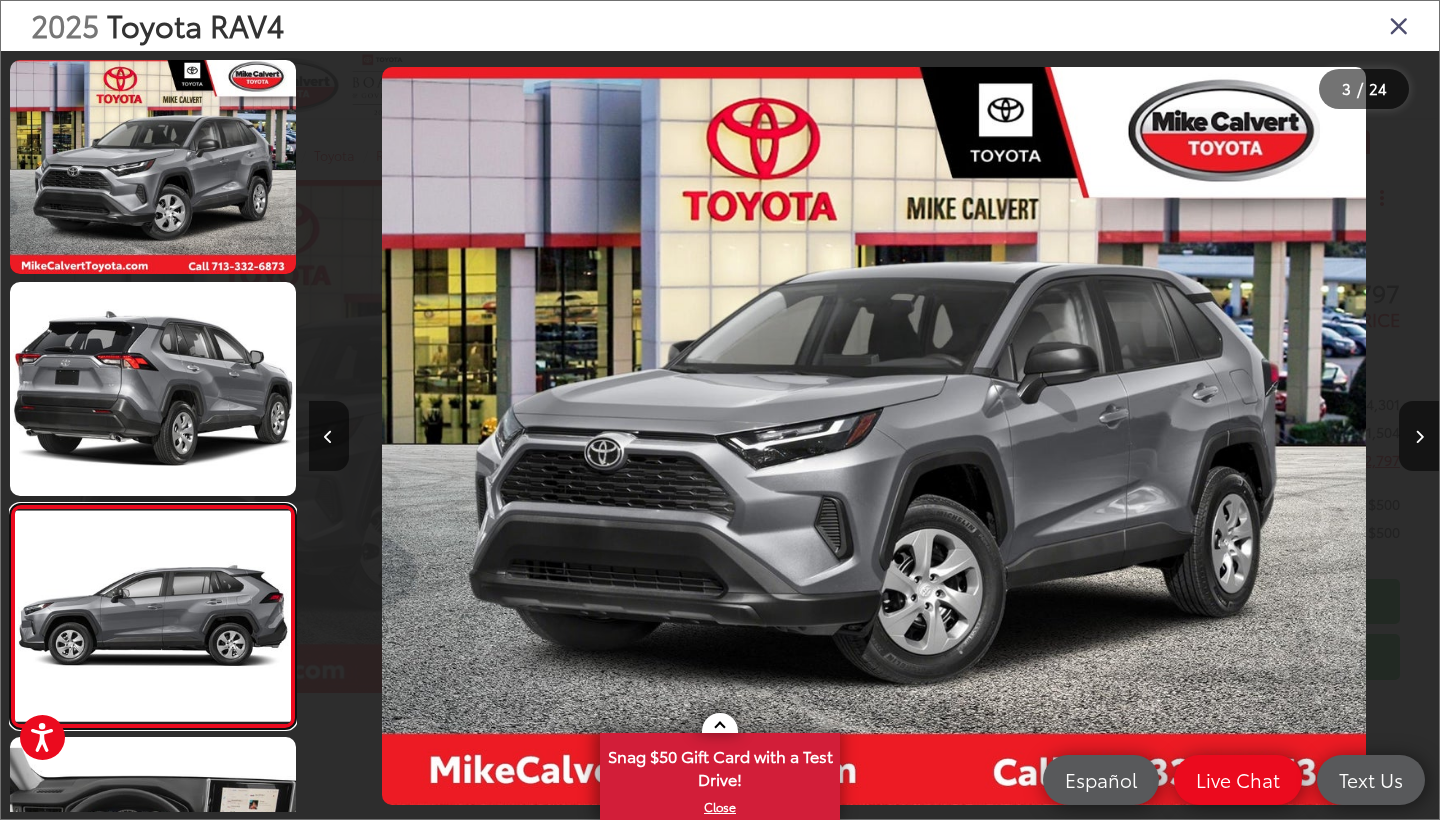 scroll, scrollTop: 0, scrollLeft: 2259, axis: horizontal 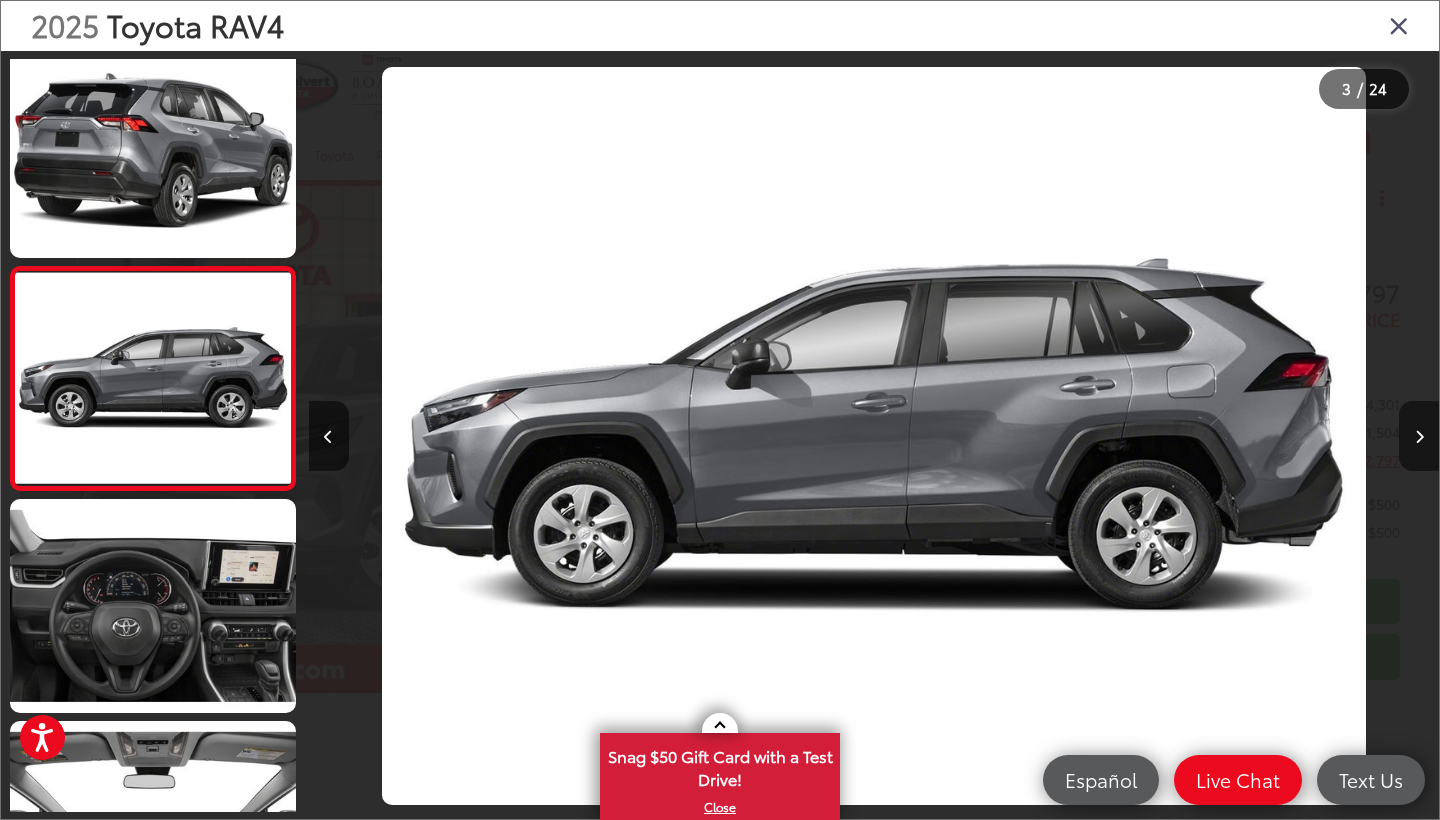 click at bounding box center [1419, 436] 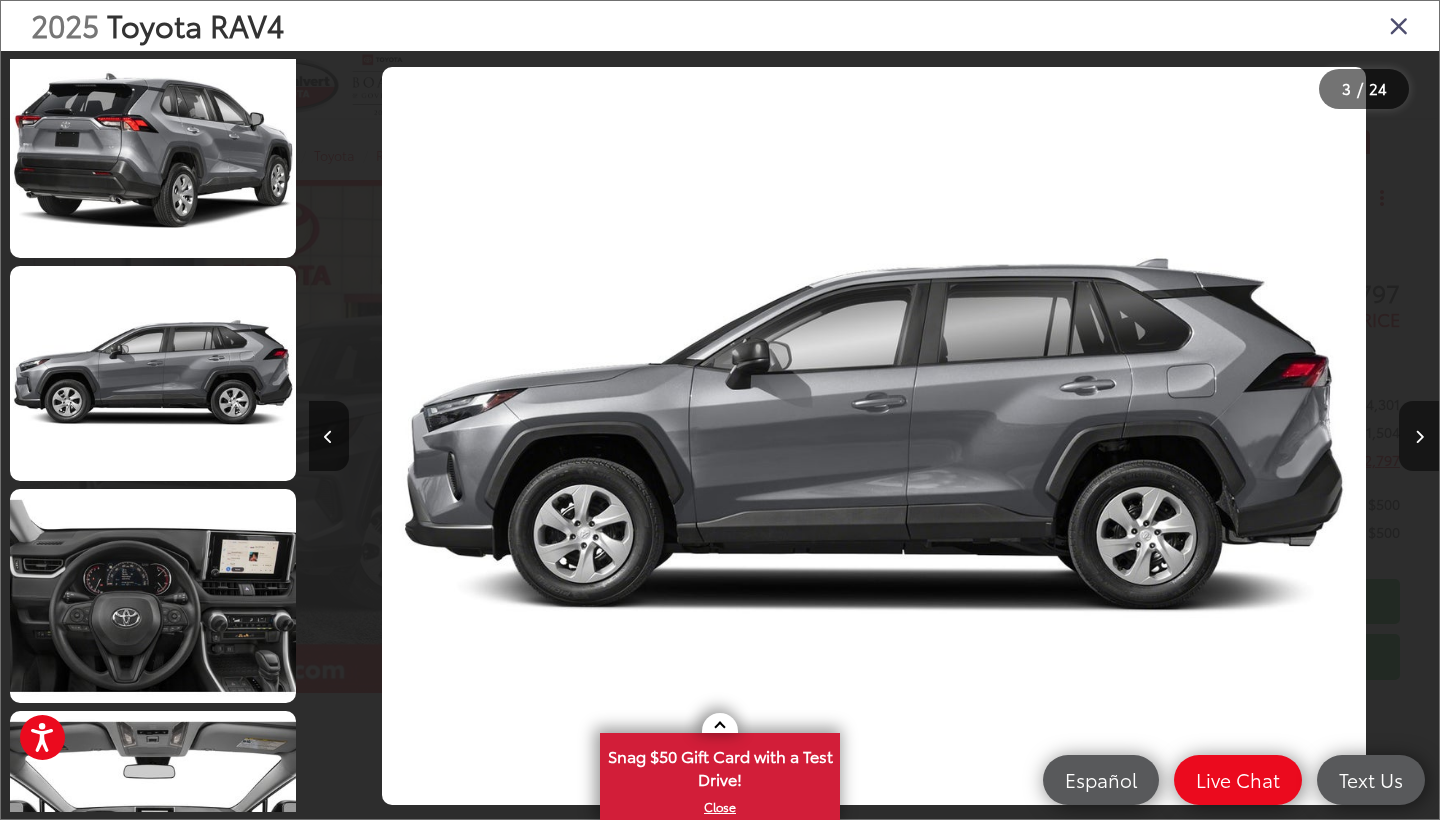 scroll, scrollTop: 0, scrollLeft: 3391, axis: horizontal 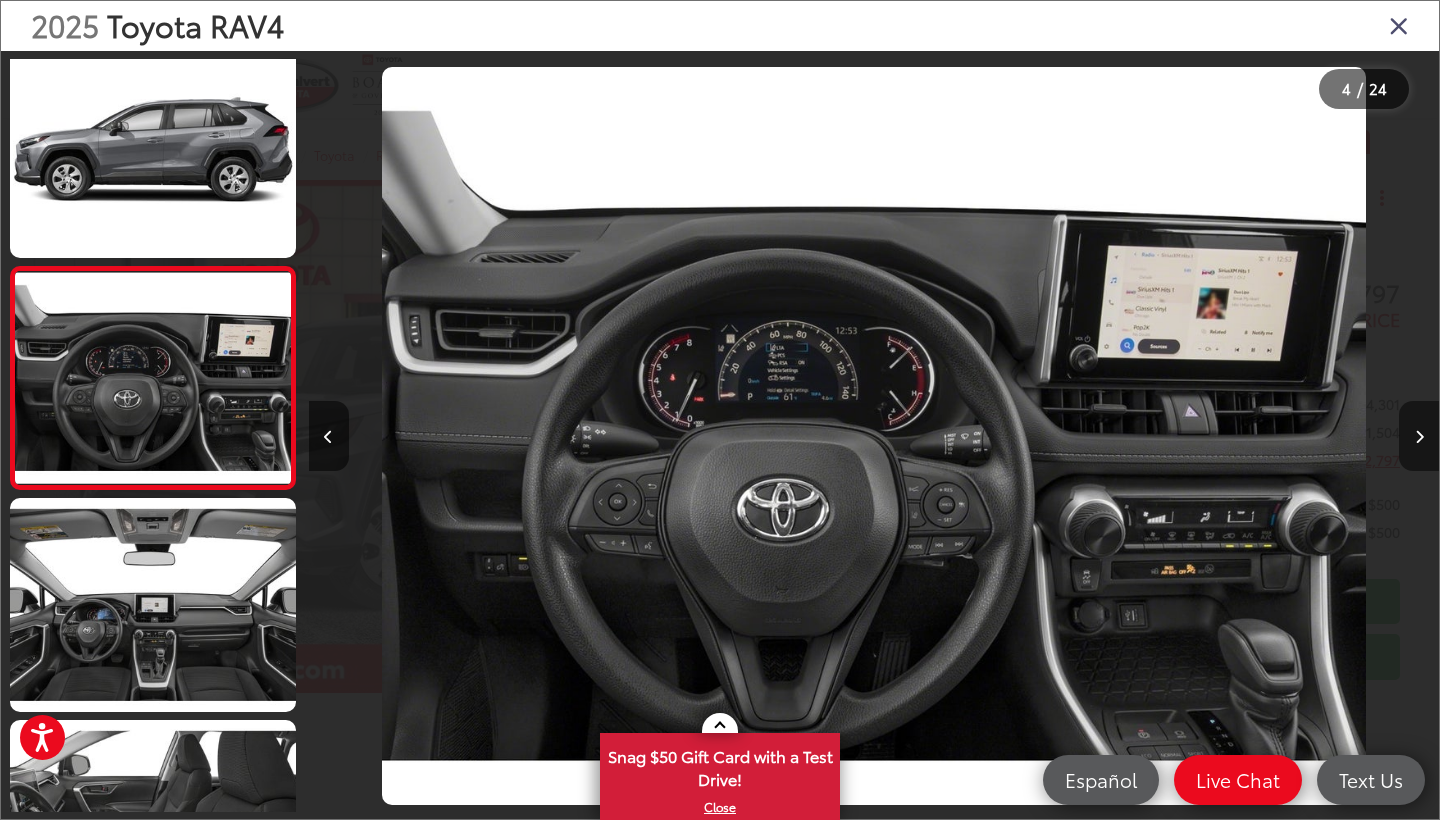 click at bounding box center [1419, 436] 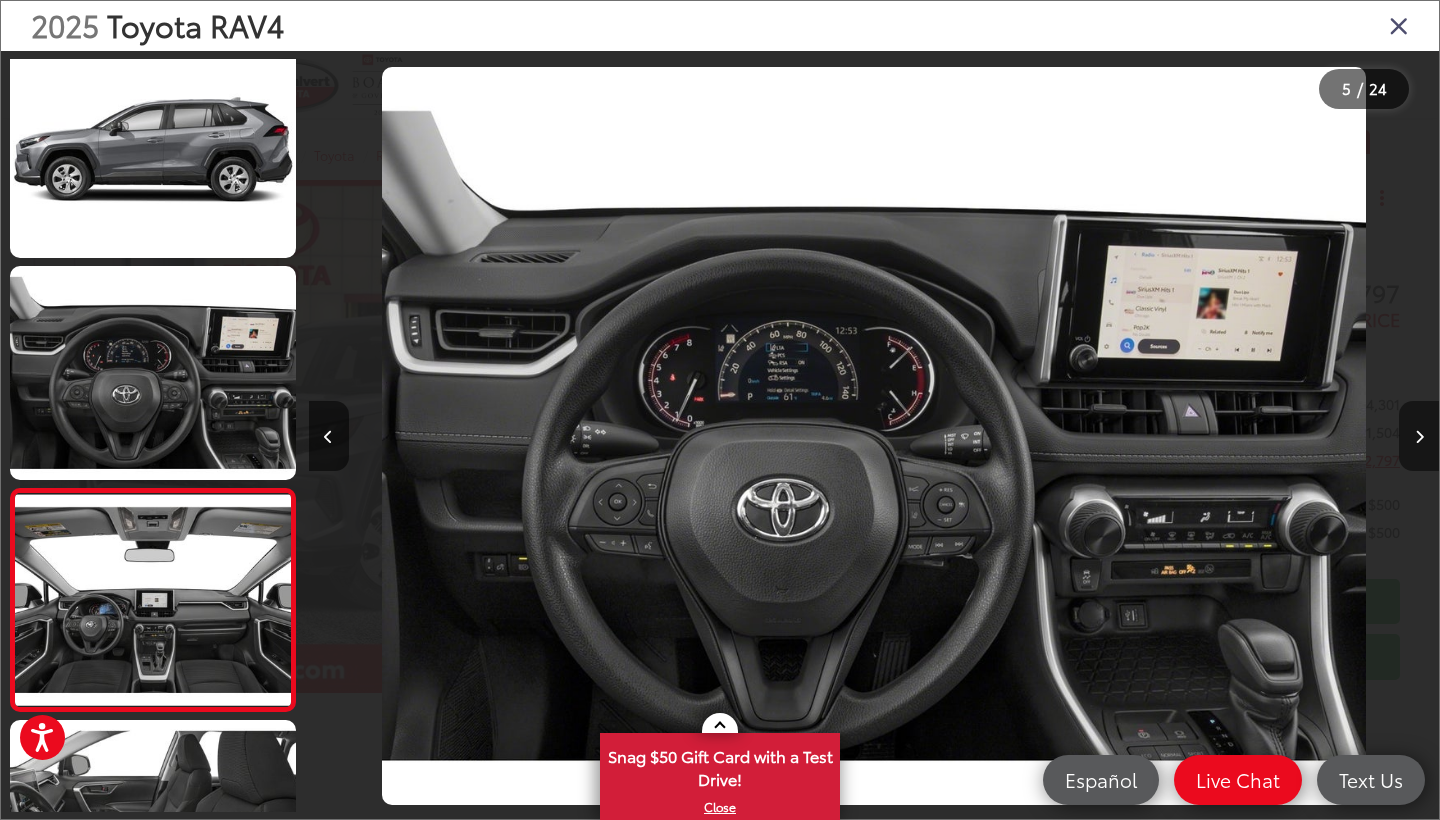 scroll, scrollTop: 0, scrollLeft: 4522, axis: horizontal 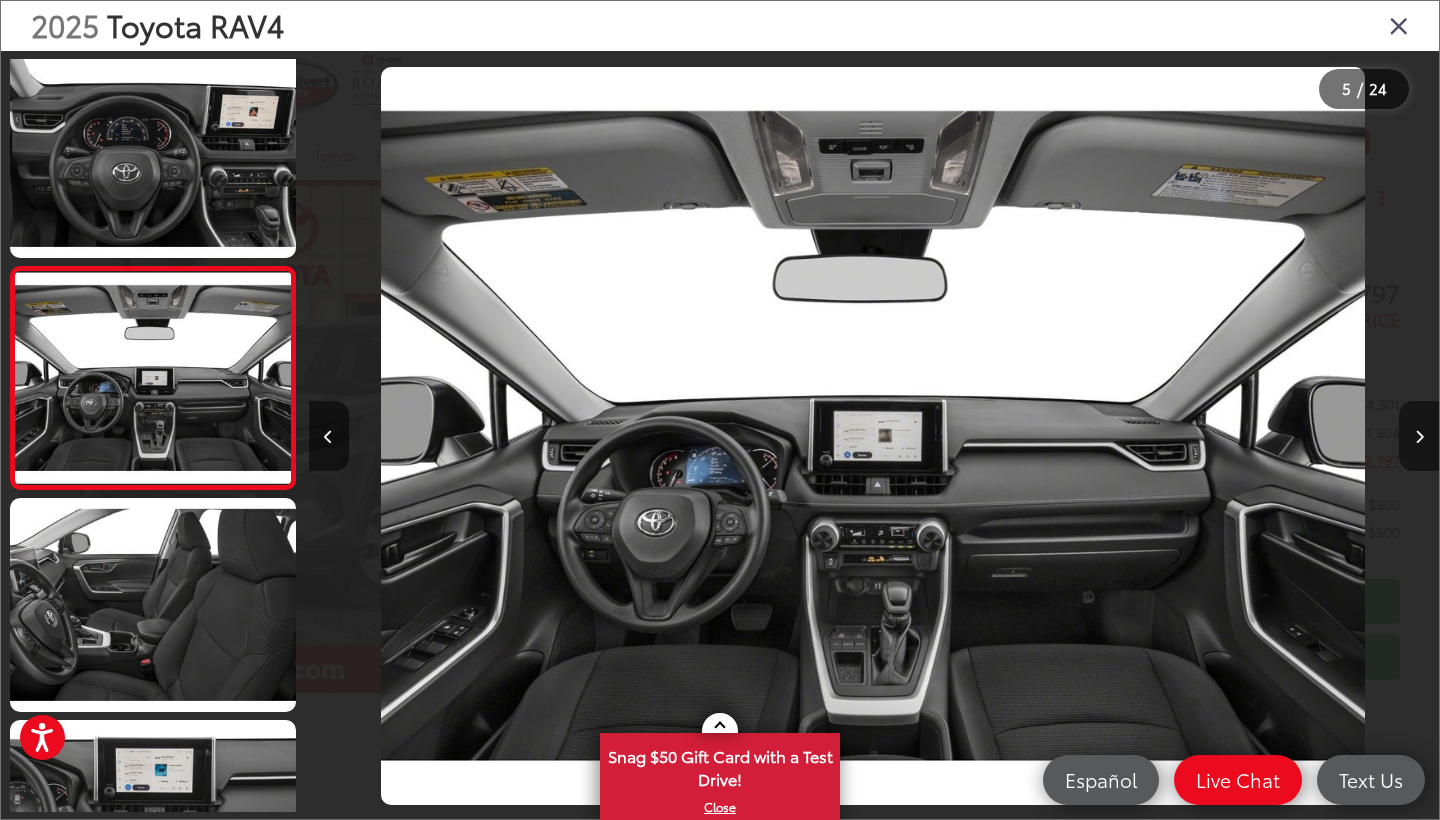 click at bounding box center [1419, 436] 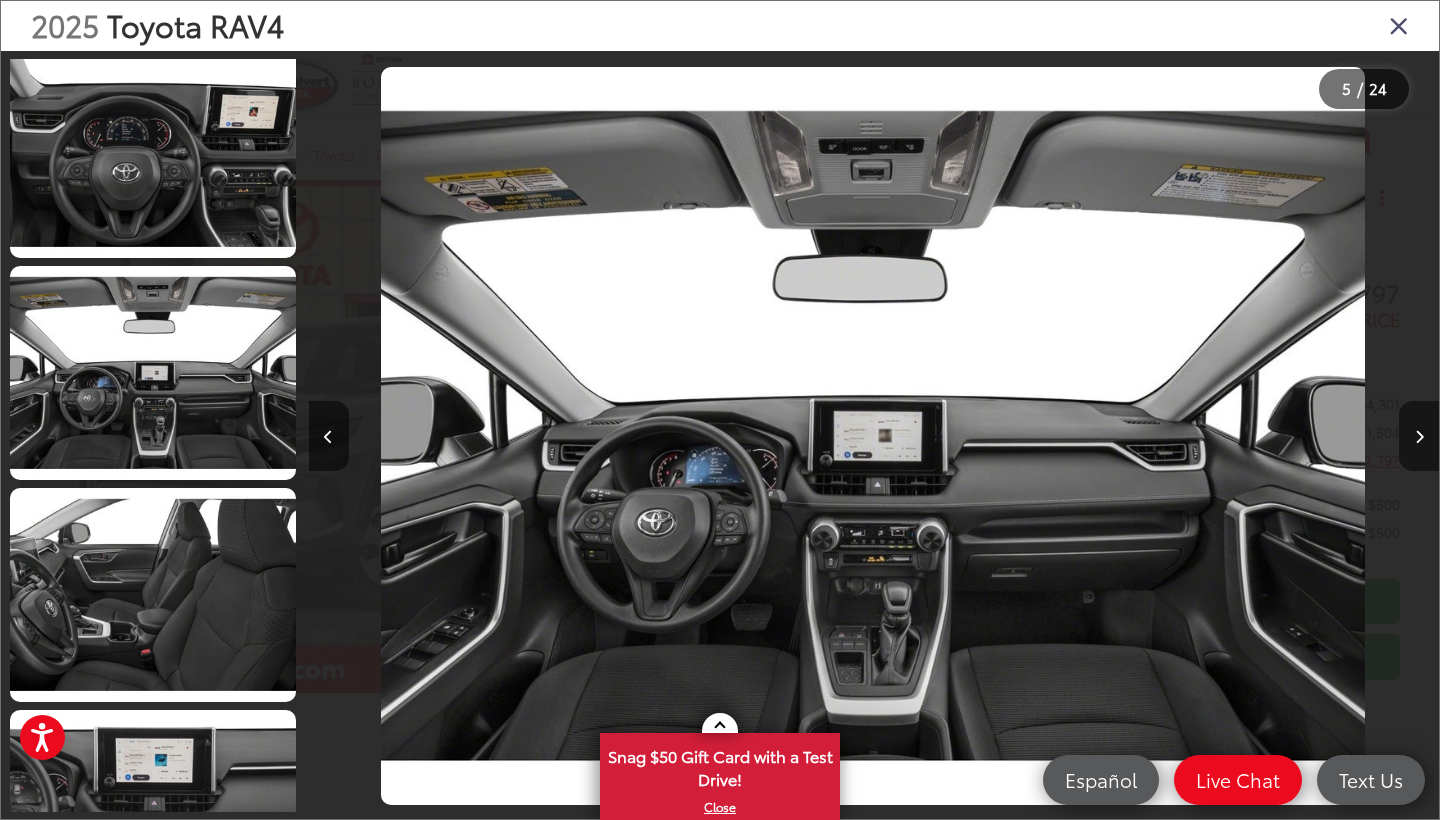 scroll, scrollTop: 0, scrollLeft: 5437, axis: horizontal 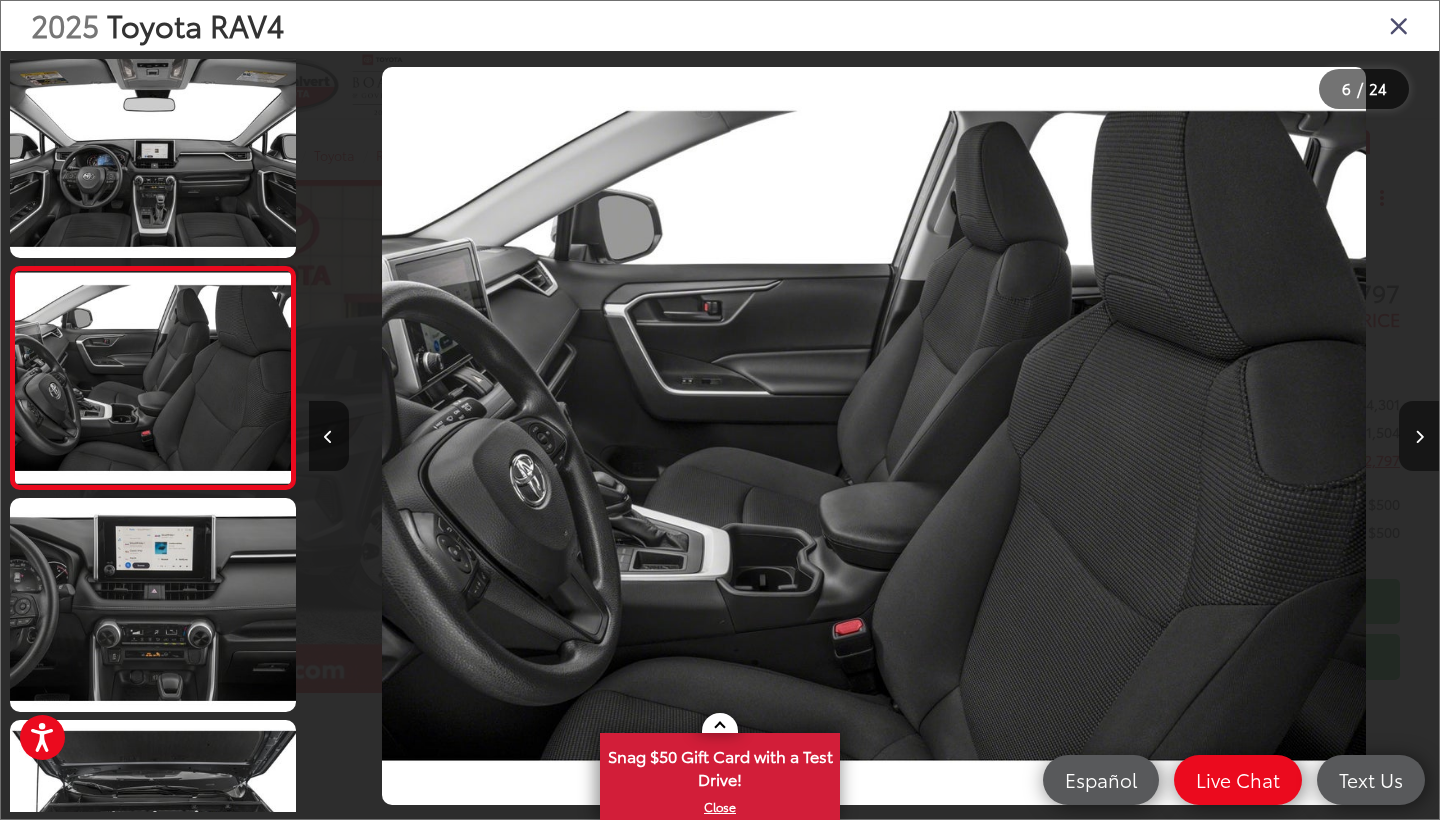 click at bounding box center [1419, 436] 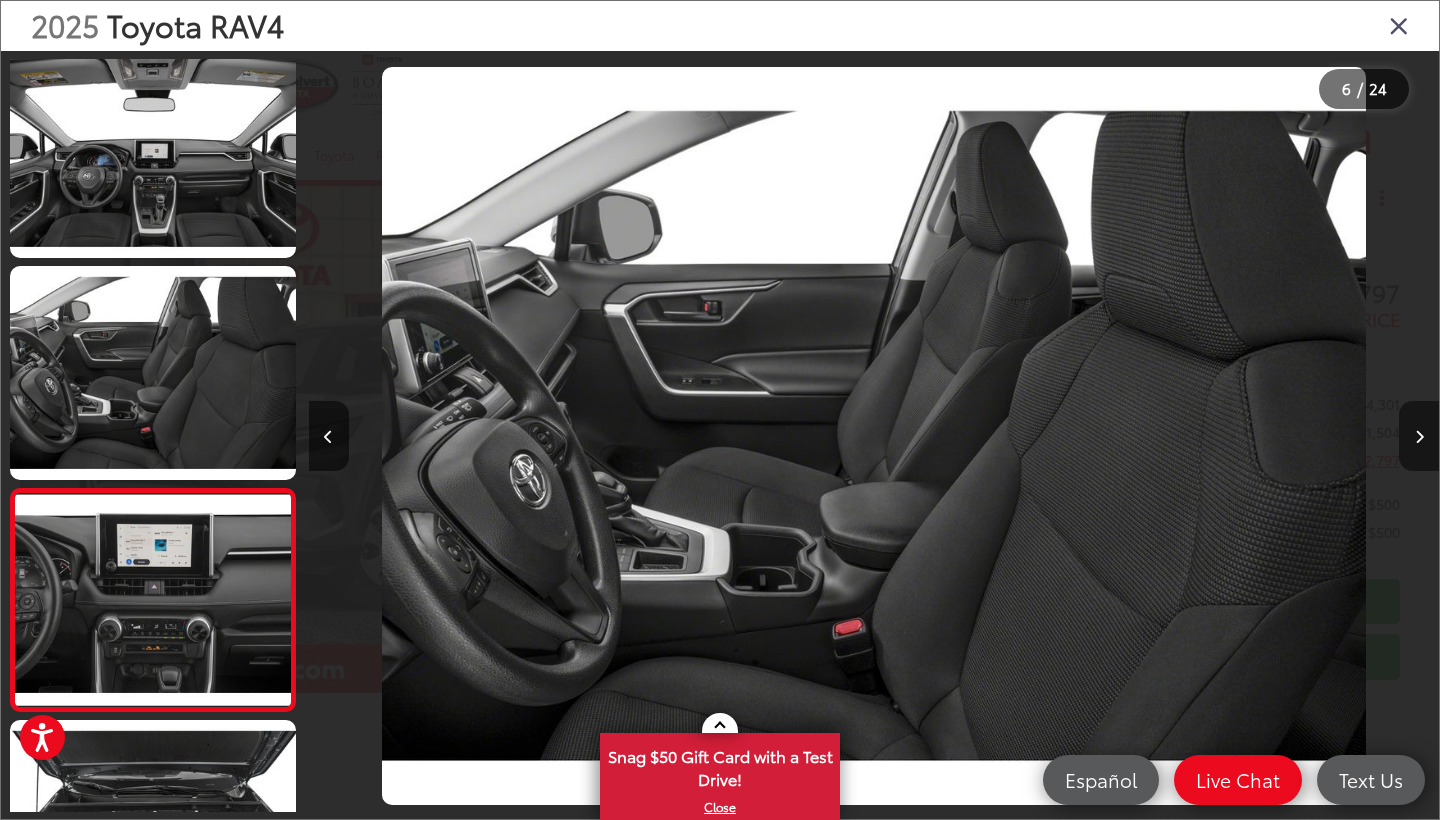 scroll, scrollTop: 0, scrollLeft: 6782, axis: horizontal 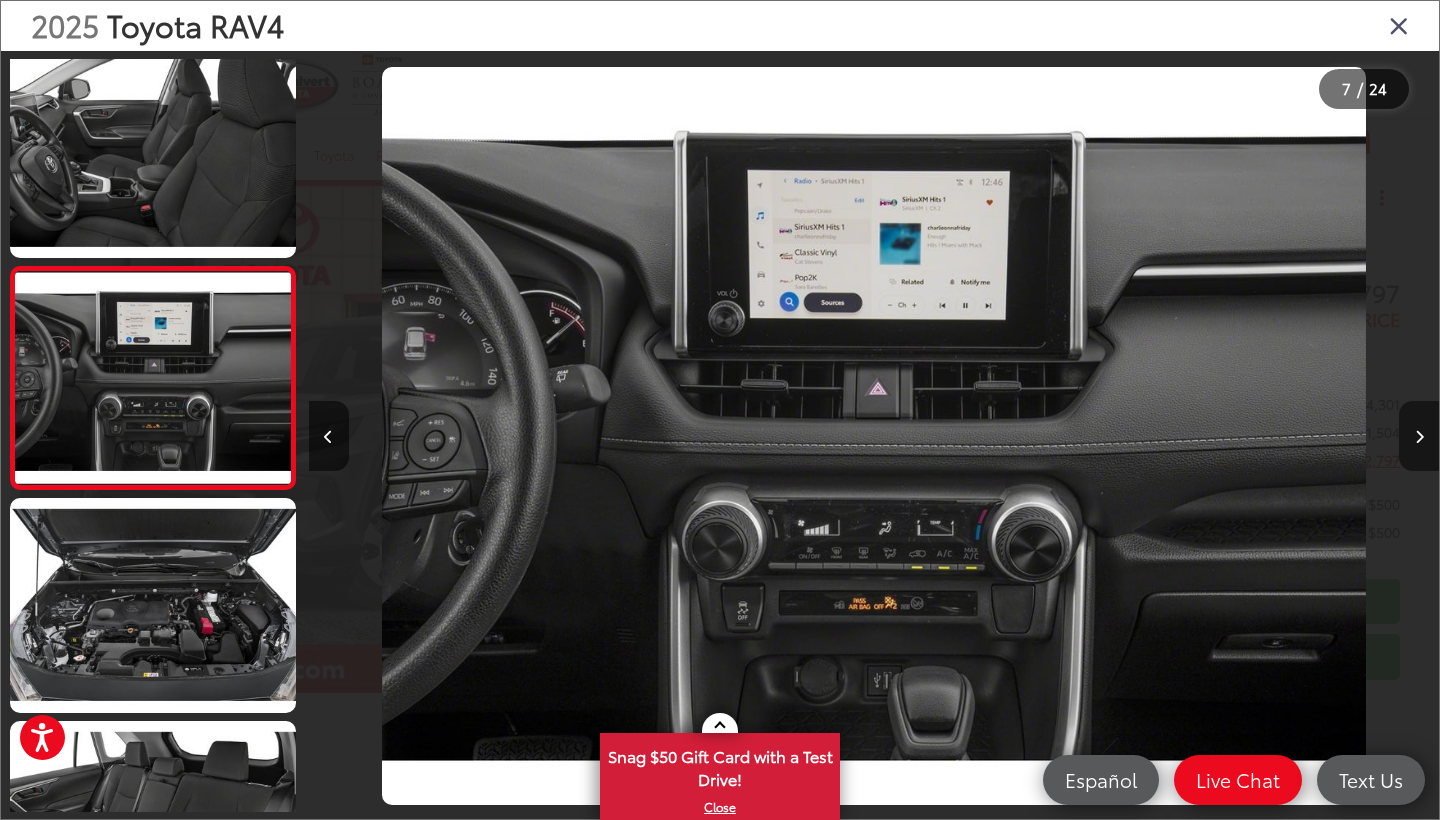 click at bounding box center (1419, 436) 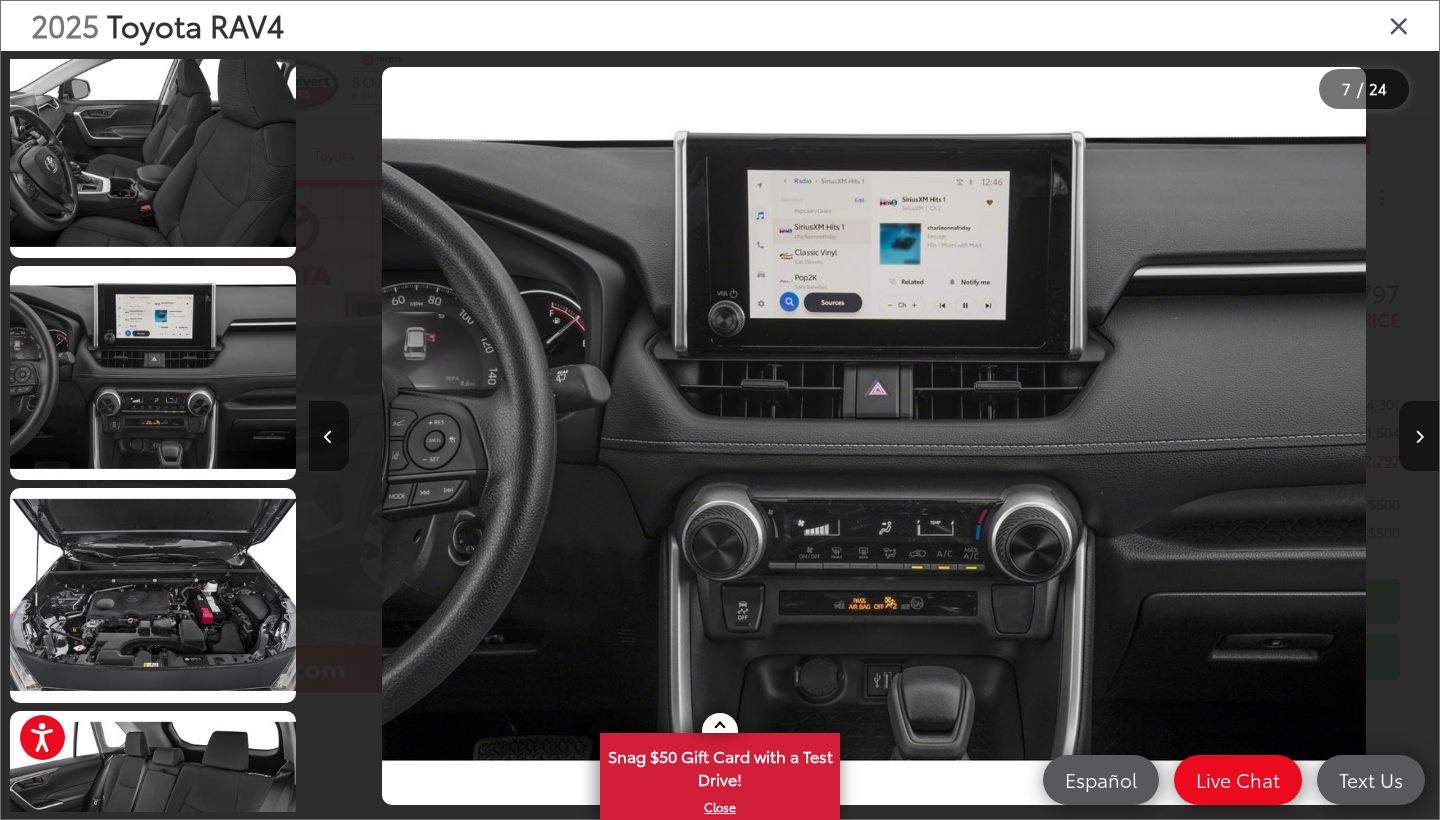 scroll, scrollTop: 0, scrollLeft: 7766, axis: horizontal 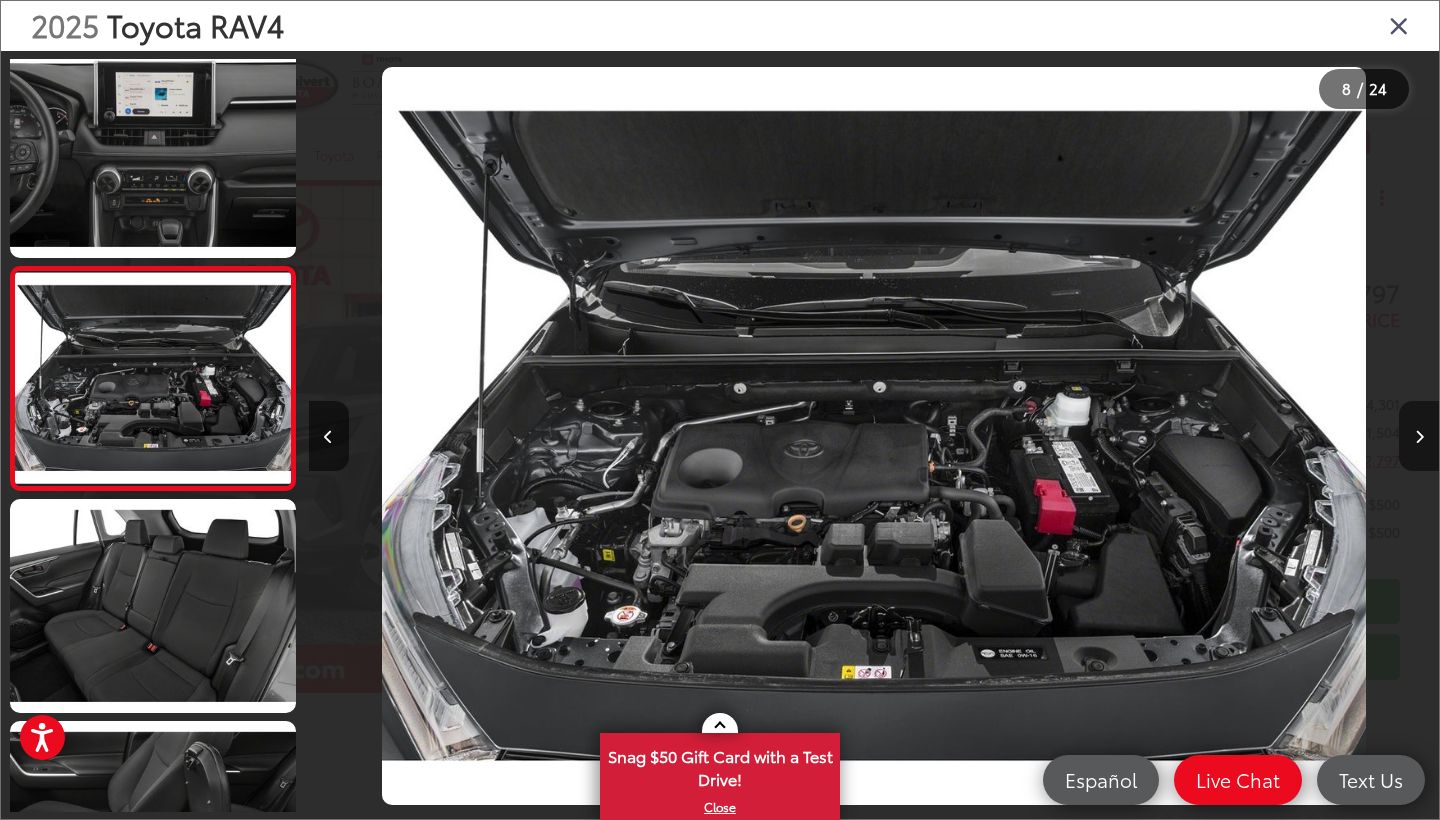 click at bounding box center (1419, 436) 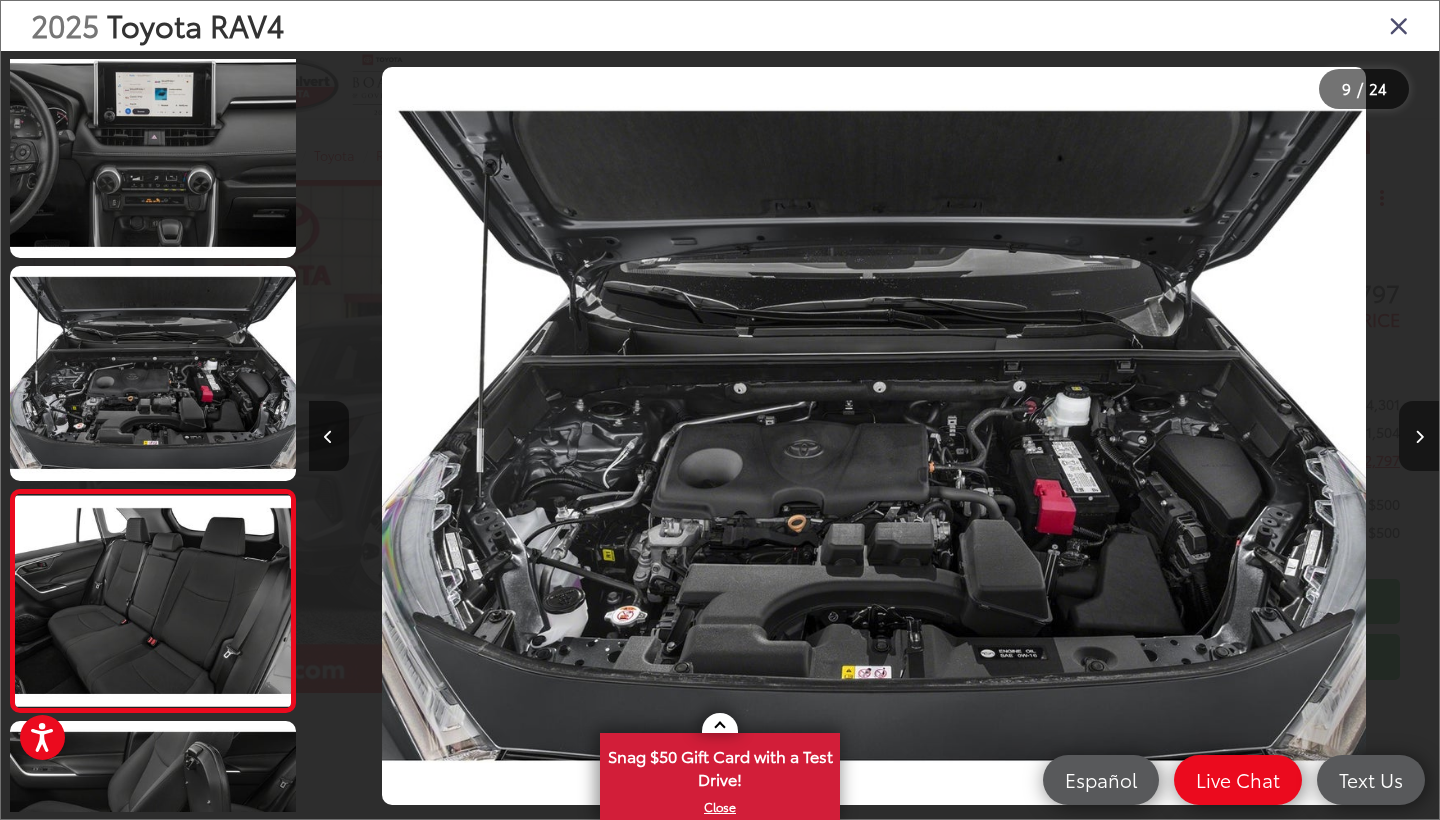 scroll, scrollTop: 0, scrollLeft: 9043, axis: horizontal 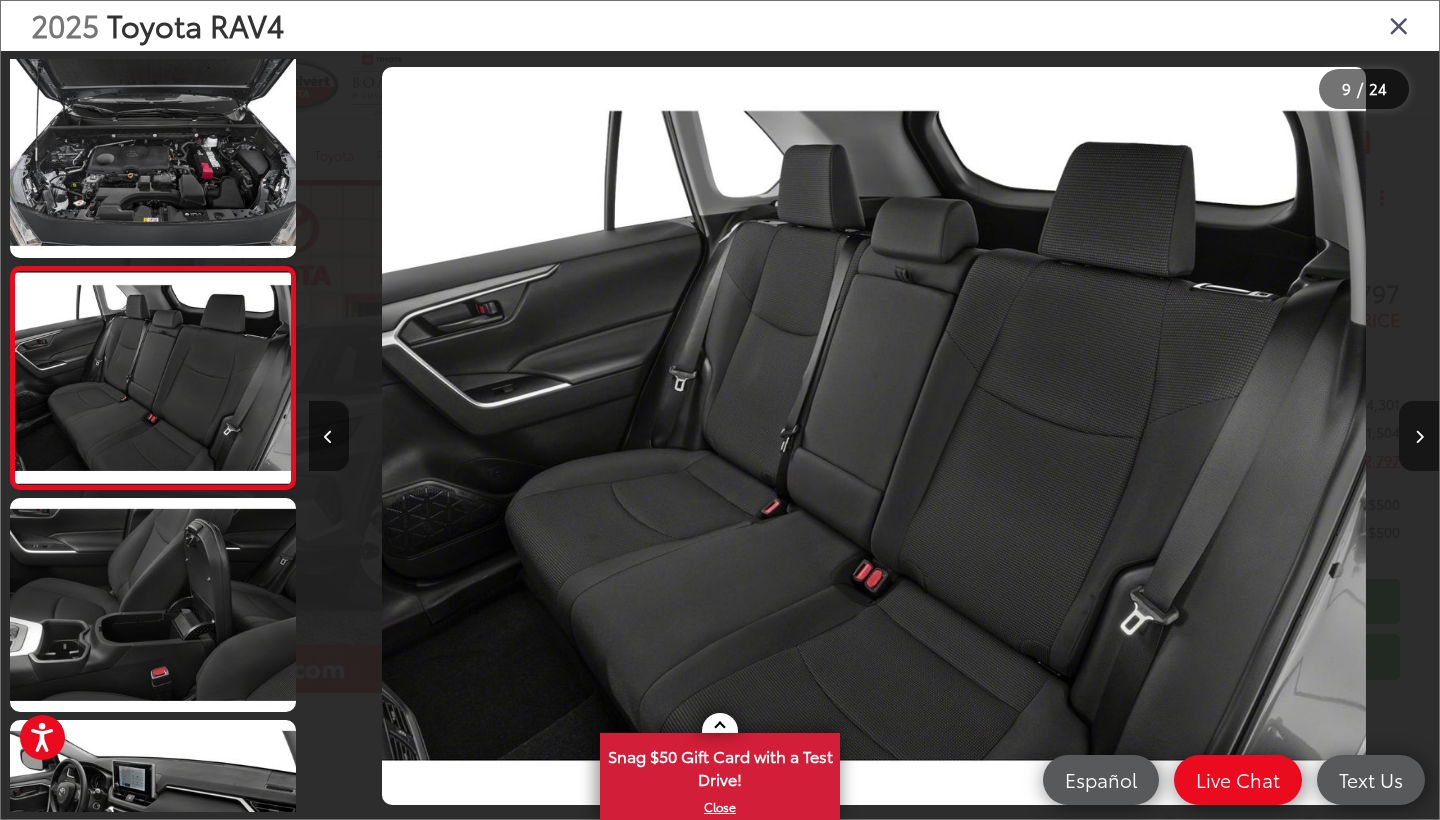 click at bounding box center (1419, 436) 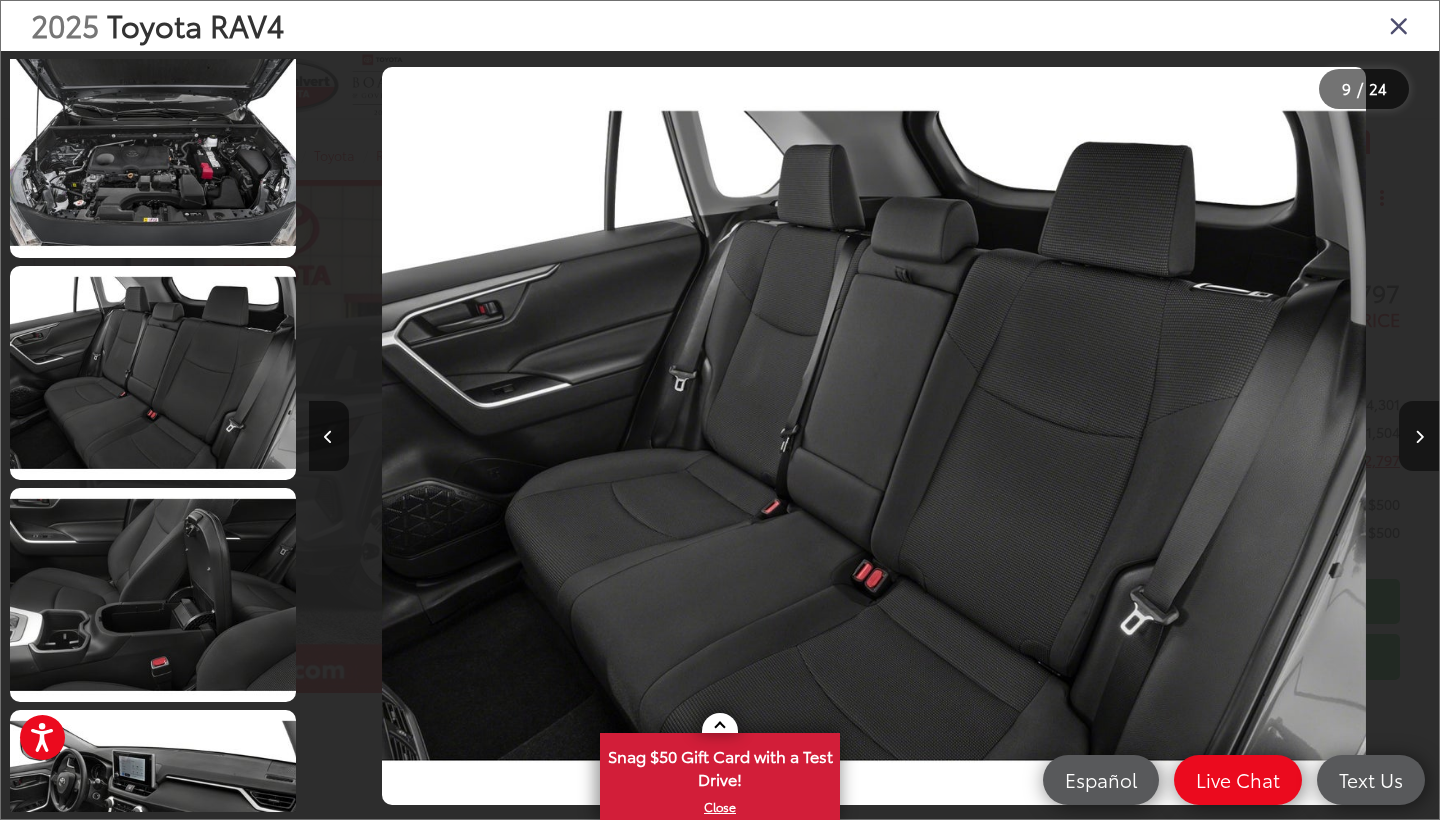 scroll, scrollTop: 0, scrollLeft: 10093, axis: horizontal 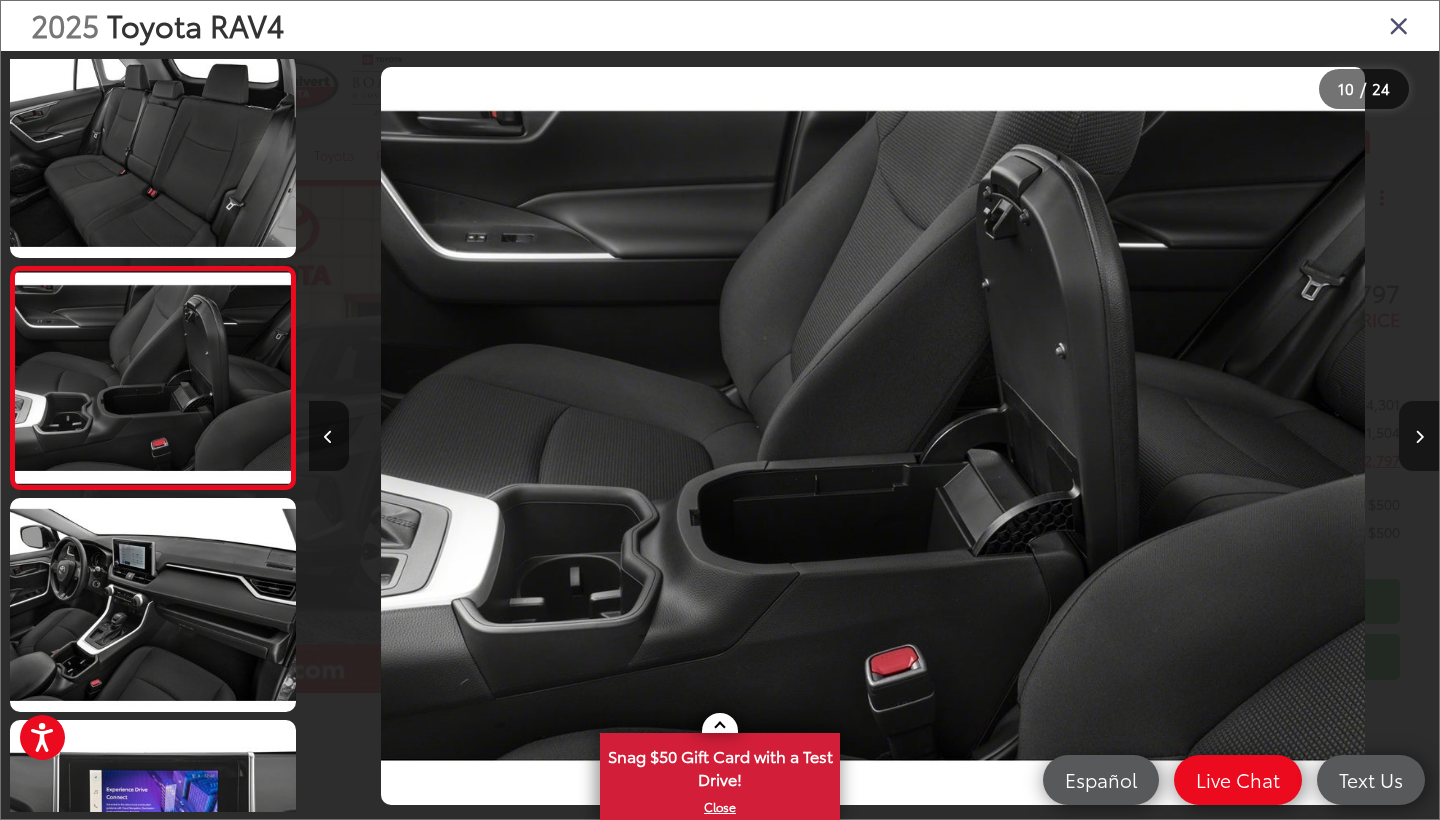click at bounding box center [1419, 436] 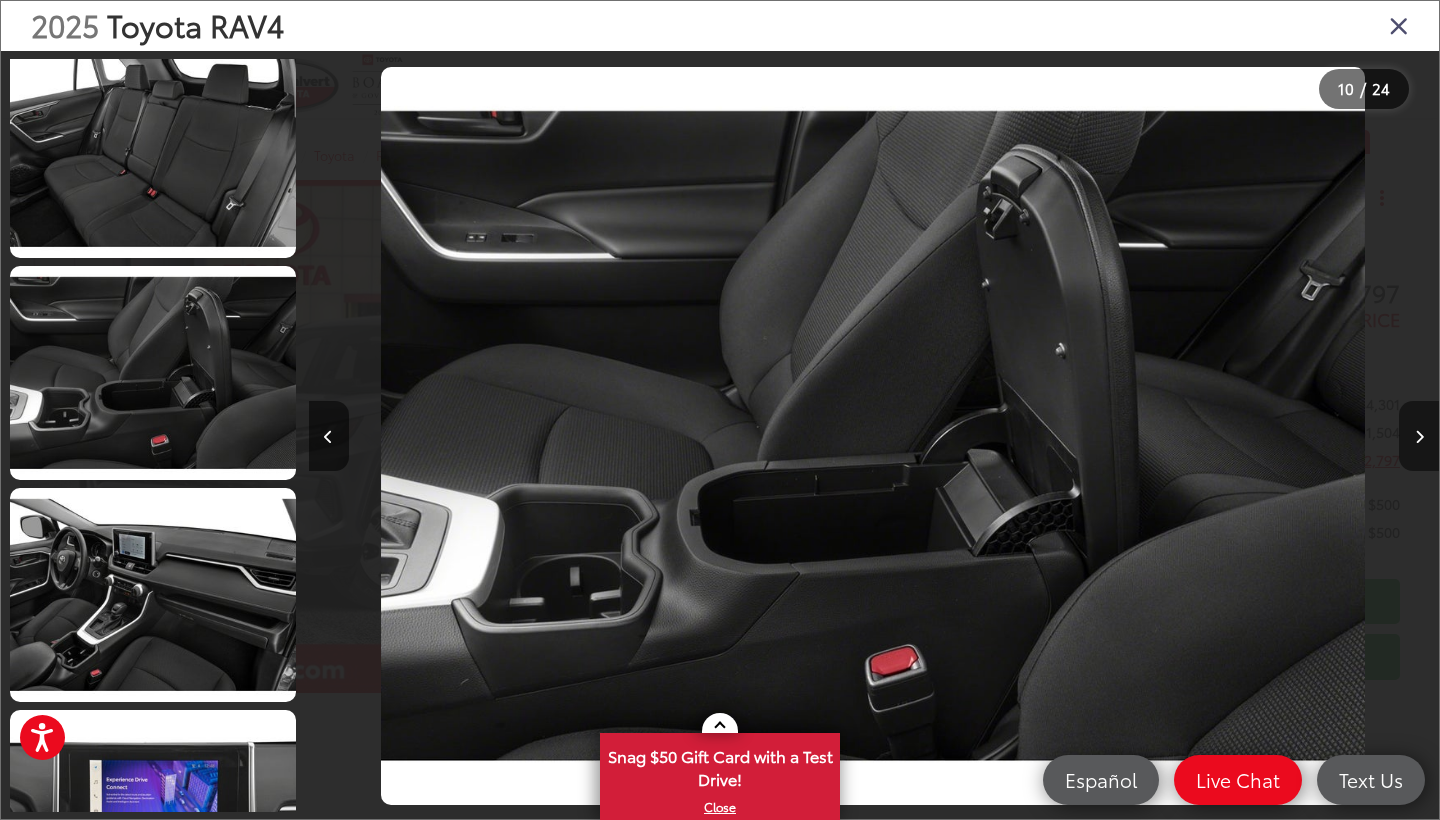 scroll, scrollTop: 0, scrollLeft: 11304, axis: horizontal 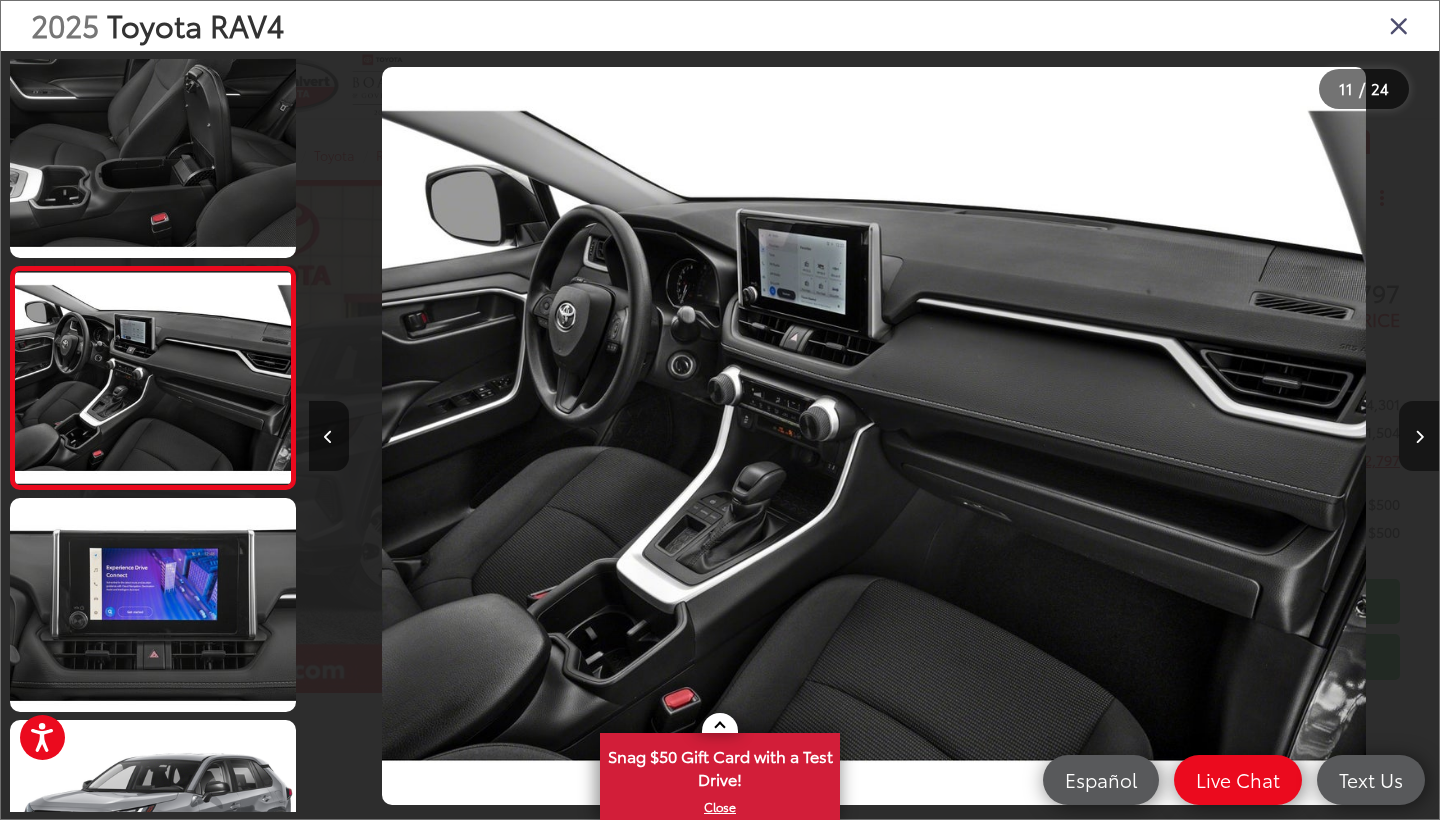 click at bounding box center [1419, 436] 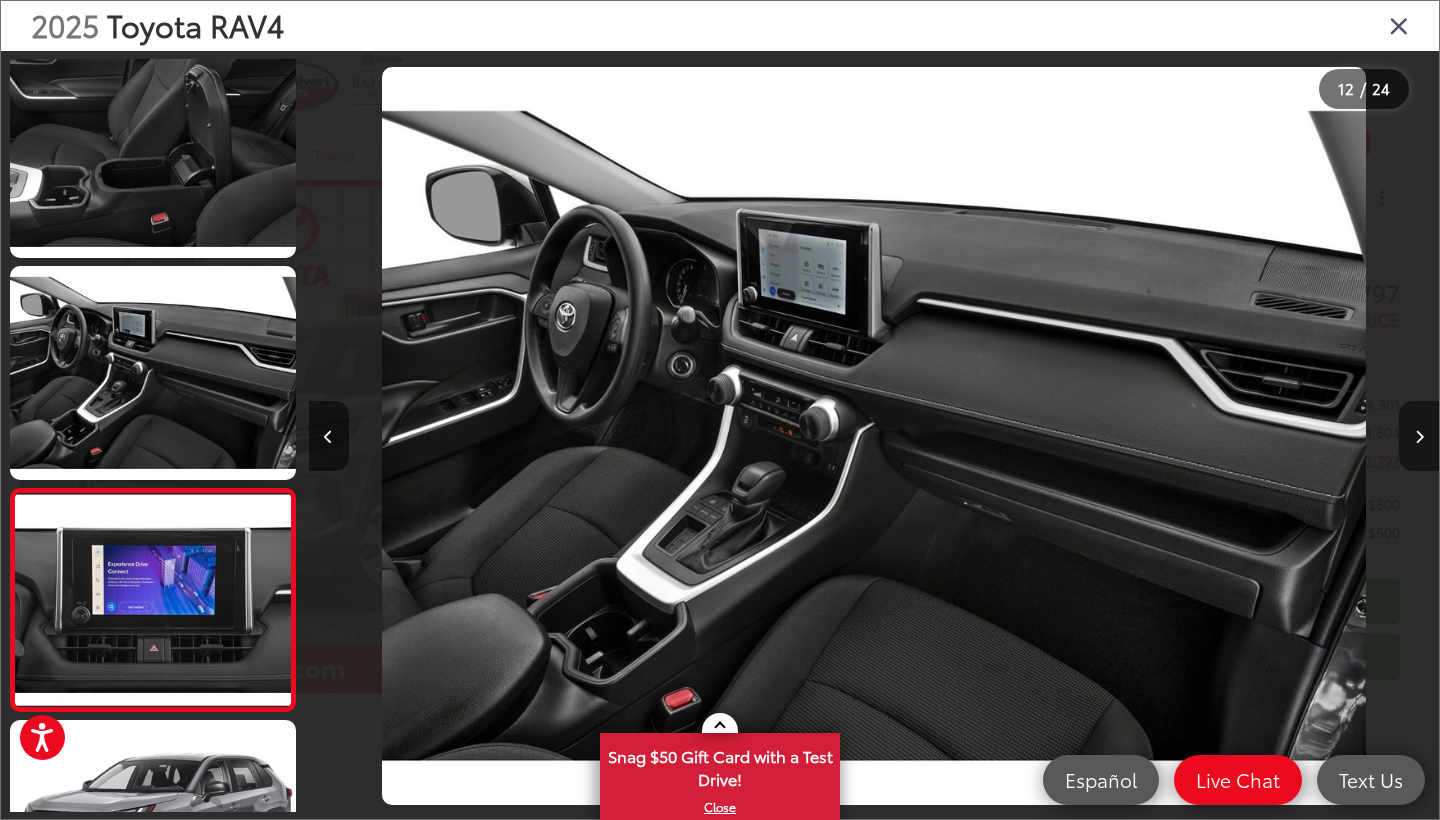 scroll, scrollTop: 0, scrollLeft: 12434, axis: horizontal 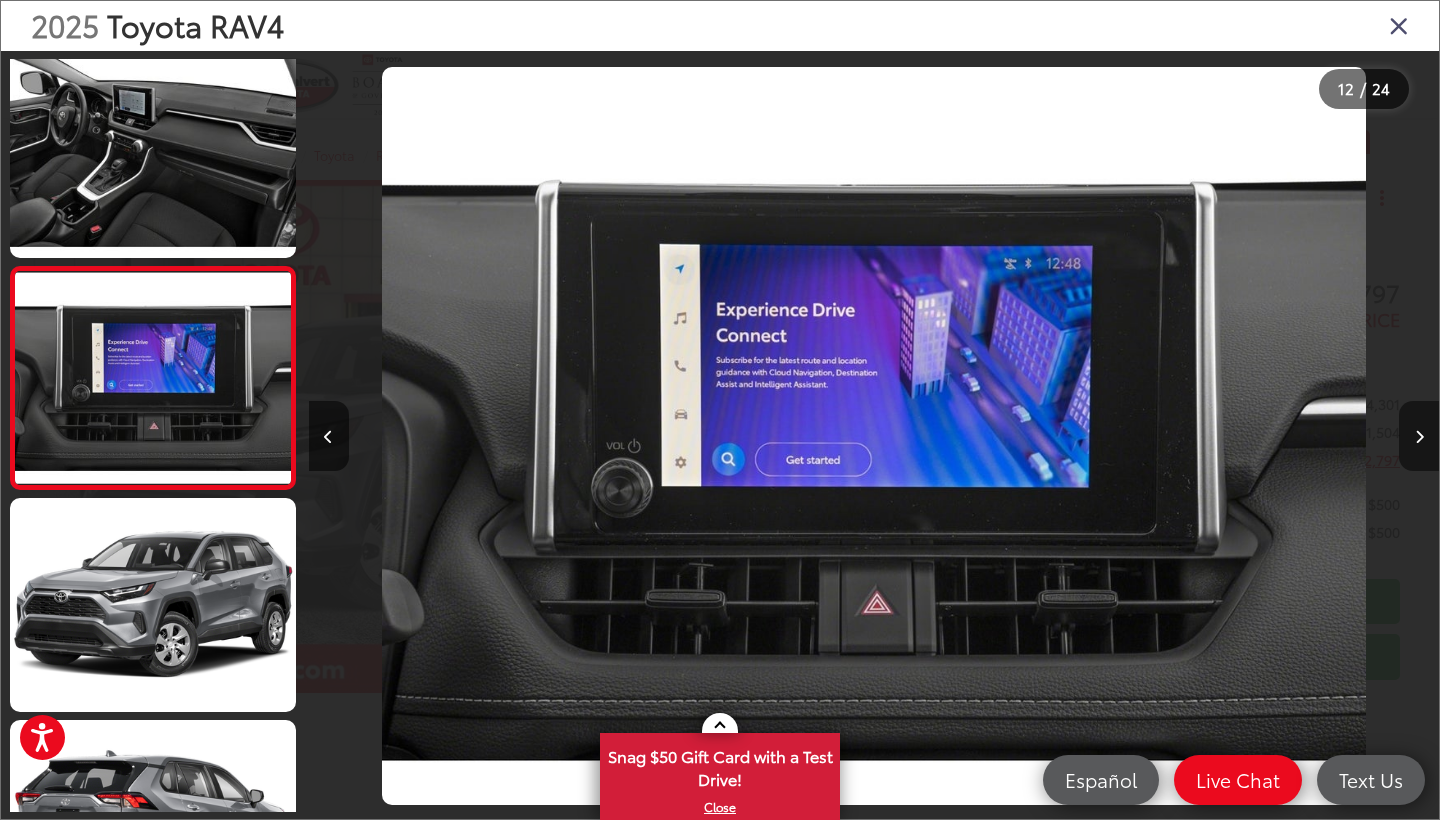 click at bounding box center (1419, 436) 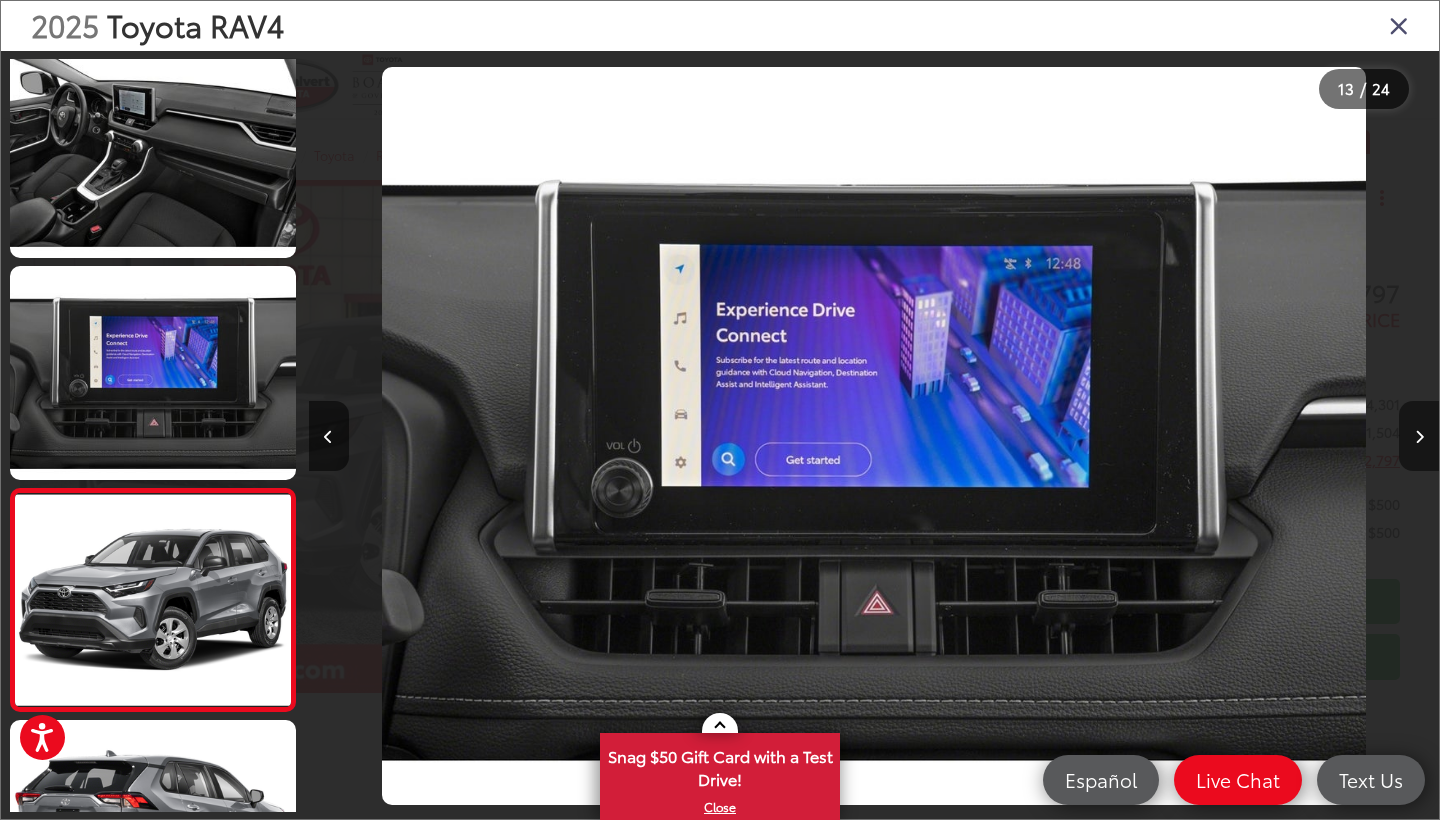 scroll, scrollTop: 0, scrollLeft: 13565, axis: horizontal 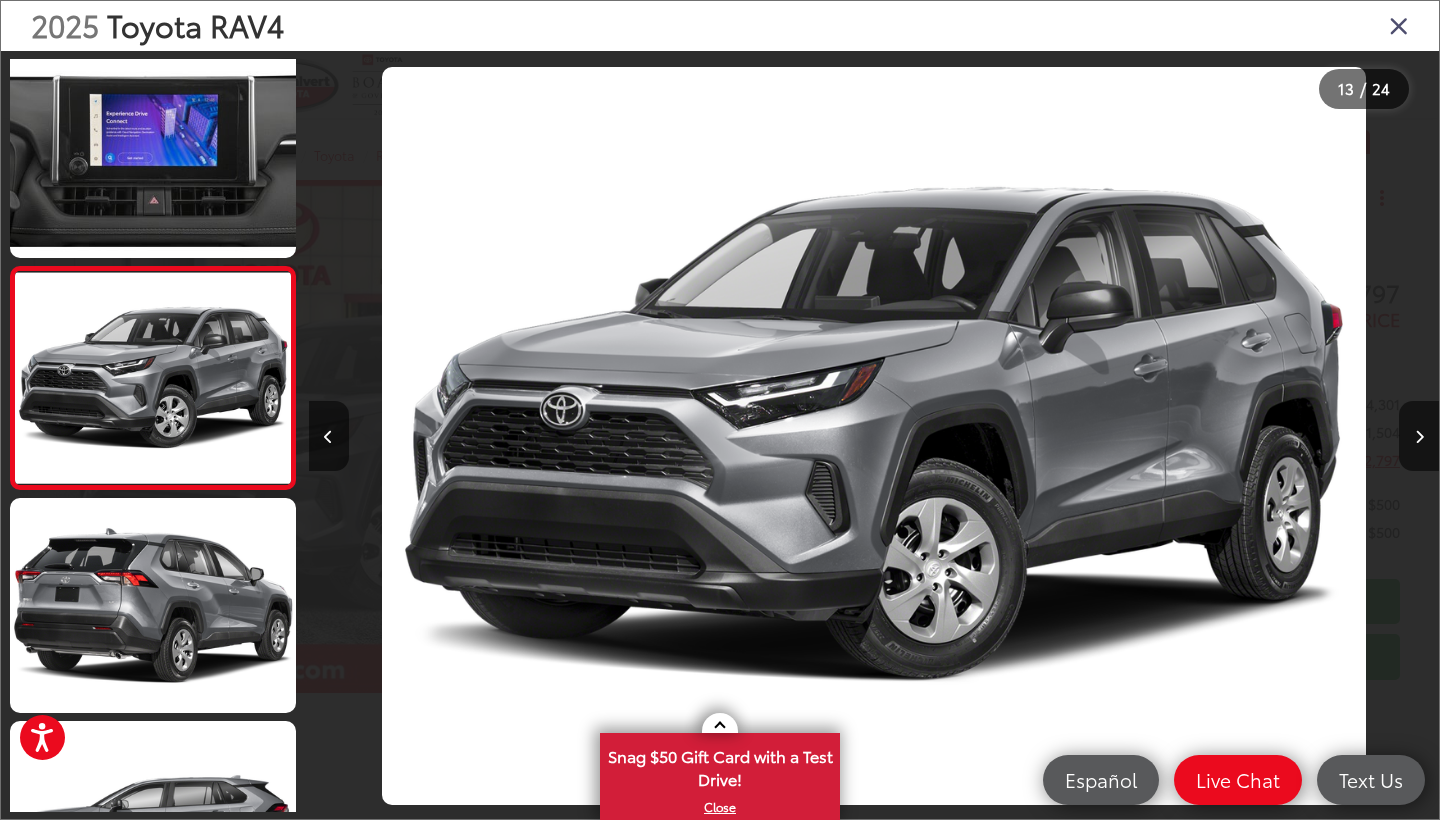 click at bounding box center (1399, 25) 